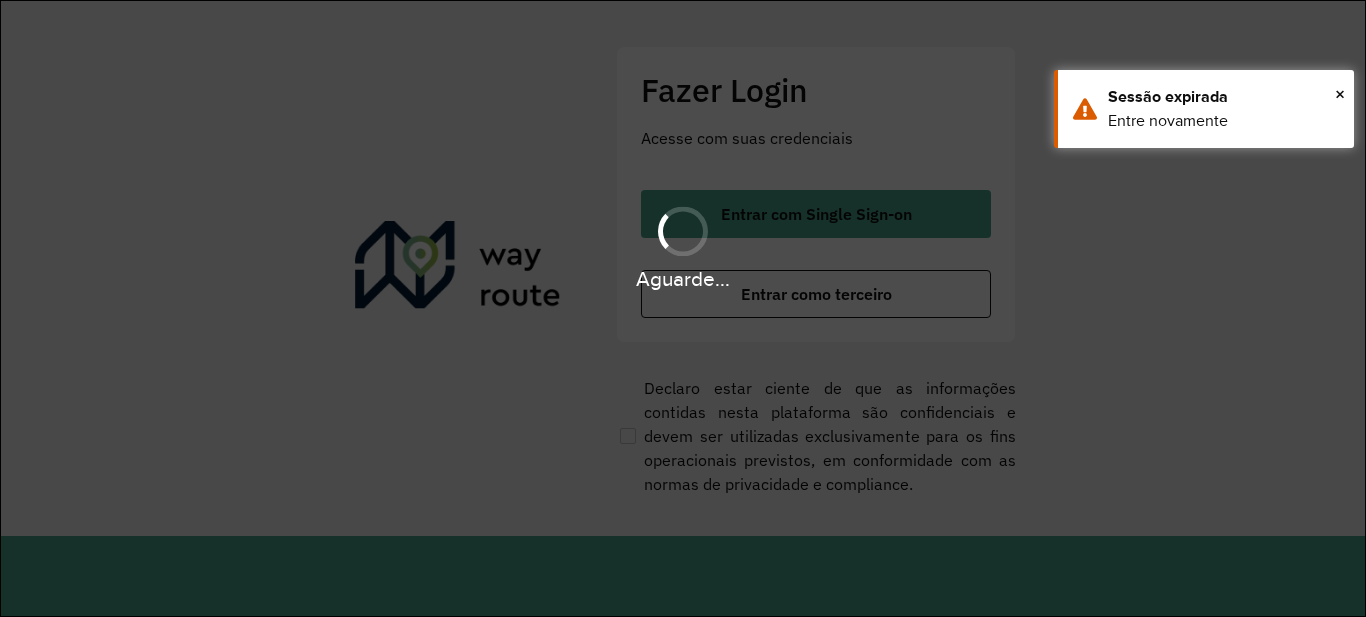 scroll, scrollTop: 0, scrollLeft: 0, axis: both 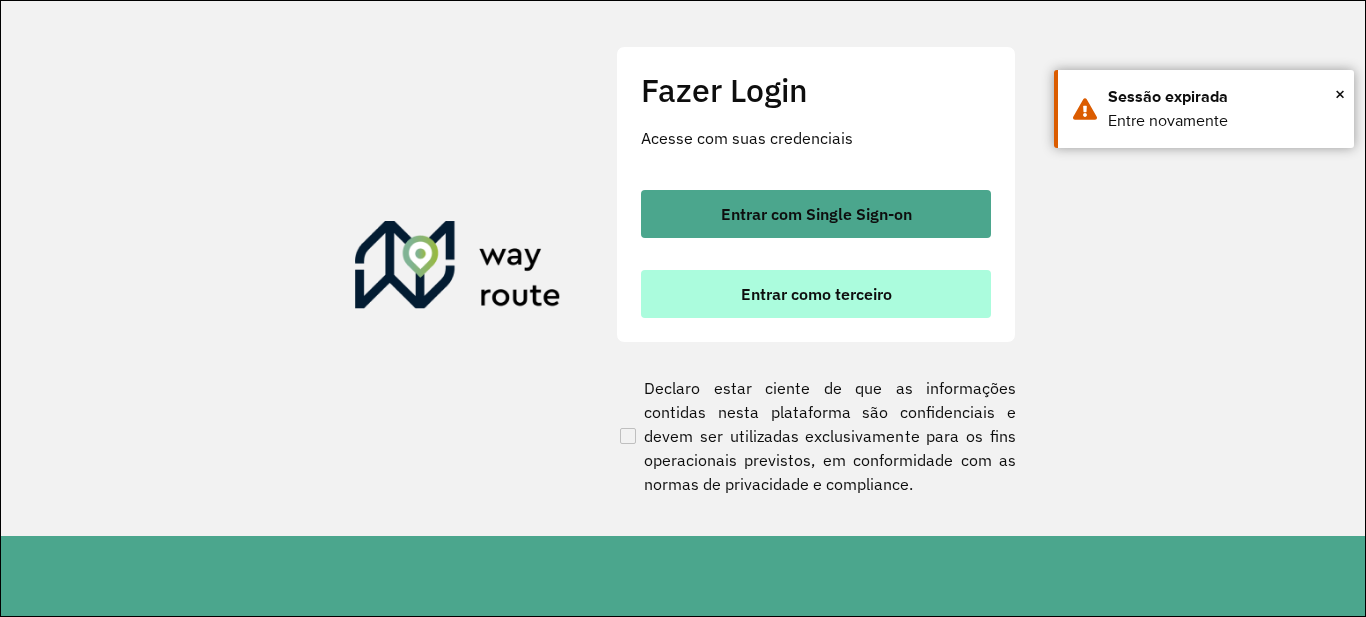 click on "Entrar como terceiro" at bounding box center (816, 294) 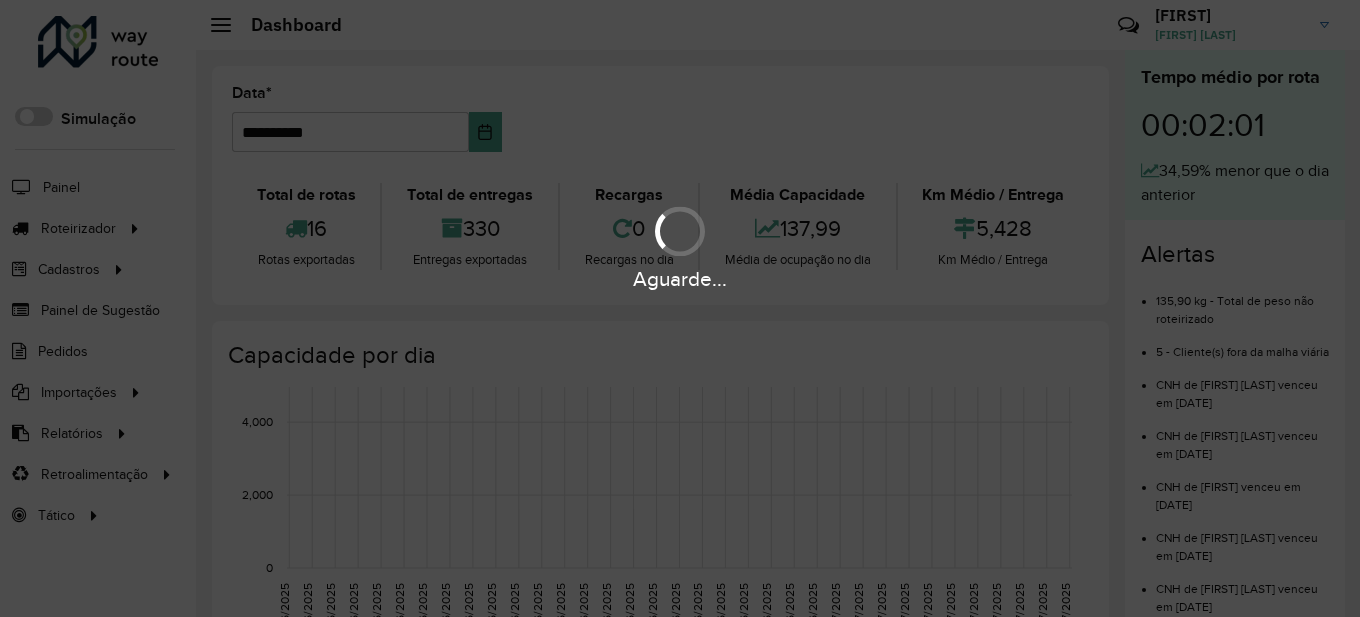 scroll, scrollTop: 0, scrollLeft: 0, axis: both 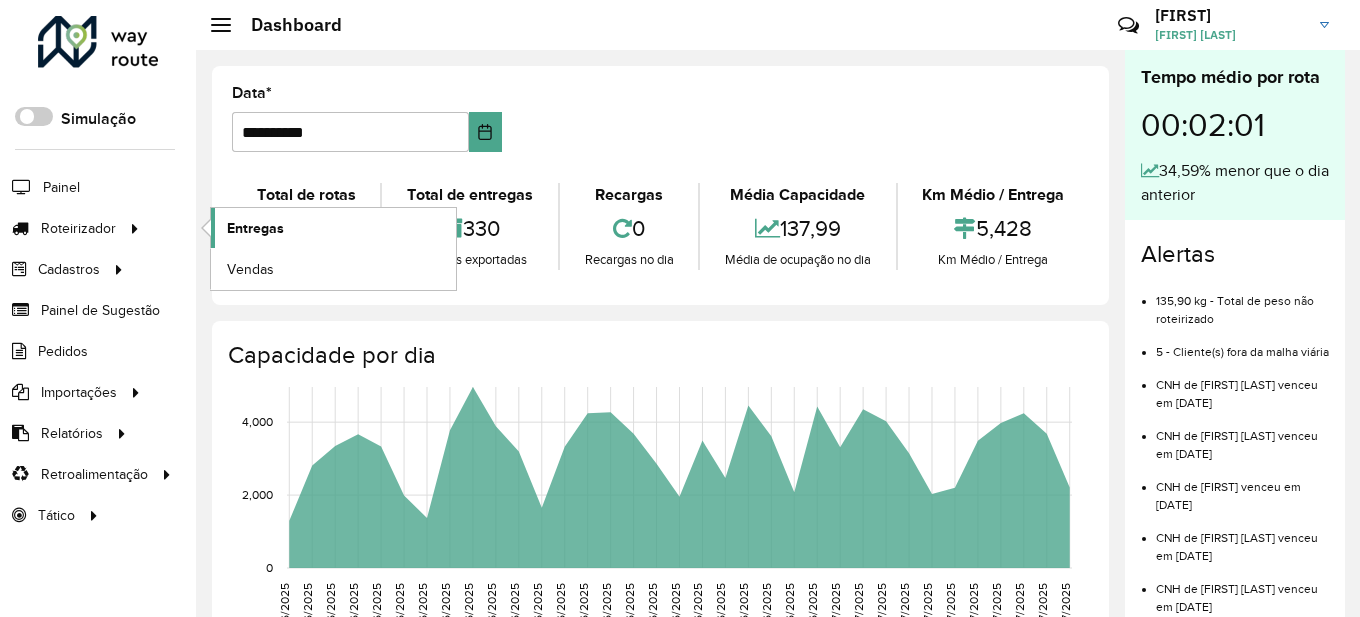 click on "Entregas" 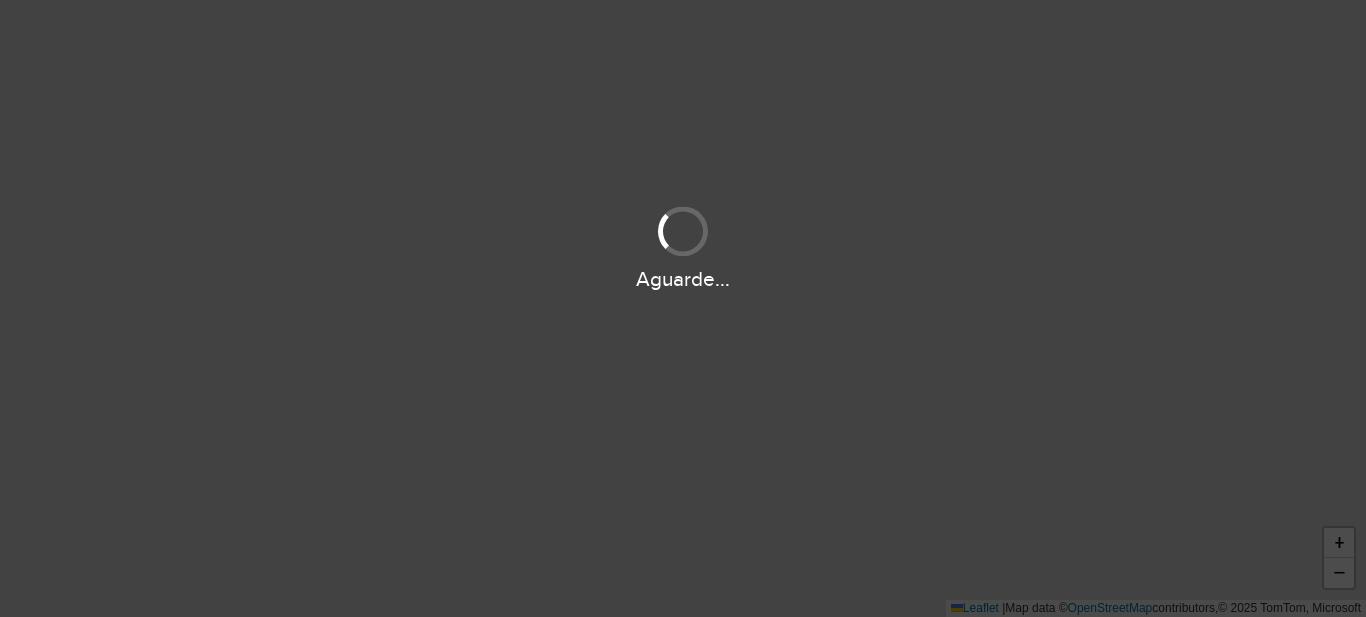 scroll, scrollTop: 0, scrollLeft: 0, axis: both 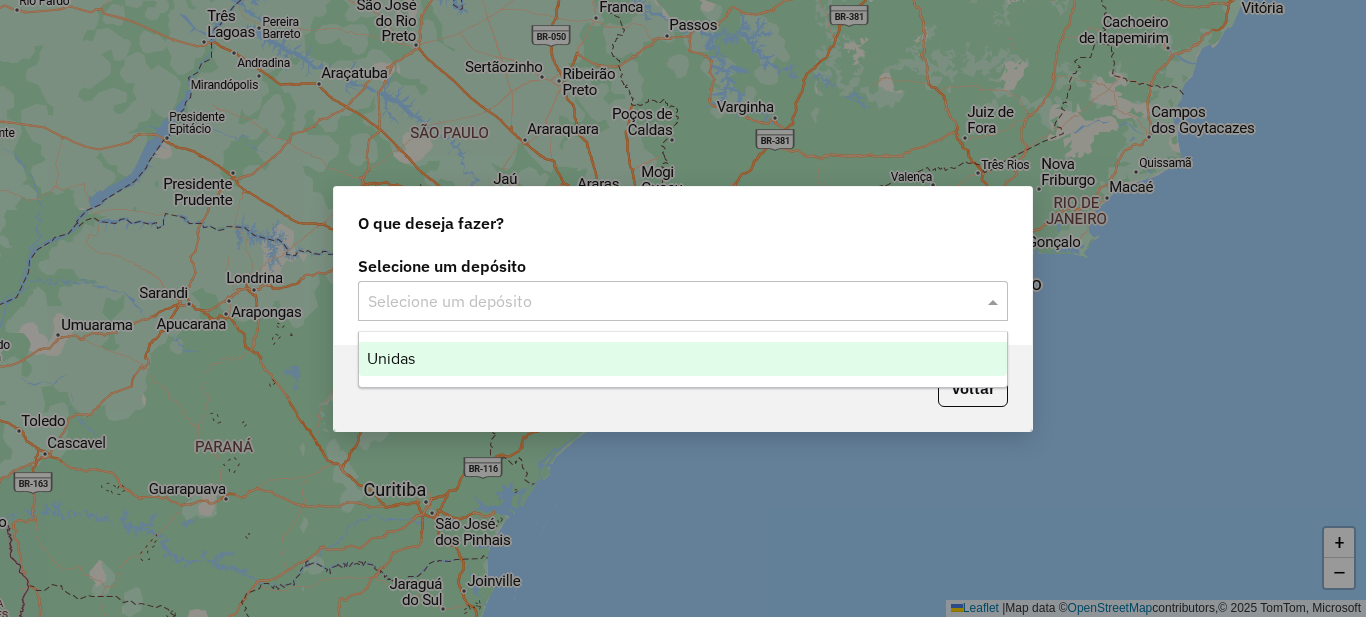 click on "Selecione um depósito" 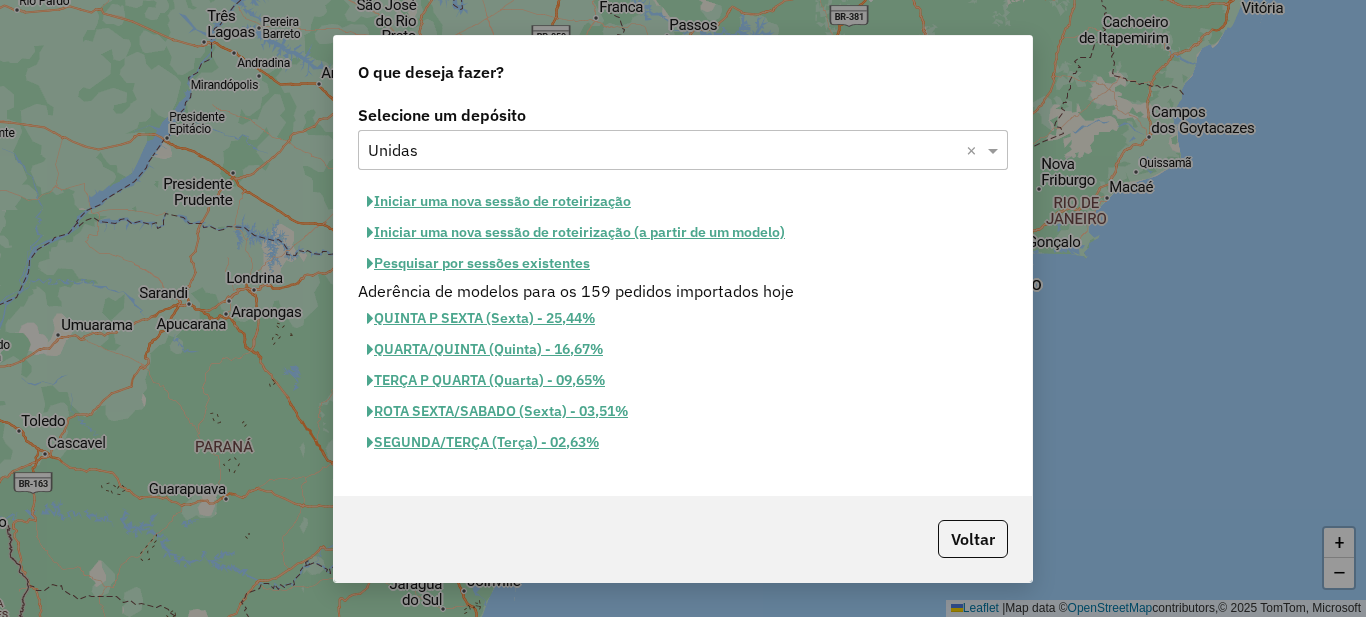 click on "Iniciar uma nova sessão de roteirização" 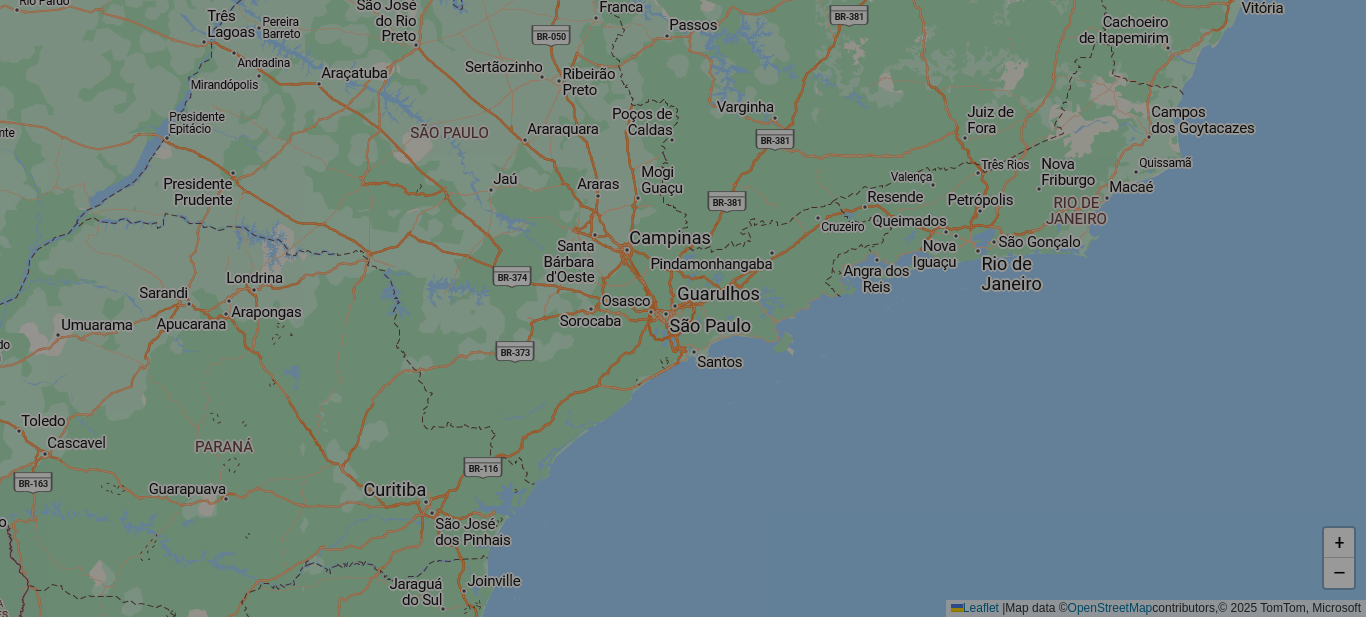 select on "*" 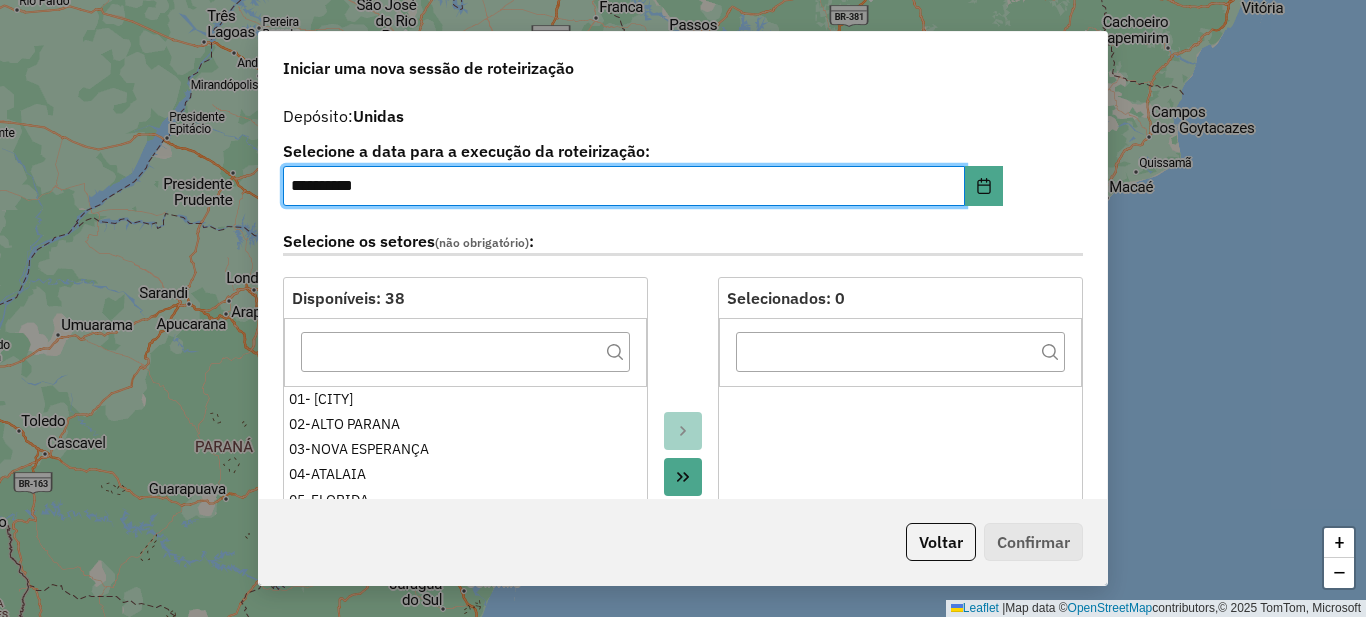 scroll, scrollTop: 200, scrollLeft: 0, axis: vertical 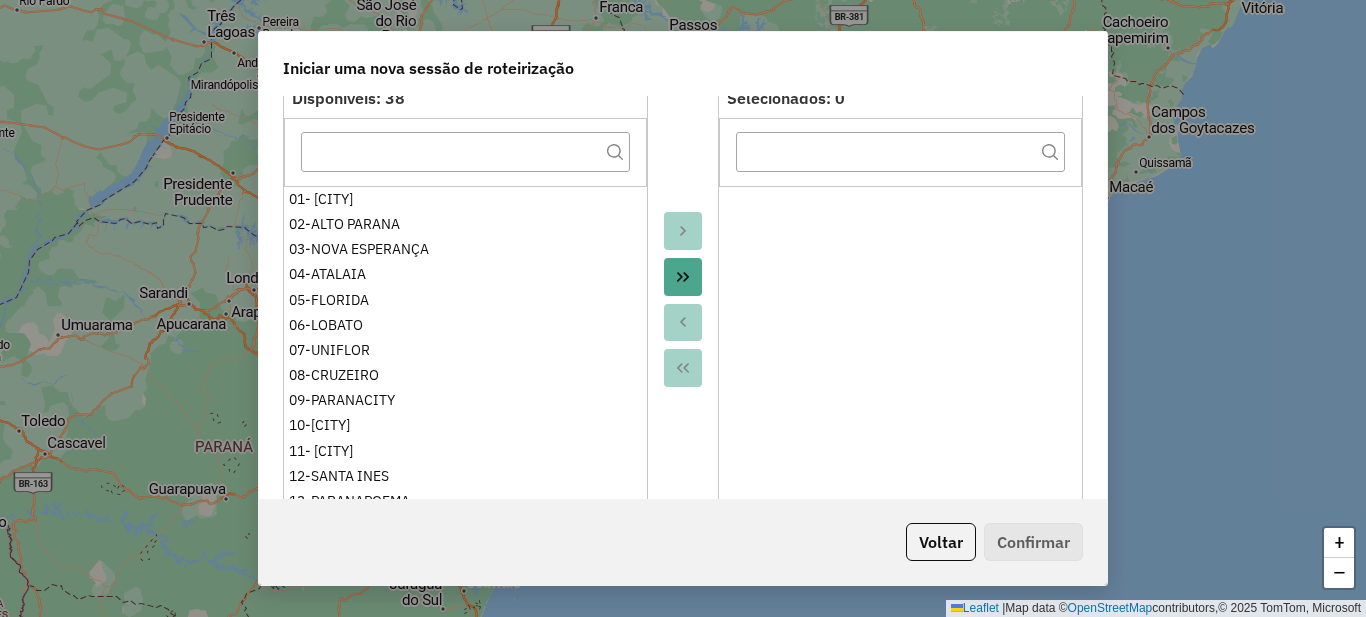 click 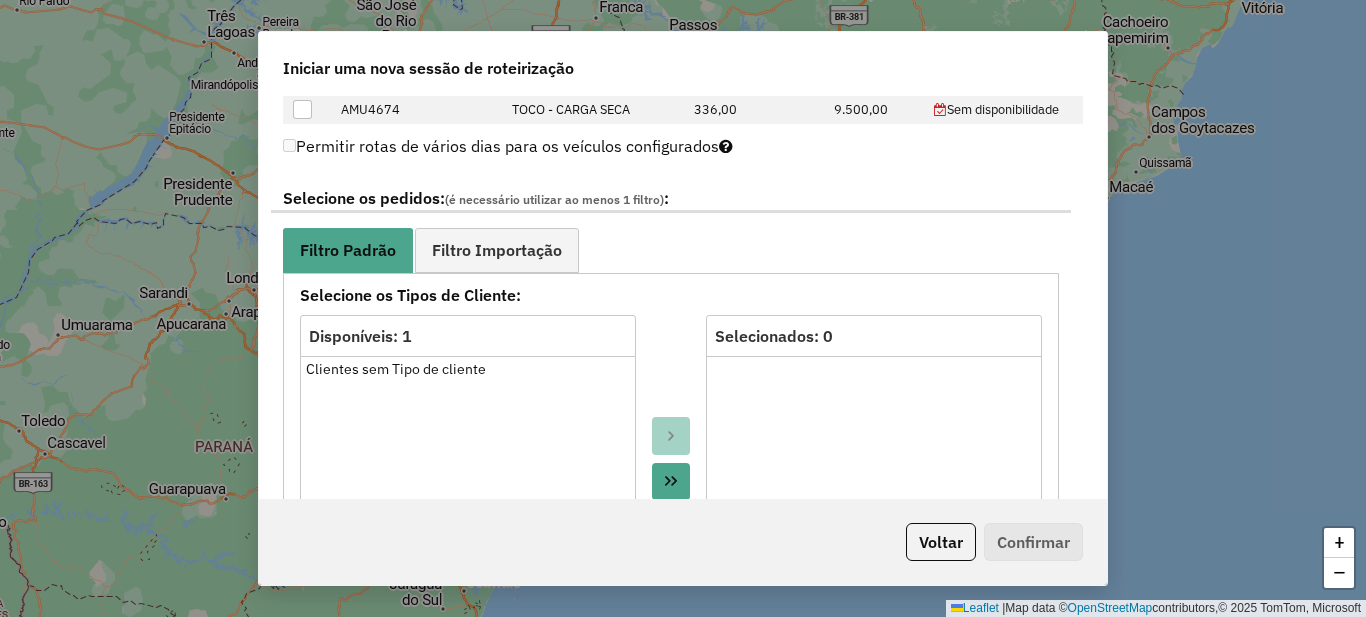 scroll, scrollTop: 1100, scrollLeft: 0, axis: vertical 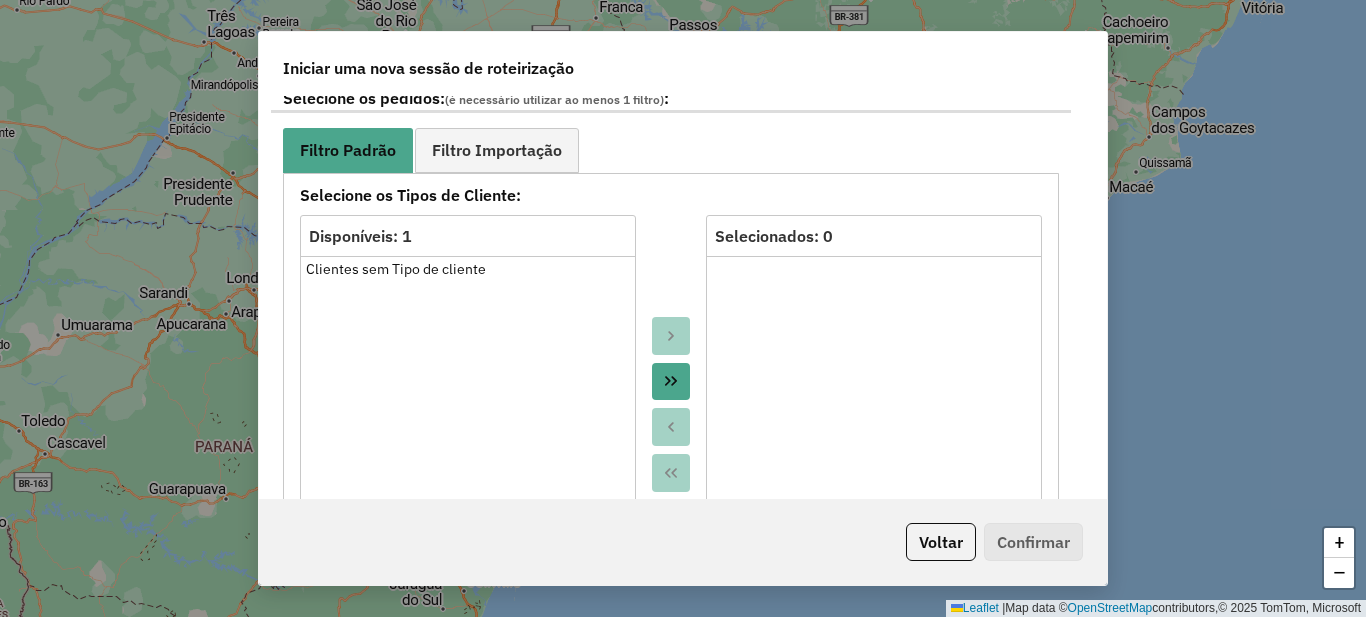 click at bounding box center (671, 382) 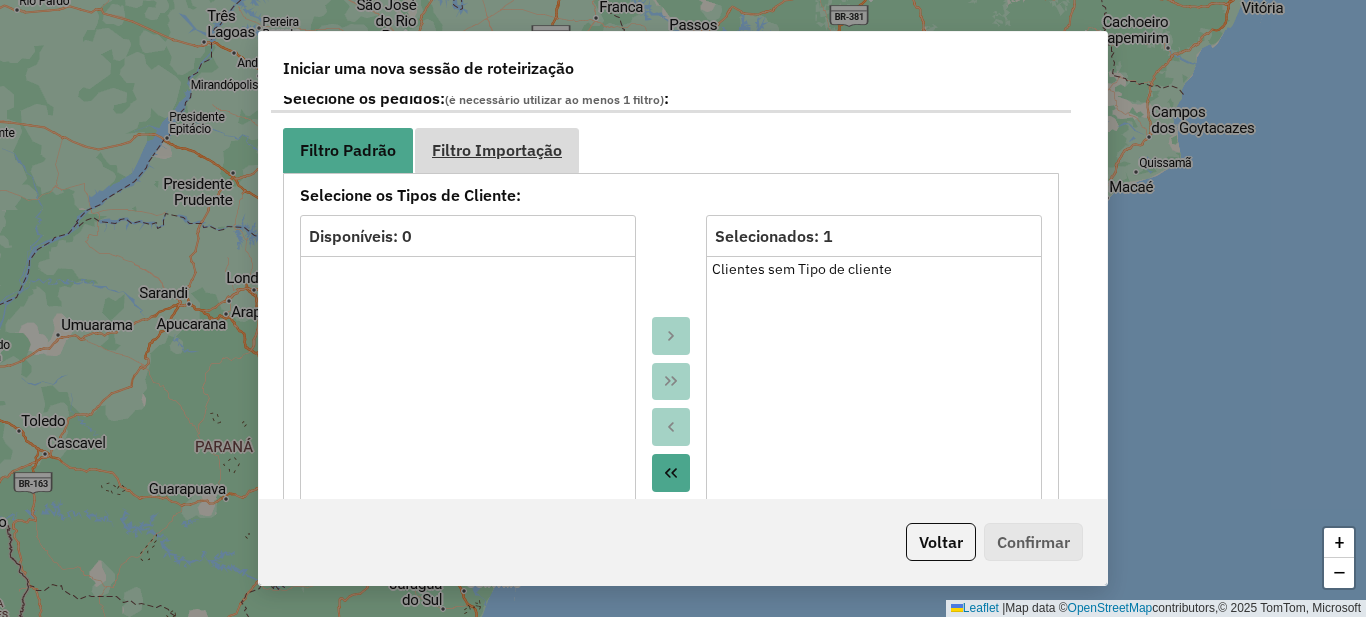 click on "Filtro Importação" at bounding box center [497, 150] 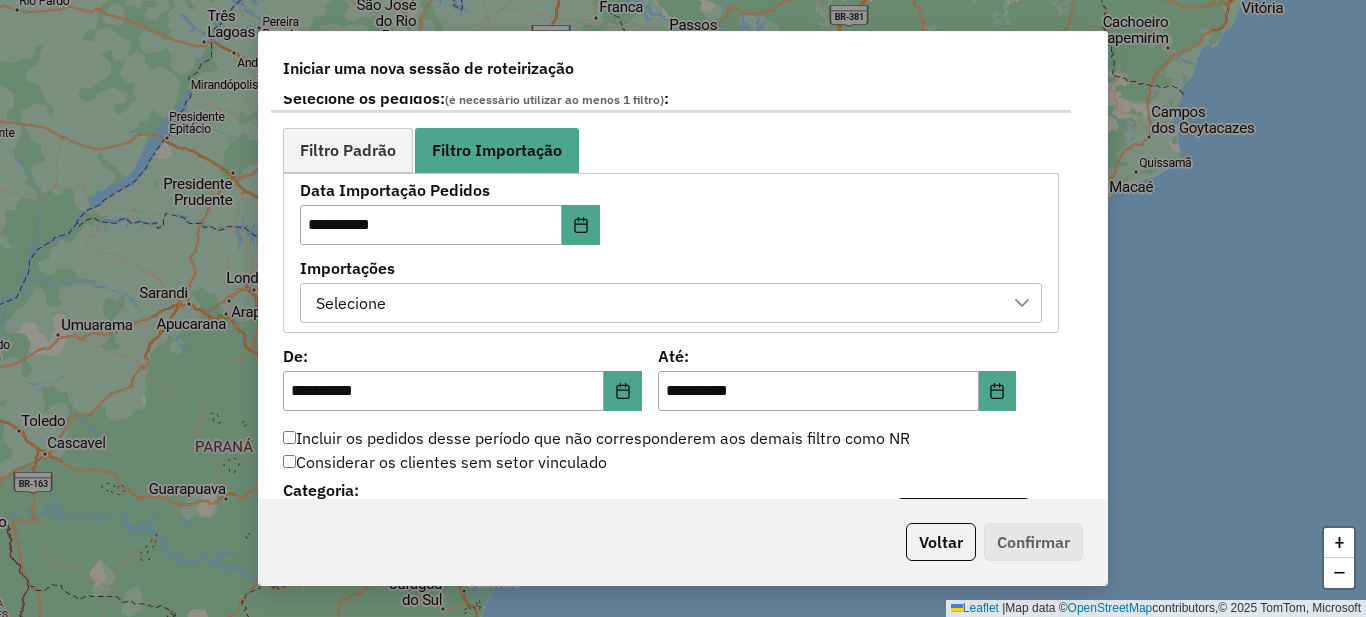 click on "Selecione" at bounding box center [351, 303] 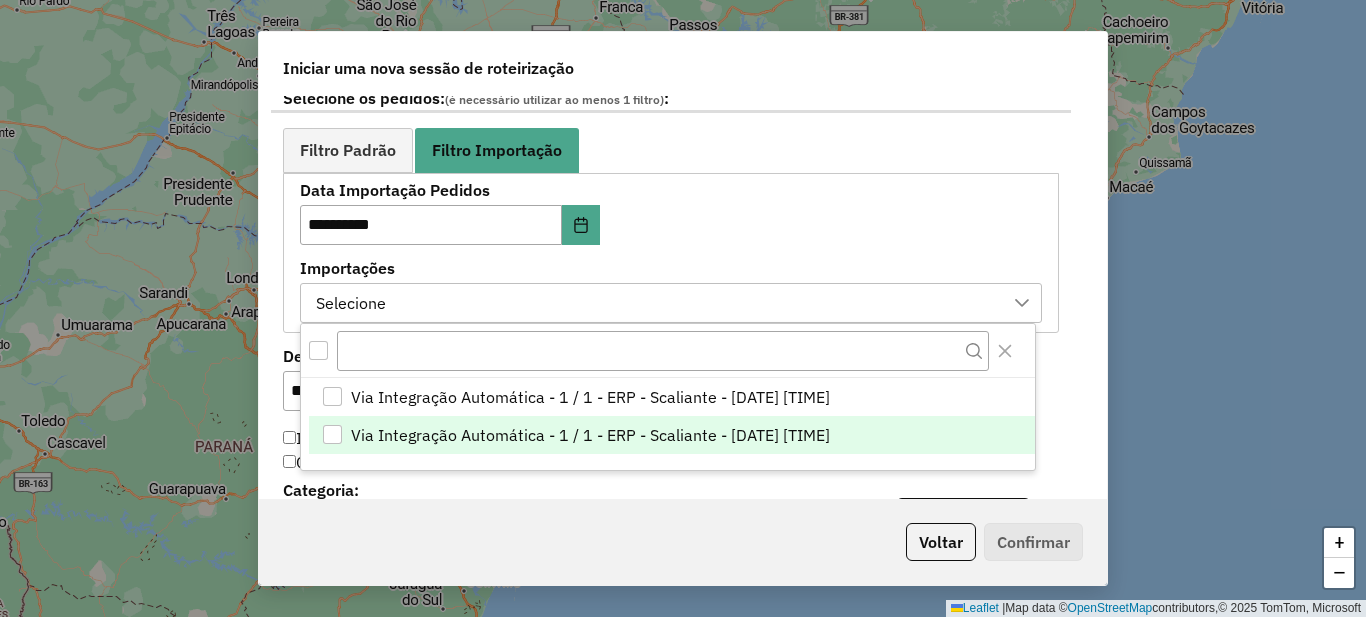 click on "Via Integração Automática - 1 / 1 - ERP - Scaliante - [DATE] [TIME]" at bounding box center [590, 435] 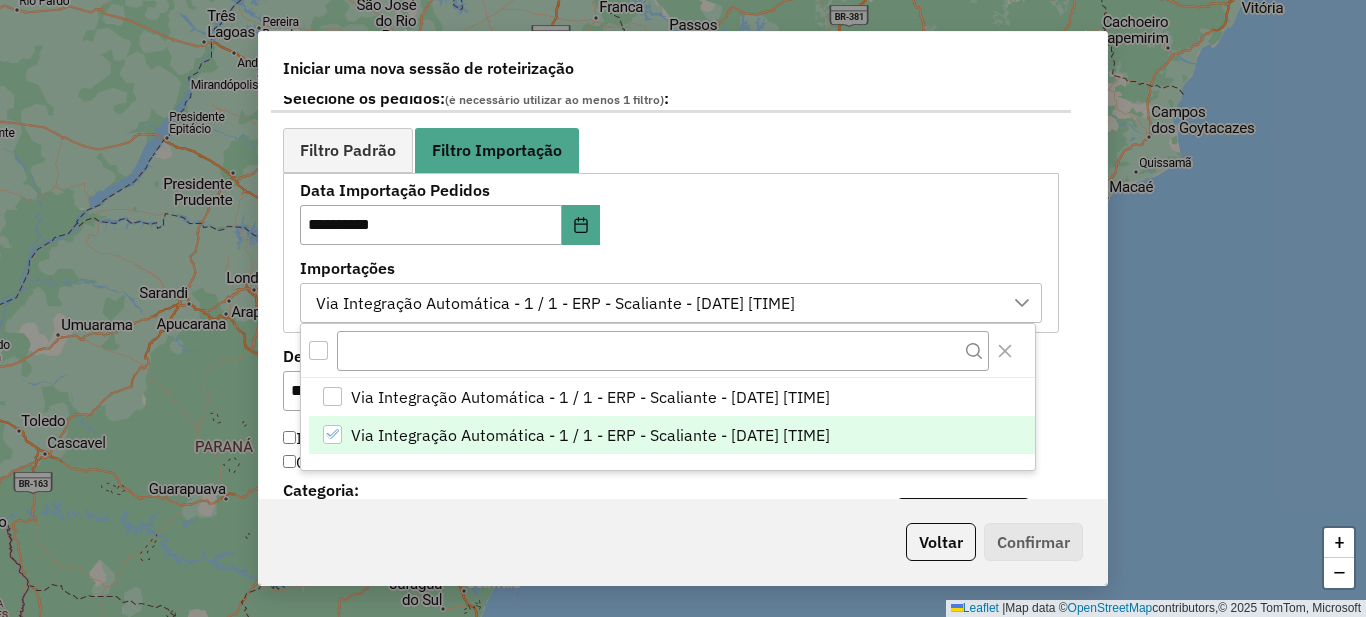 click on "Selecione os setores  (não obrigatório) :  Disponíveis: [NUMBER] Selecionados: [NUMBER] [NUMBER]- [NAME] [NUMBER]- [NAME] [NUMBER]- [NAME] [NUMBER]- [NAME] [NUMBER]- [NAME] [NUMBER]- [NAME] [NUMBER]- [NAME] [NUMBER]- [NAME] [NUMBER]- [NAME] [NUMBER]- [NAME] [NUMBER]- [NAME] [NUMBER]- [NAME] [NUMBER]- [NAME] [NUMBER]- [NAME] [NUMBER]- [NAME] [NUMBER]- [NAME] [NUMBER]- [NAME] [NUMBER]- [NAME] [NUMBER]- [NAME] [NUMBER]- [NAME] [NUMBER]- [NAME] [NUMBER]- [NAME] [NUMBER]- [NAME] [NUMBER]- [NAME] [NUMBER]- [NAME] [NUMBER]- [NAME] [NUMBER]- [NAME] [NUMBER]- [NAME] [NUMBER]- [NAME] [NUMBER]- [NAME] [NUMBER]- [NAME] [NUMBER]- [NAME] [NUMBER]- [NAME] [NUMBER]- [NAME] [NUMBER]- [NAME]  Selecione os Veículos  (os veículos marcados estarão disponíveis para geração de rota automática) :   Exibir somente veículos dos setores selecionados [NUMBER] veículos selecionados  Placa   Tipo   Capacidade   Peso  [PLATE]" 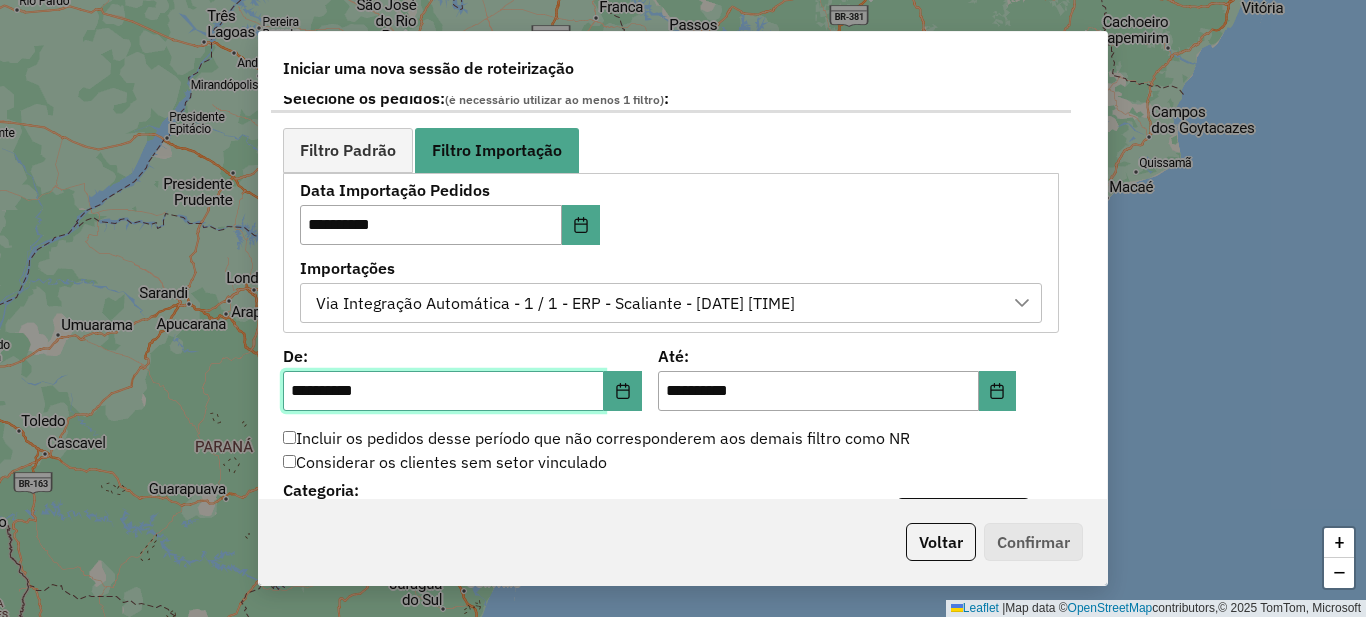 click on "**********" at bounding box center [443, 391] 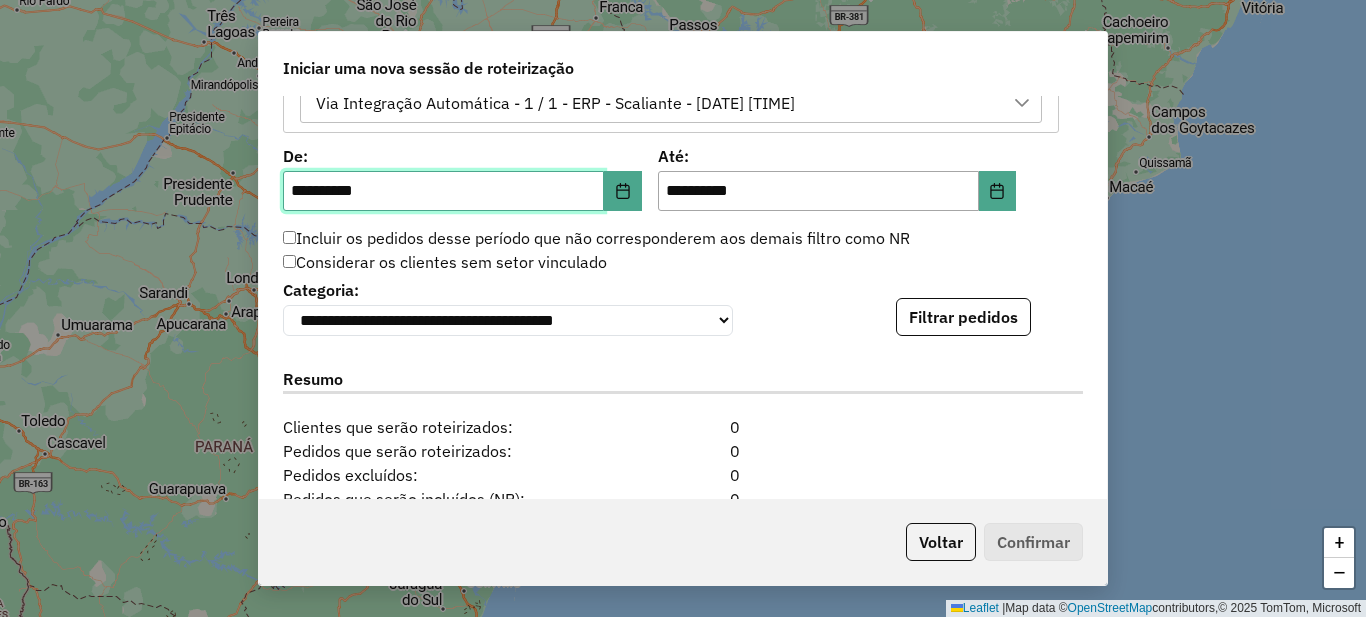 scroll, scrollTop: 1500, scrollLeft: 0, axis: vertical 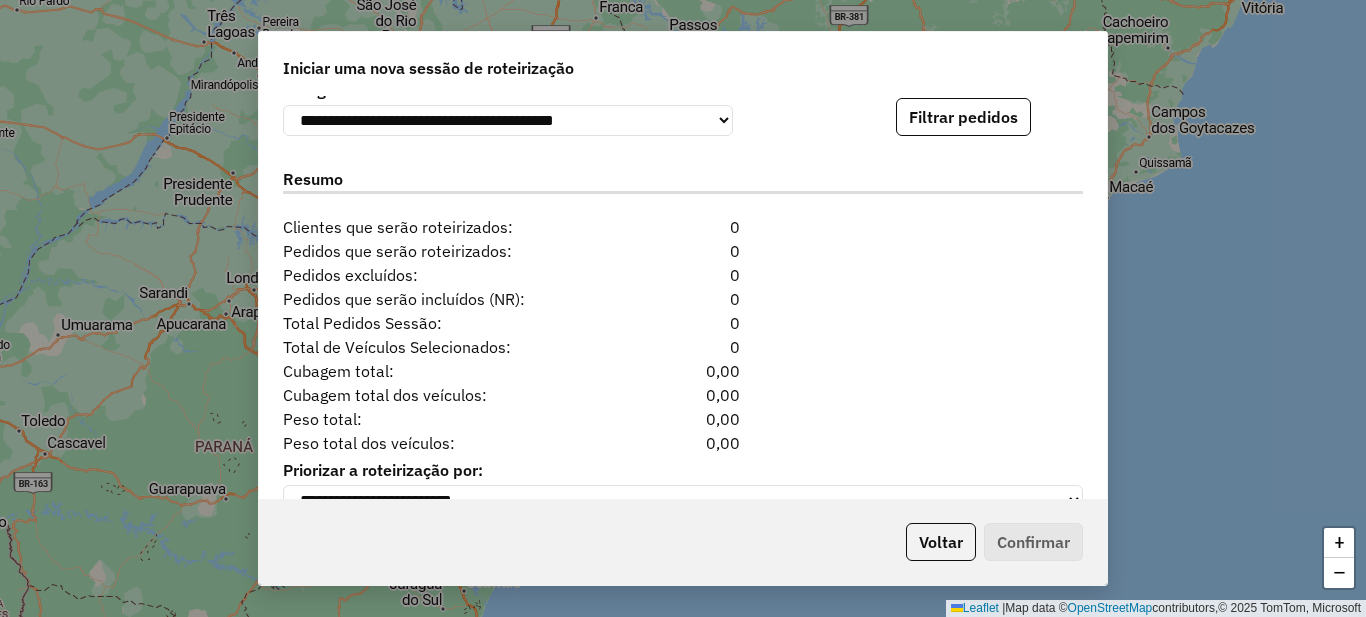 type on "**********" 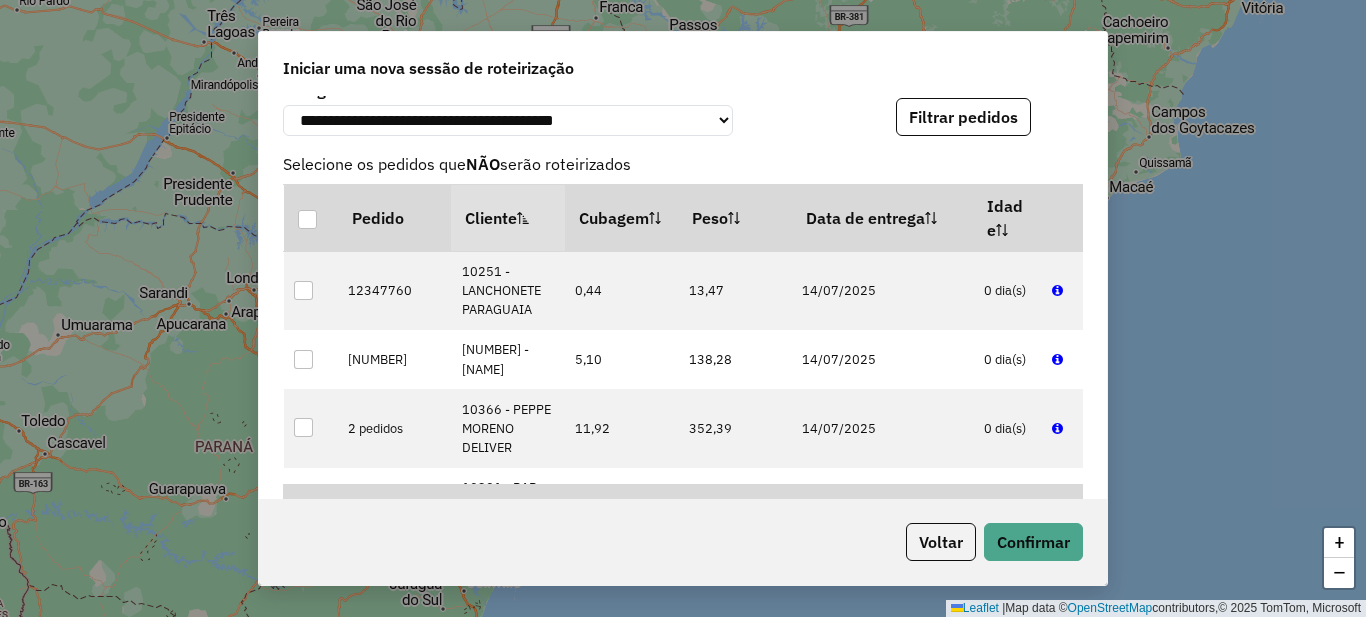 scroll, scrollTop: 1963, scrollLeft: 0, axis: vertical 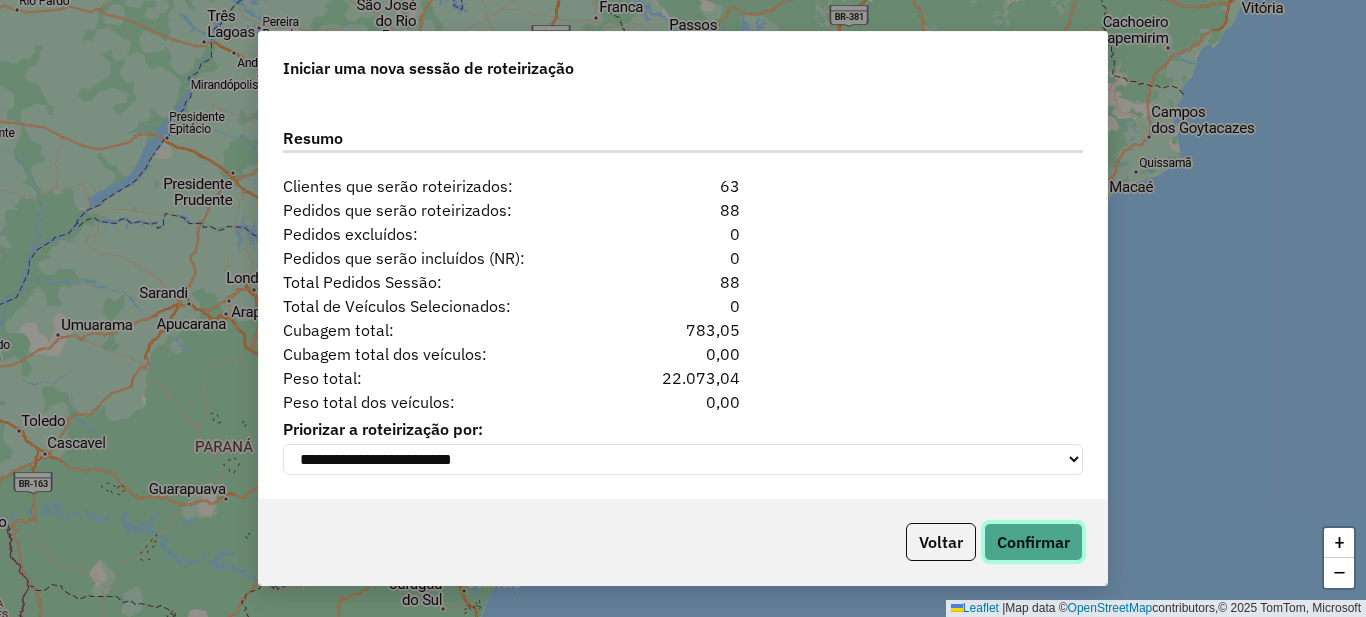 click on "Confirmar" 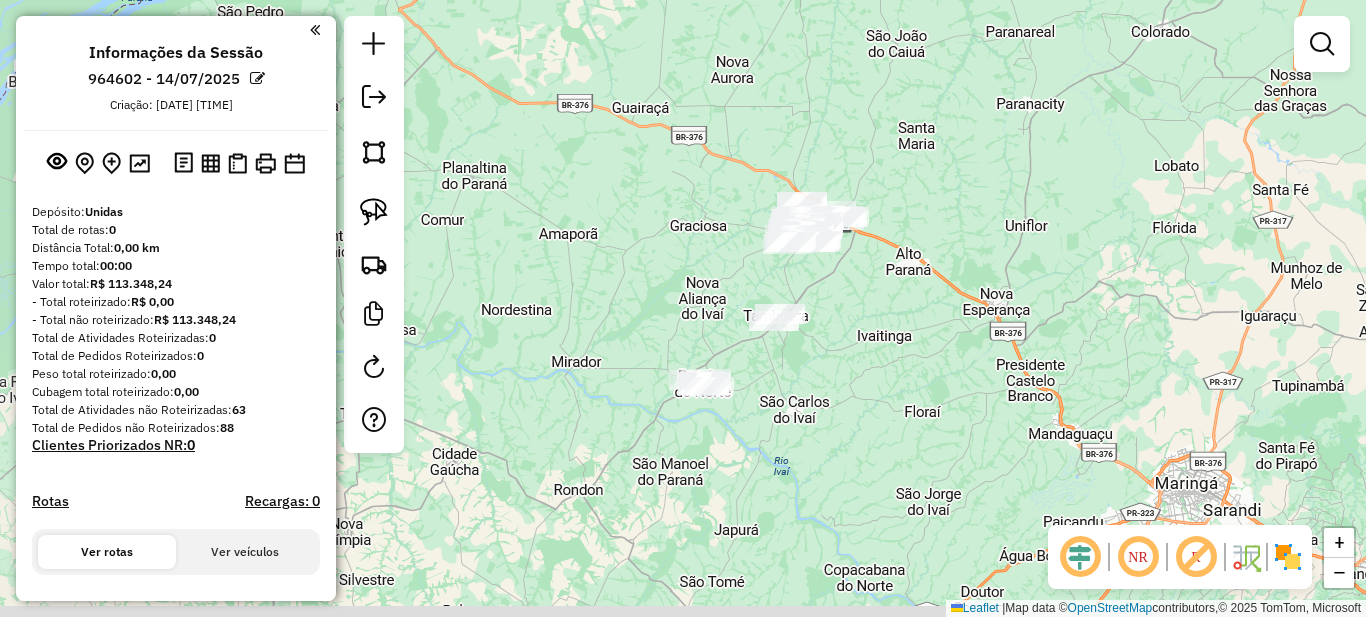 drag, startPoint x: 693, startPoint y: 444, endPoint x: 819, endPoint y: 384, distance: 139.55644 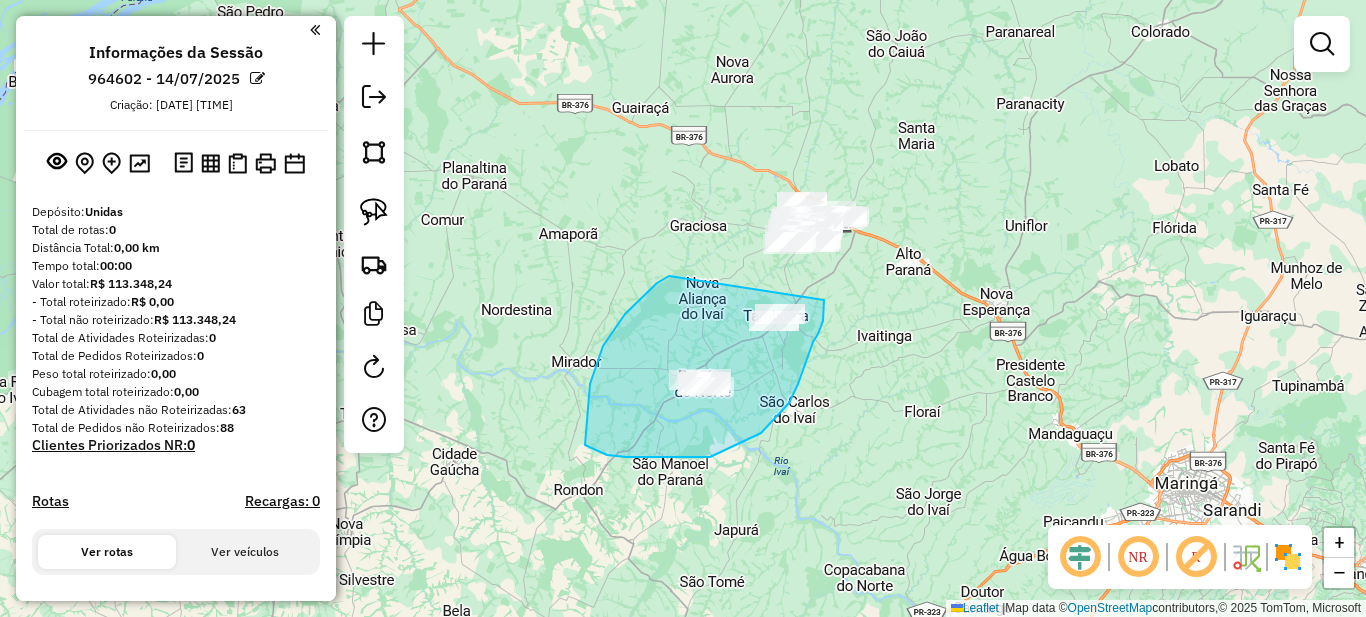 drag, startPoint x: 669, startPoint y: 276, endPoint x: 824, endPoint y: 300, distance: 156.84706 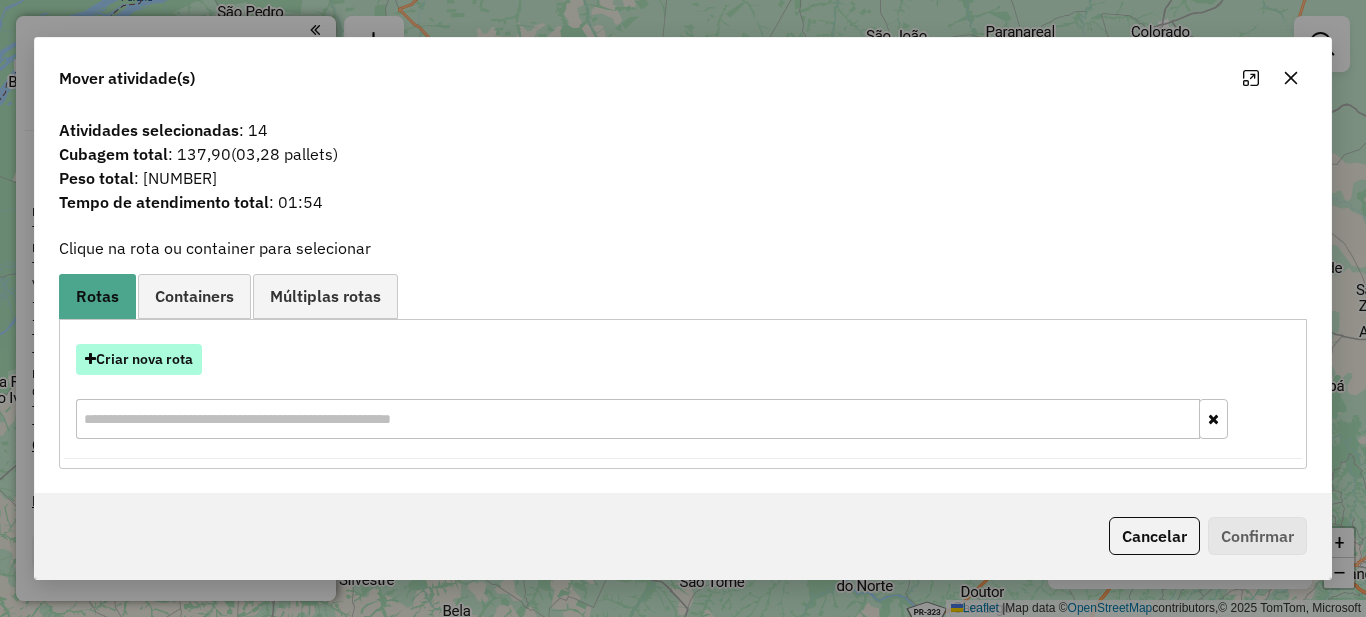 click on "Criar nova rota" at bounding box center (139, 359) 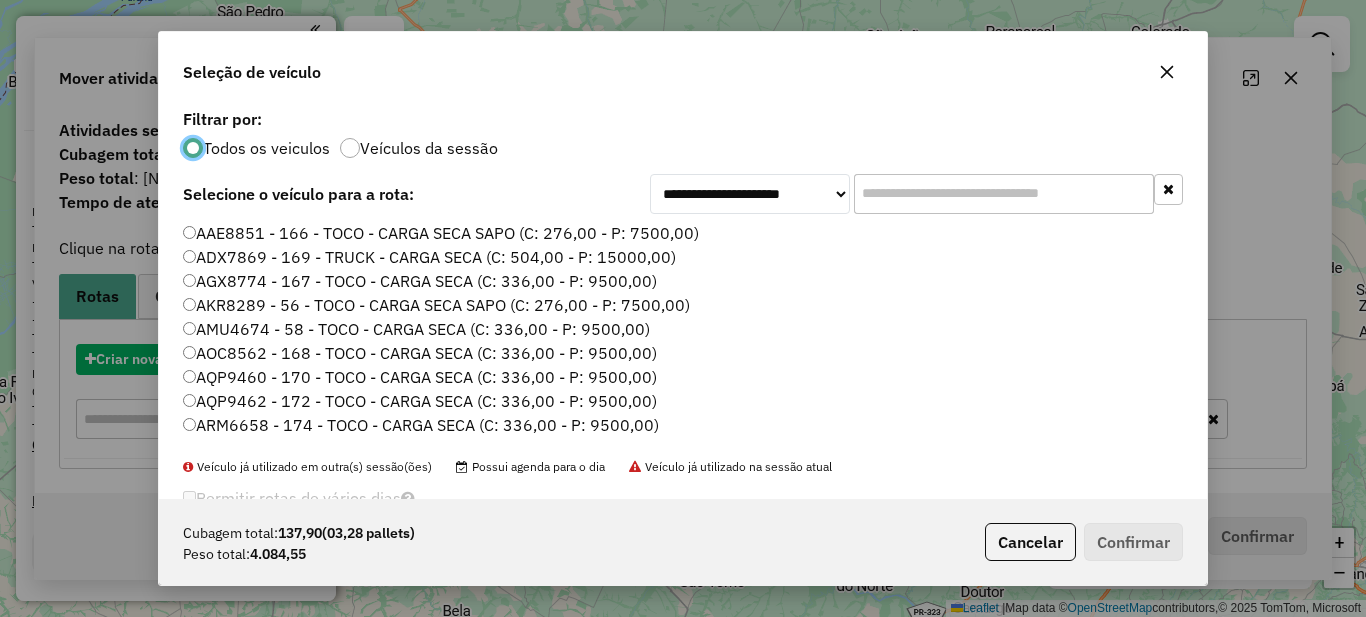 scroll, scrollTop: 11, scrollLeft: 6, axis: both 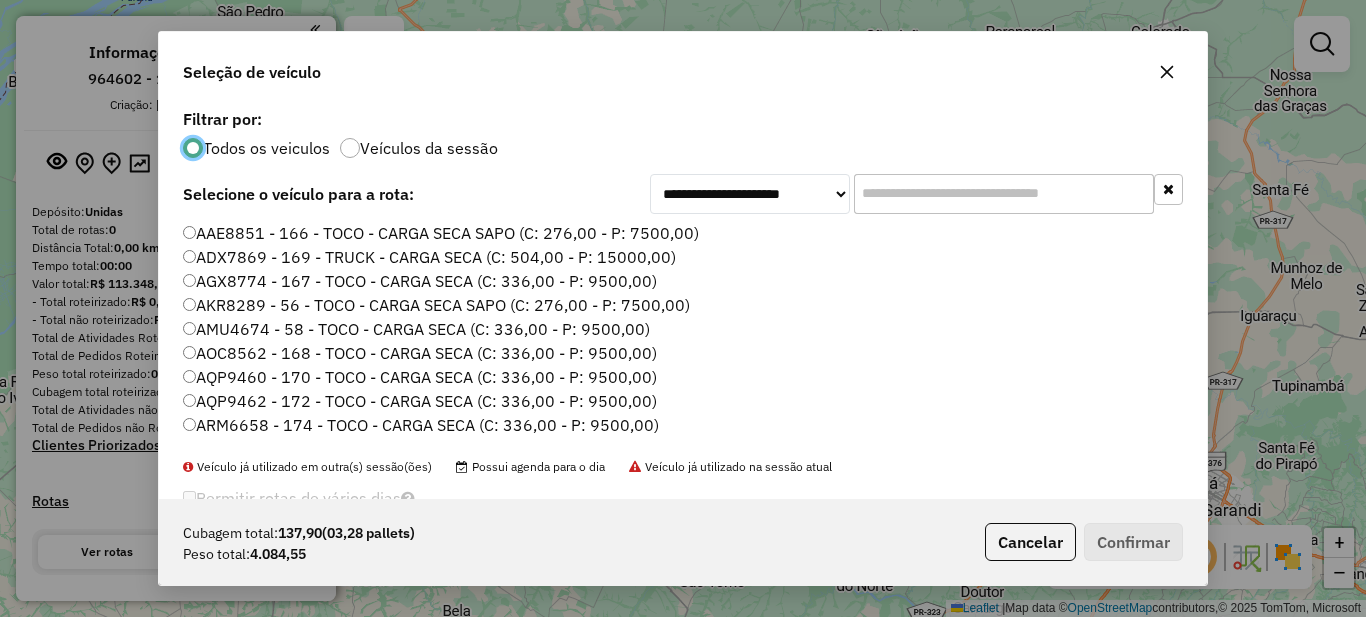 click 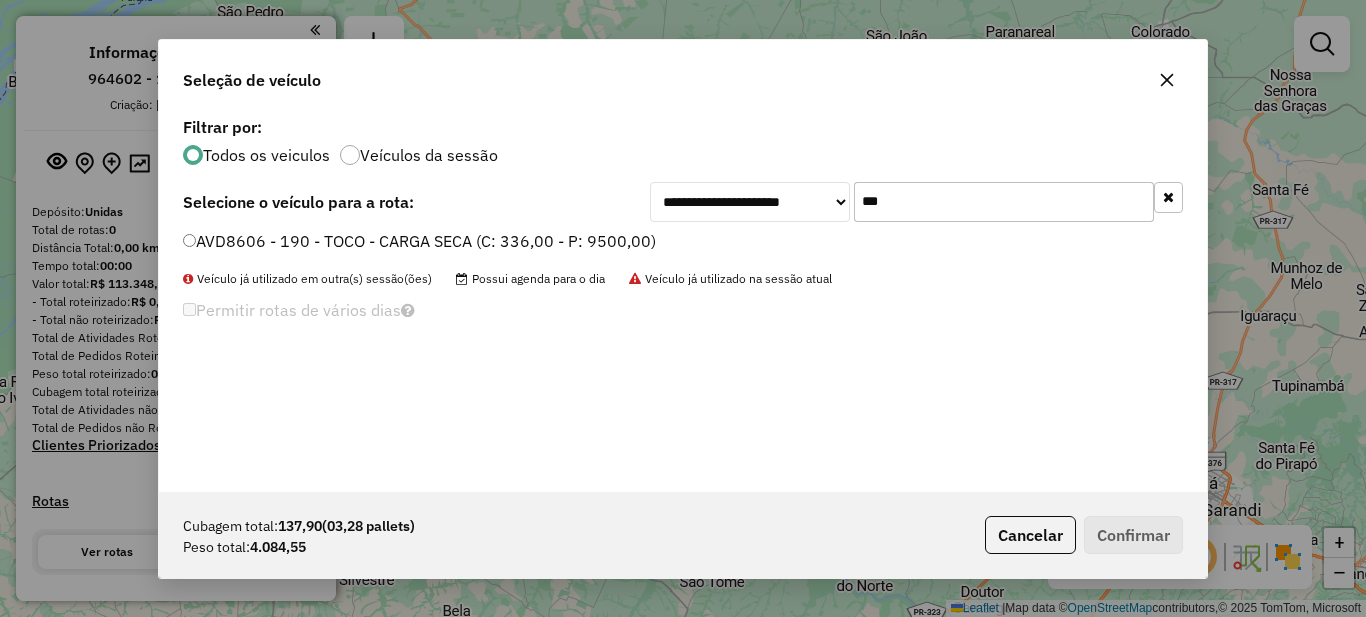 type on "***" 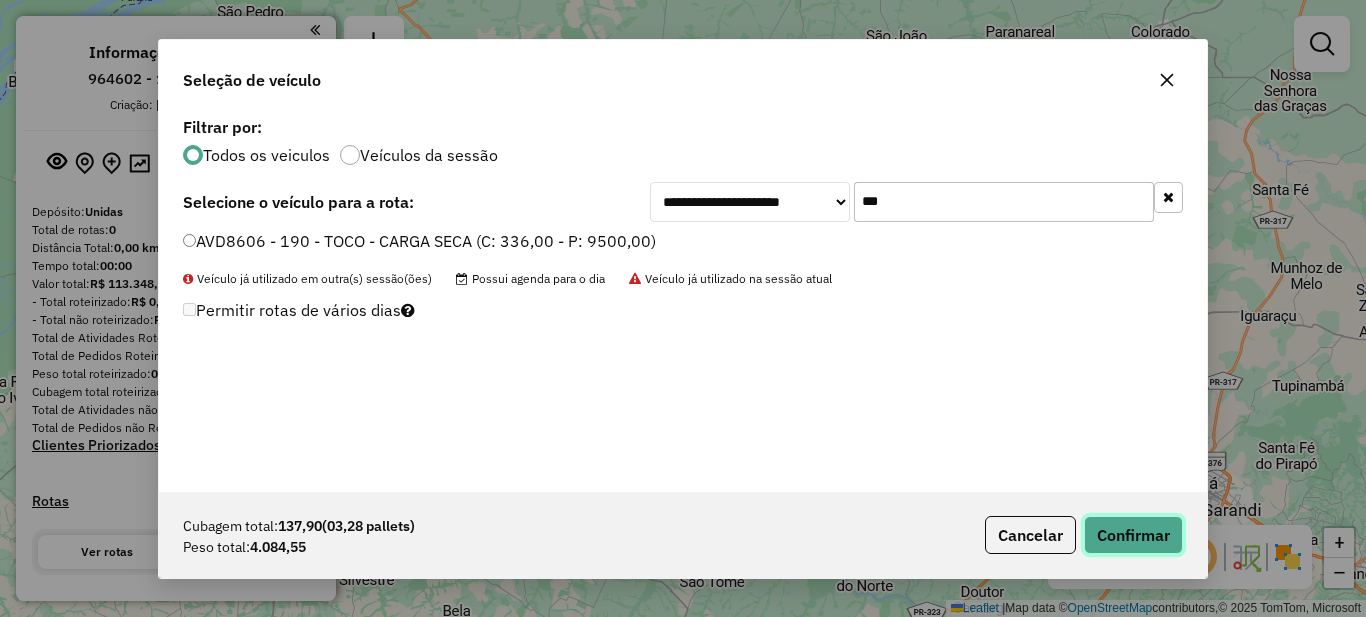 click on "Confirmar" 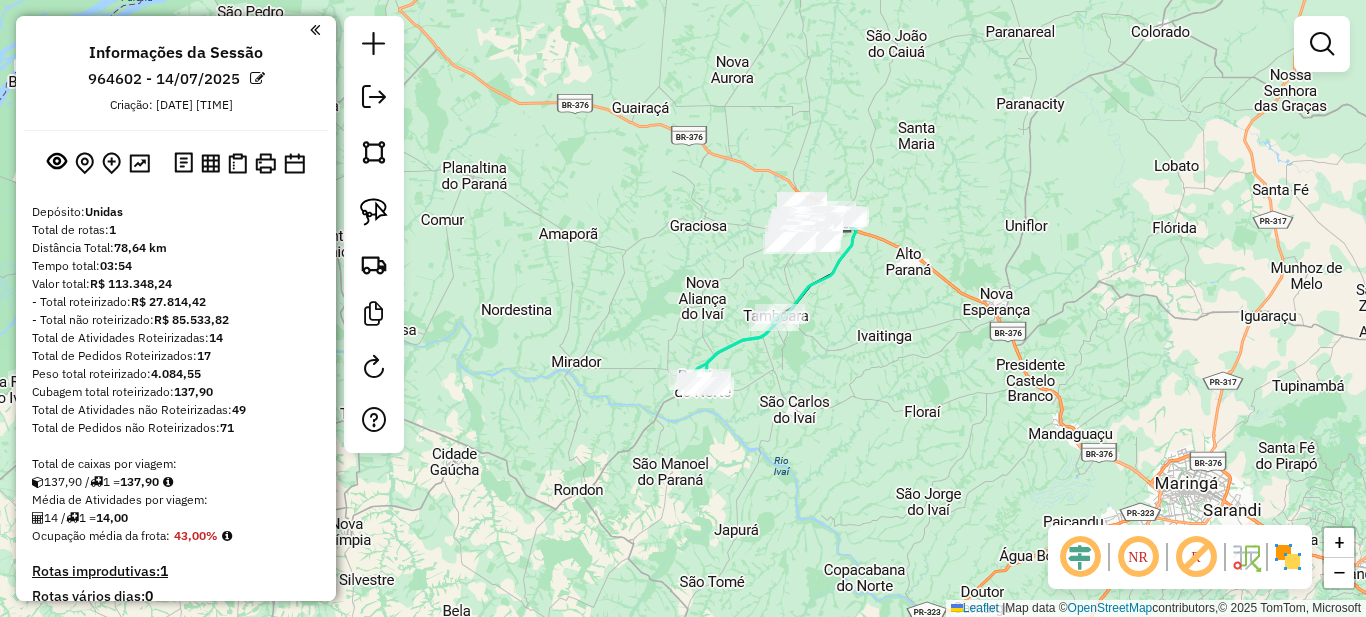 scroll, scrollTop: 400, scrollLeft: 0, axis: vertical 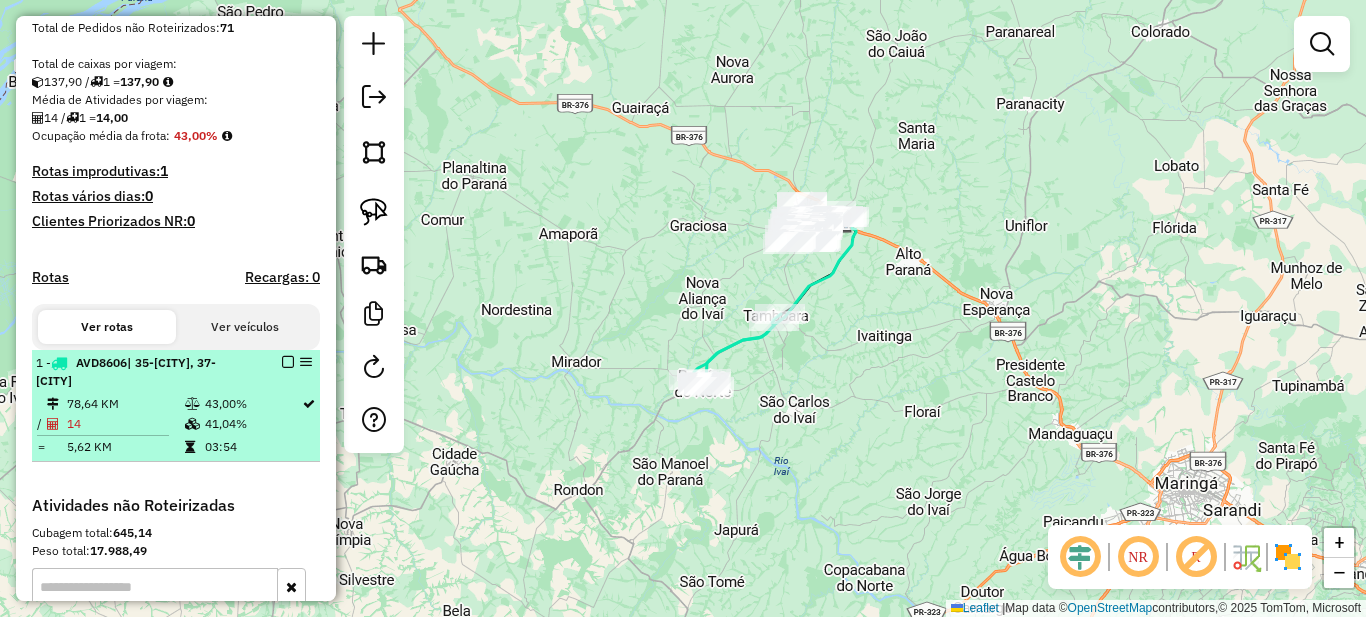 click on "1 -       [PLATE]   | 35- [CITY], 37- [CITY]" at bounding box center (176, 372) 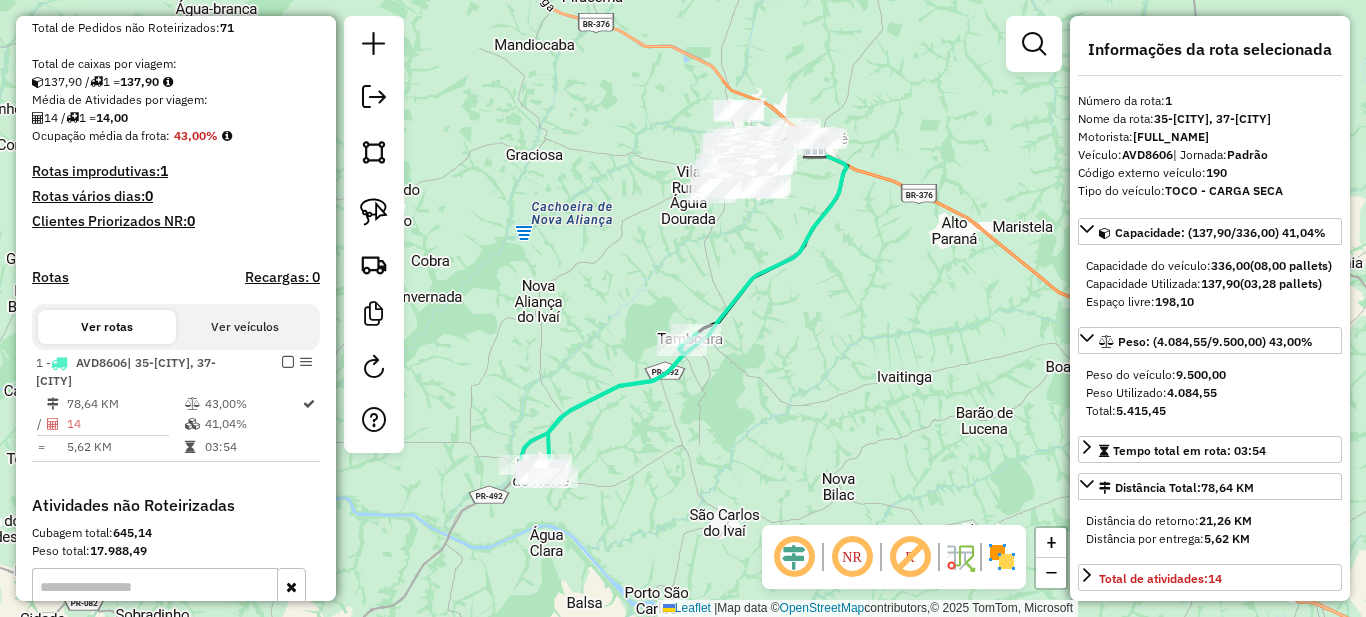 click 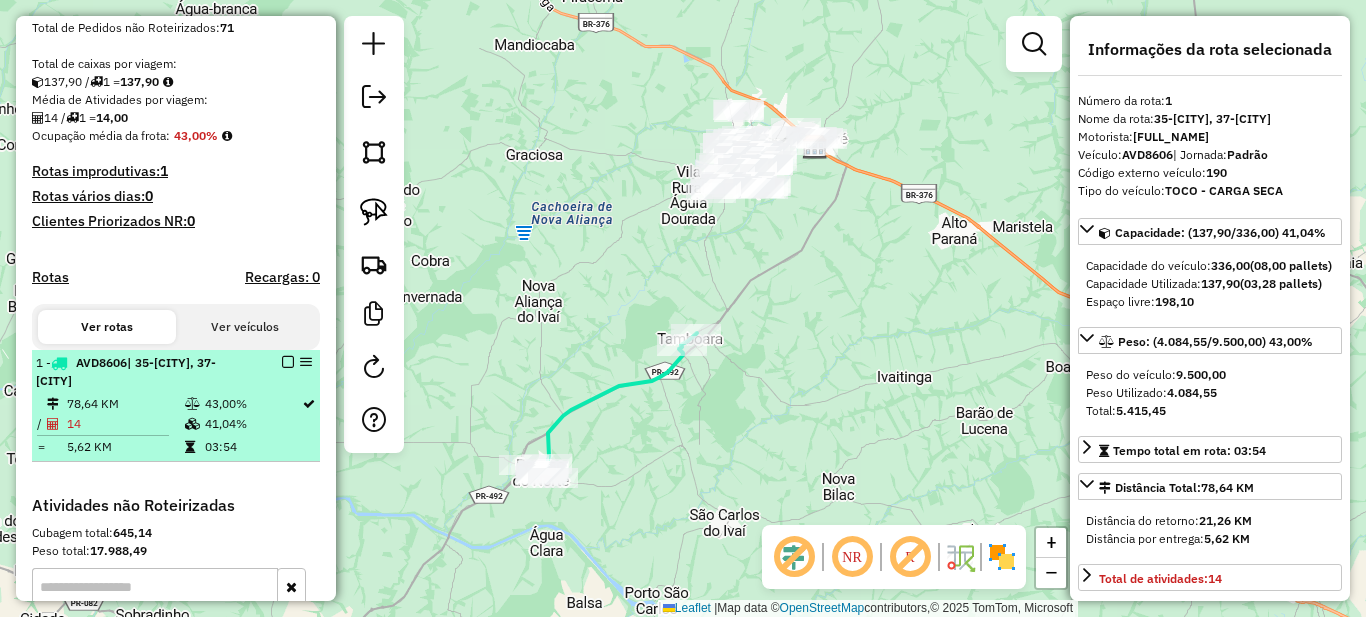 click at bounding box center [288, 362] 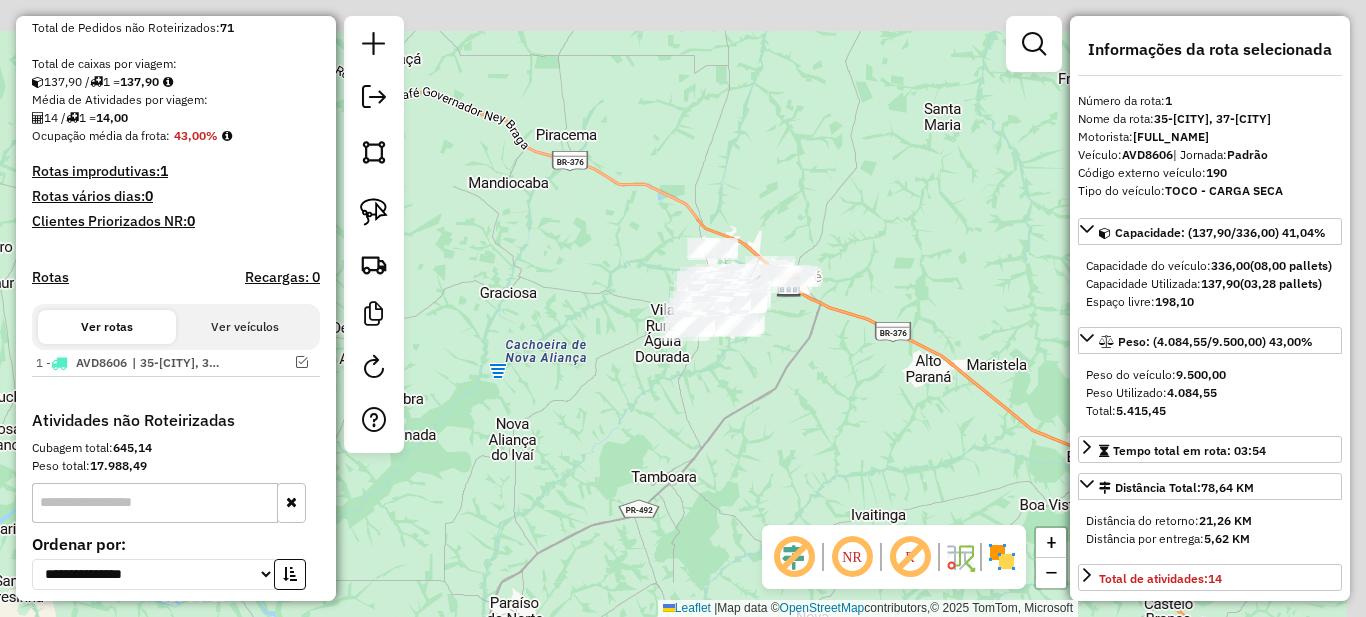 drag, startPoint x: 771, startPoint y: 255, endPoint x: 749, endPoint y: 405, distance: 151.60475 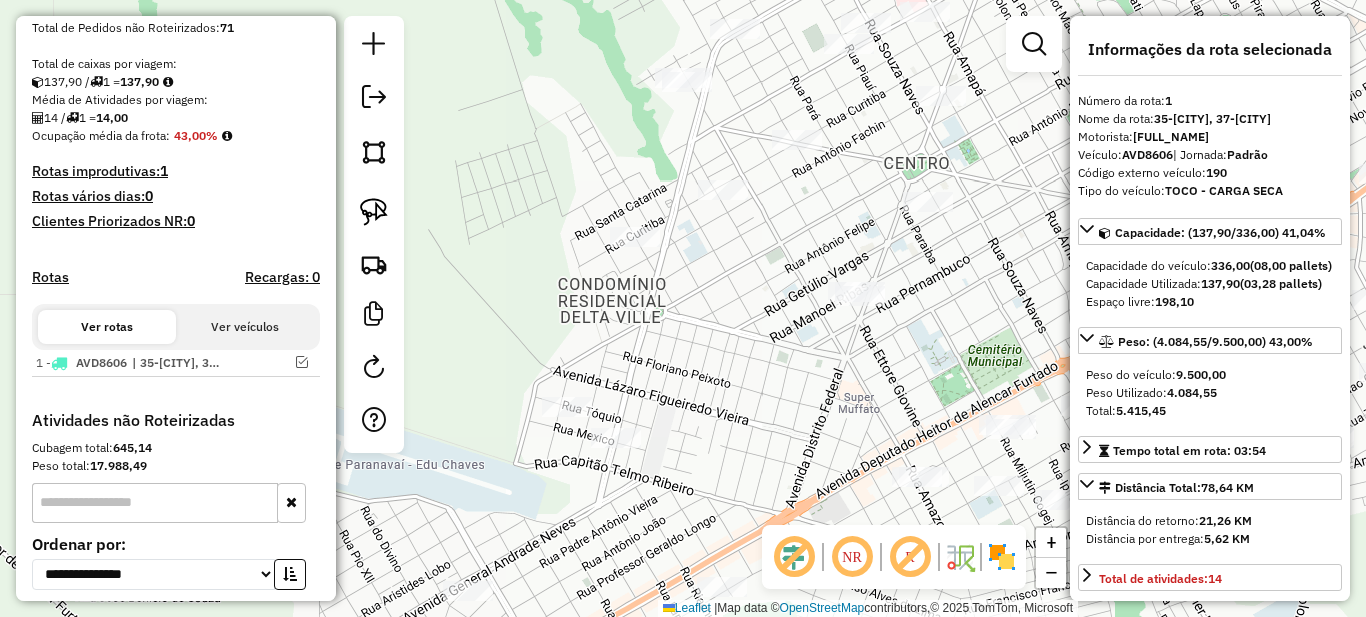 drag, startPoint x: 685, startPoint y: 310, endPoint x: 768, endPoint y: 358, distance: 95.880135 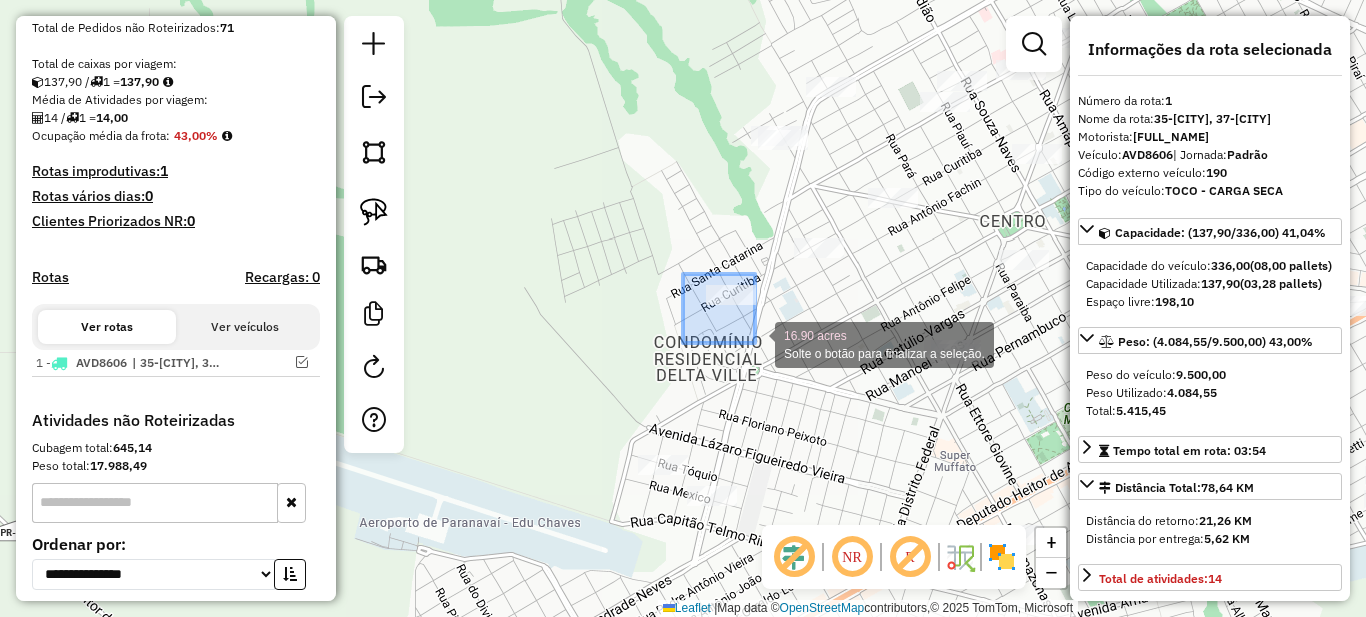 drag, startPoint x: 683, startPoint y: 274, endPoint x: 757, endPoint y: 344, distance: 101.862656 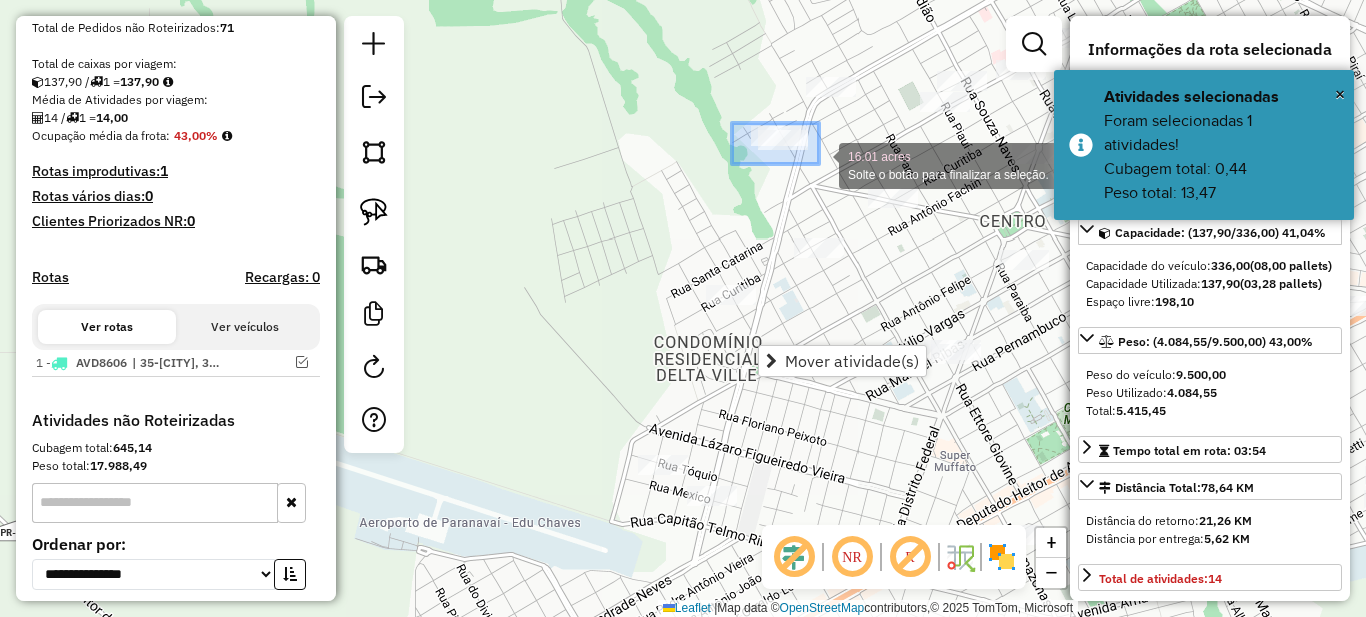 drag, startPoint x: 732, startPoint y: 123, endPoint x: 819, endPoint y: 164, distance: 96.17692 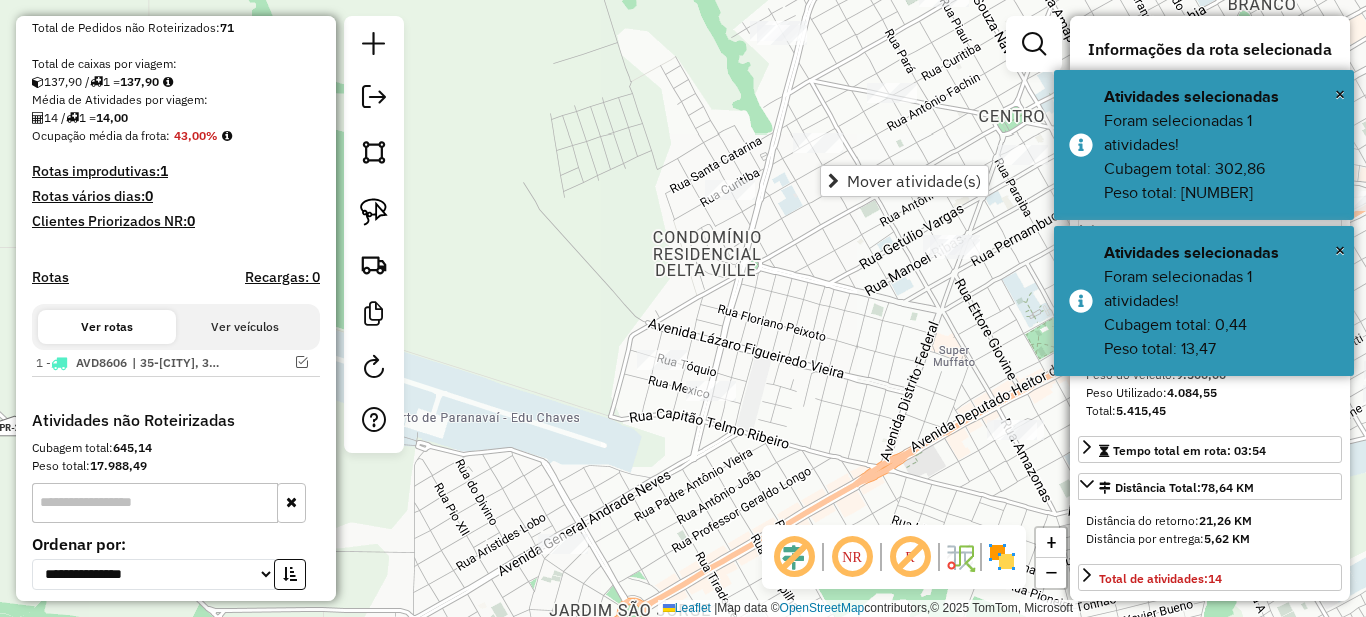 drag, startPoint x: 772, startPoint y: 429, endPoint x: 771, endPoint y: 283, distance: 146.00342 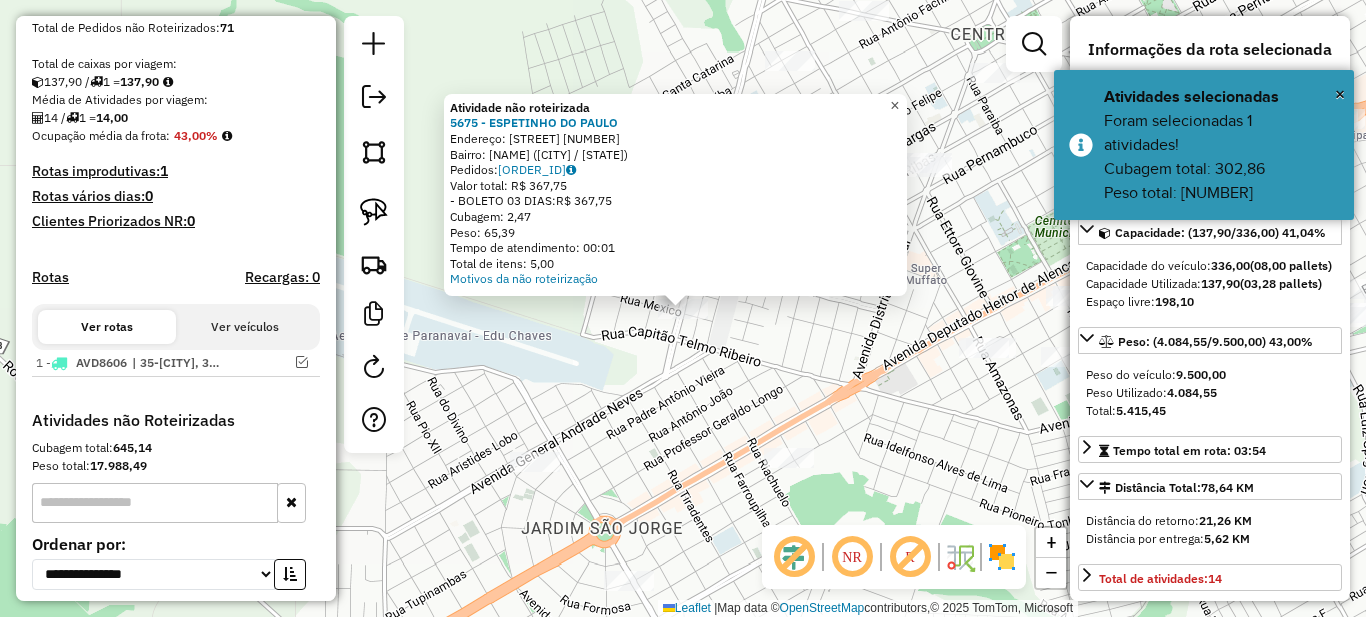 click on "×" 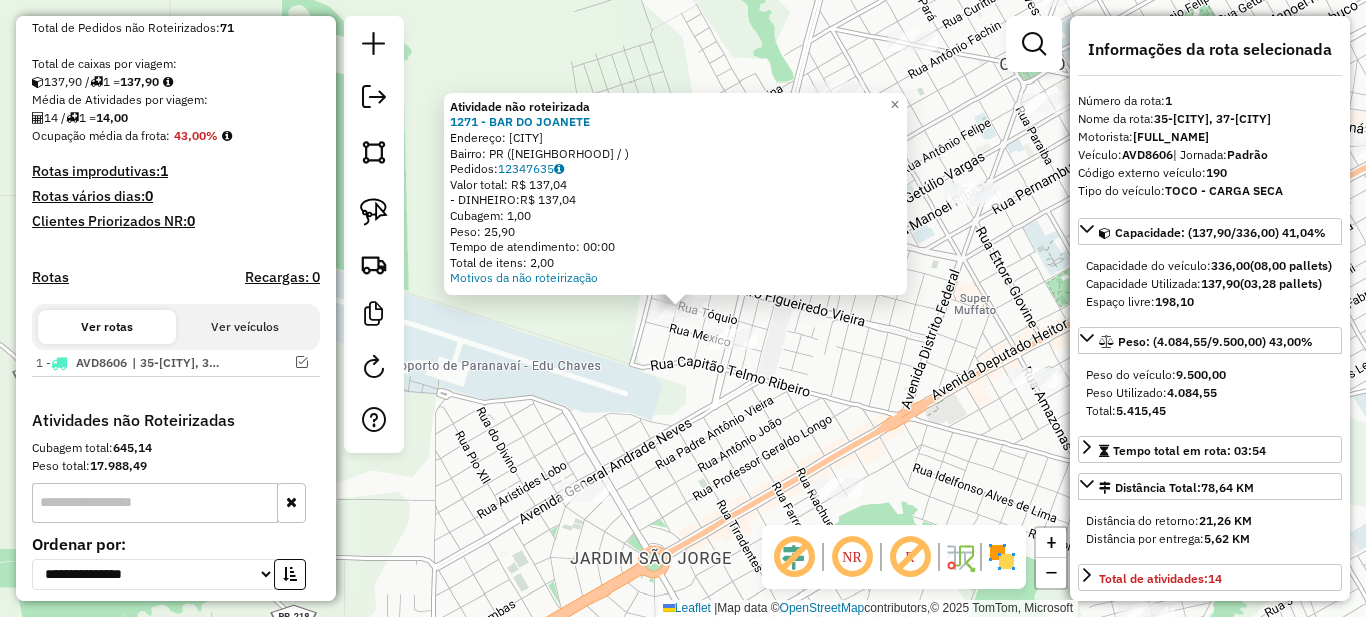 click on "Atividade não roteirizada 1271 - BAR DO JOANETE  Endereço: [CITY]   Bairro: PR (VILA SAO VICENTE / )   Pedidos:  12347635   Valor total: R$ 137,04   - DINHEIRO:  R$ 137,04   Cubagem: 1,00   Peso: 25,90   Tempo de atendimento: 00:00   Total de itens: 2,00  Motivos da não roteirização × Janela de atendimento Grade de atendimento Capacidade Transportadoras Veículos Cliente Pedidos  Rotas Selecione os dias de semana para filtrar as janelas de atendimento  Seg   Ter   Qua   Qui   Sex   Sáb   Dom  Informe o período da janela de atendimento: De: Até:  Filtrar exatamente a janela do cliente  Considerar janela de atendimento padrão  Selecione os dias de semana para filtrar as grades de atendimento  Seg   Ter   Qua   Qui   Sex   Sáb   Dom   Considerar clientes sem dia de atendimento cadastrado  Clientes fora do dia de atendimento selecionado Filtrar as atividades entre os valores definidos abaixo:  Peso mínimo:   Peso máximo:   Cubagem mínima:   Cubagem máxima:   De:   Até:   De:   Até:  Veículo:" 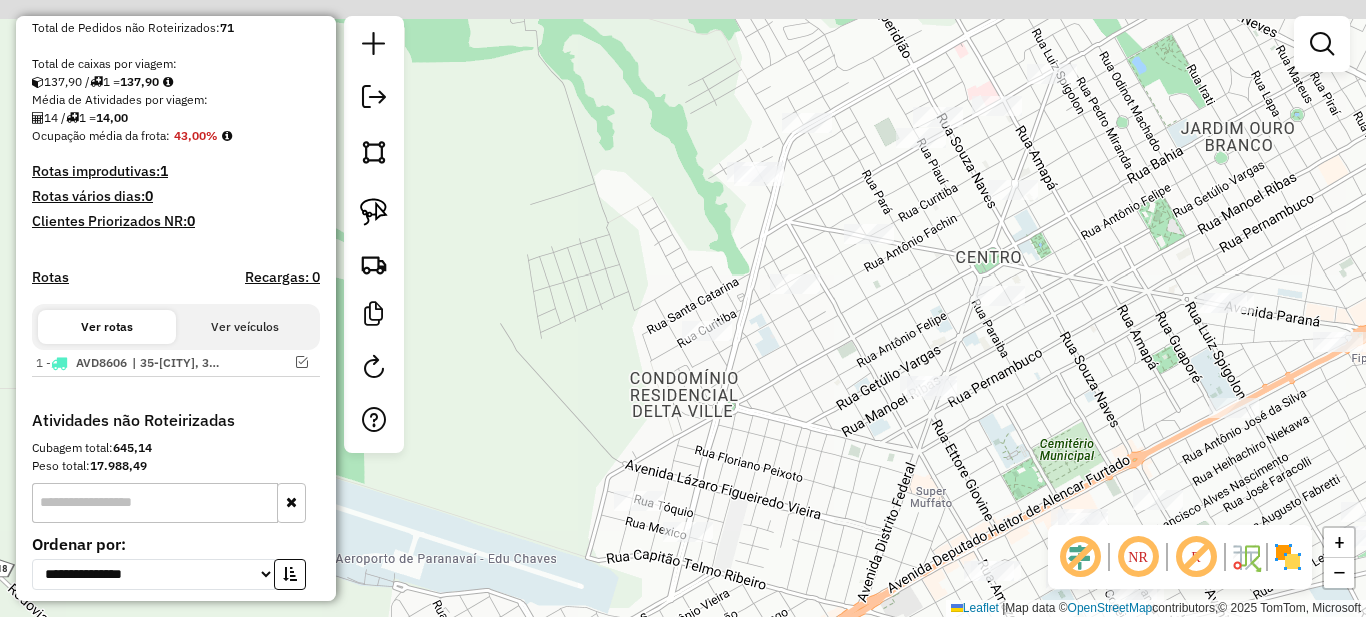 drag, startPoint x: 802, startPoint y: 261, endPoint x: 761, endPoint y: 422, distance: 166.1385 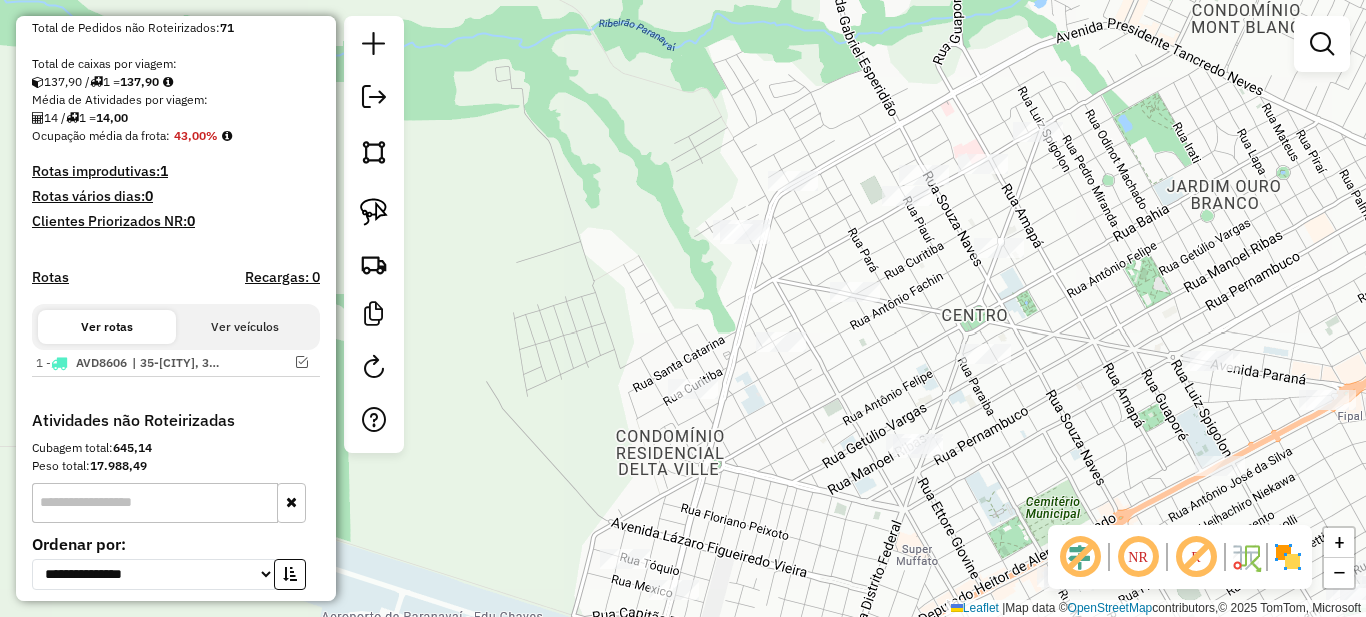click on "Janela de atendimento Grade de atendimento Capacidade Transportadoras Veículos Cliente Pedidos  Rotas Selecione os dias de semana para filtrar as janelas de atendimento  Seg   Ter   Qua   Qui   Sex   Sáb   Dom  Informe o período da janela de atendimento: De: Até:  Filtrar exatamente a janela do cliente  Considerar janela de atendimento padrão  Selecione os dias de semana para filtrar as grades de atendimento  Seg   Ter   Qua   Qui   Sex   Sáb   Dom   Considerar clientes sem dia de atendimento cadastrado  Clientes fora do dia de atendimento selecionado Filtrar as atividades entre os valores definidos abaixo:  Peso mínimo:   Peso máximo:   Cubagem mínima:   Cubagem máxima:   De:   Até:  Filtrar as atividades entre o tempo de atendimento definido abaixo:  De:   Até:   Considerar capacidade total dos clientes não roteirizados Transportadora: Selecione um ou mais itens Tipo de veículo: Selecione um ou mais itens Veículo: Selecione um ou mais itens Motorista: Selecione um ou mais itens Nome: Rótulo:" 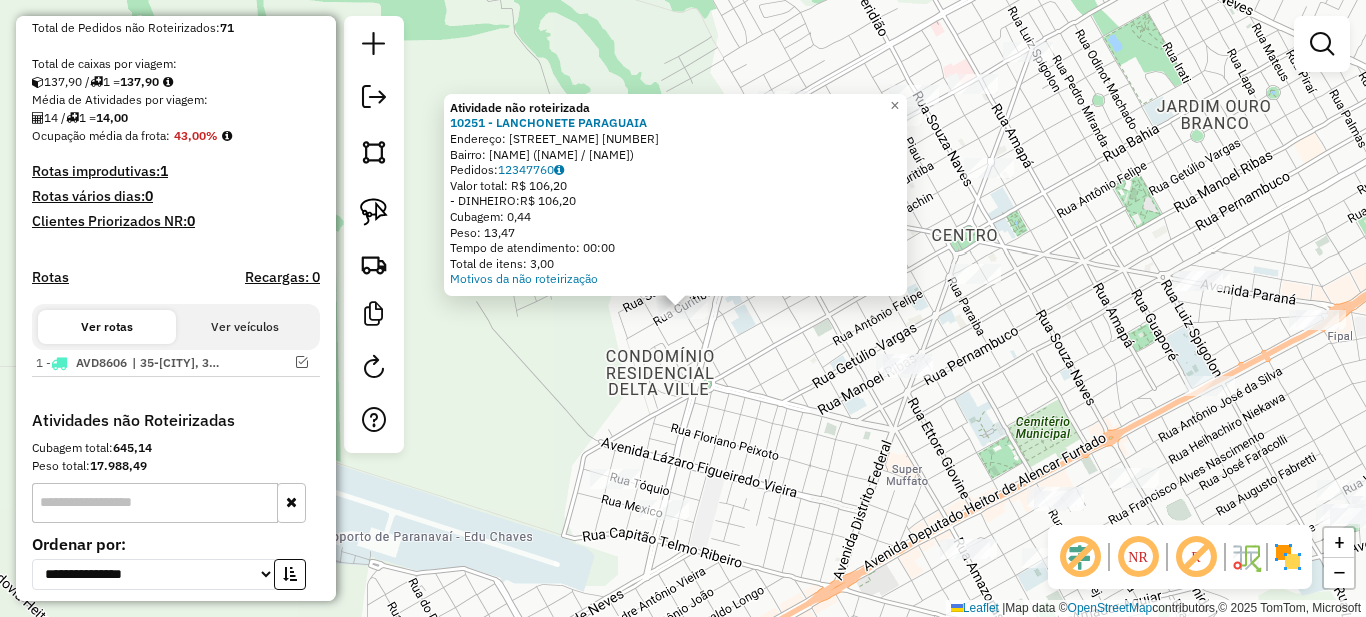click on "Endereço:  [NAME] [NUMBER]   Bairro: [NAME] ([NAME] / [NAME])   Pedidos:  [NUMBER]   Cubagem: [NUMBER]   Peso: [NUMBER]   Tempo de atendimento: [TIME]   Total de itens: [NUMBER]  Motivos da não roteirização × Janela de atendimento Grade de atendimento Capacidade Transportadoras Veículos Cliente Pedidos  Rotas Selecione os dias de semana para filtrar as janelas de atendimento  Seg   Ter   Qua   Qui   Sex   Sáb   Dom  Informe o período da janela de atendimento: De: [TIME] Até: [TIME]  Filtrar exatamente a janela do cliente  Considerar janela de atendimento padrão  Selecione os dias de semana para filtrar as grades de atendimento  Seg   Ter   Qua   Qui   Sex   Sáb   Dom   Considerar clientes sem dia de atendimento cadastrado  Clientes fora do dia de atendimento selecionado Filtrar as atividades entre os valores definidos abaixo:  Peso mínimo:   Peso máximo:   Cubagem mínima:   Cubagem máxima:" 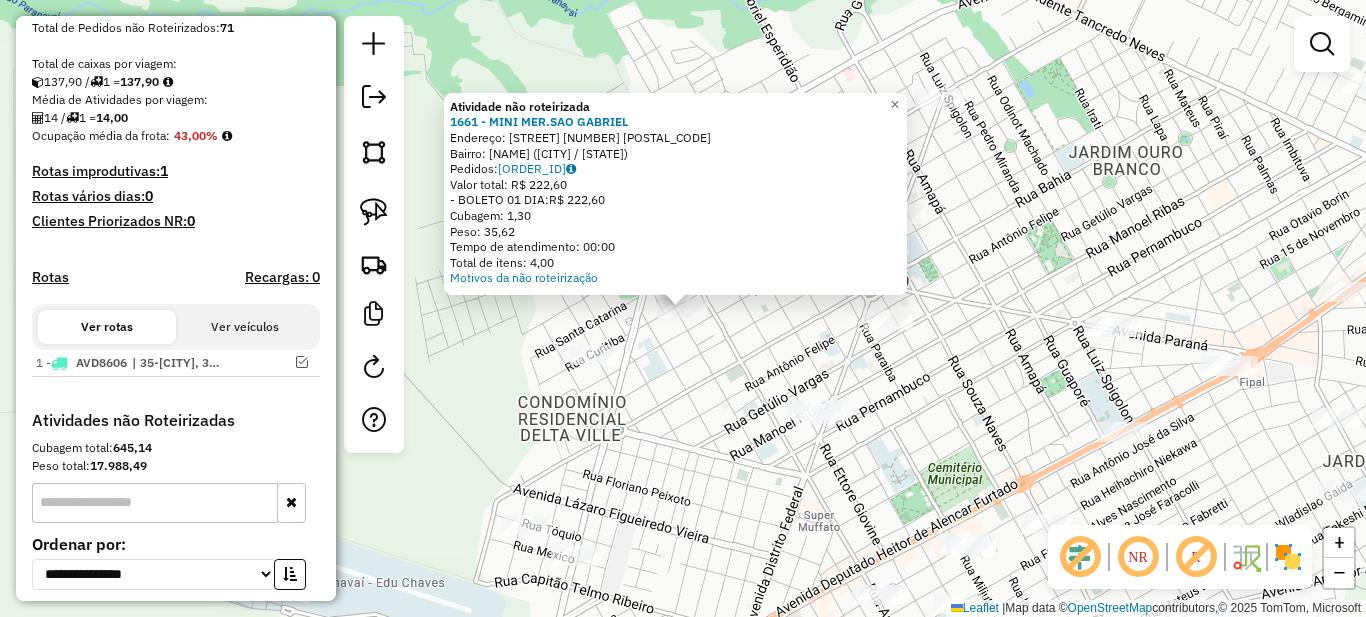 click on "Atividade não roteirizada 1661 - MINI MER.SAO GABRIEL  Endereço:  CURITIBA 1 001310   Bairro: CENTRO ([CITY] / PR)   Pedidos:  12347719   Valor total: R$ 222,60   - BOLETO 01 DIA:  R$ 222,60   Cubagem: 1,30   Peso: 35,62   Tempo de atendimento: 00:00   Total de itens: 4,00  Motivos da não roteirização × Janela de atendimento Grade de atendimento Capacidade Transportadoras Veículos Cliente Pedidos  Rotas Selecione os dias de semana para filtrar as janelas de atendimento  Seg   Ter   Qua   Qui   Sex   Sáb   Dom  Informe o período da janela de atendimento: De: Até:  Filtrar exatamente a janela do cliente  Considerar janela de atendimento padrão  Selecione os dias de semana para filtrar as grades de atendimento  Seg   Ter   Qua   Qui   Sex   Sáb   Dom   Considerar clientes sem dia de atendimento cadastrado  Clientes fora do dia de atendimento selecionado Filtrar as atividades entre os valores definidos abaixo:  Peso mínimo:   Peso máximo:   Cubagem mínima:   Cubagem máxima:   De:   Até:   De:" 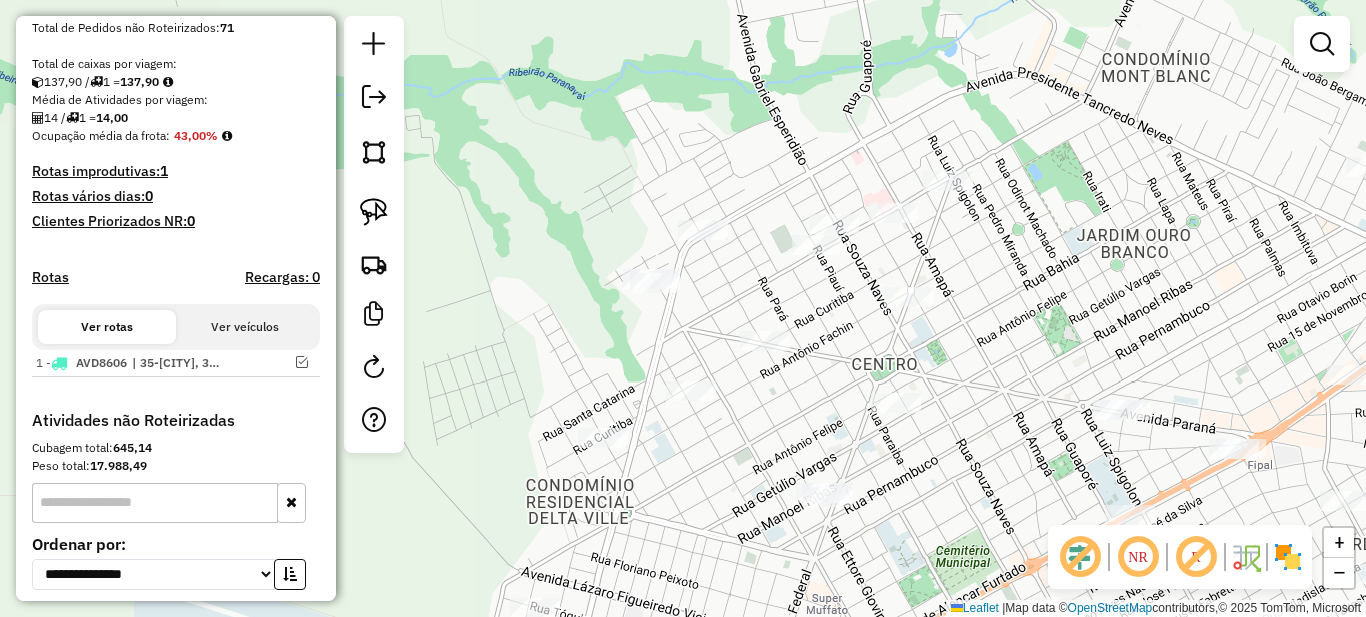 drag, startPoint x: 621, startPoint y: 272, endPoint x: 671, endPoint y: 388, distance: 126.31706 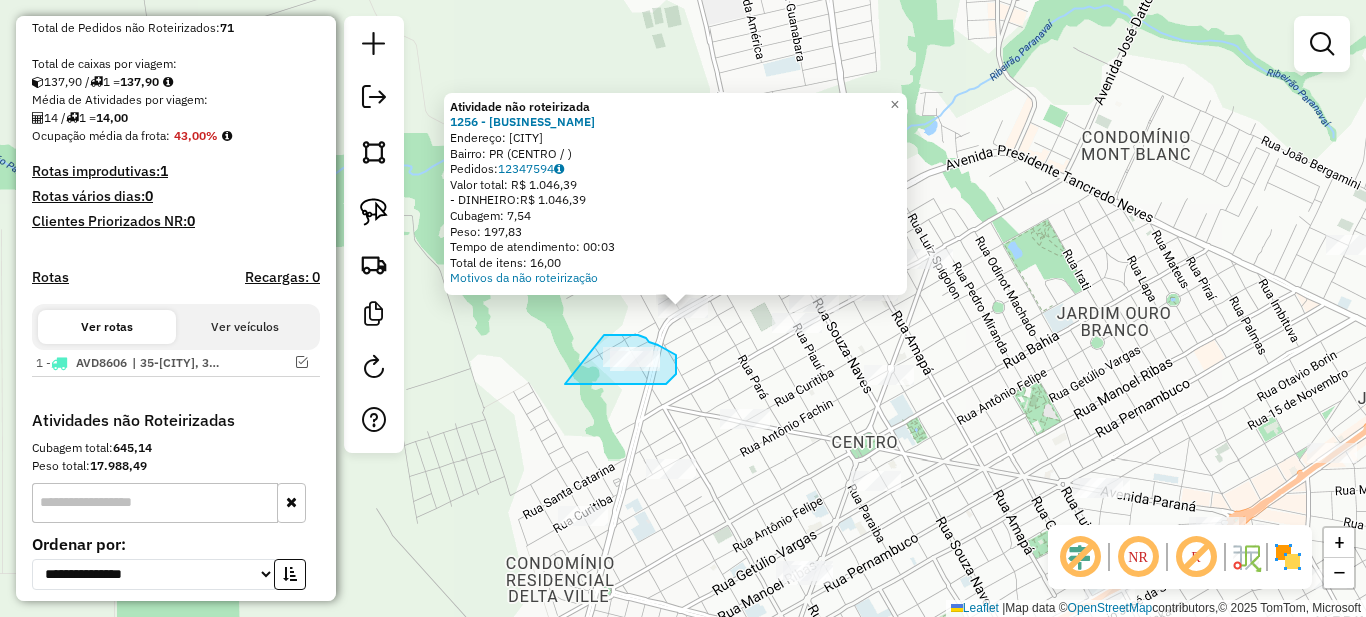 drag, startPoint x: 565, startPoint y: 384, endPoint x: 604, endPoint y: 335, distance: 62.625874 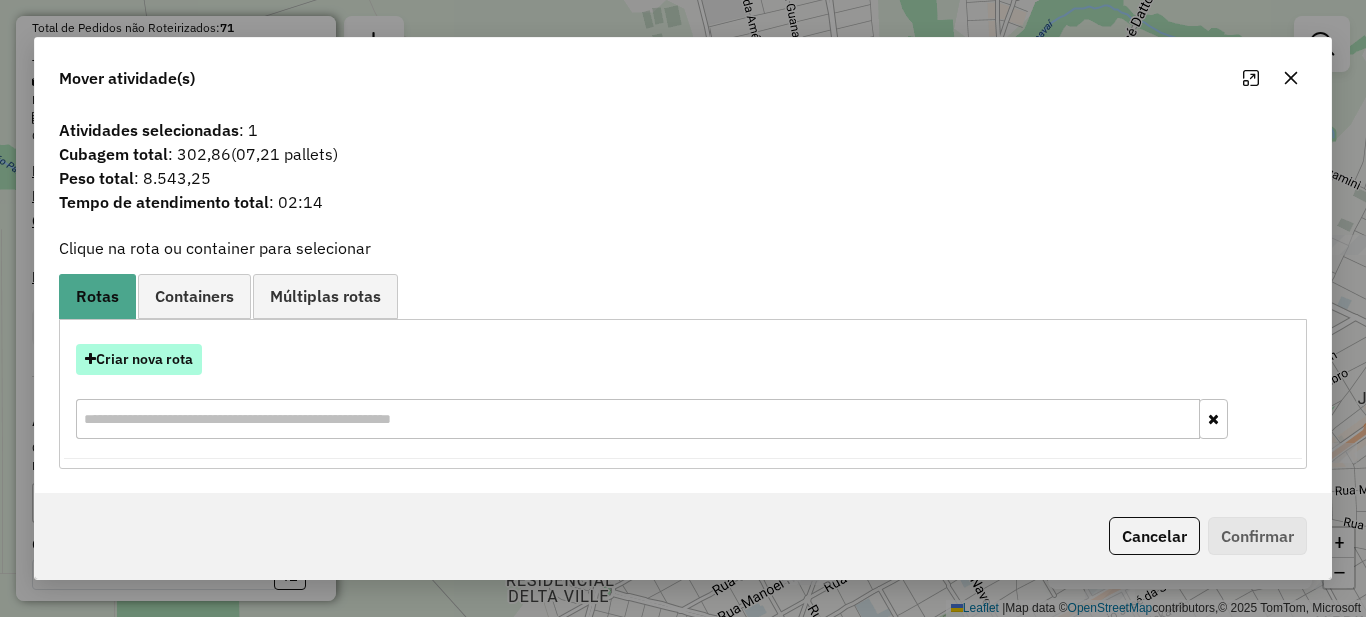 click on "Criar nova rota" at bounding box center [139, 359] 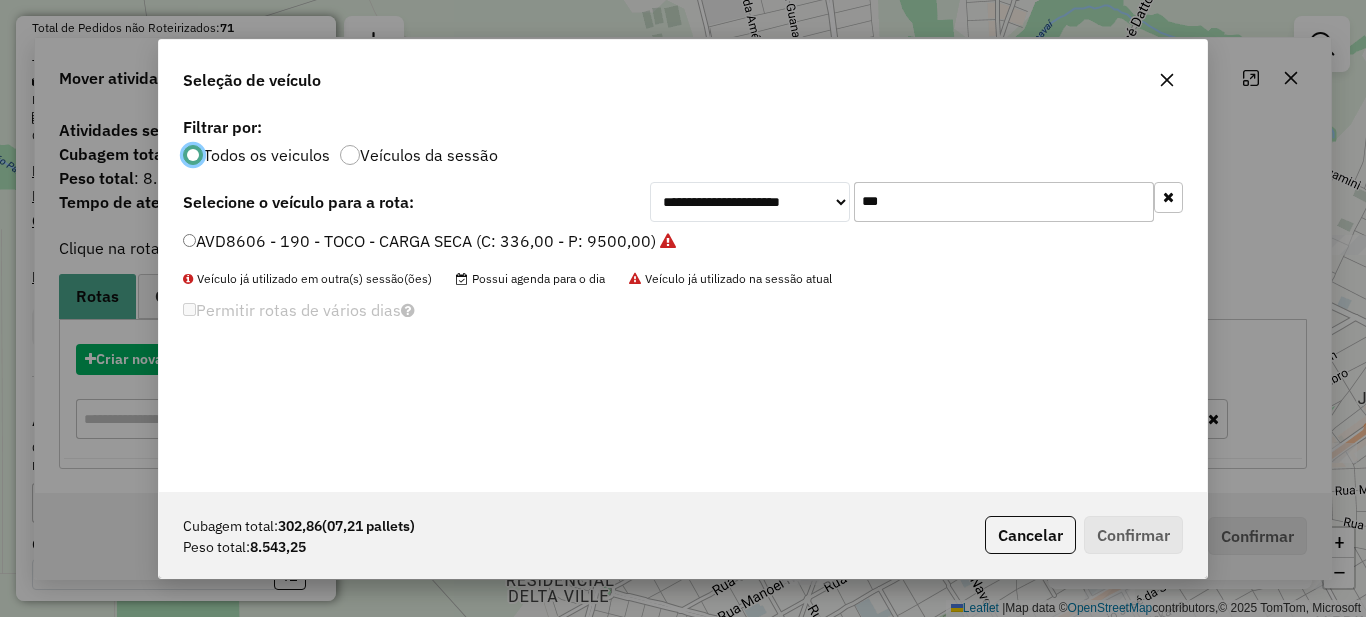 scroll, scrollTop: 11, scrollLeft: 6, axis: both 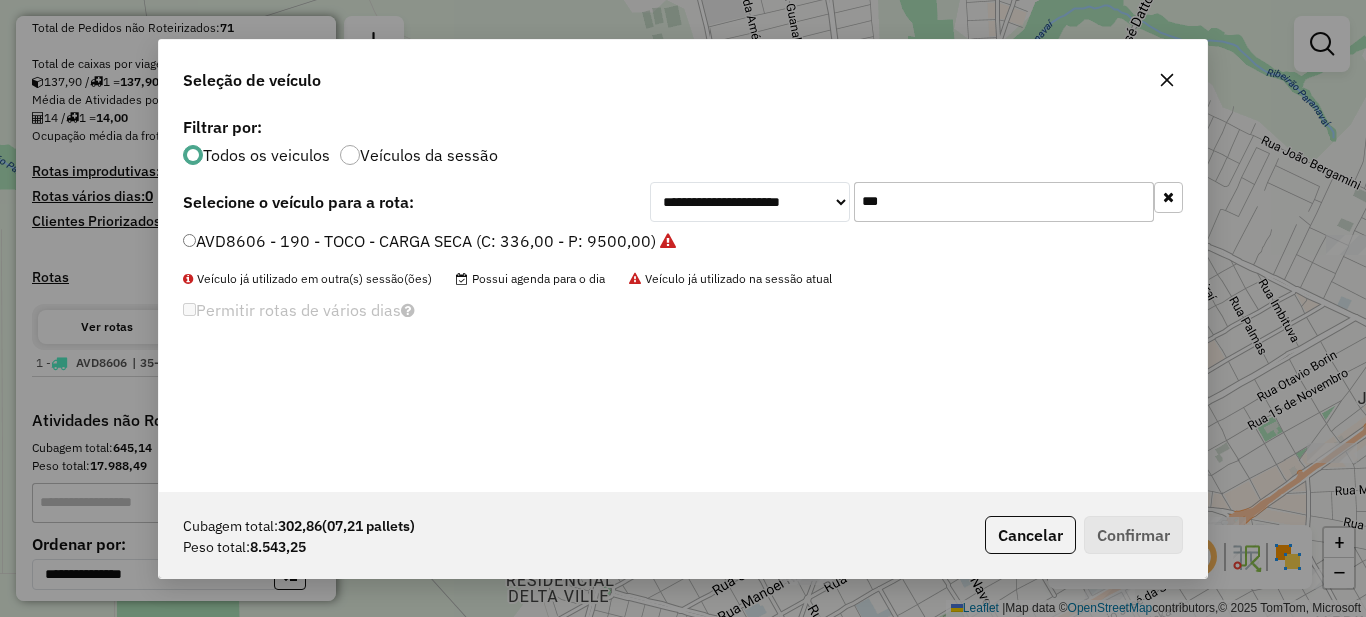 click on "***" 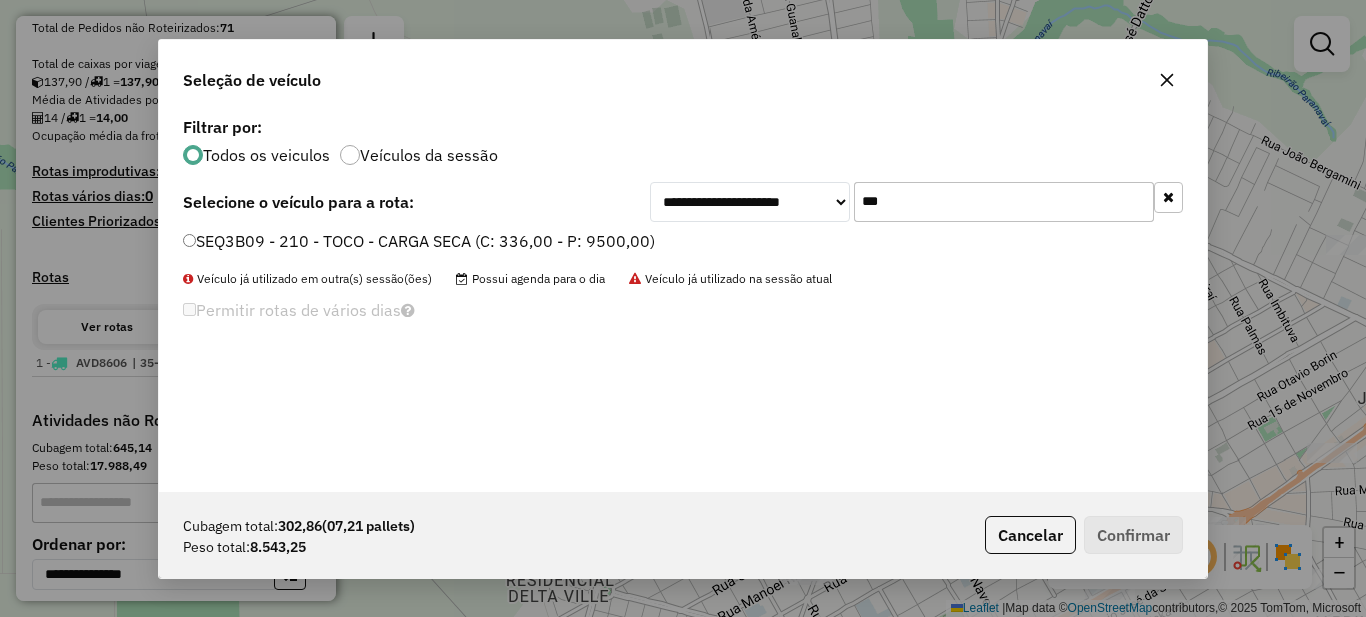 type on "***" 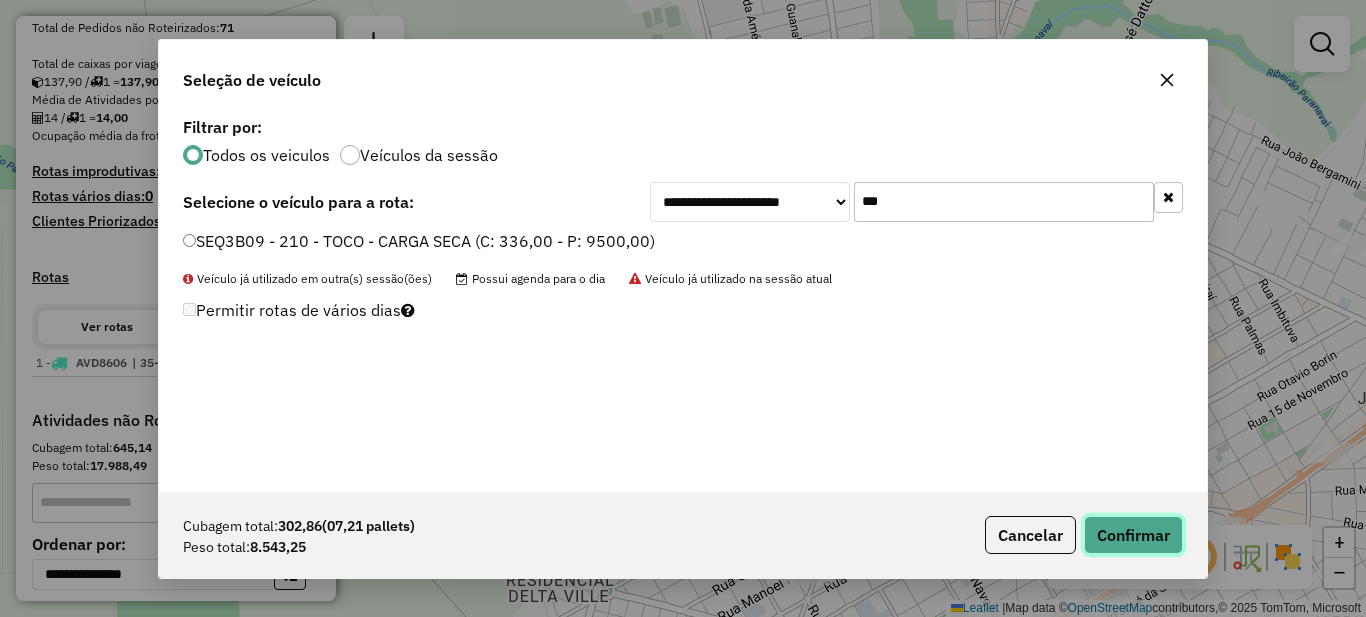 click on "Confirmar" 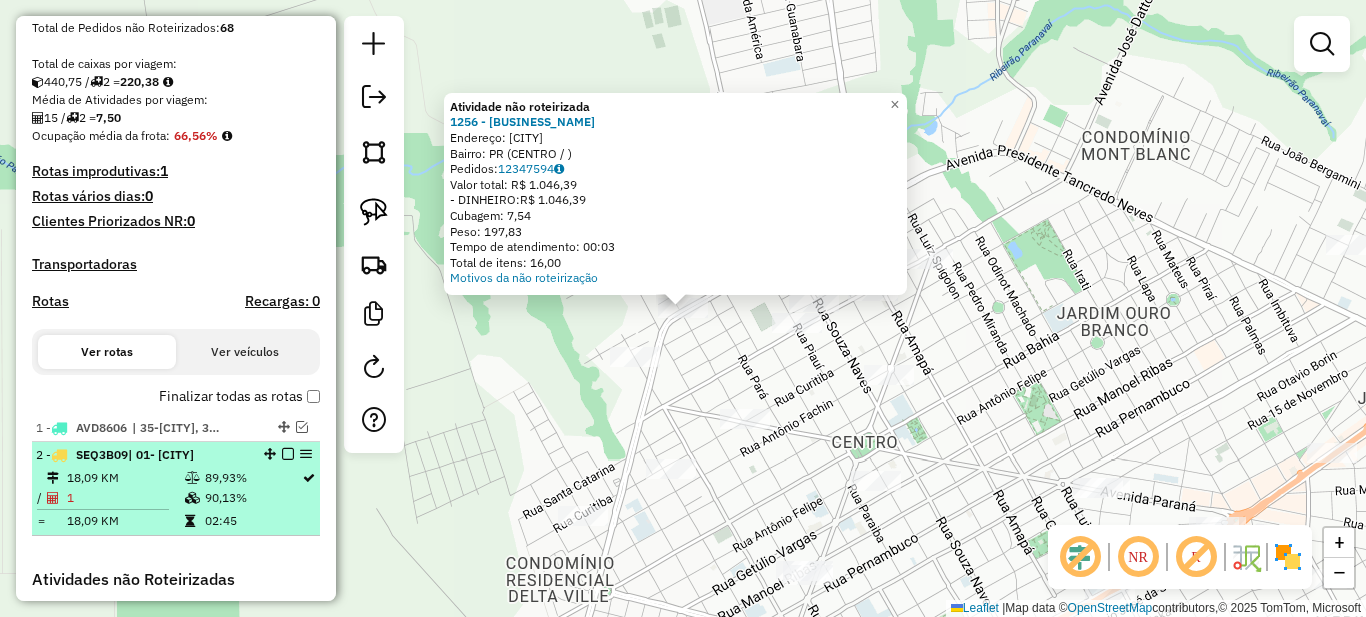 click at bounding box center (288, 454) 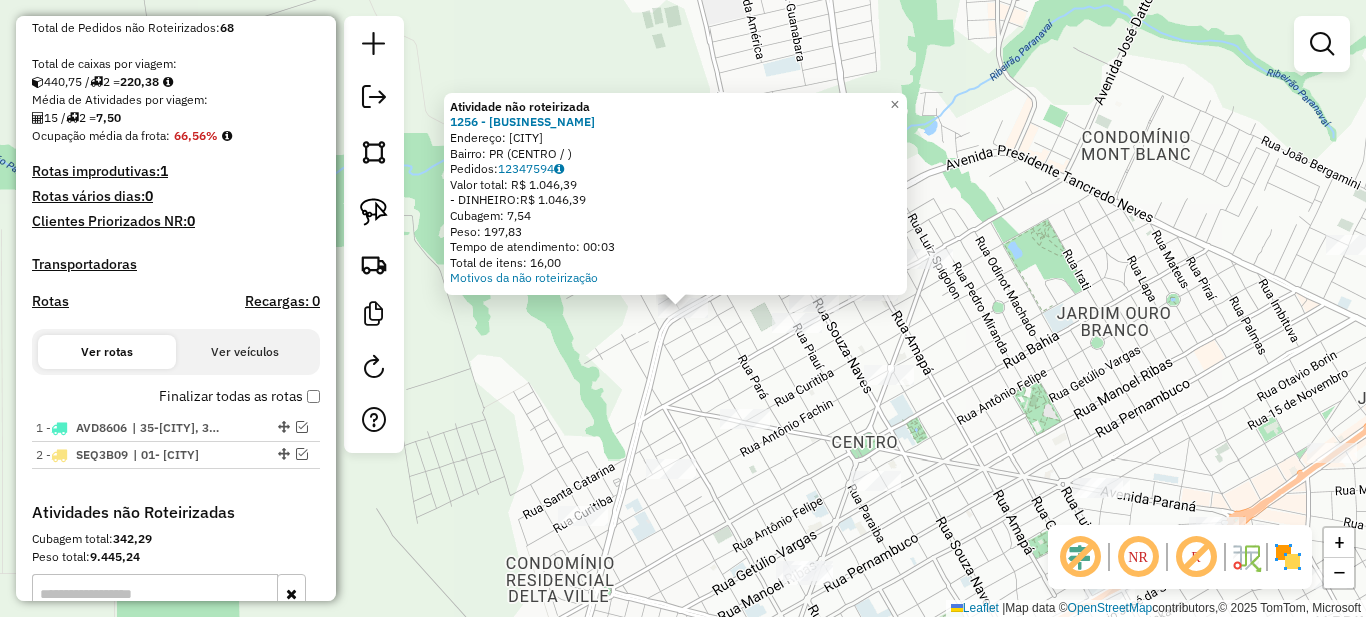 click on "Endereço: [NAME]   Bairro: [NAME] ([NAME] / )   Pedidos:  [NUMBER]   Cubagem: [NUMBER]   Peso: [NUMBER]   Tempo de atendimento: [TIME]   Total de itens: [NUMBER]  Motivos da não roteirização × Janela de atendimento Grade de atendimento Capacidade Transportadoras Veículos Cliente Pedidos  Rotas Selecione os dias de semana para filtrar as janelas de atendimento  Seg   Ter   Qua   Qui   Sex   Sáb   Dom  Informe o período da janela de atendimento: De: [TIME] Até: [TIME]  Filtrar exatamente a janela do cliente  Considerar janela de atendimento padrão  Selecione os dias de semana para filtrar as grades de atendimento  Seg   Ter   Qua   Qui   Sex   Sáb   Dom   Considerar clientes sem dia de atendimento cadastrado  Clientes fora do dia de atendimento selecionado Filtrar as atividades entre os valores definidos abaixo:  Peso mínimo:   Peso máximo:   Cubagem mínima:   Cubagem máxima:   De:   Até:   De:   Até:  Veículo: +" 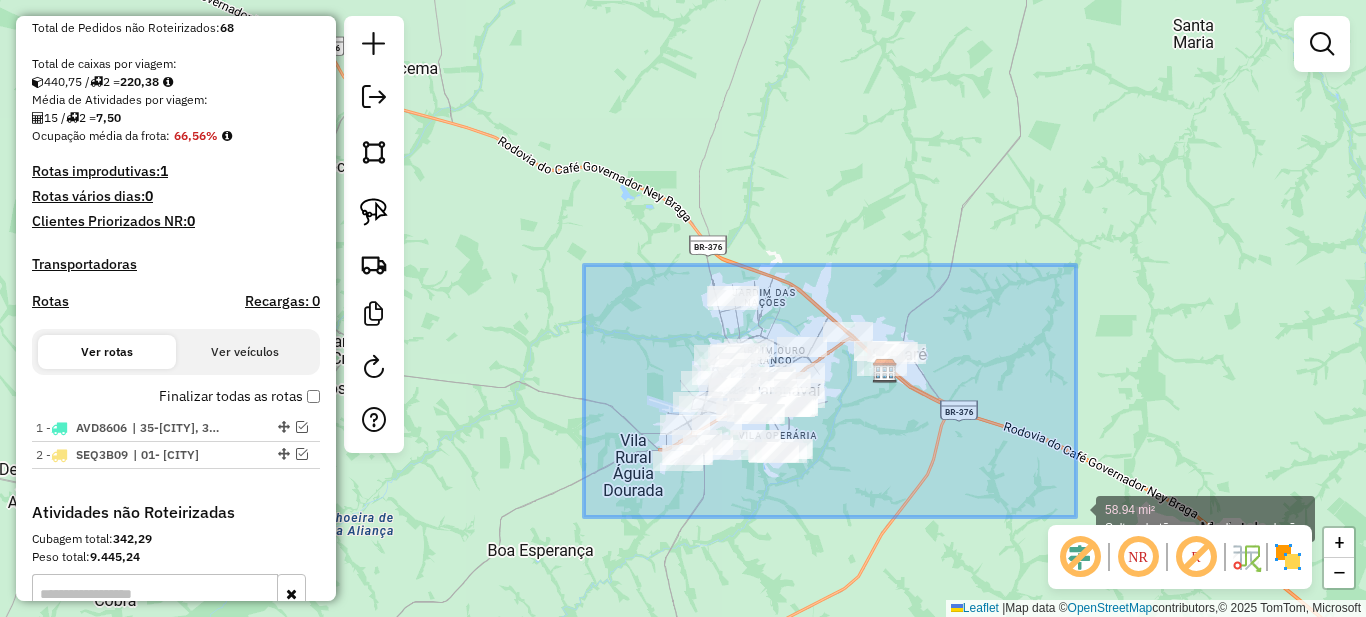 drag, startPoint x: 590, startPoint y: 274, endPoint x: 1076, endPoint y: 517, distance: 543.3645 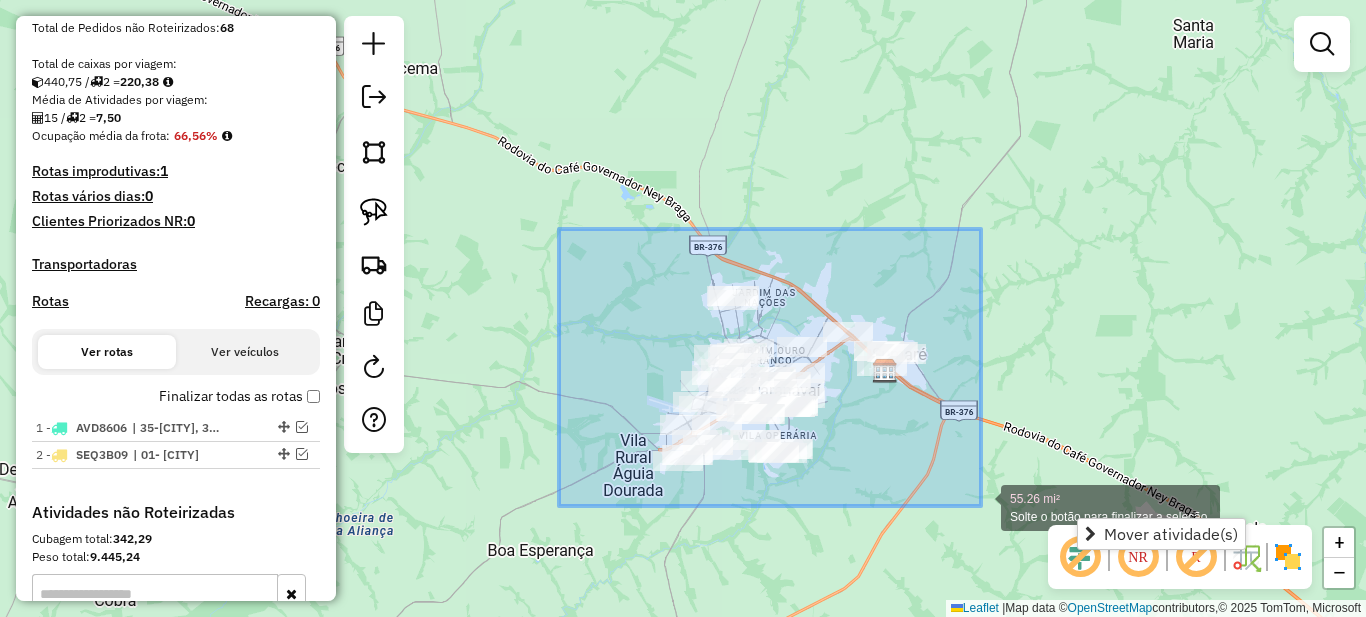 drag, startPoint x: 649, startPoint y: 333, endPoint x: 989, endPoint y: 511, distance: 383.77597 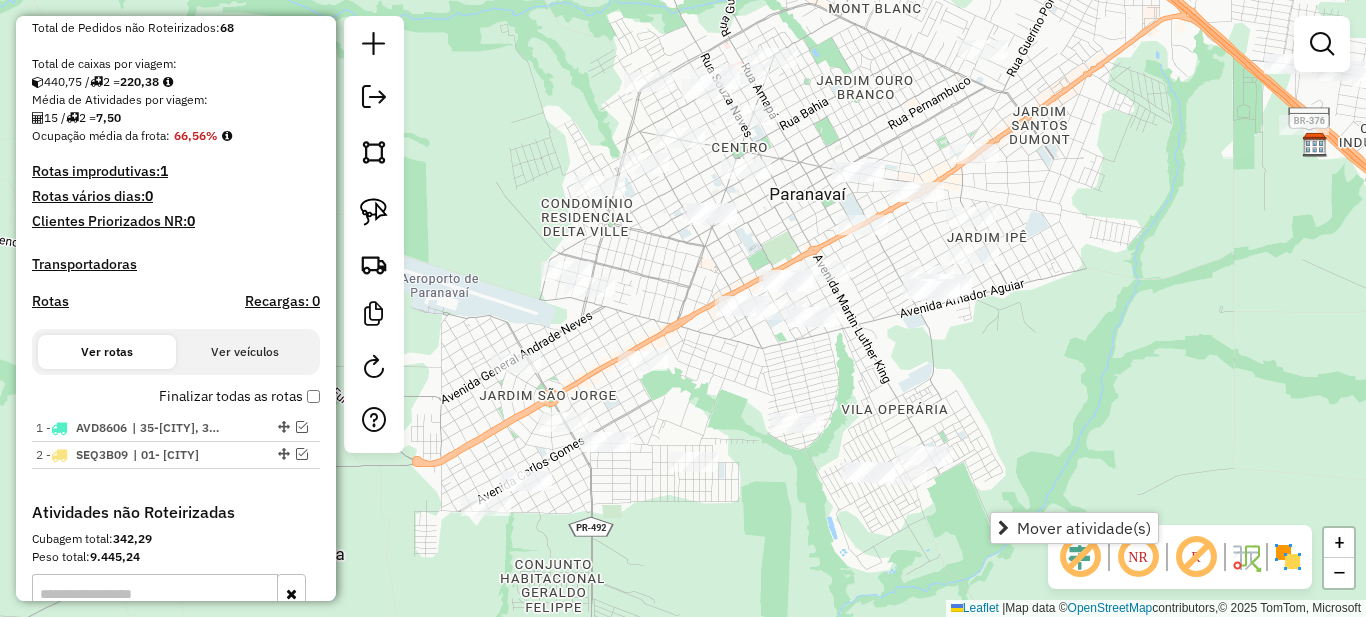 drag, startPoint x: 650, startPoint y: 389, endPoint x: 845, endPoint y: 336, distance: 202.07425 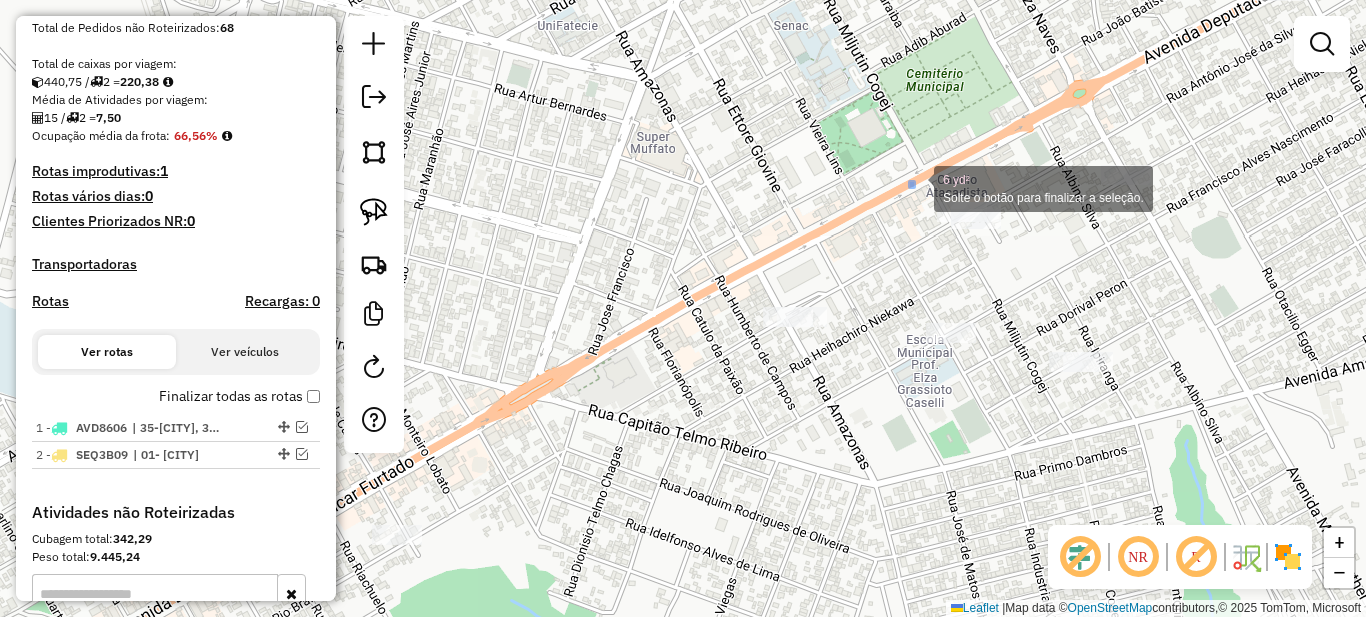 drag, startPoint x: 910, startPoint y: 182, endPoint x: 1031, endPoint y: 296, distance: 166.24379 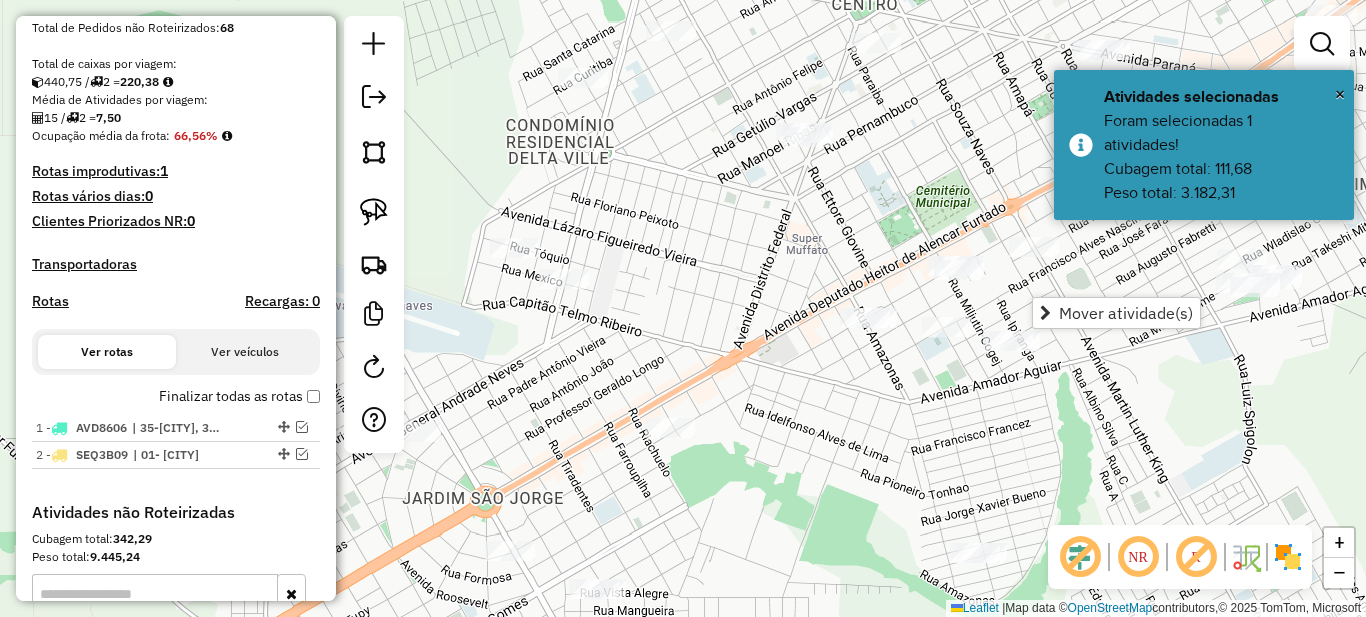 drag, startPoint x: 890, startPoint y: 398, endPoint x: 825, endPoint y: 360, distance: 75.29276 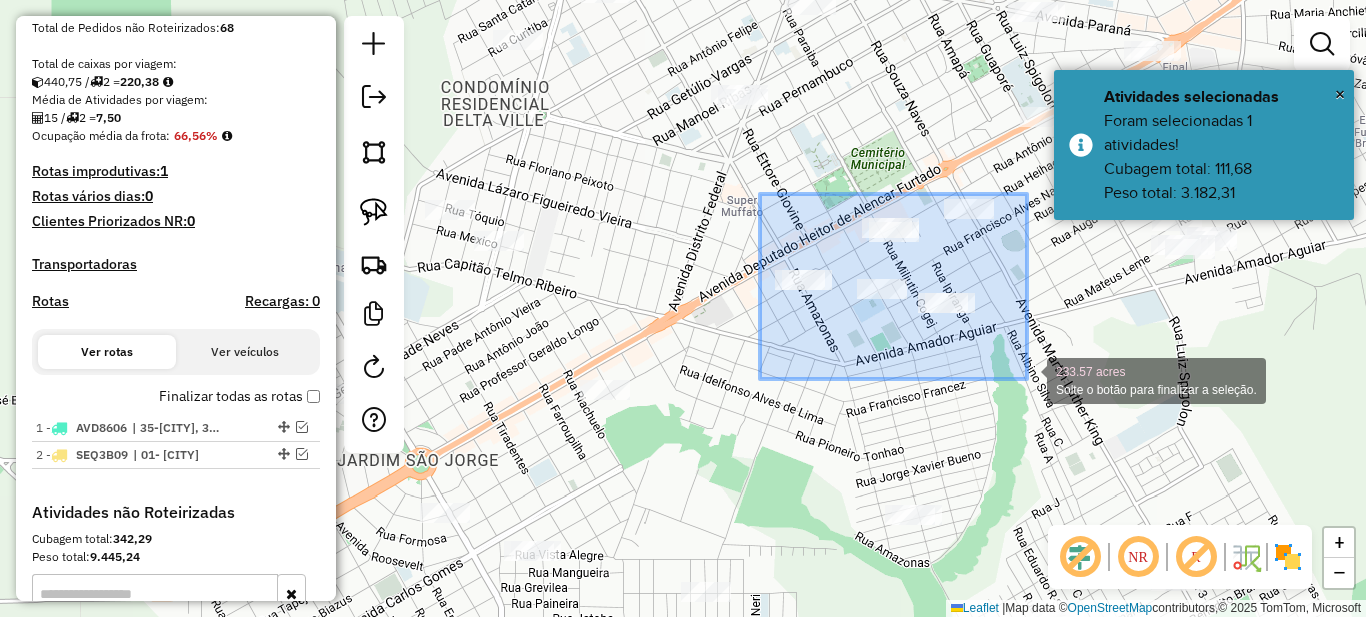 drag, startPoint x: 760, startPoint y: 194, endPoint x: 1027, endPoint y: 379, distance: 324.8292 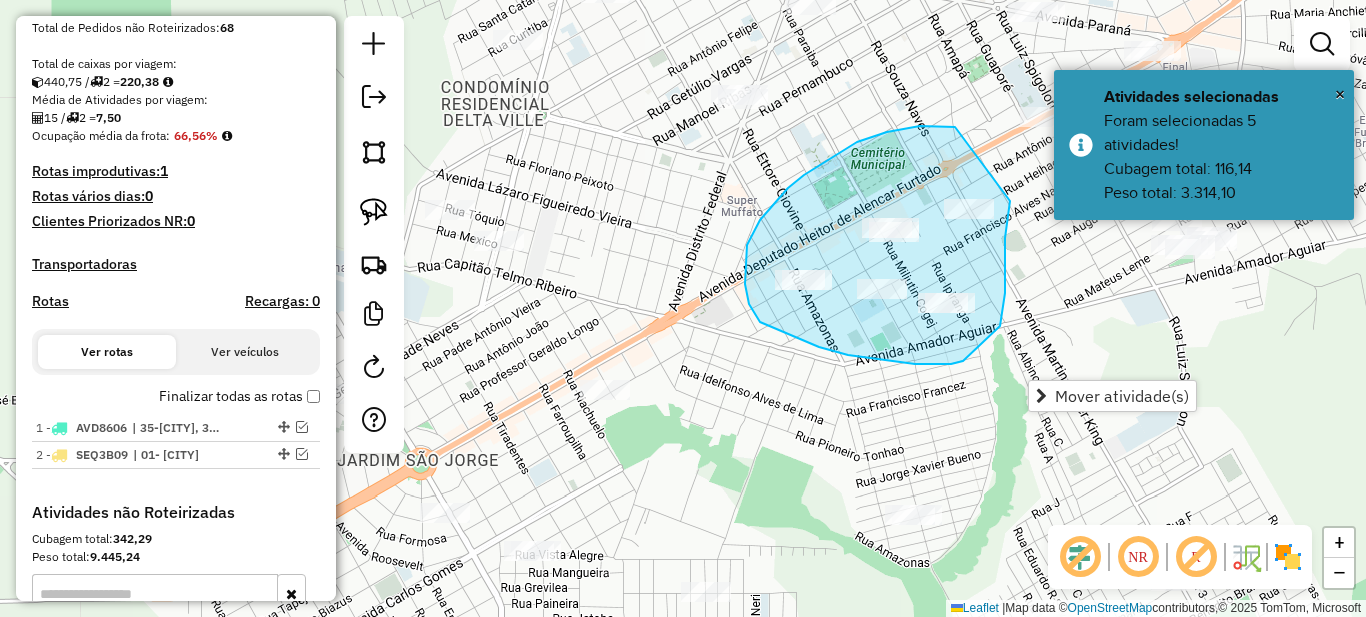 drag, startPoint x: 955, startPoint y: 127, endPoint x: 1010, endPoint y: 201, distance: 92.20087 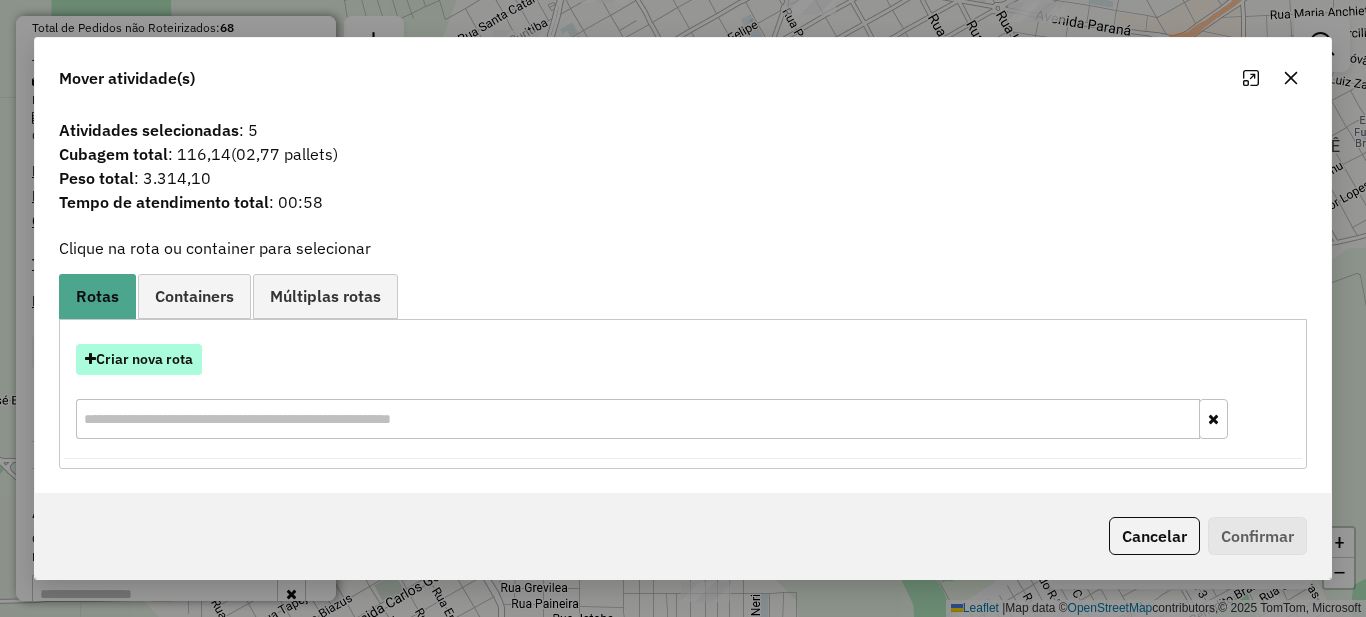 click on "Criar nova rota" at bounding box center [139, 359] 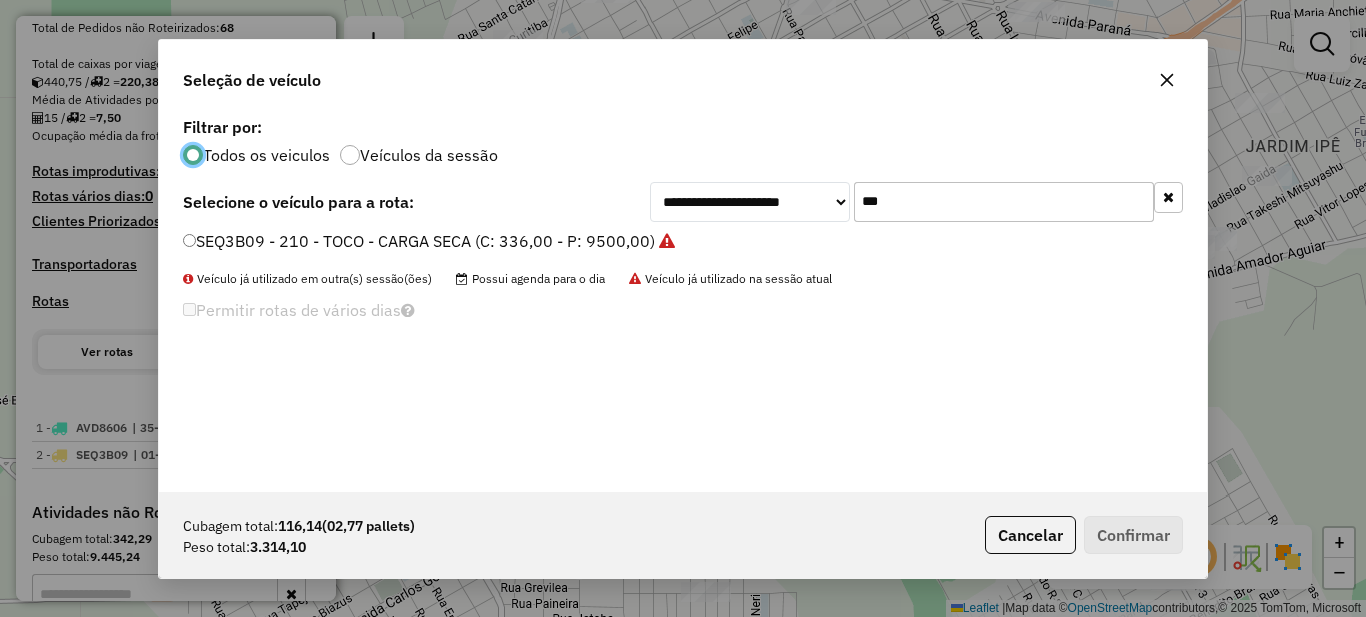 scroll, scrollTop: 11, scrollLeft: 6, axis: both 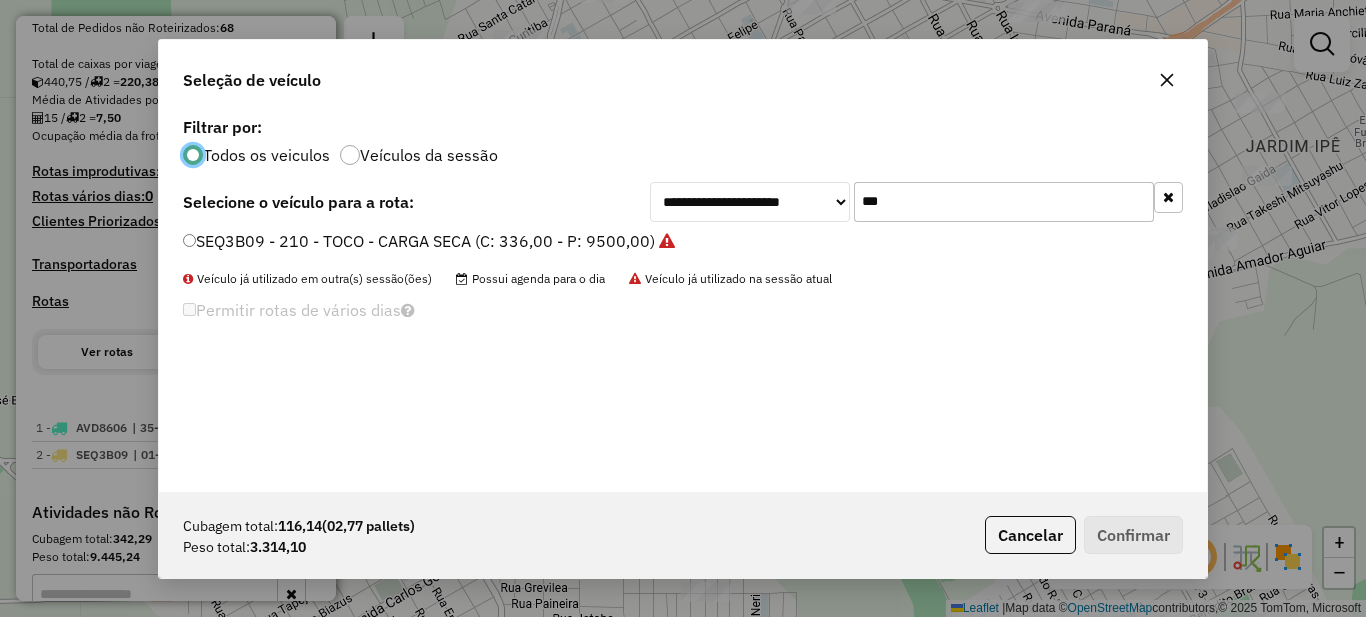 click on "***" 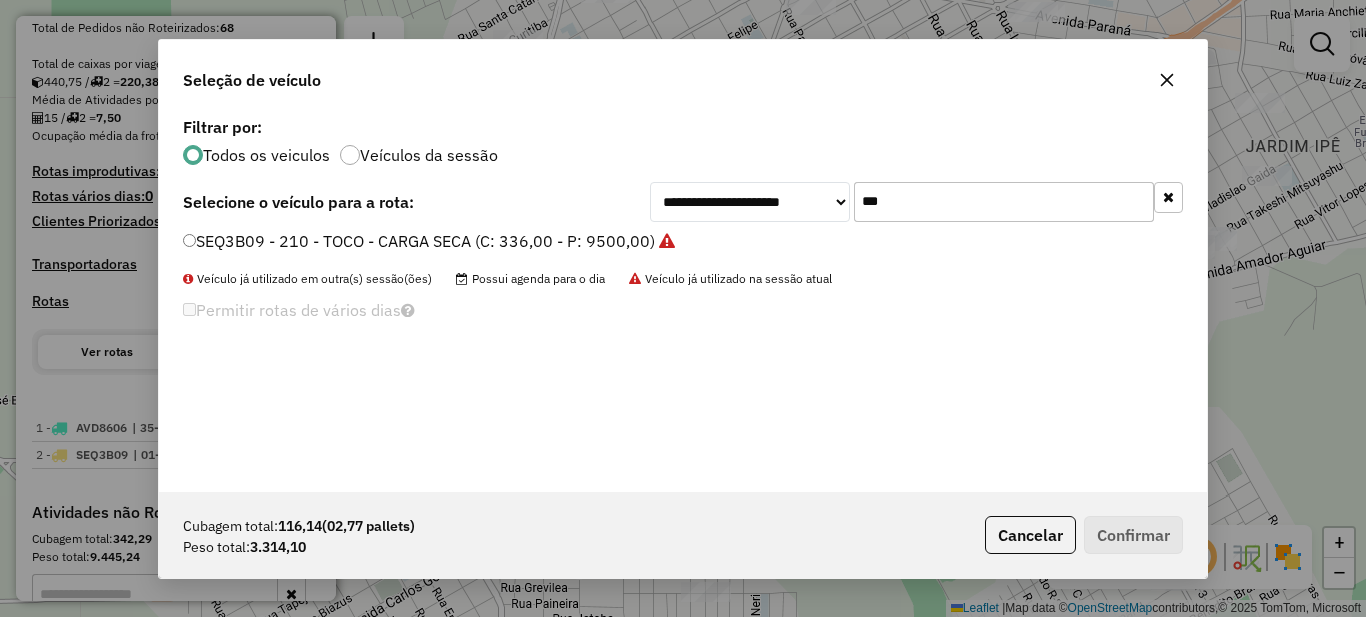click on "***" 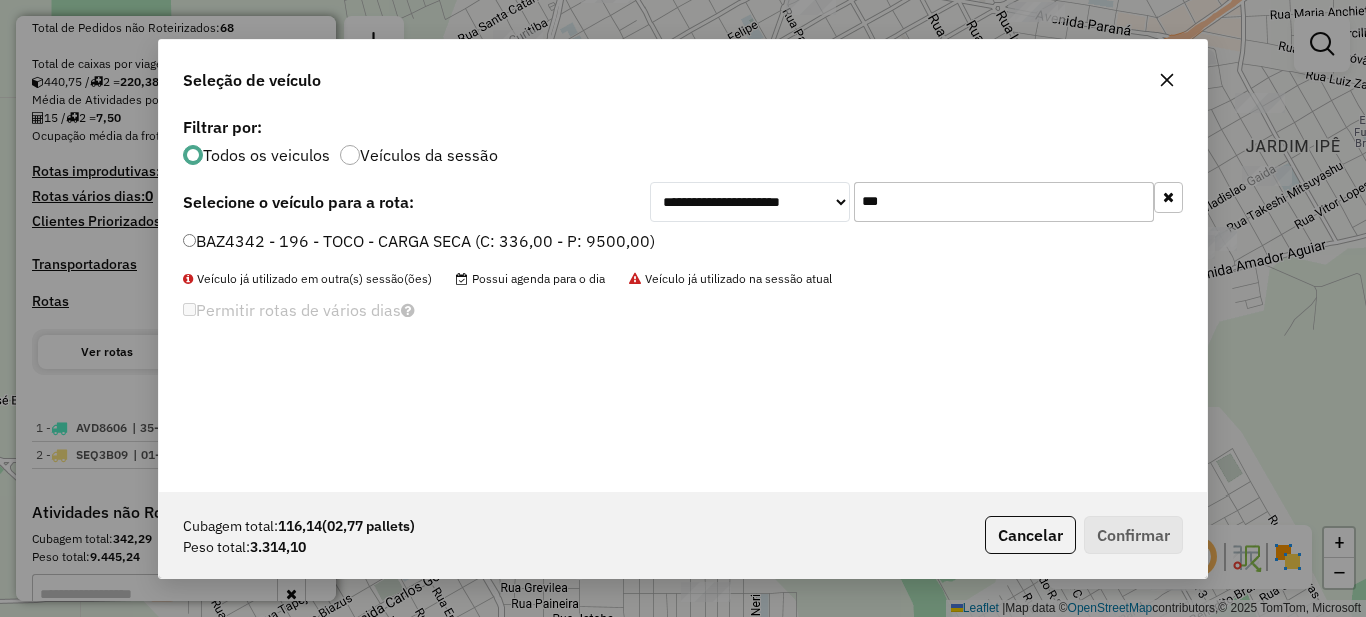 type on "***" 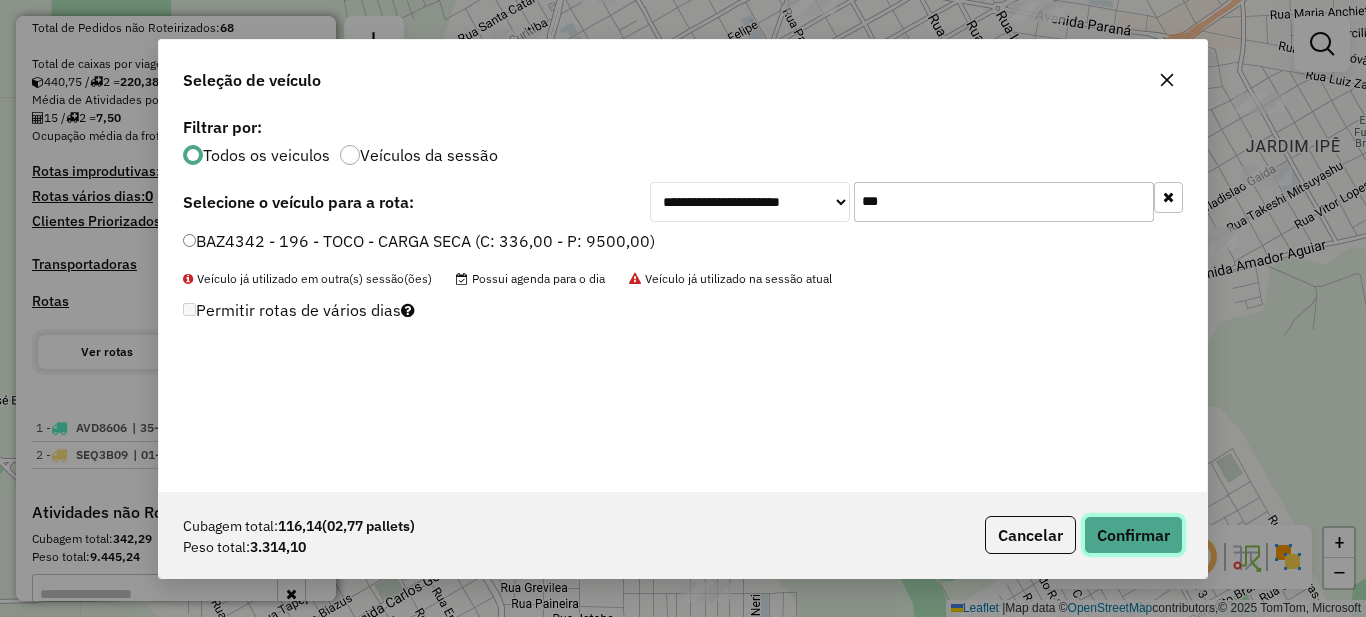 click on "Confirmar" 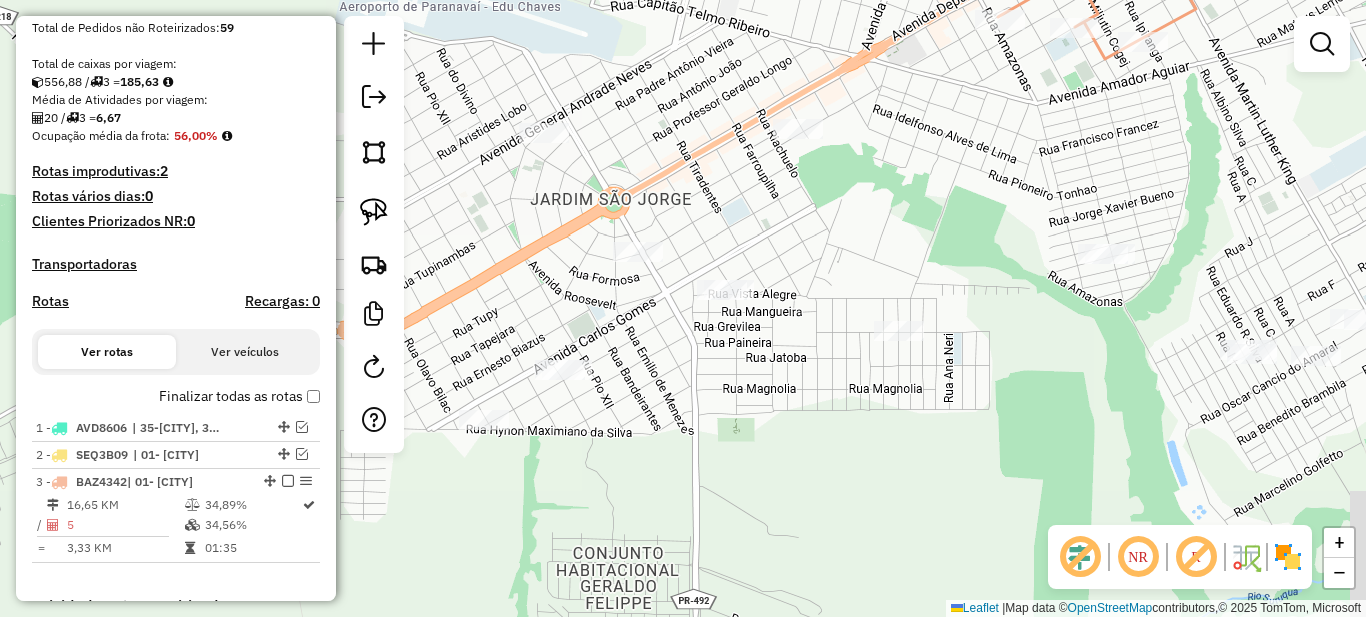 drag, startPoint x: 723, startPoint y: 422, endPoint x: 826, endPoint y: 182, distance: 261.16852 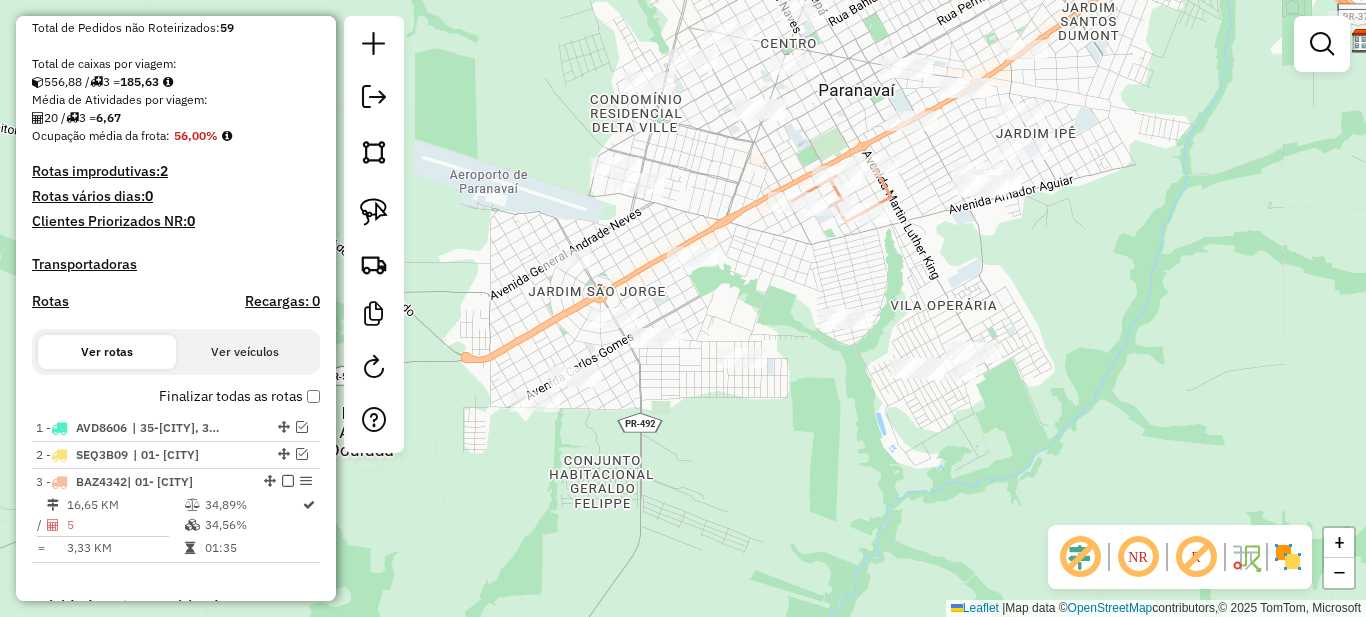 drag, startPoint x: 872, startPoint y: 227, endPoint x: 767, endPoint y: 291, distance: 122.967476 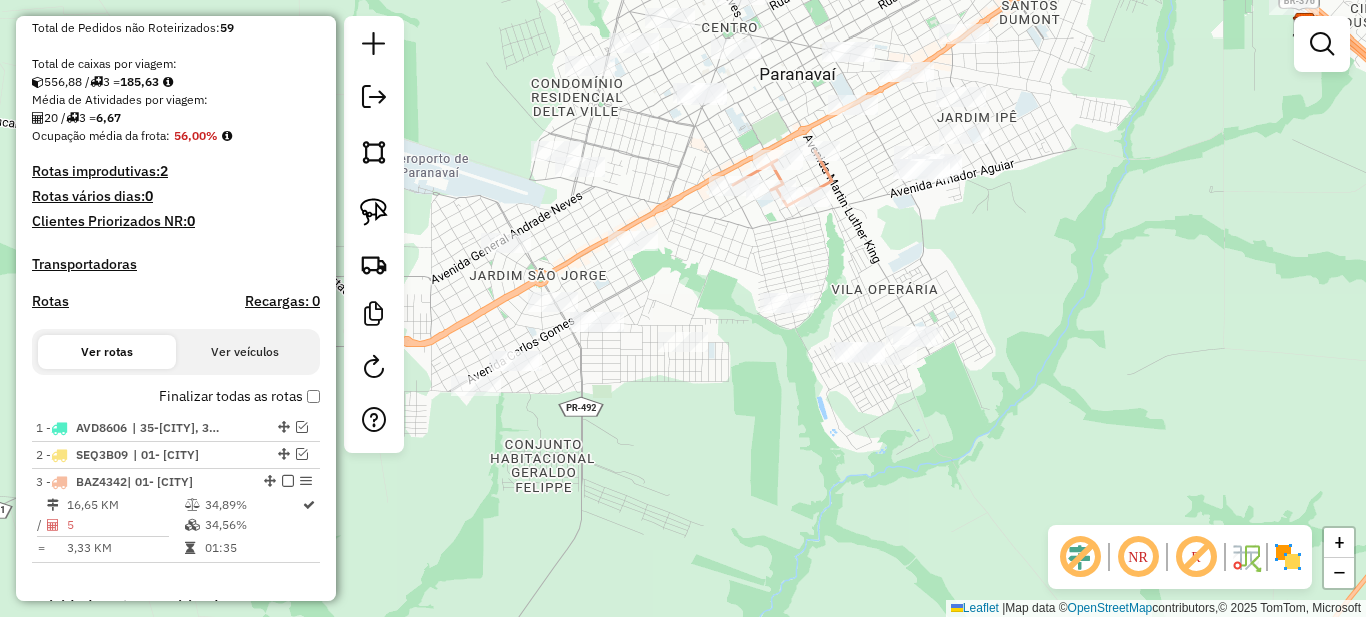 drag, startPoint x: 814, startPoint y: 290, endPoint x: 757, endPoint y: 274, distance: 59.20304 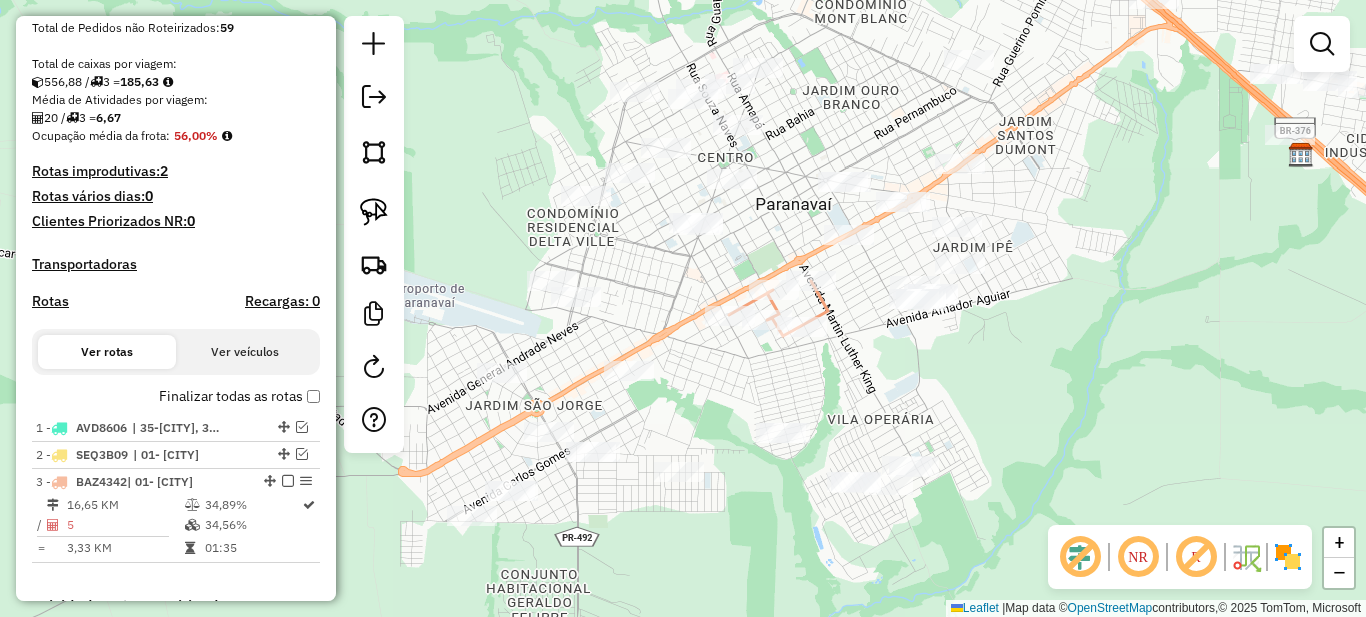 drag, startPoint x: 736, startPoint y: 254, endPoint x: 794, endPoint y: 384, distance: 142.35168 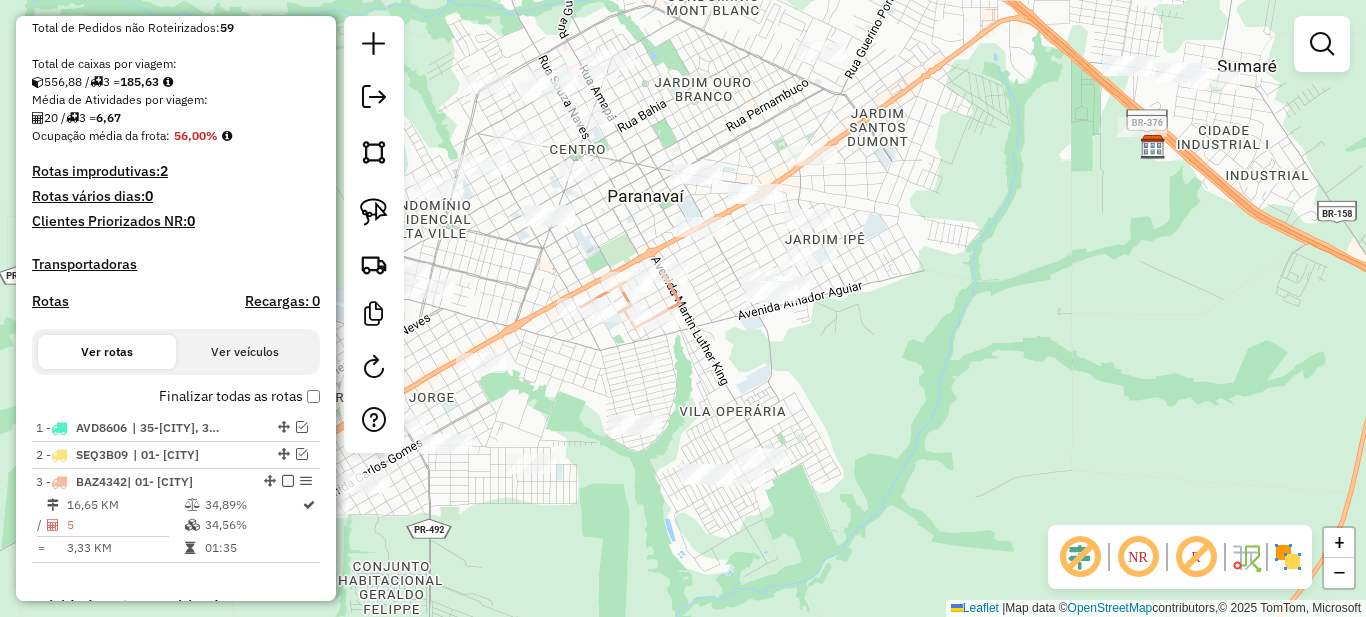 drag, startPoint x: 765, startPoint y: 378, endPoint x: 568, endPoint y: 376, distance: 197.01015 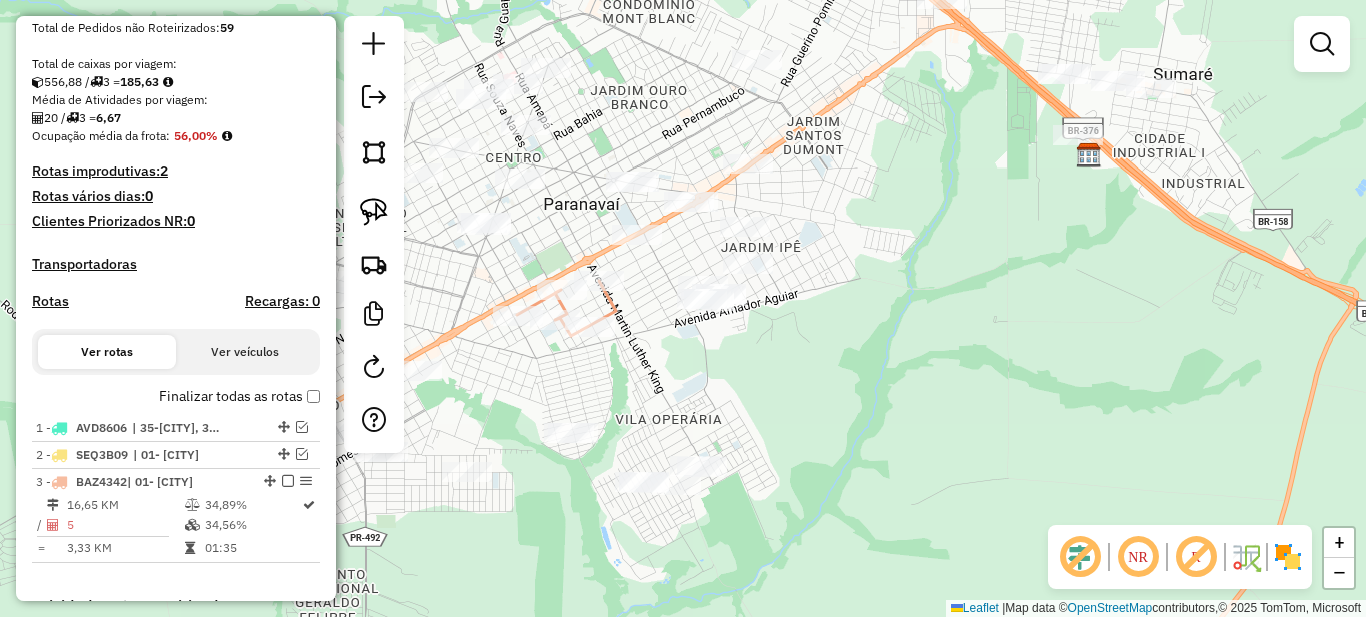 drag, startPoint x: 714, startPoint y: 400, endPoint x: 701, endPoint y: 404, distance: 13.601471 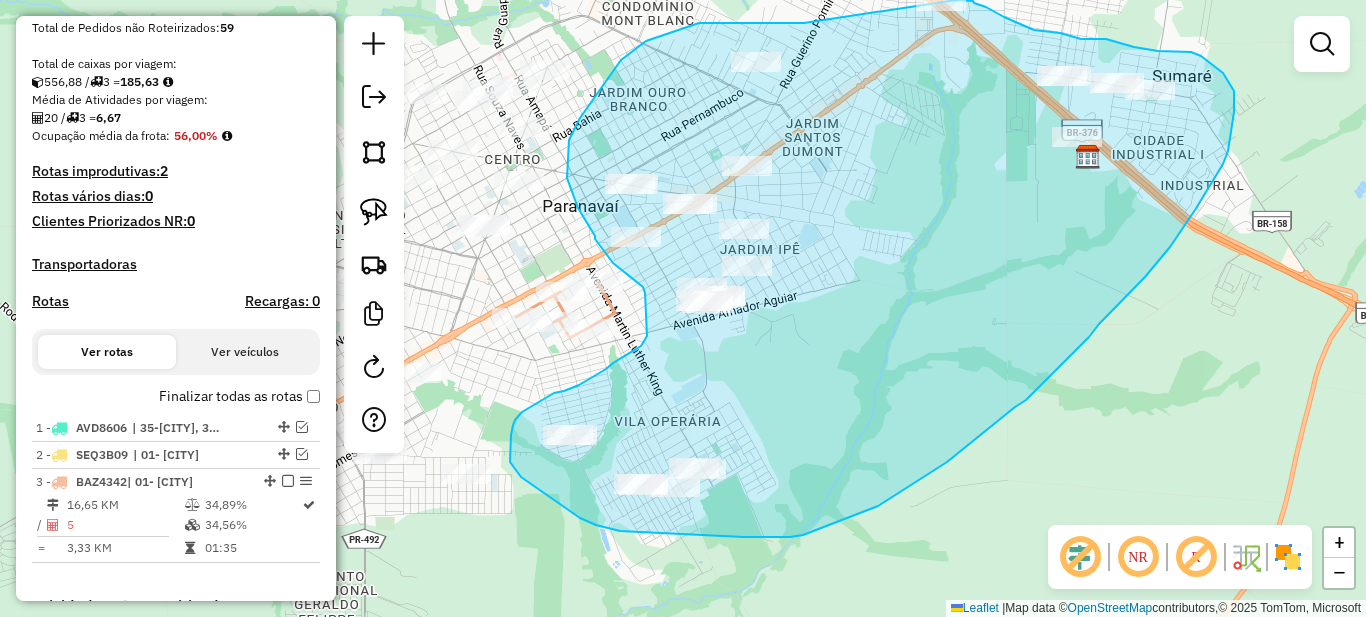 drag, startPoint x: 785, startPoint y: 23, endPoint x: 898, endPoint y: -1, distance: 115.52056 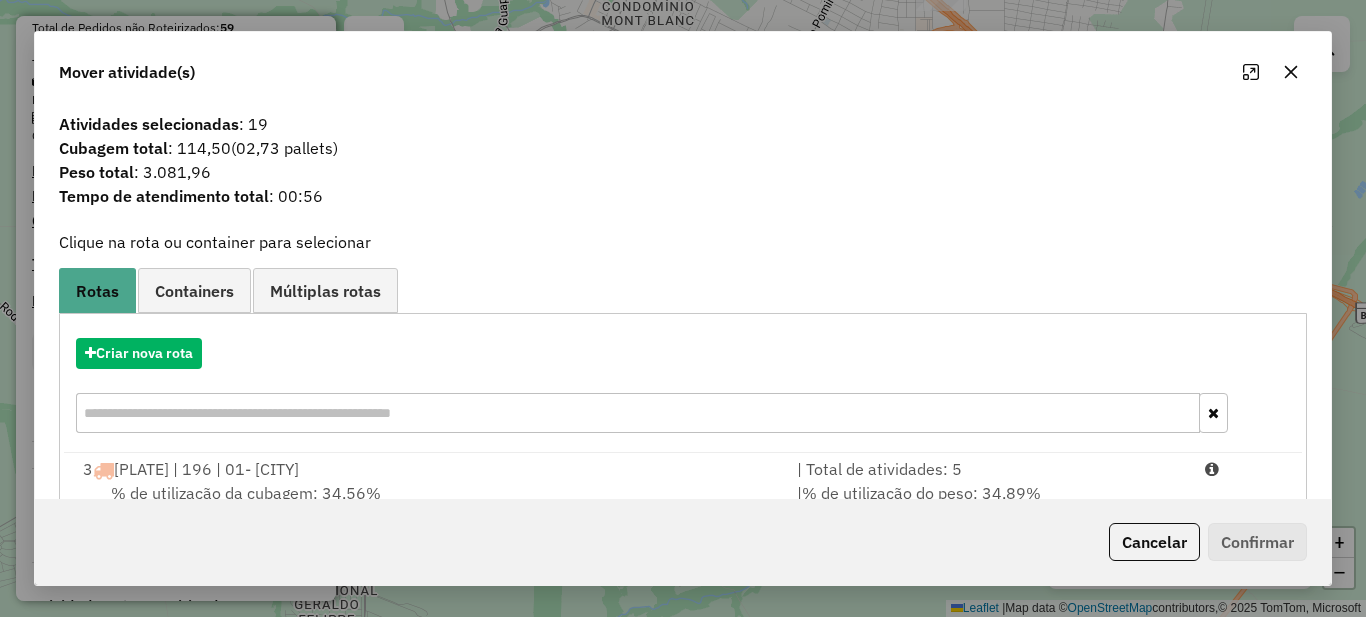 scroll, scrollTop: 70, scrollLeft: 0, axis: vertical 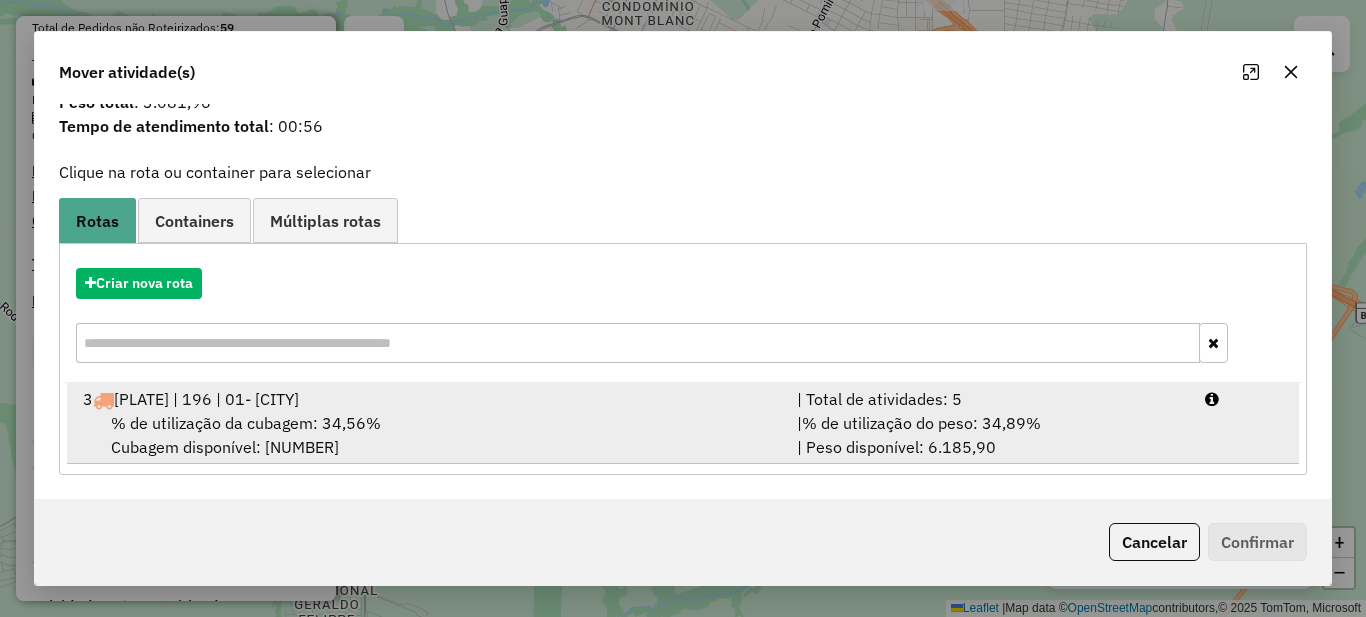 click on "| Total de atividades: 5" at bounding box center [989, 399] 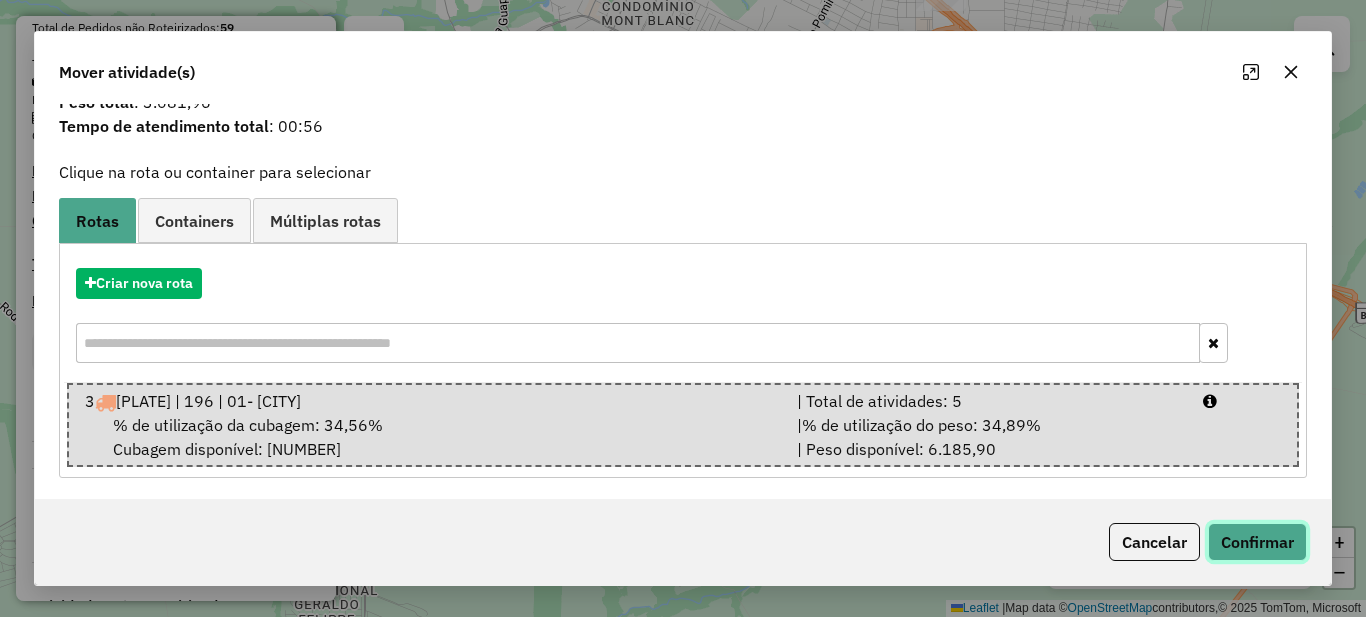 click on "Confirmar" 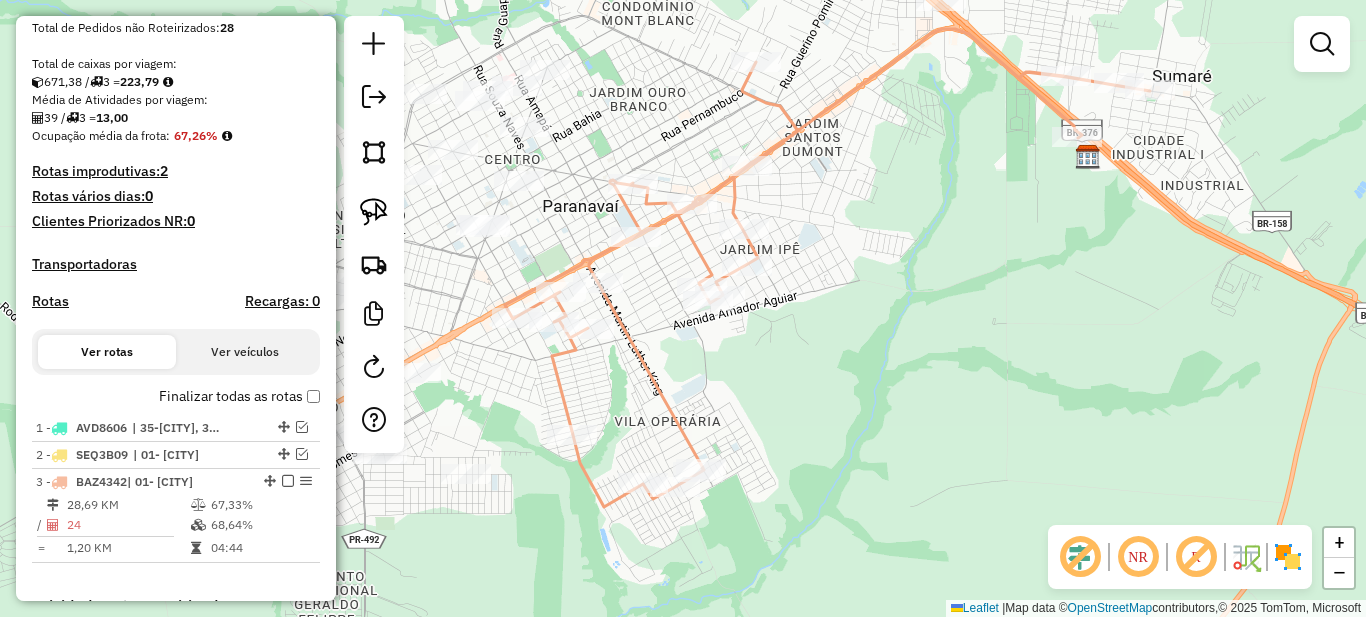 scroll, scrollTop: 0, scrollLeft: 0, axis: both 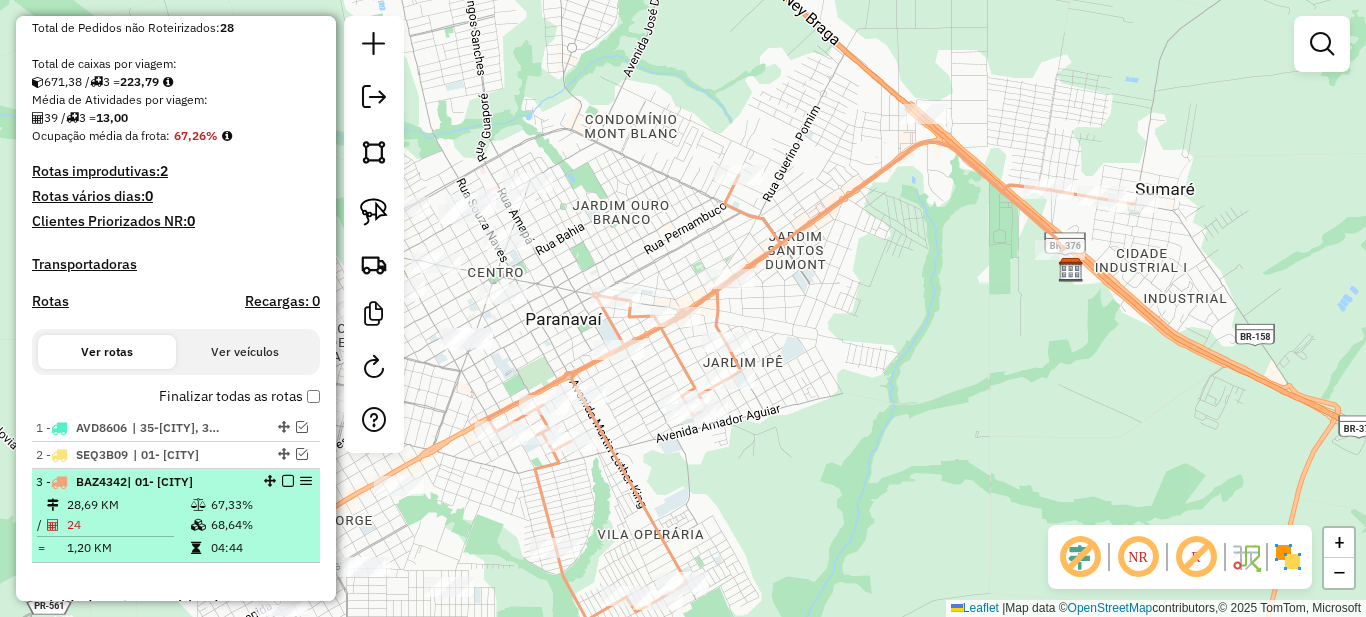 click on "68,64%" at bounding box center (260, 525) 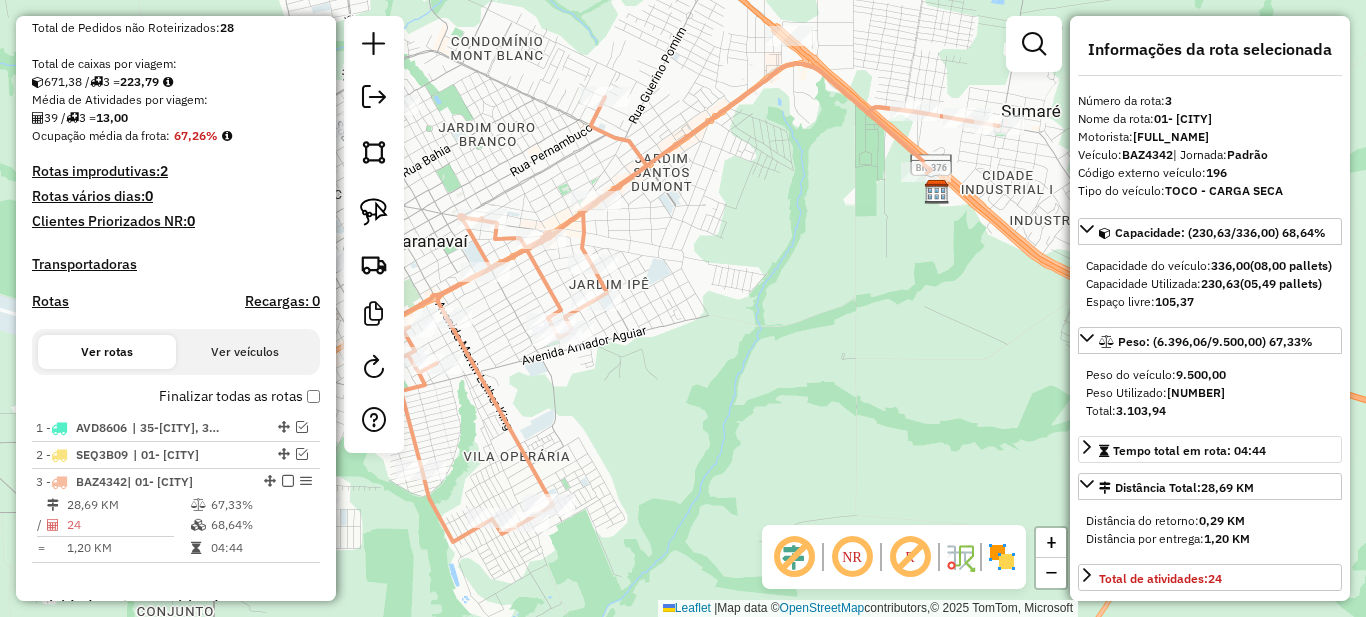 scroll, scrollTop: 100, scrollLeft: 0, axis: vertical 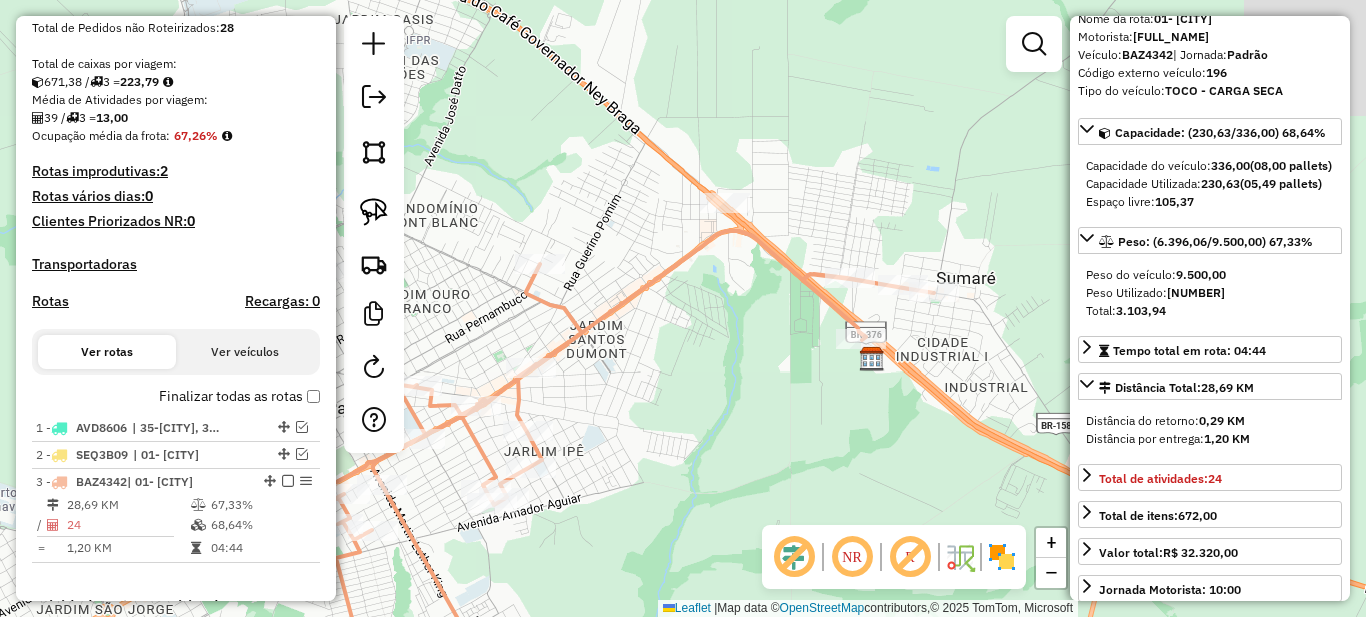 drag, startPoint x: 726, startPoint y: 216, endPoint x: 715, endPoint y: 304, distance: 88.68484 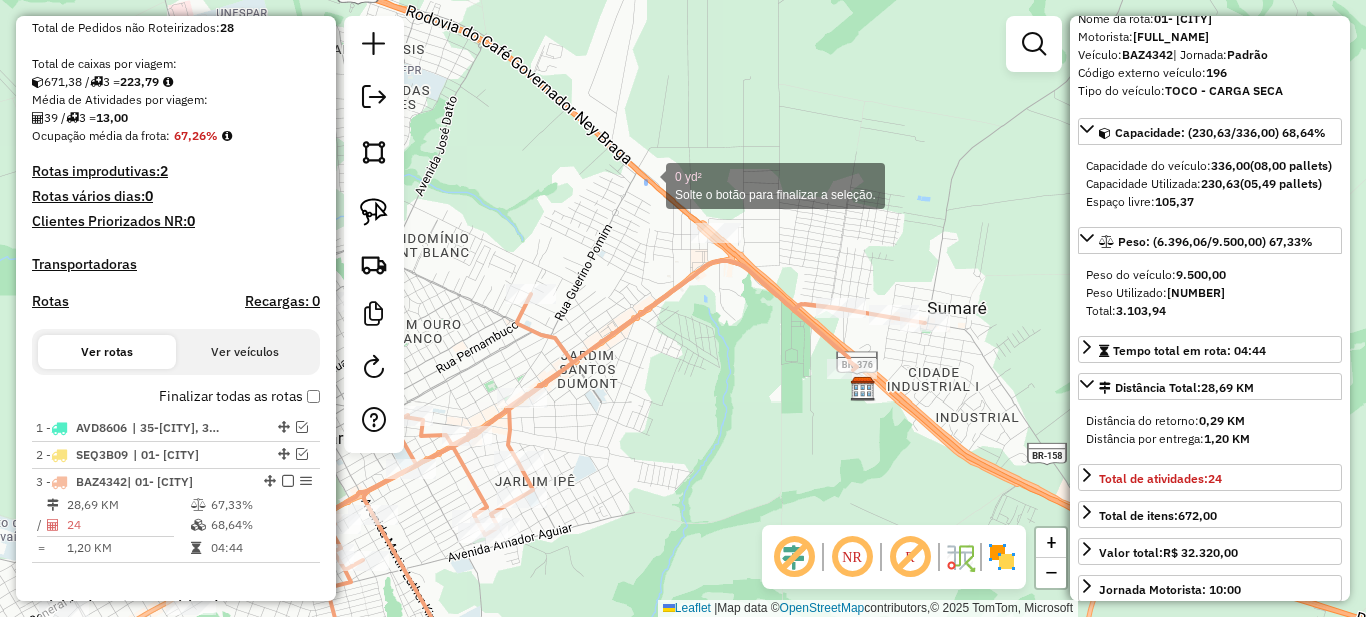 drag, startPoint x: 646, startPoint y: 184, endPoint x: 795, endPoint y: 313, distance: 197.08374 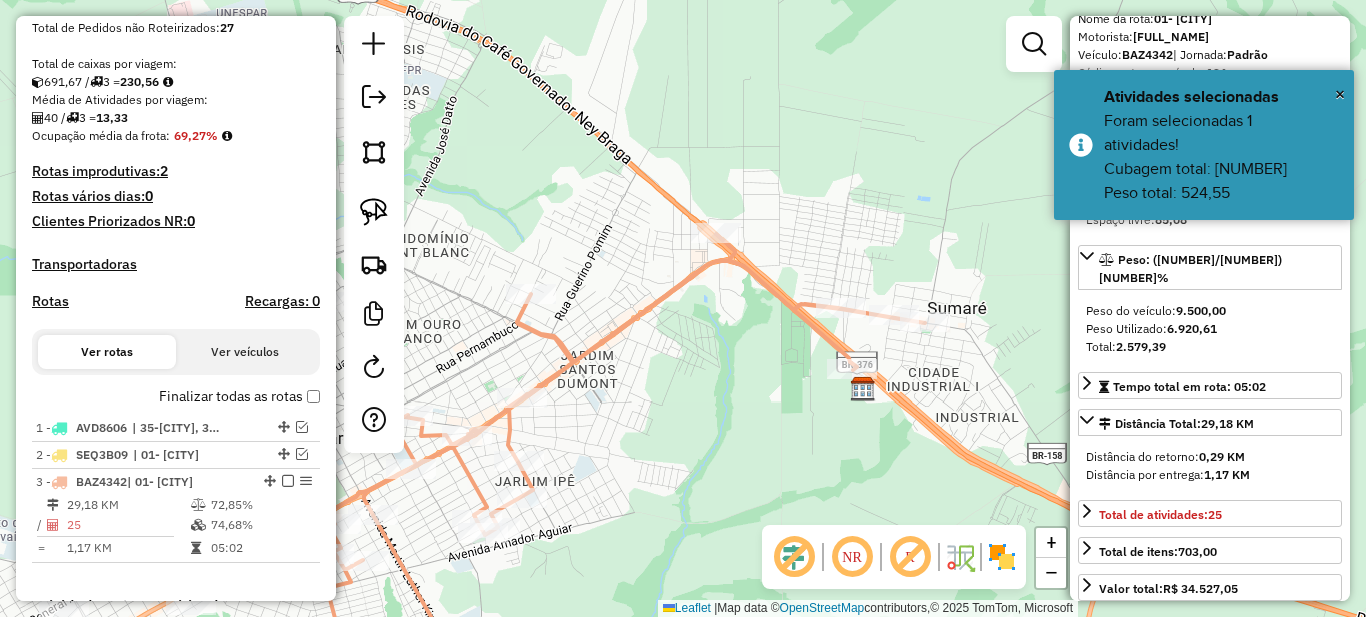 scroll, scrollTop: 756, scrollLeft: 0, axis: vertical 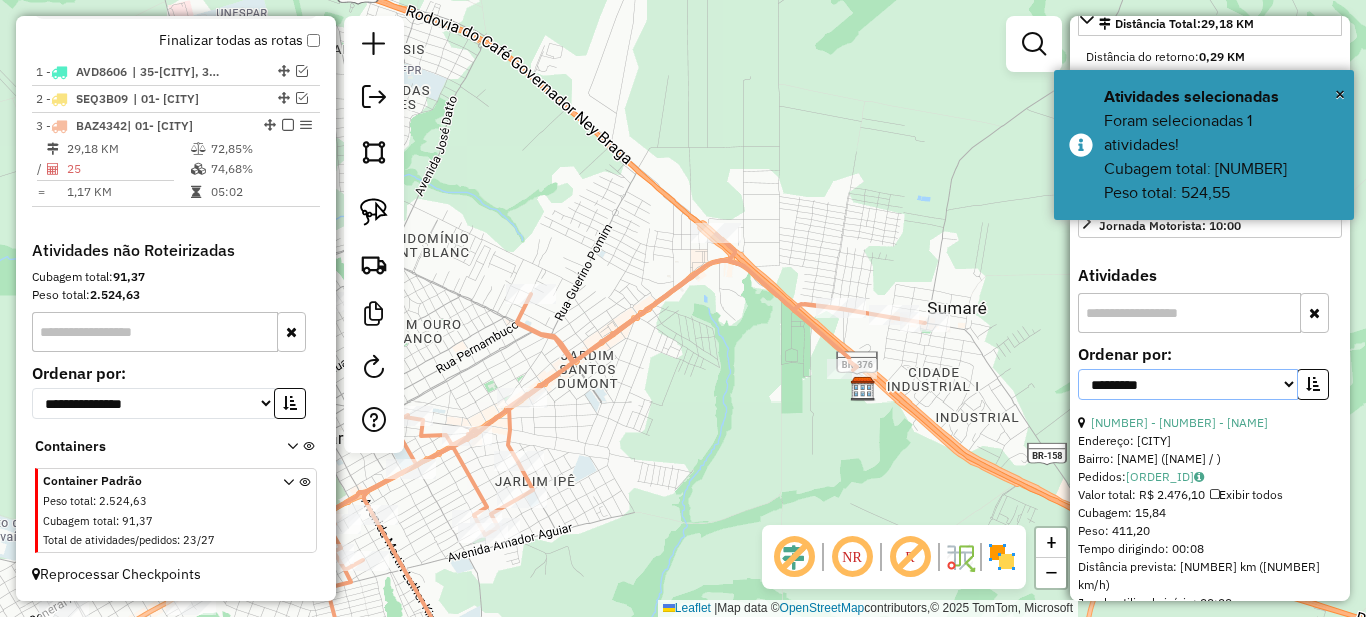 drag, startPoint x: 1270, startPoint y: 386, endPoint x: 1176, endPoint y: 398, distance: 94.76286 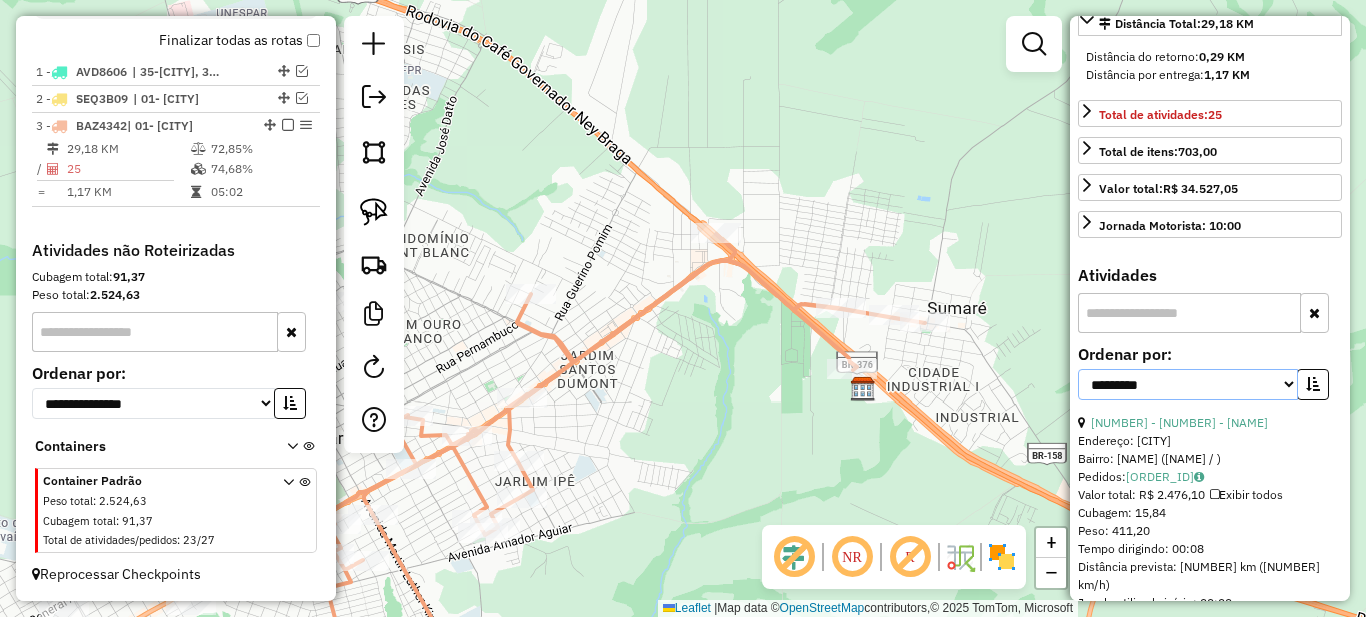 select on "*********" 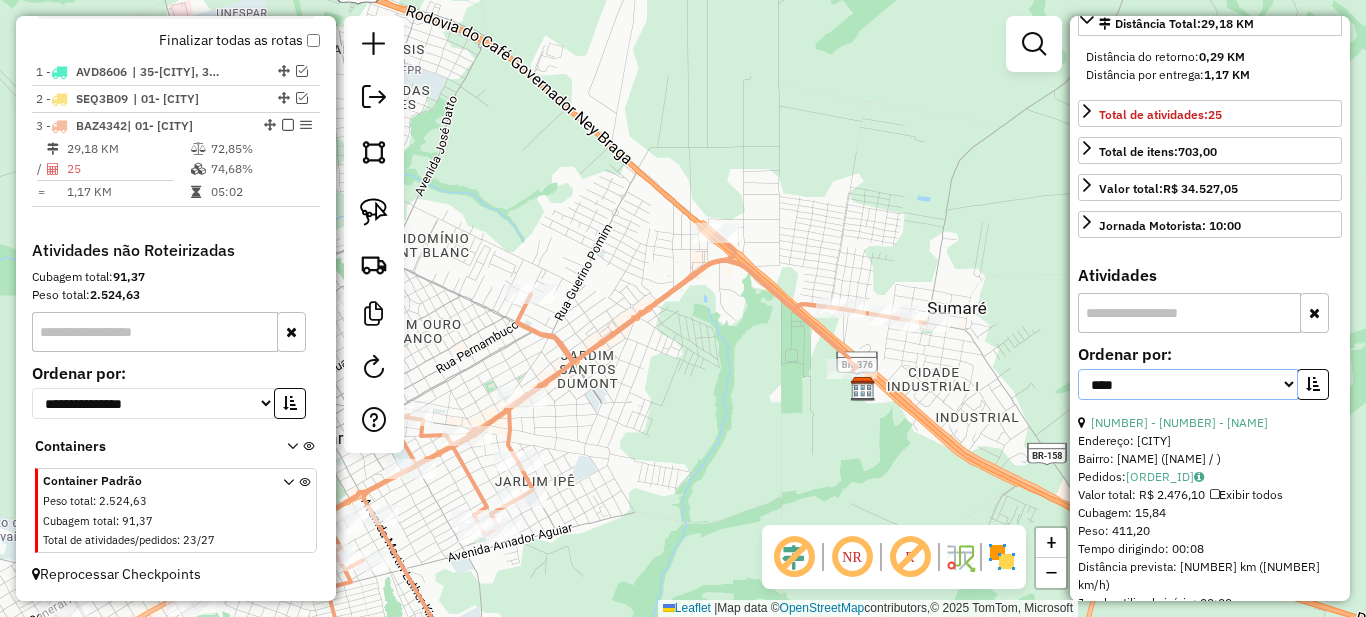 click on "**********" at bounding box center [1188, 384] 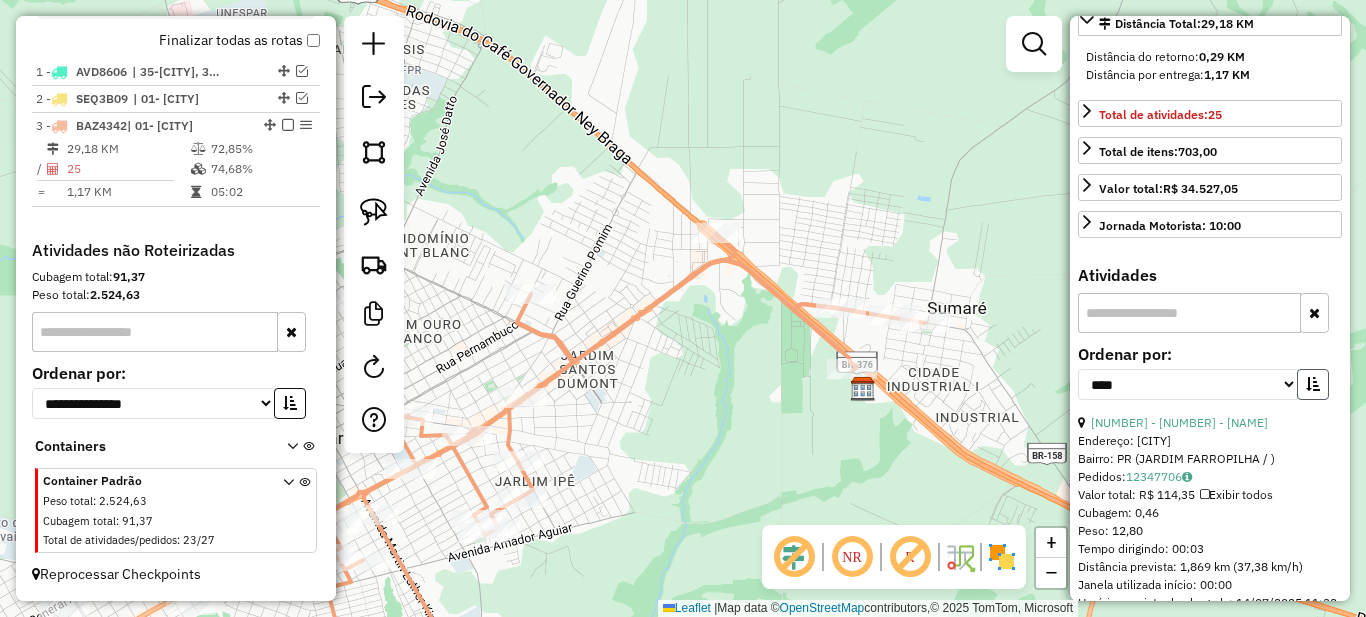 click at bounding box center (1313, 384) 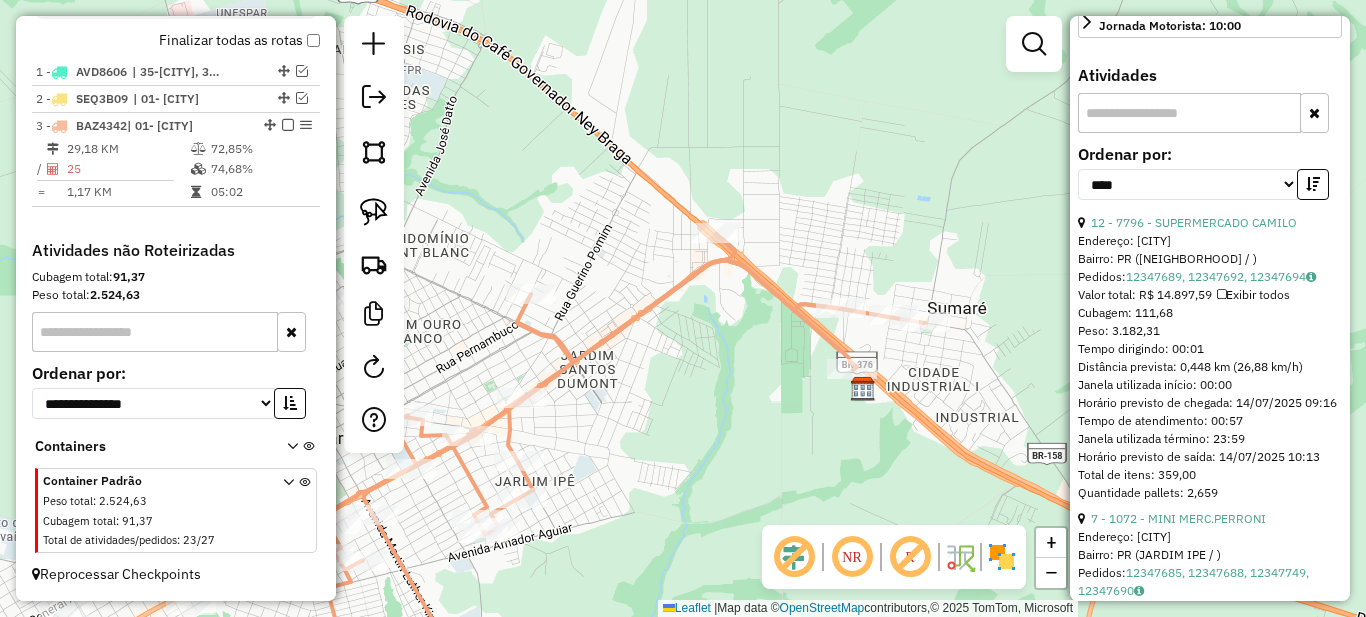 scroll, scrollTop: 800, scrollLeft: 0, axis: vertical 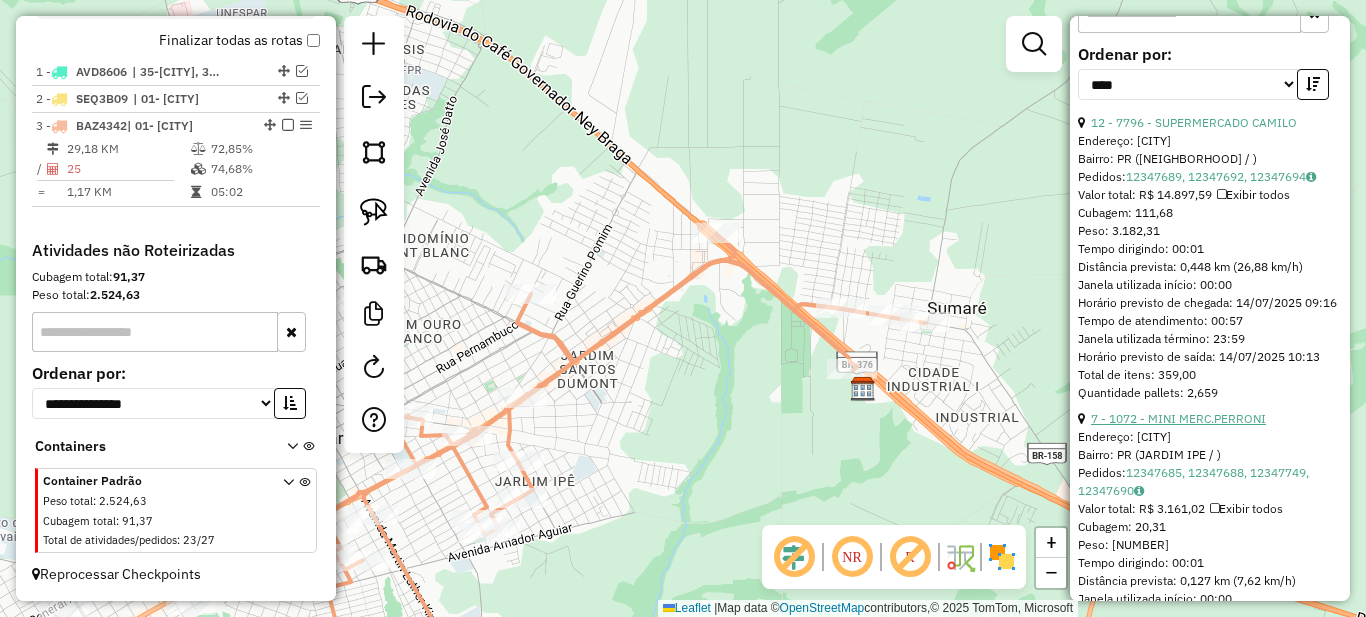 click on "7 - 1072 - MINI MERC.PERRONI" at bounding box center (1178, 418) 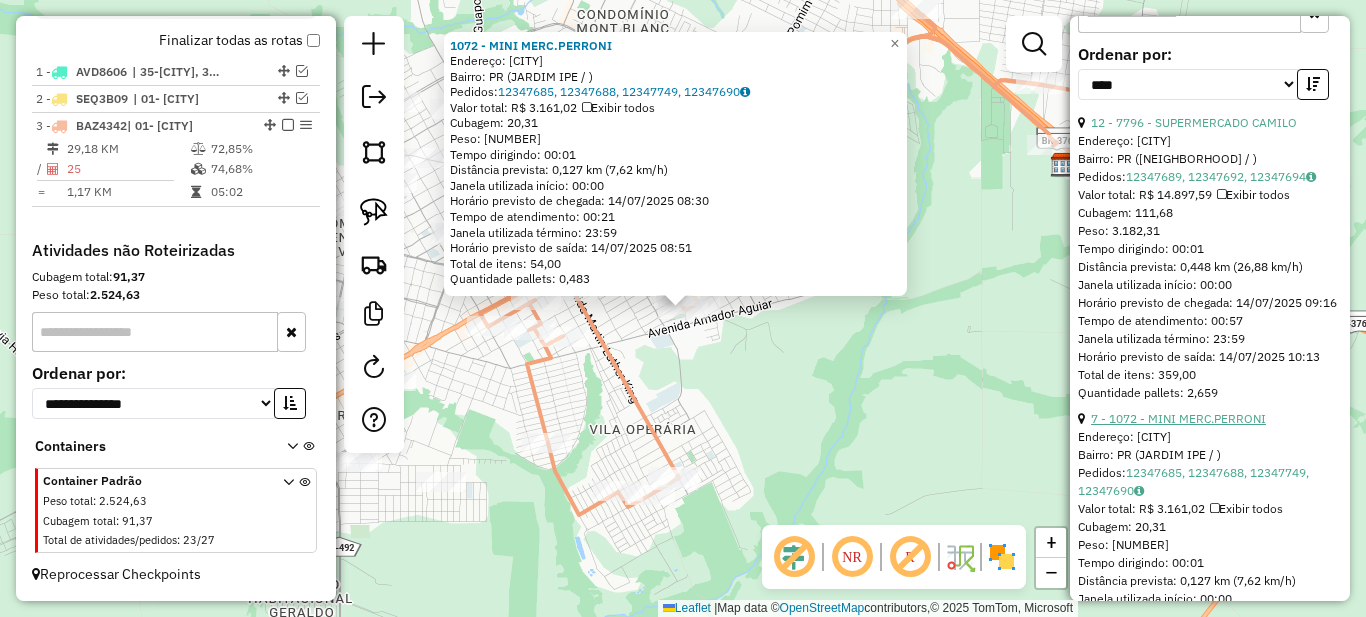 click on "7 - 1072 - MINI MERC.PERRONI" at bounding box center [1178, 418] 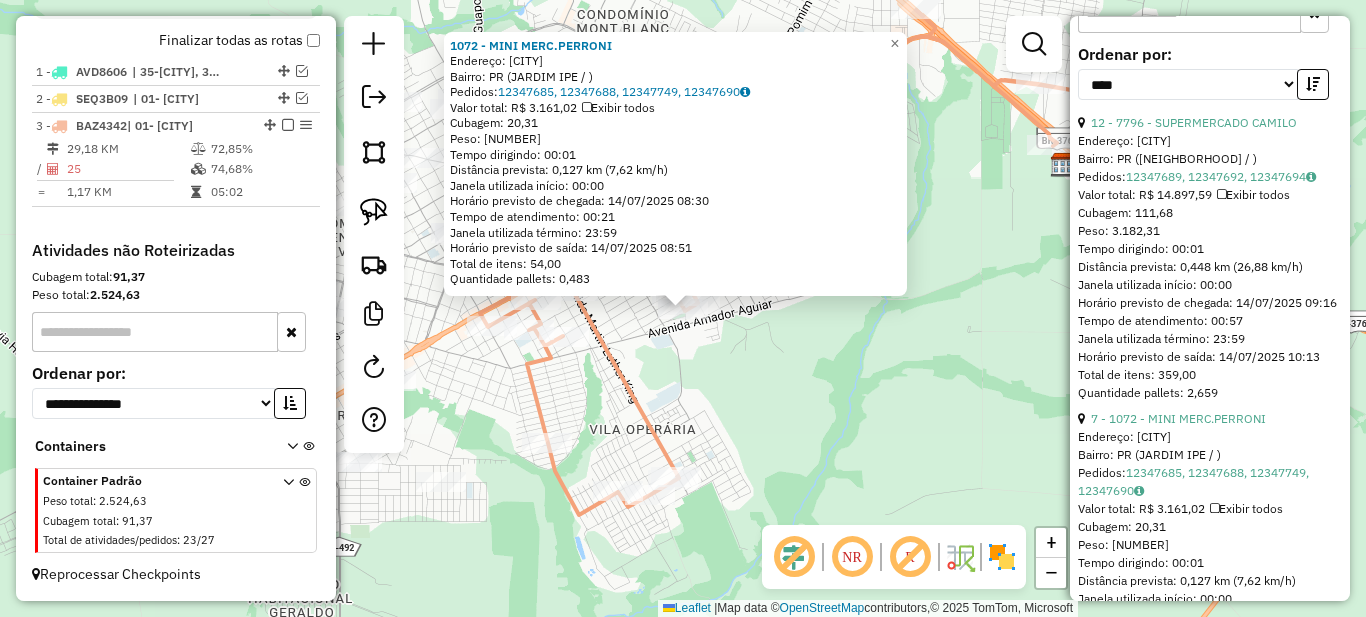 scroll, scrollTop: 900, scrollLeft: 0, axis: vertical 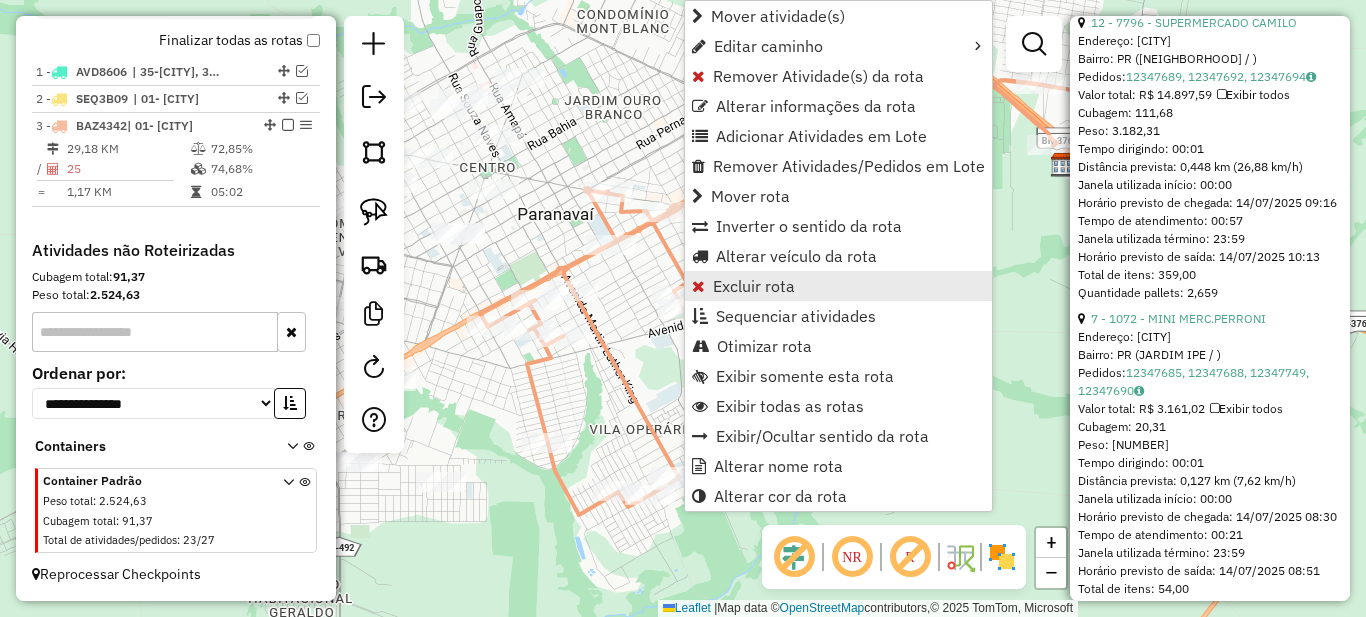 click on "Excluir rota" at bounding box center (754, 286) 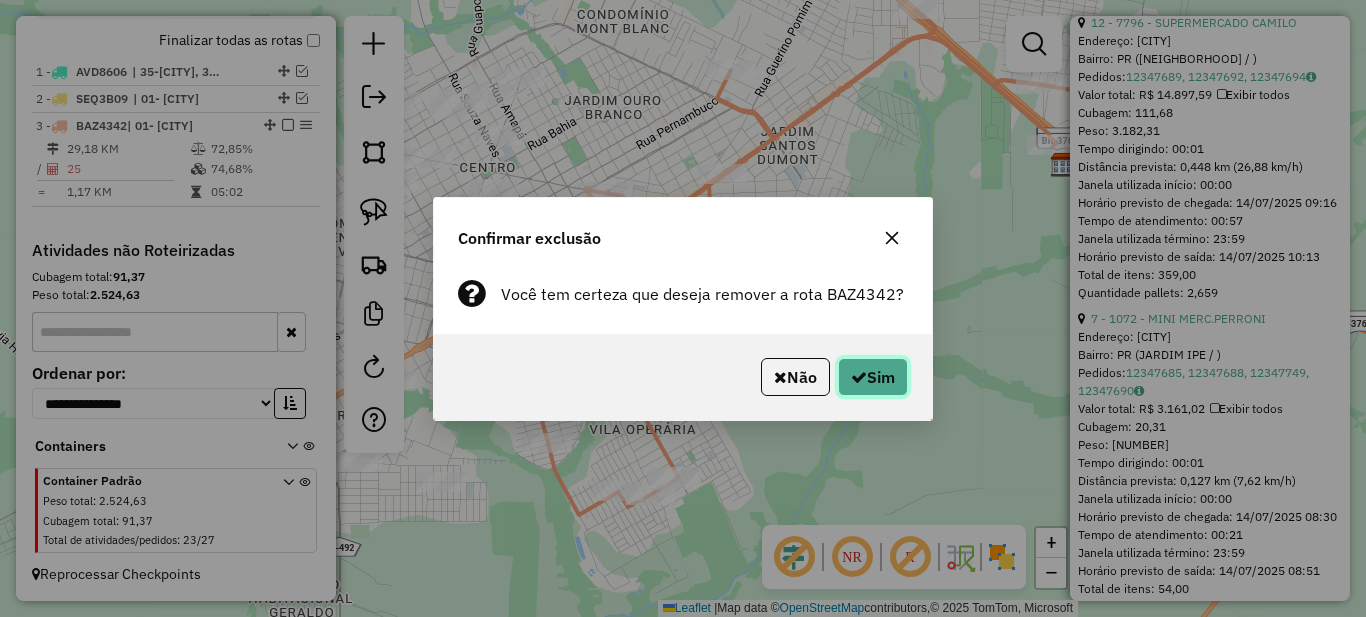 click on "Sim" 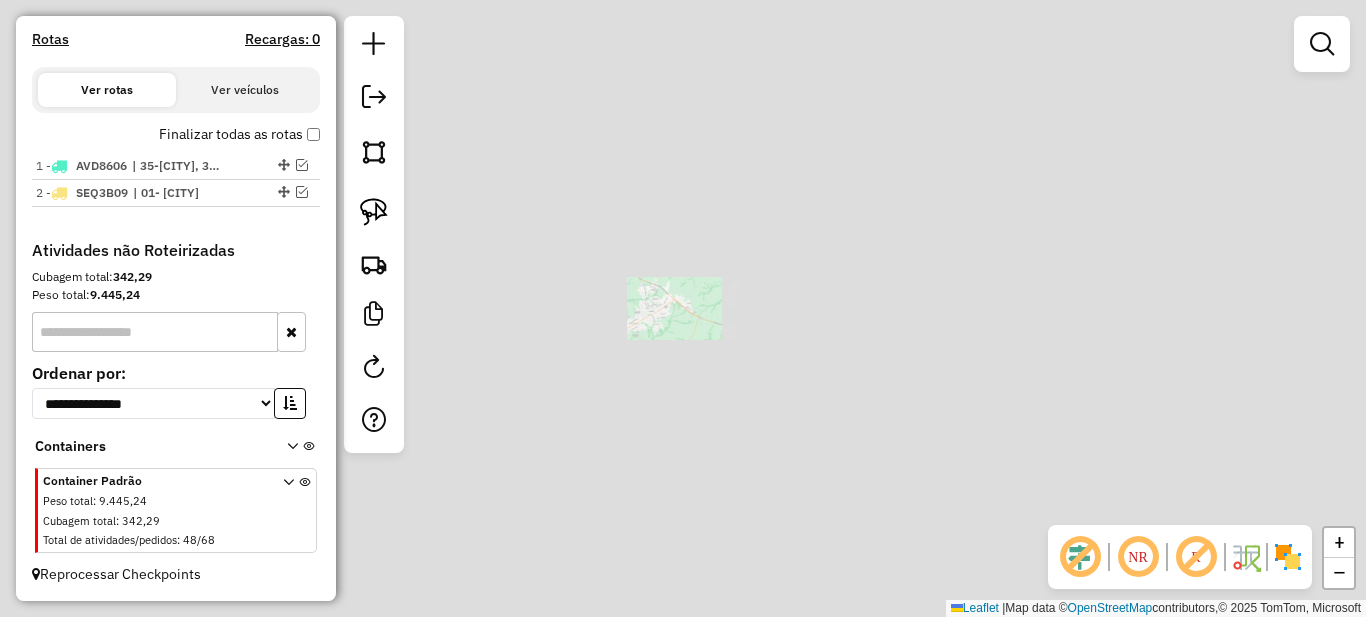 scroll, scrollTop: 662, scrollLeft: 0, axis: vertical 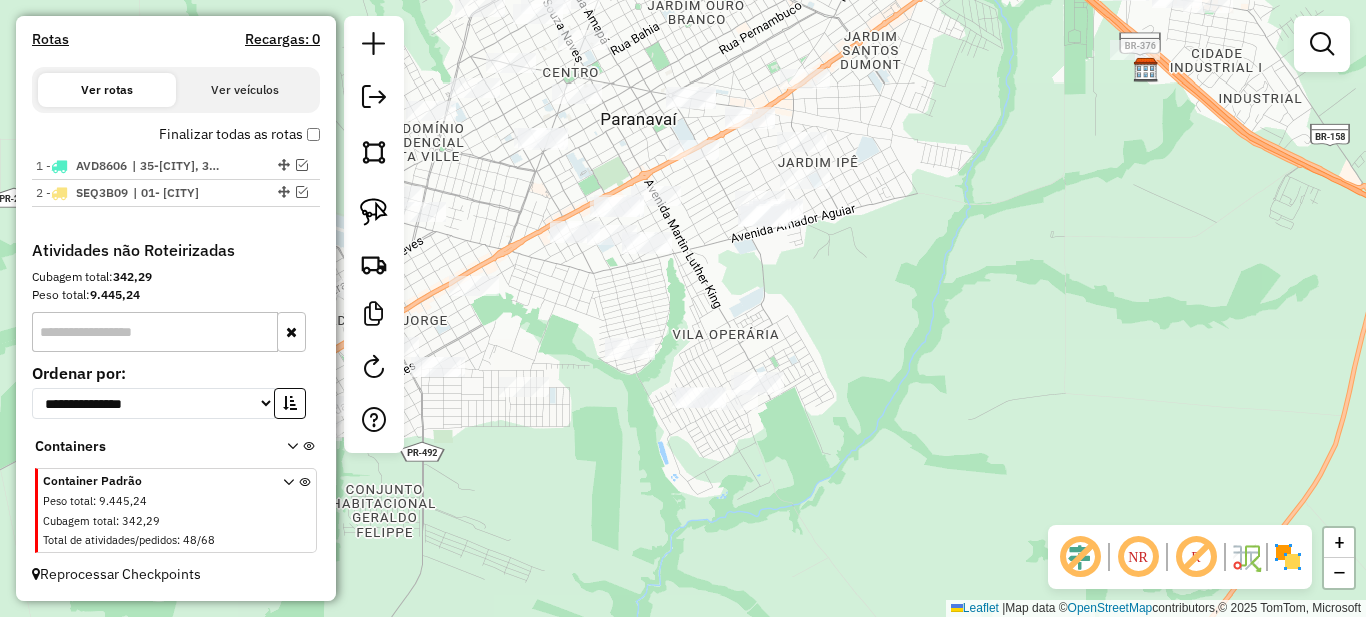 drag, startPoint x: 620, startPoint y: 155, endPoint x: 677, endPoint y: 322, distance: 176.45963 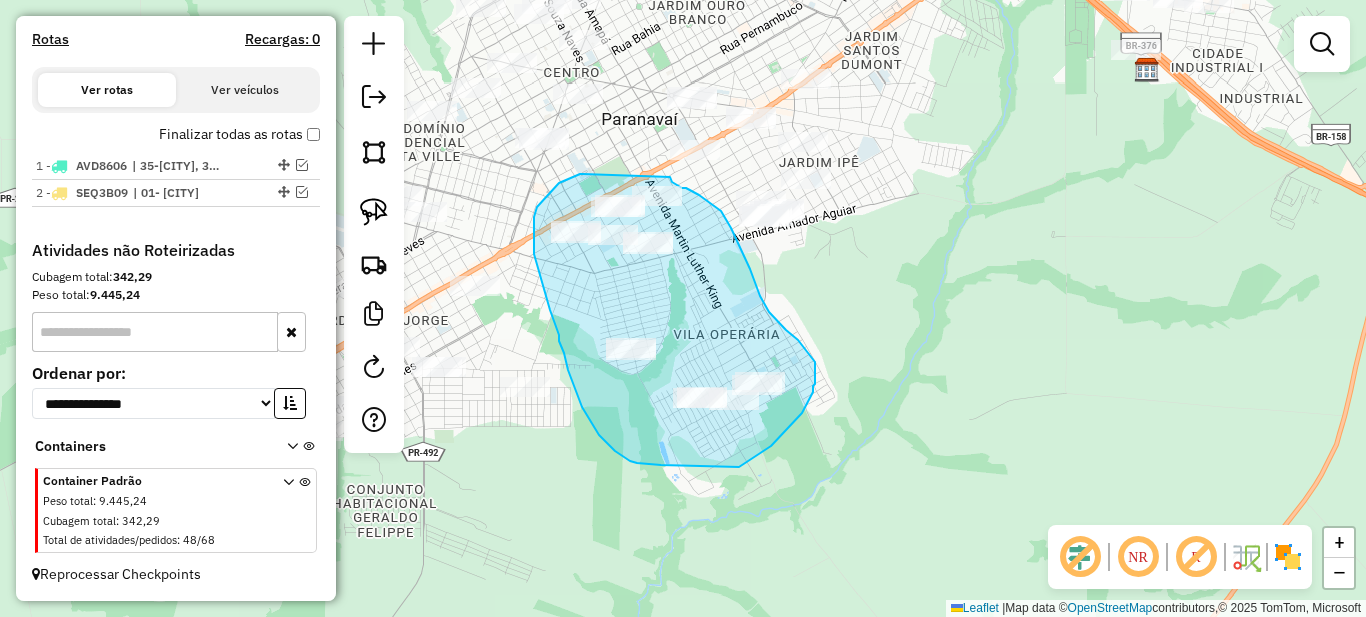 drag, startPoint x: 583, startPoint y: 174, endPoint x: 670, endPoint y: 177, distance: 87.05171 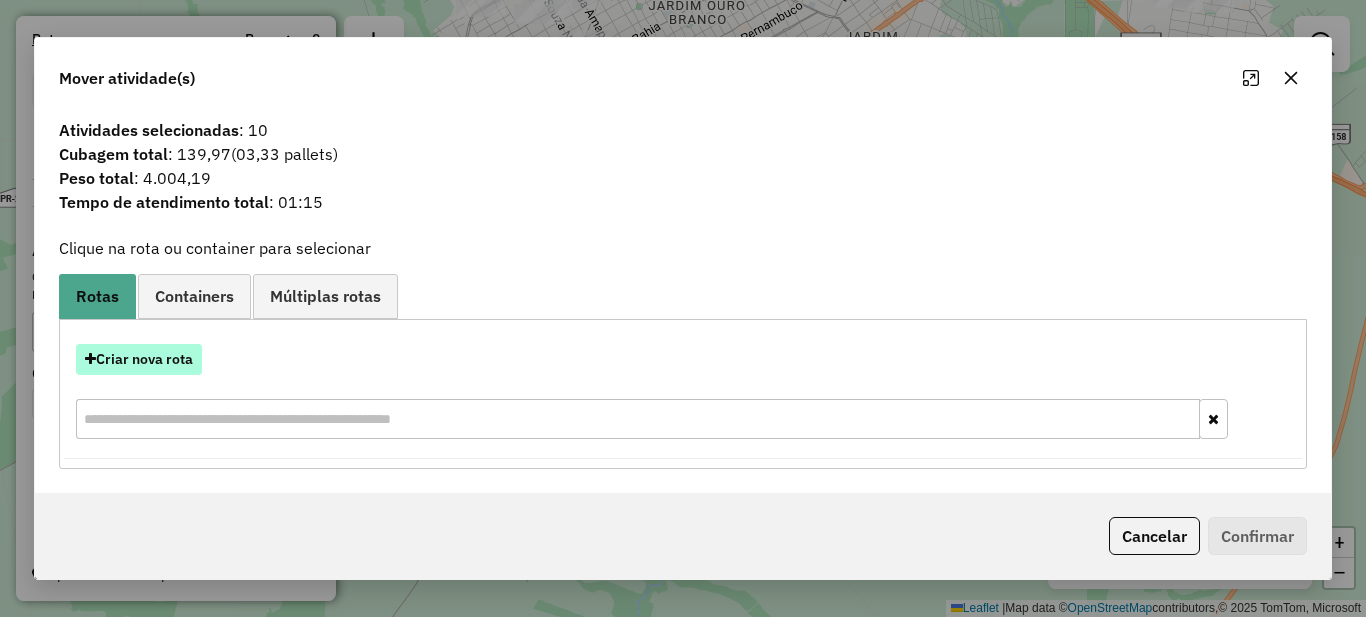 click on "Criar nova rota" at bounding box center (139, 359) 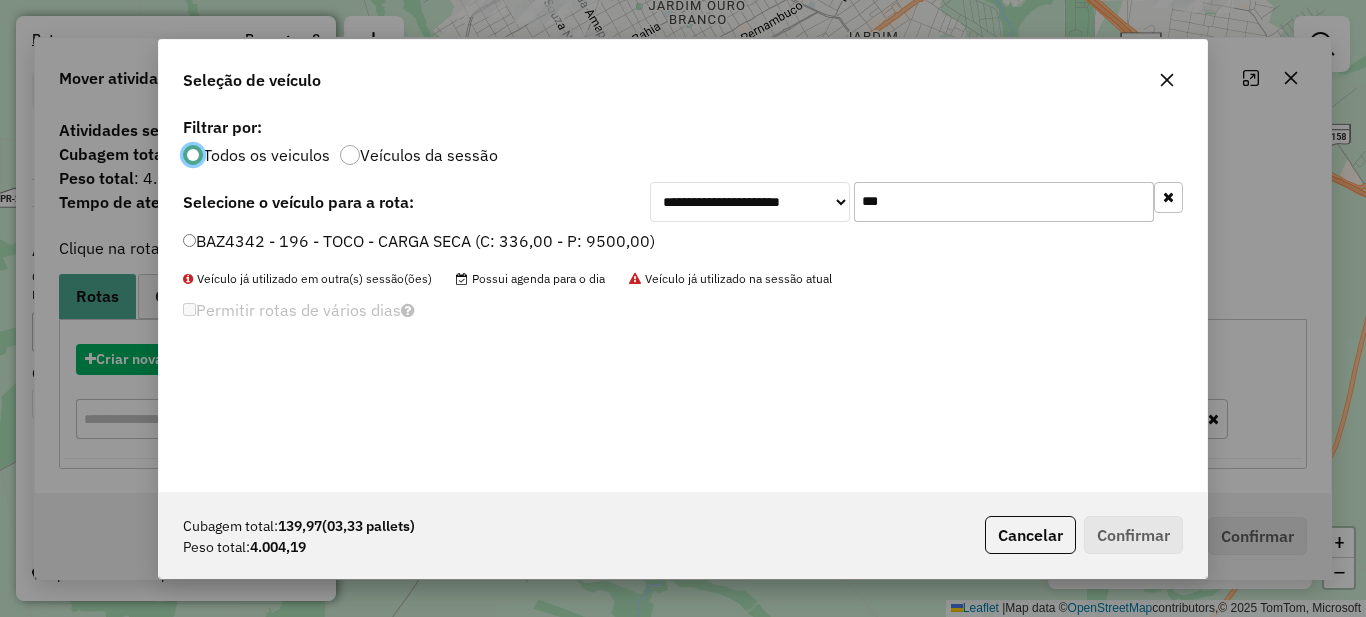 scroll, scrollTop: 11, scrollLeft: 6, axis: both 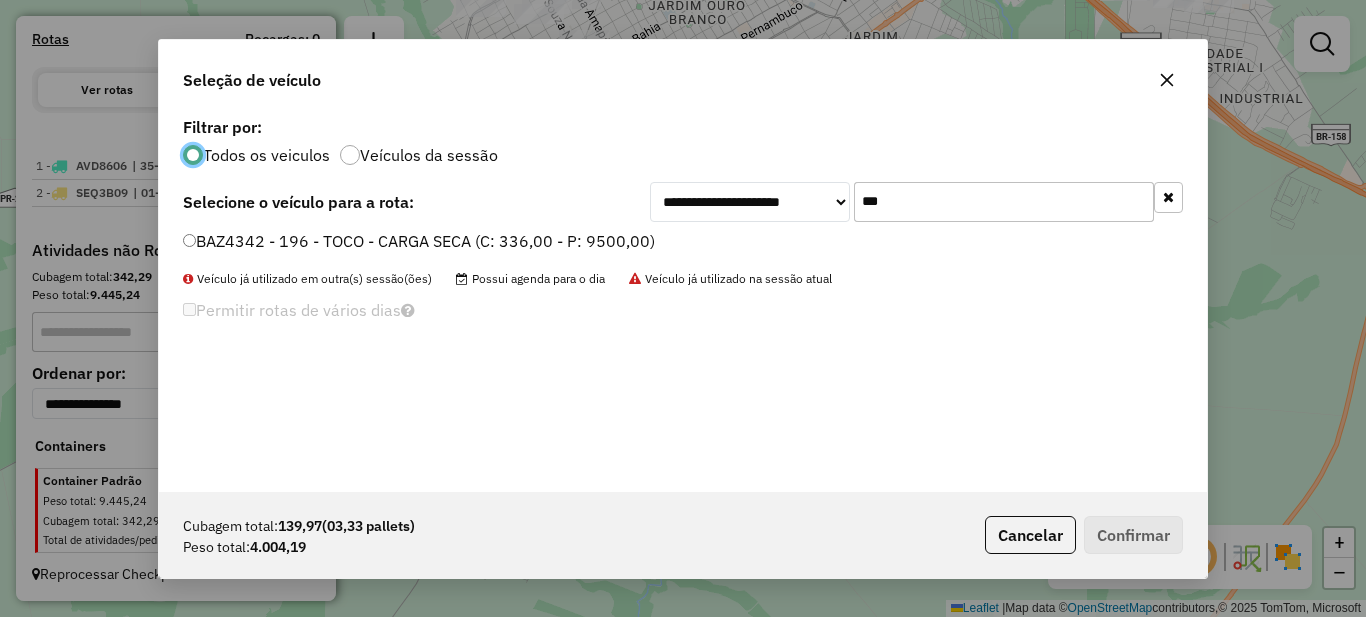 click on "***" 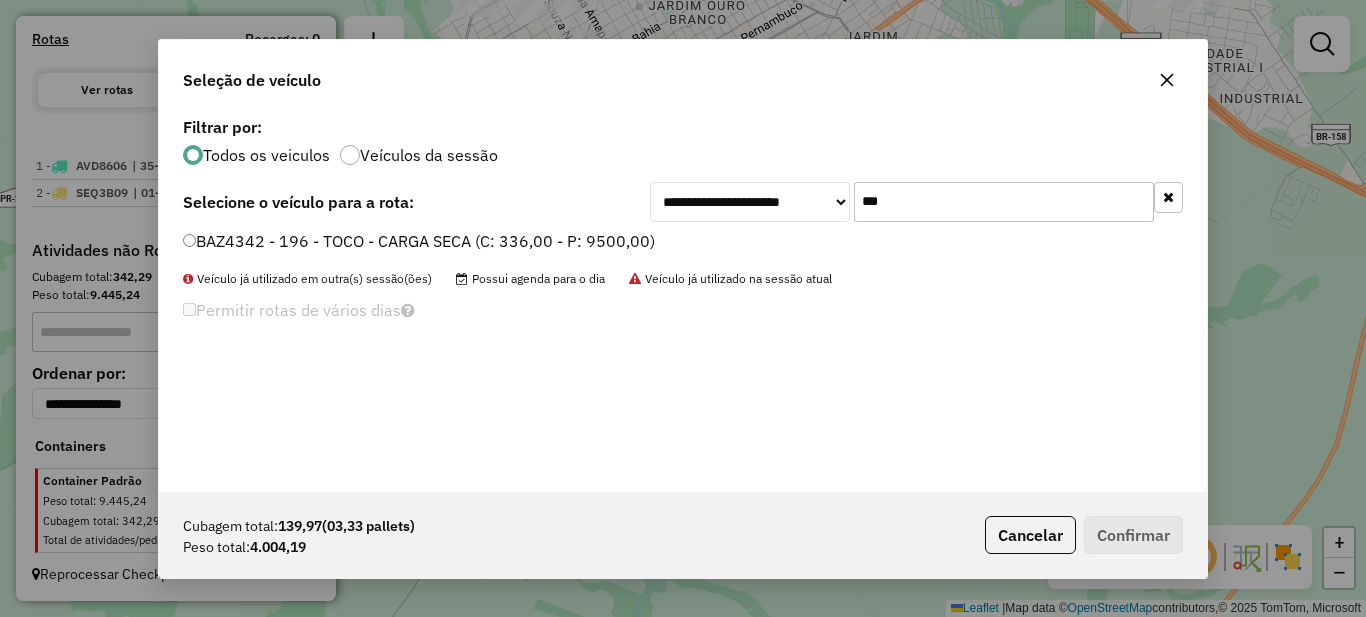 click on "BAZ4342 - 196 - TOCO - CARGA SECA (C: 336,00 - P: 9500,00)" 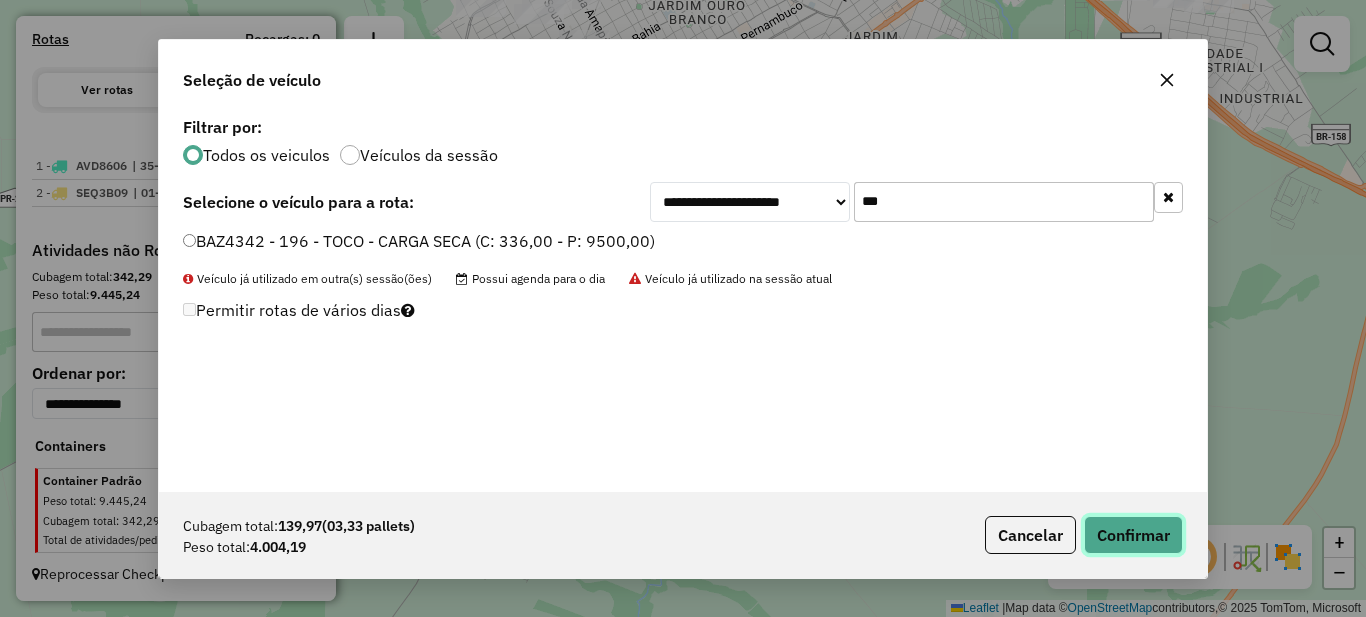 click on "Confirmar" 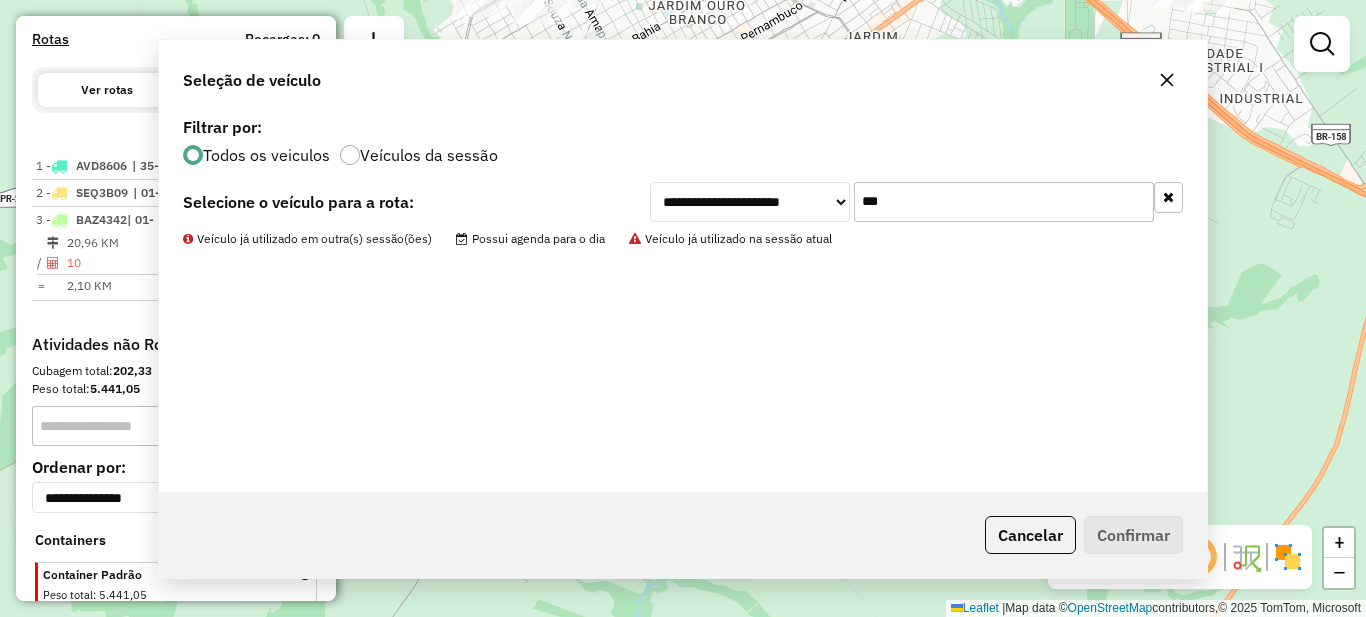 scroll, scrollTop: 756, scrollLeft: 0, axis: vertical 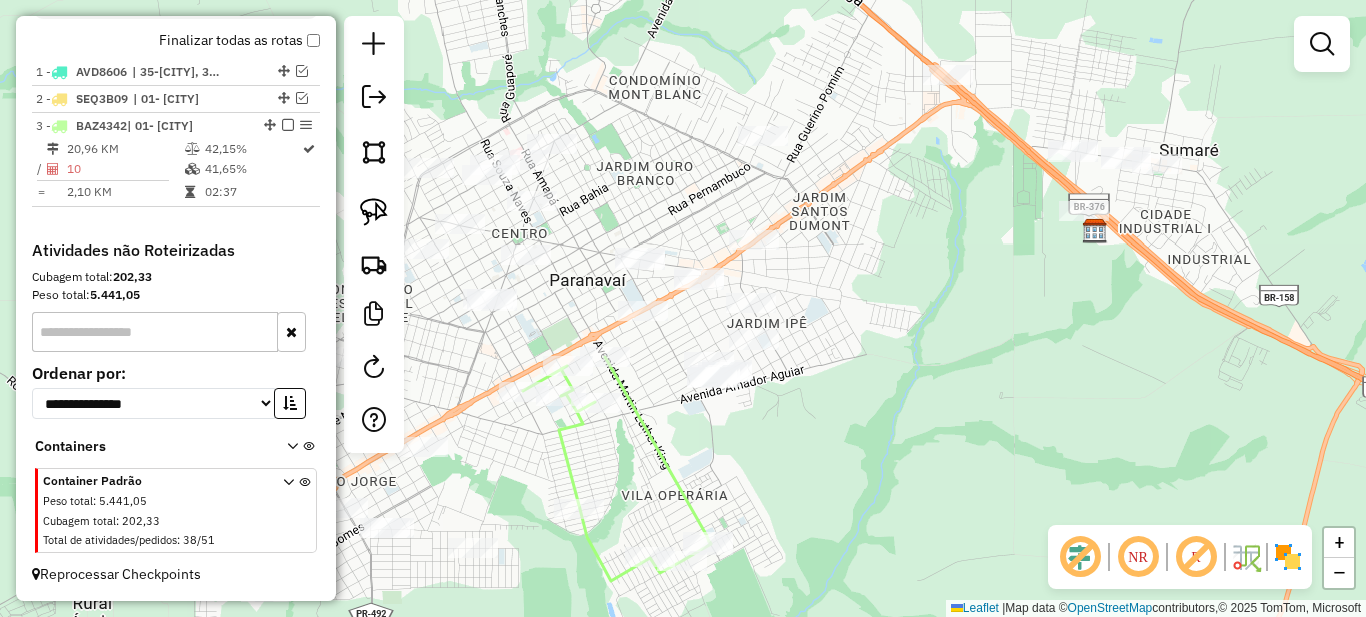 drag, startPoint x: 845, startPoint y: 327, endPoint x: 741, endPoint y: 506, distance: 207.01932 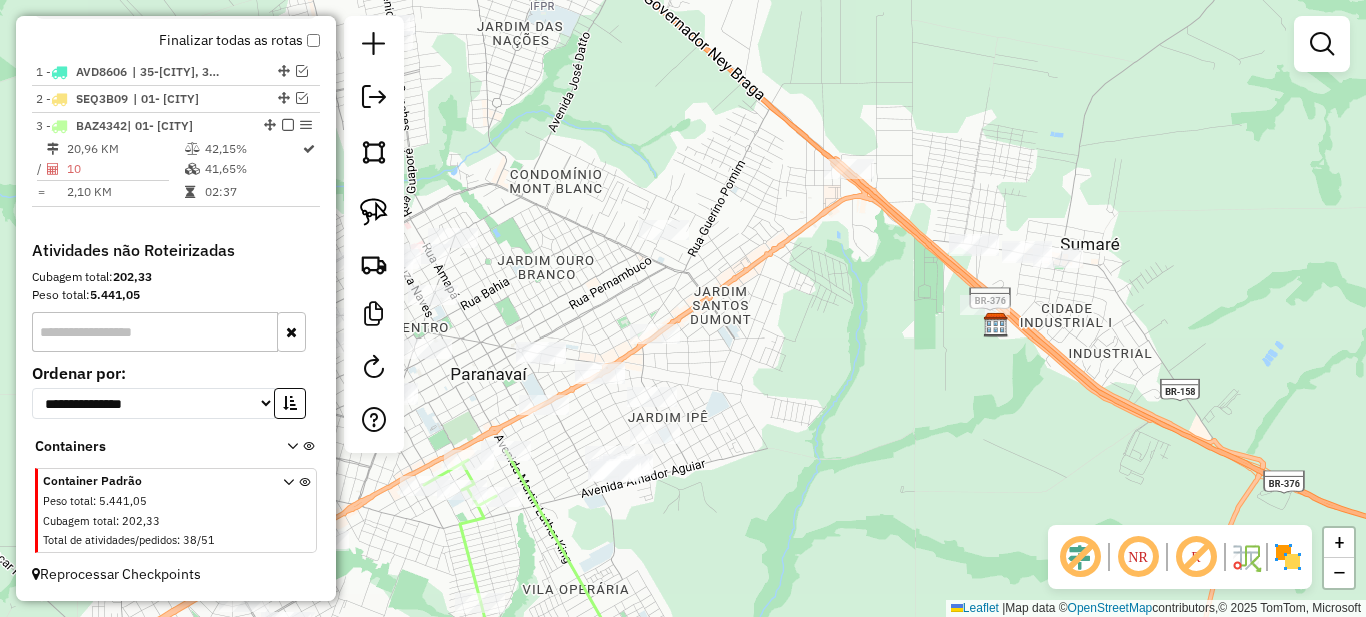 drag, startPoint x: 830, startPoint y: 327, endPoint x: 816, endPoint y: 237, distance: 91.08238 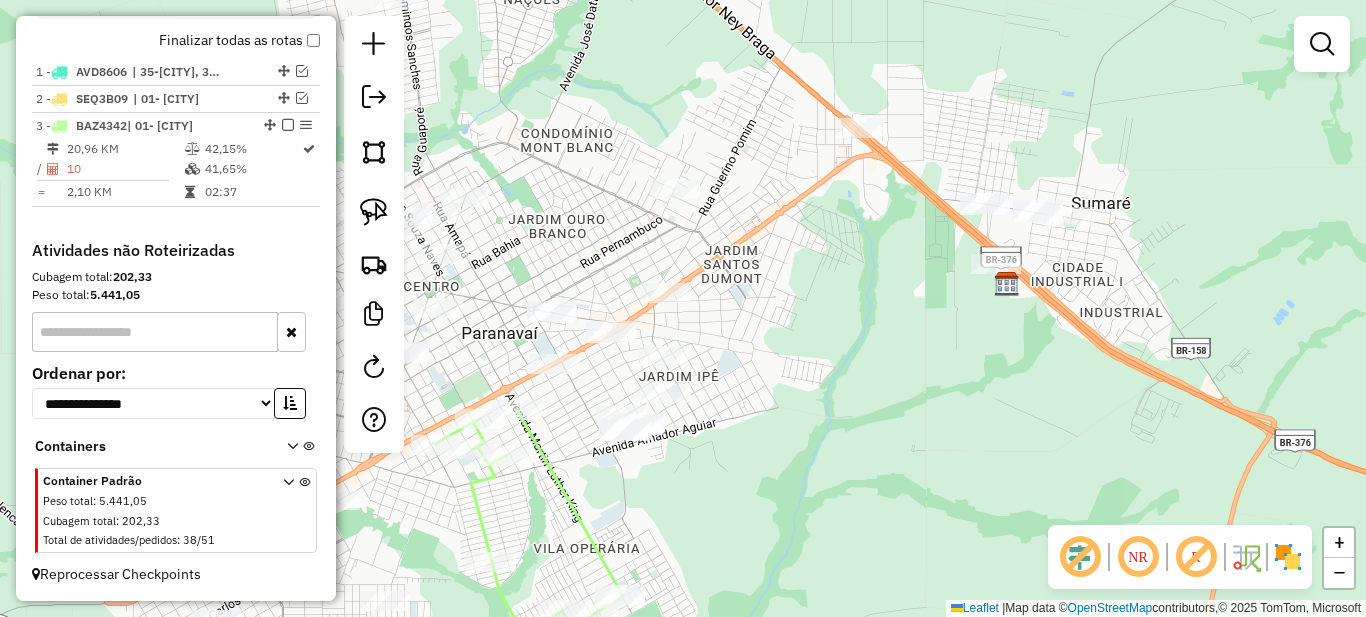 drag, startPoint x: 742, startPoint y: 419, endPoint x: 871, endPoint y: 353, distance: 144.90341 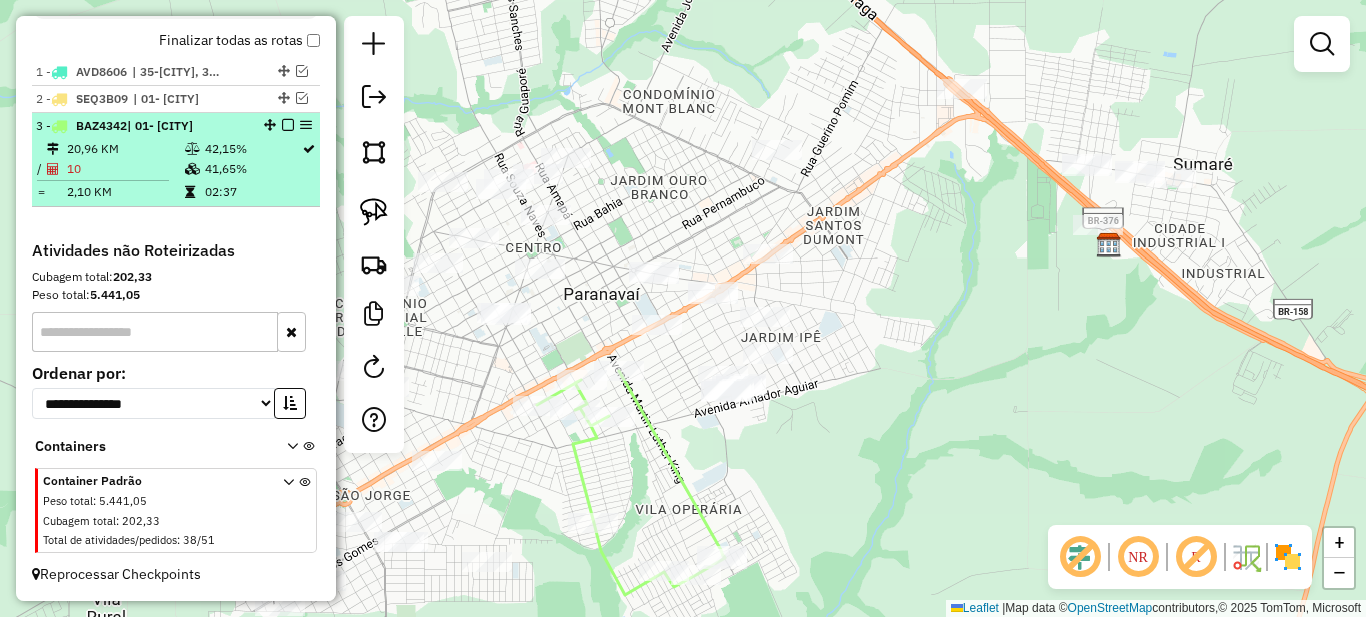 click on "41,65%" at bounding box center [252, 169] 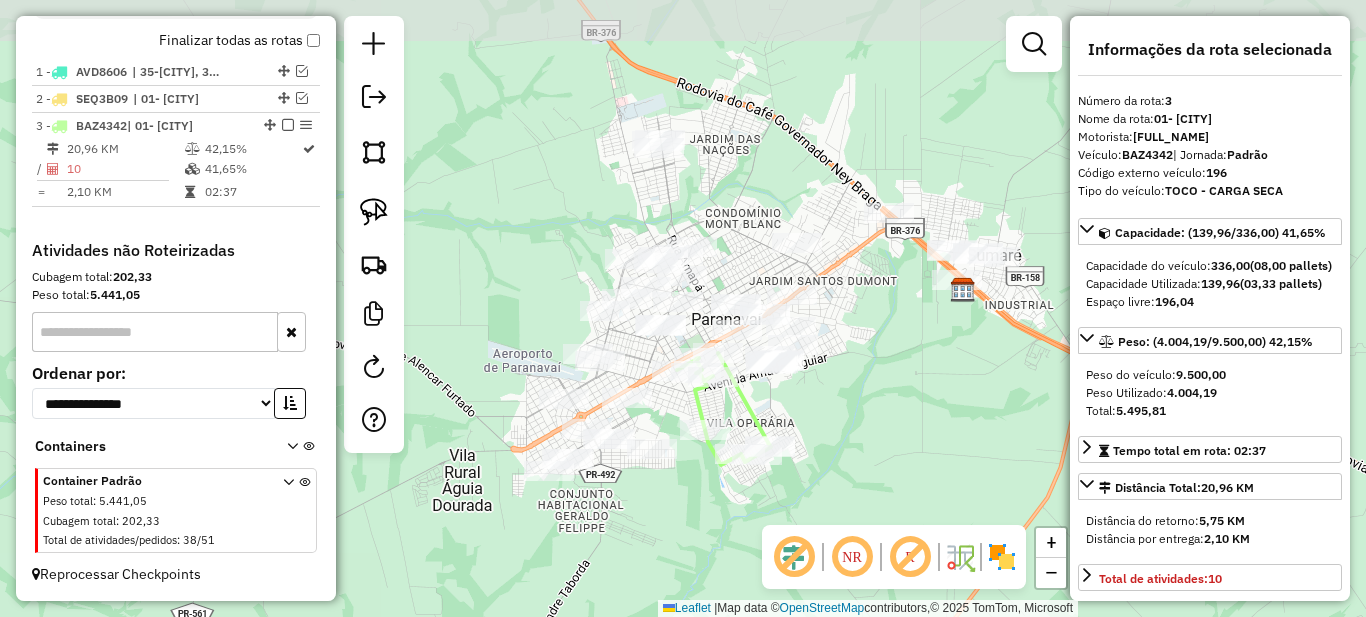 drag, startPoint x: 906, startPoint y: 310, endPoint x: 872, endPoint y: 273, distance: 50.24938 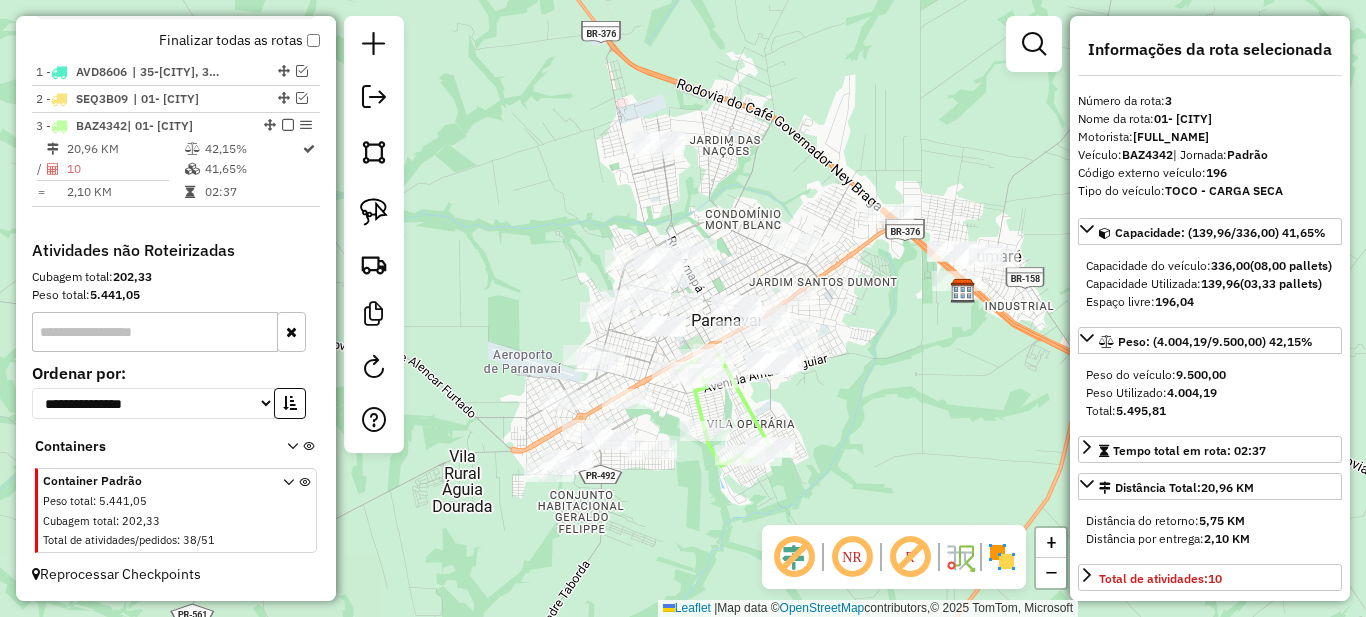 click at bounding box center (1034, 44) 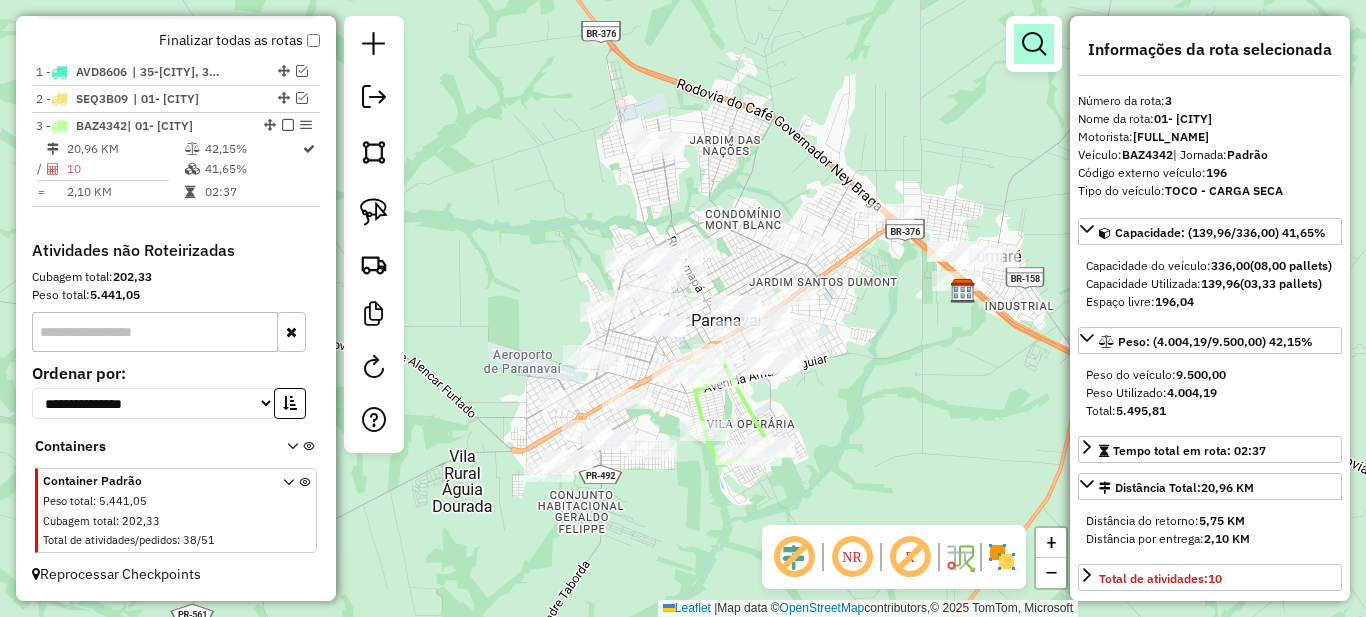 click at bounding box center [1034, 44] 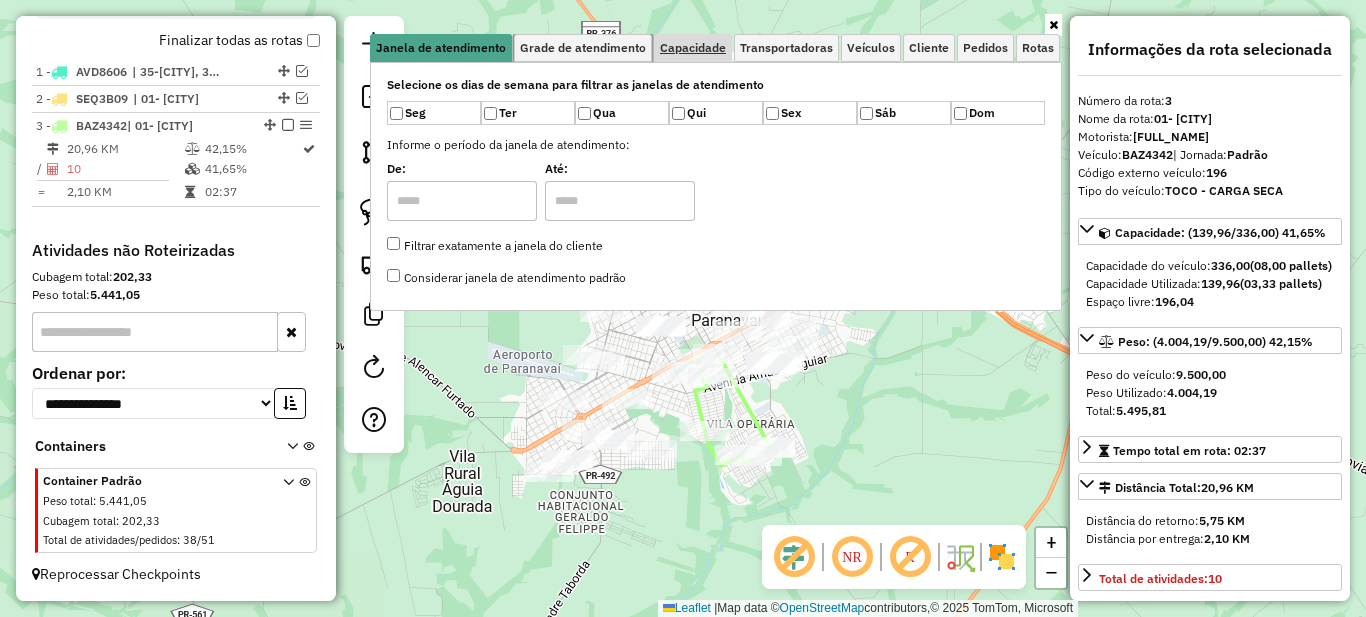 drag, startPoint x: 601, startPoint y: 54, endPoint x: 674, endPoint y: 54, distance: 73 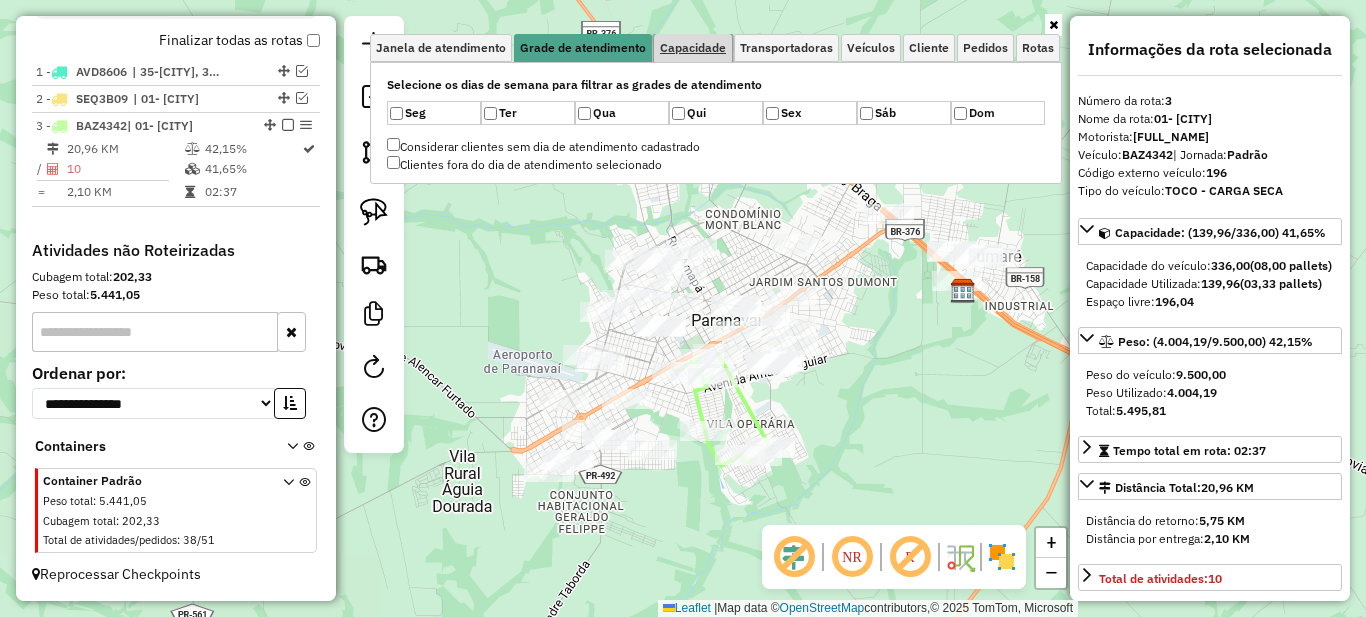 click on "Capacidade" at bounding box center (693, 48) 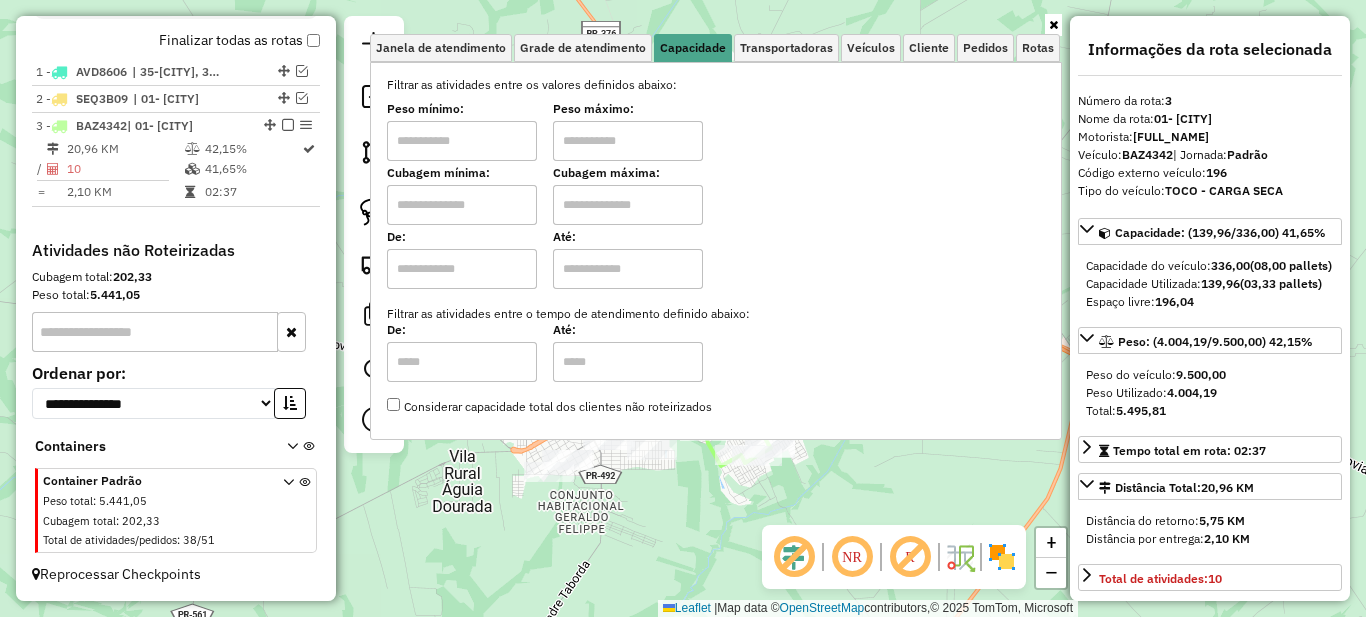 click at bounding box center (462, 141) 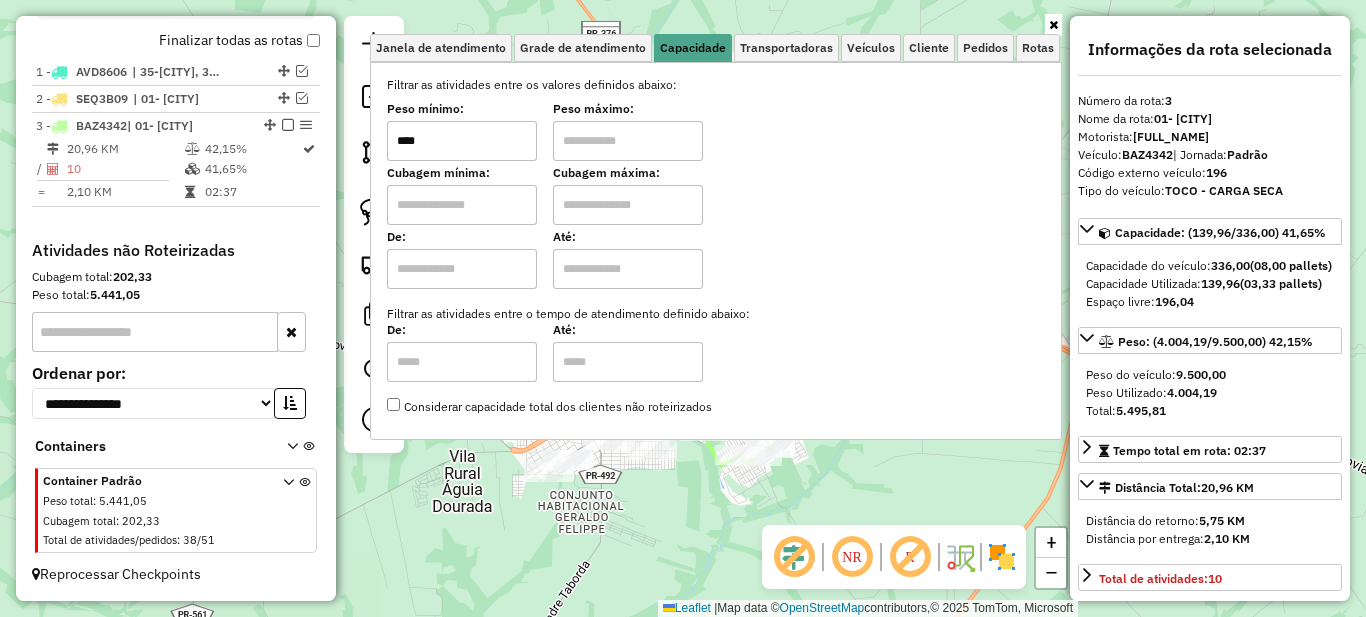 type on "****" 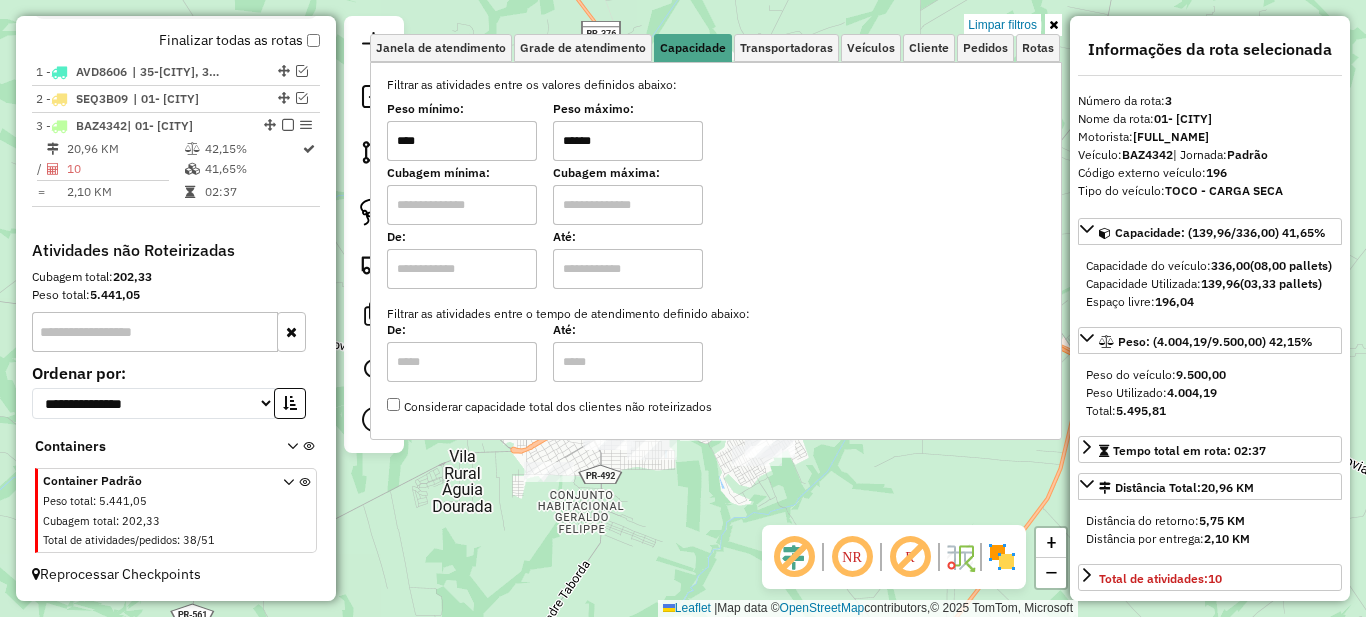 type on "******" 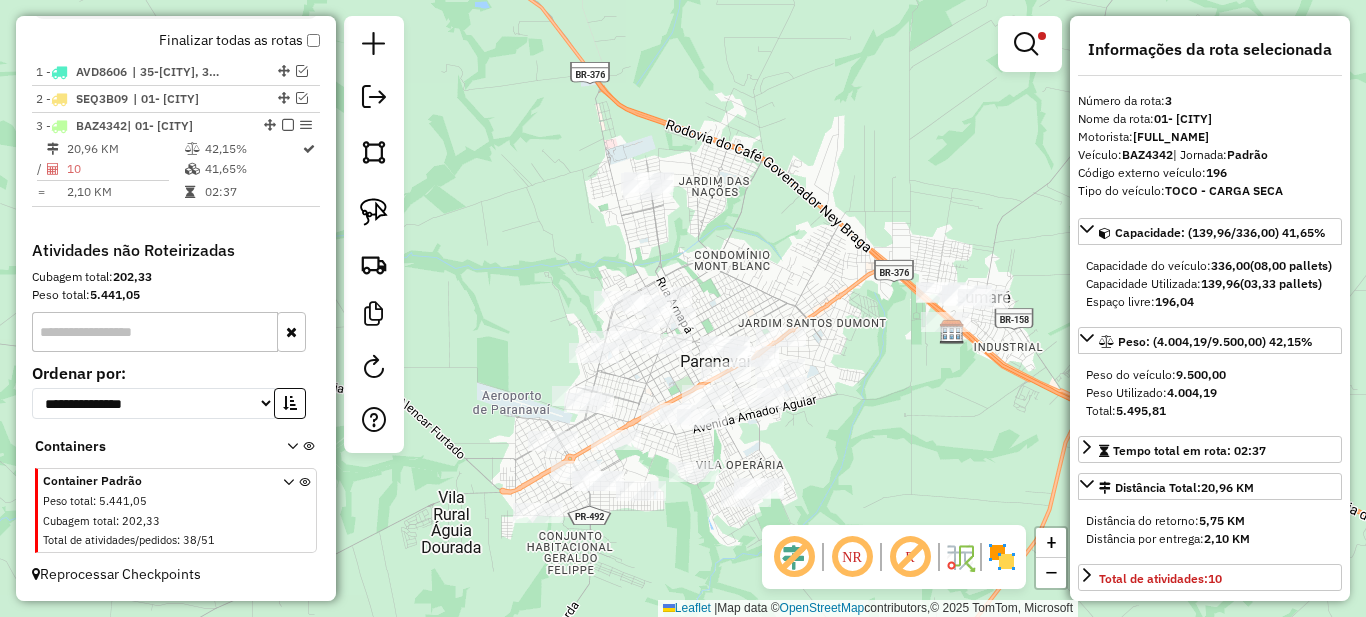 drag, startPoint x: 826, startPoint y: 431, endPoint x: 829, endPoint y: 441, distance: 10.440307 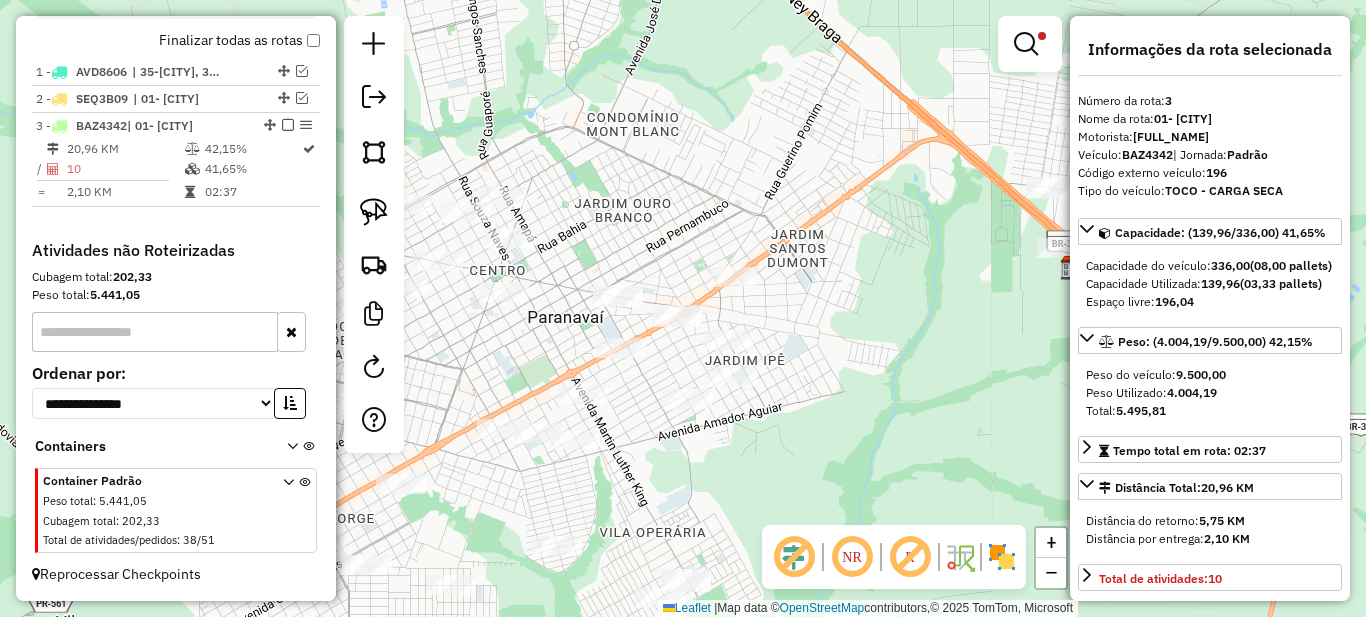 drag, startPoint x: 711, startPoint y: 462, endPoint x: 682, endPoint y: 457, distance: 29.427877 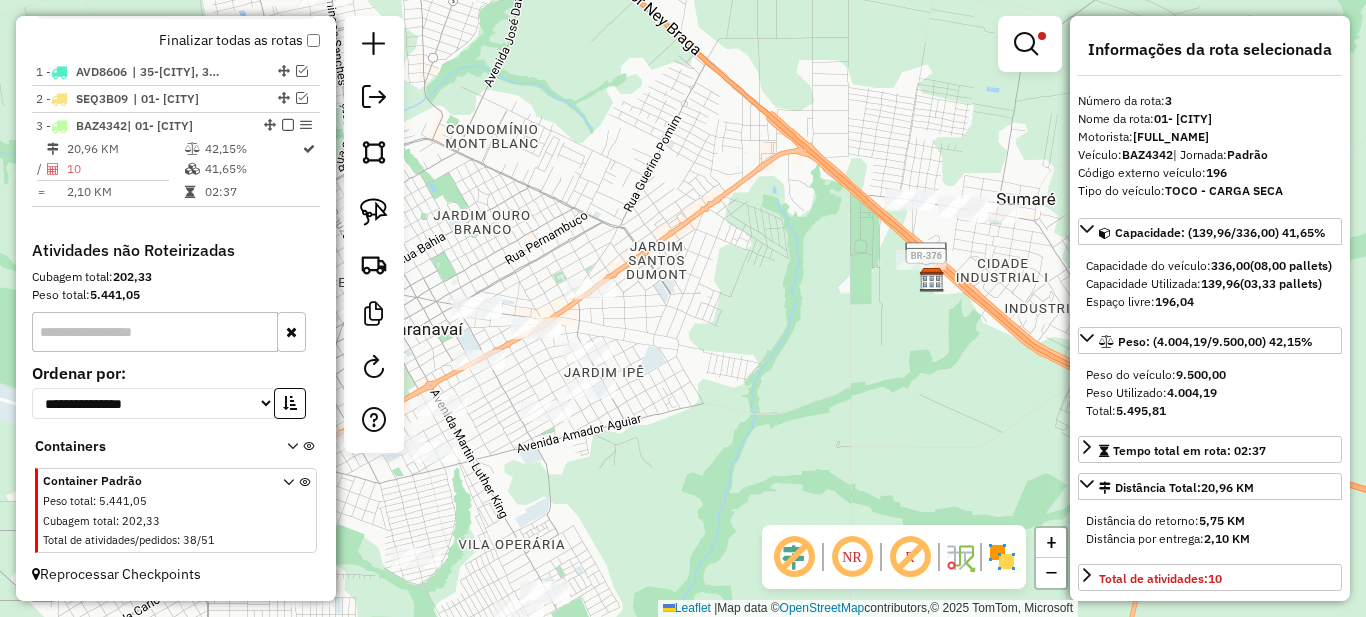 drag, startPoint x: 700, startPoint y: 450, endPoint x: 559, endPoint y: 462, distance: 141.50972 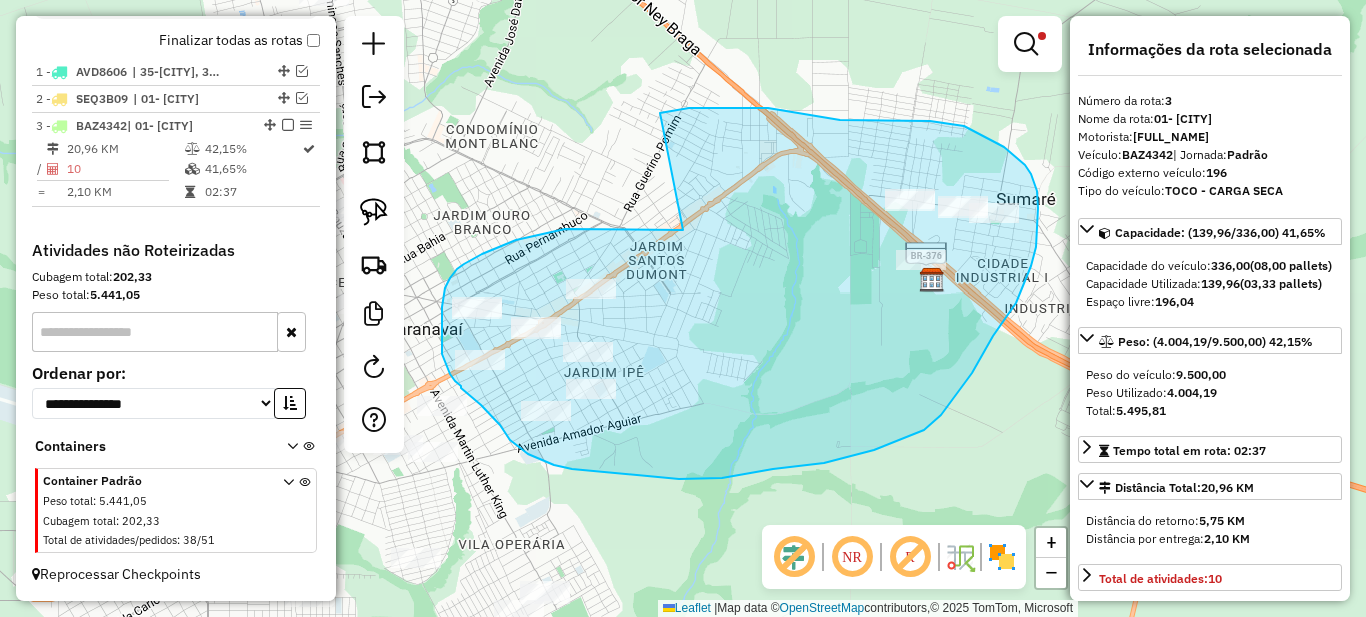 drag, startPoint x: 599, startPoint y: 229, endPoint x: 607, endPoint y: 122, distance: 107.298645 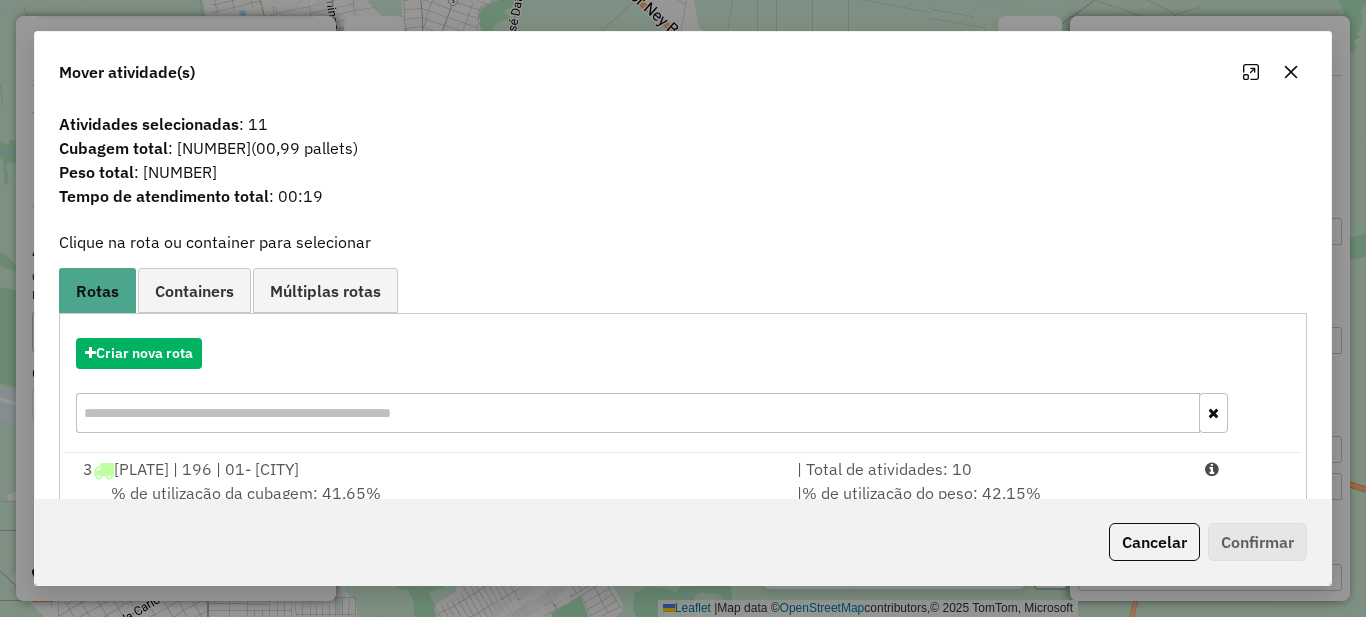 scroll, scrollTop: 70, scrollLeft: 0, axis: vertical 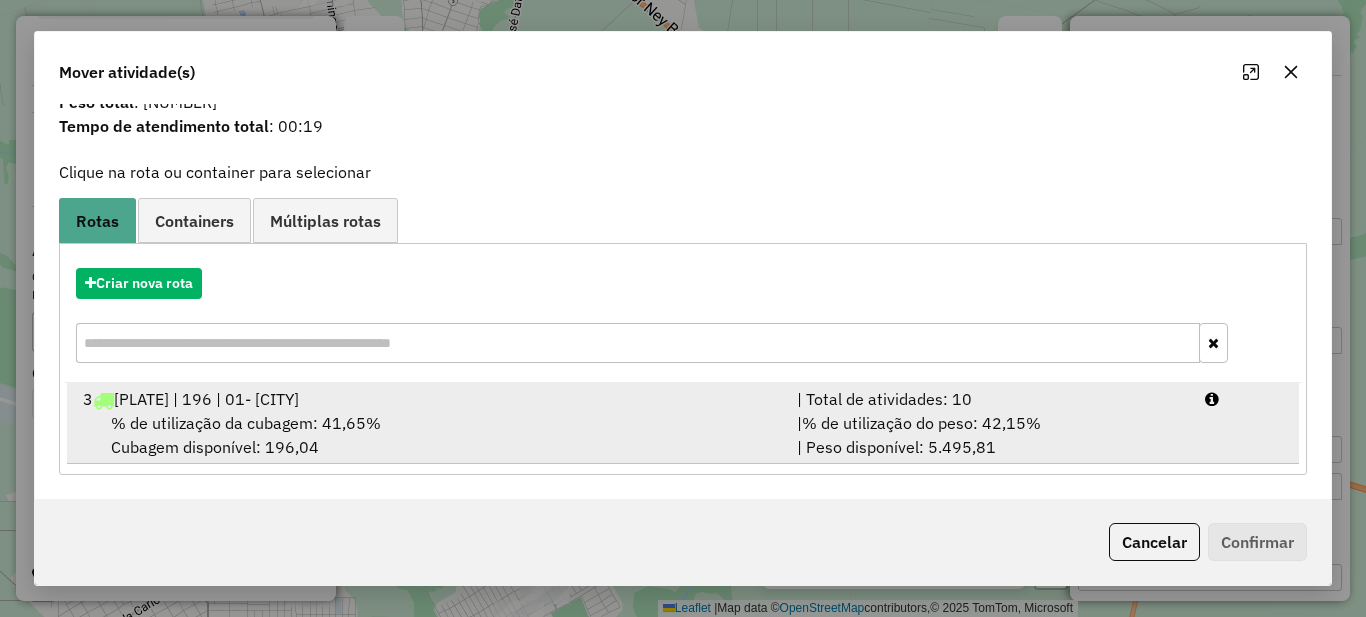 click on "| Total de atividades: 10" at bounding box center (989, 399) 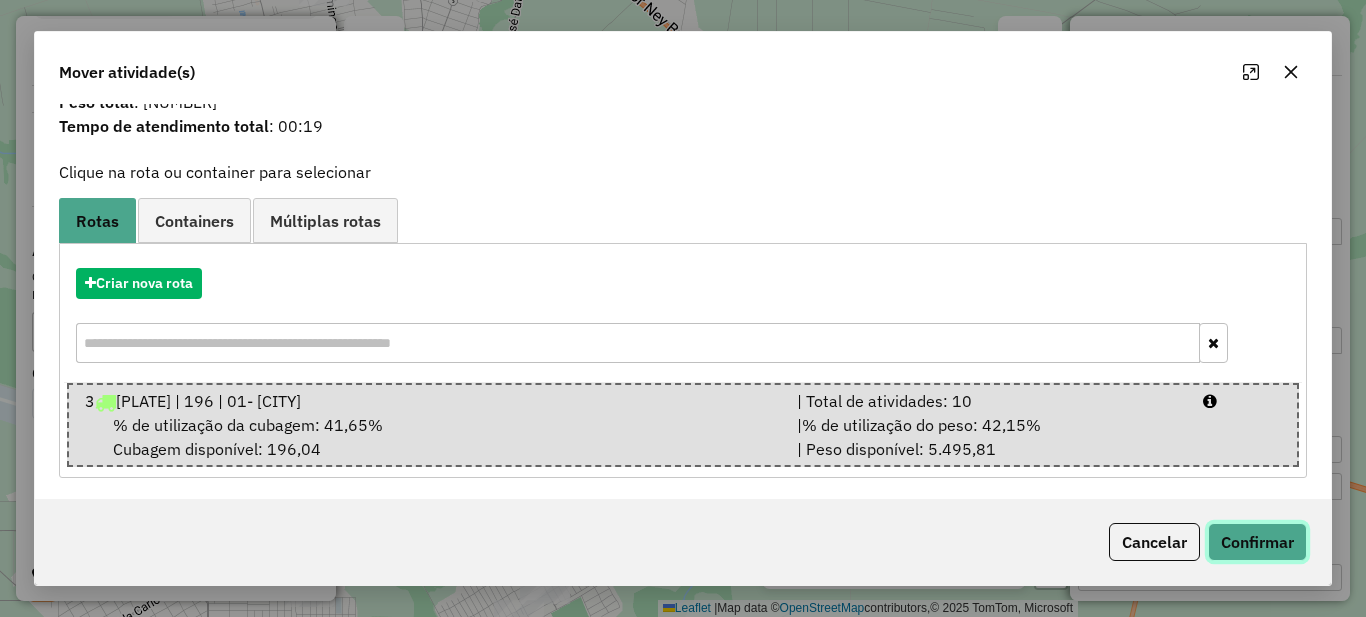 click on "Confirmar" 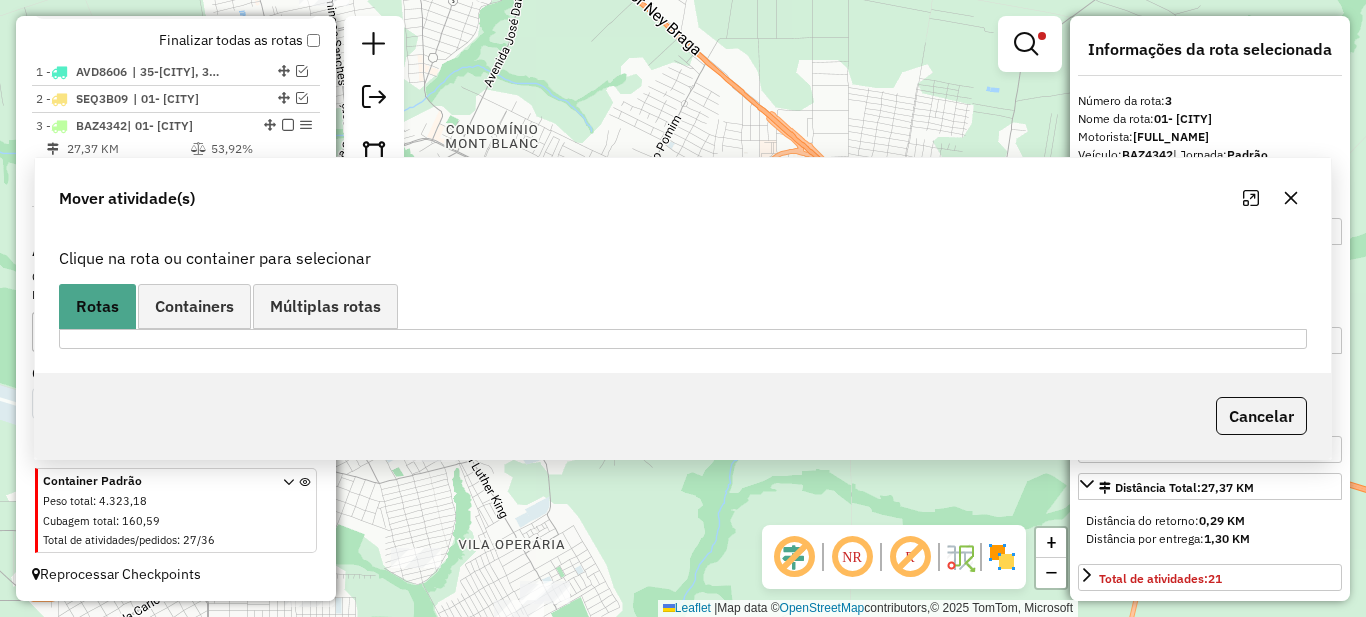 scroll, scrollTop: 0, scrollLeft: 0, axis: both 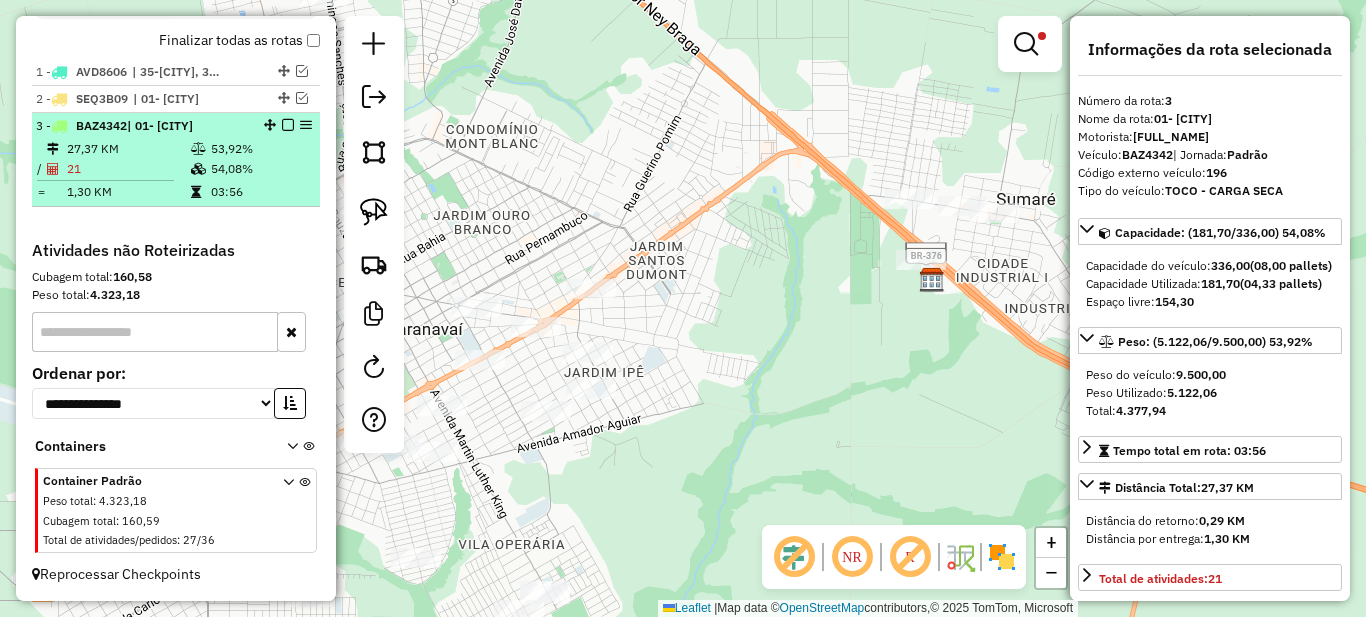 click on "21" at bounding box center (128, 169) 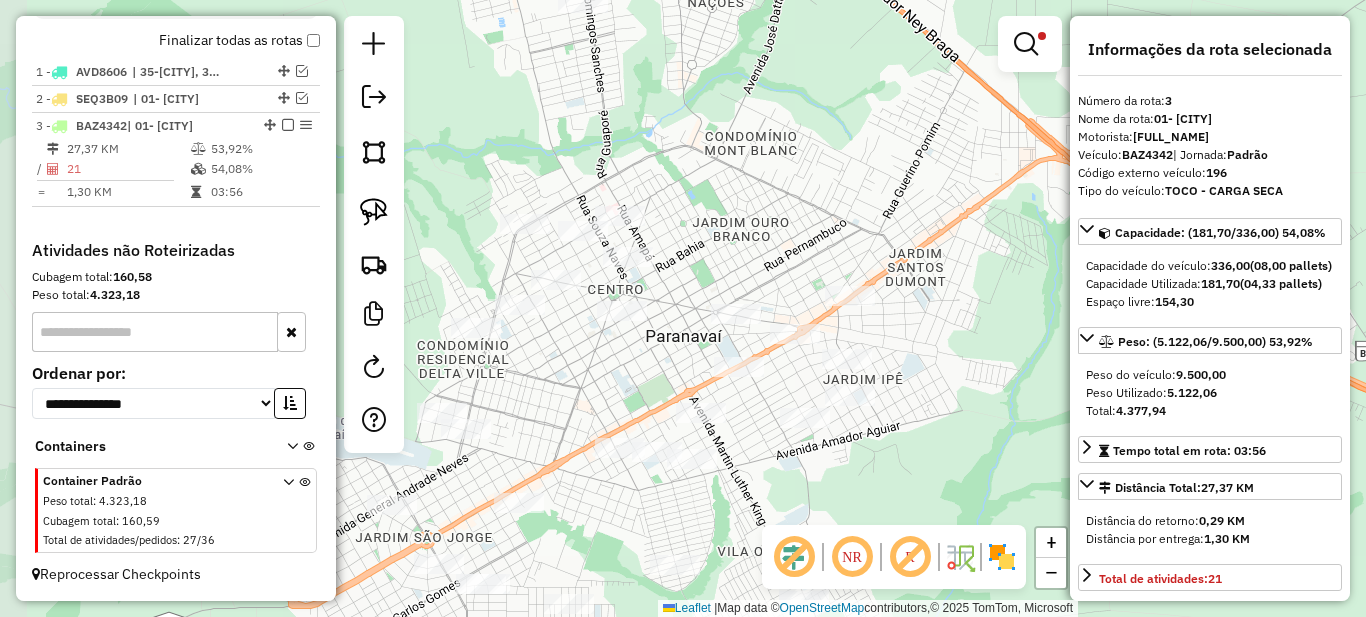 drag, startPoint x: 630, startPoint y: 372, endPoint x: 881, endPoint y: 474, distance: 270.93356 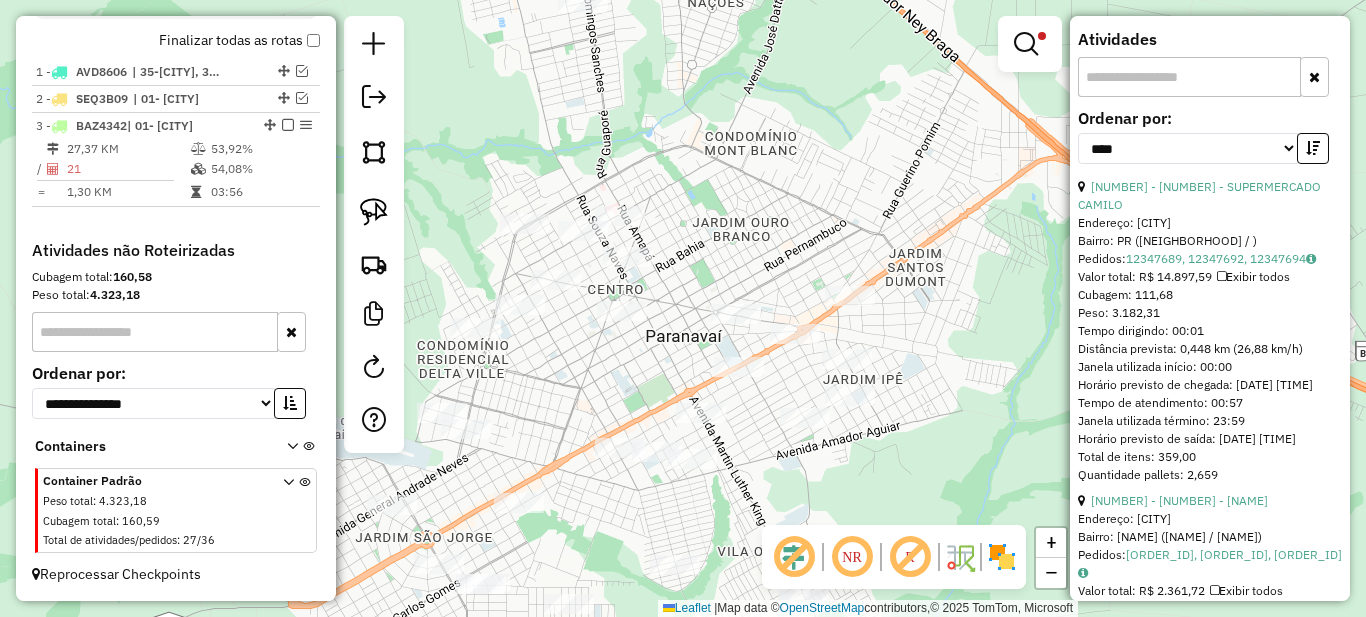 scroll, scrollTop: 0, scrollLeft: 0, axis: both 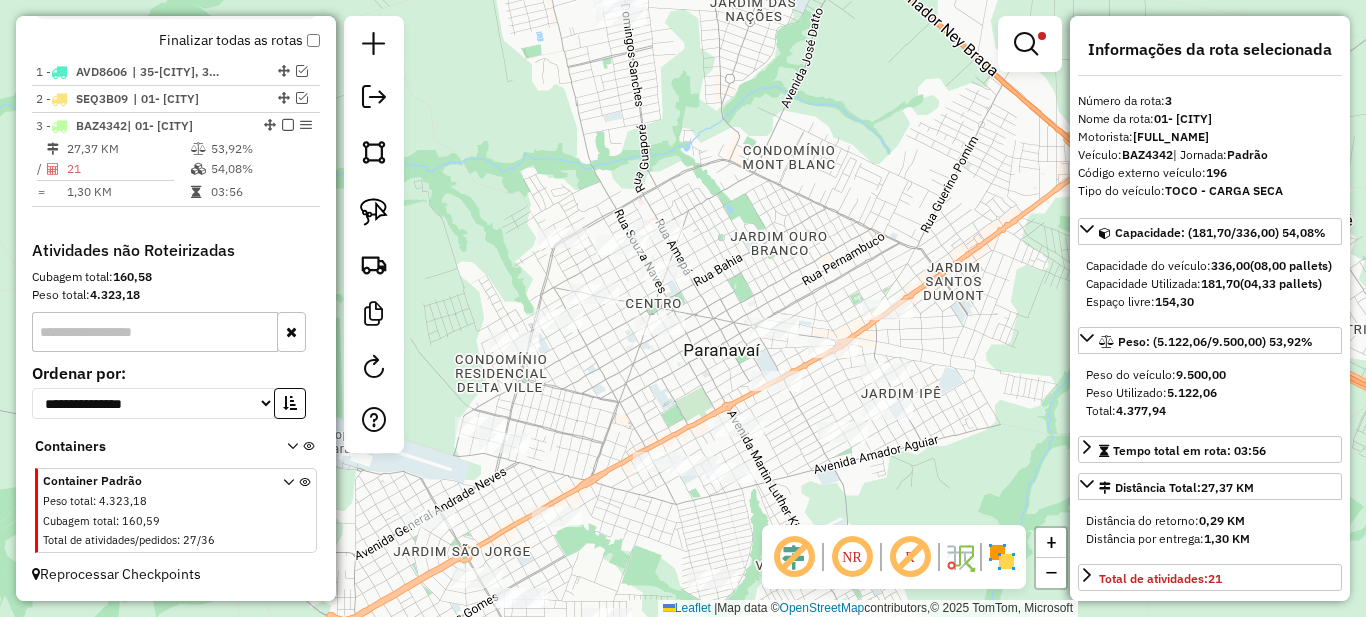 drag, startPoint x: 640, startPoint y: 342, endPoint x: 678, endPoint y: 356, distance: 40.496914 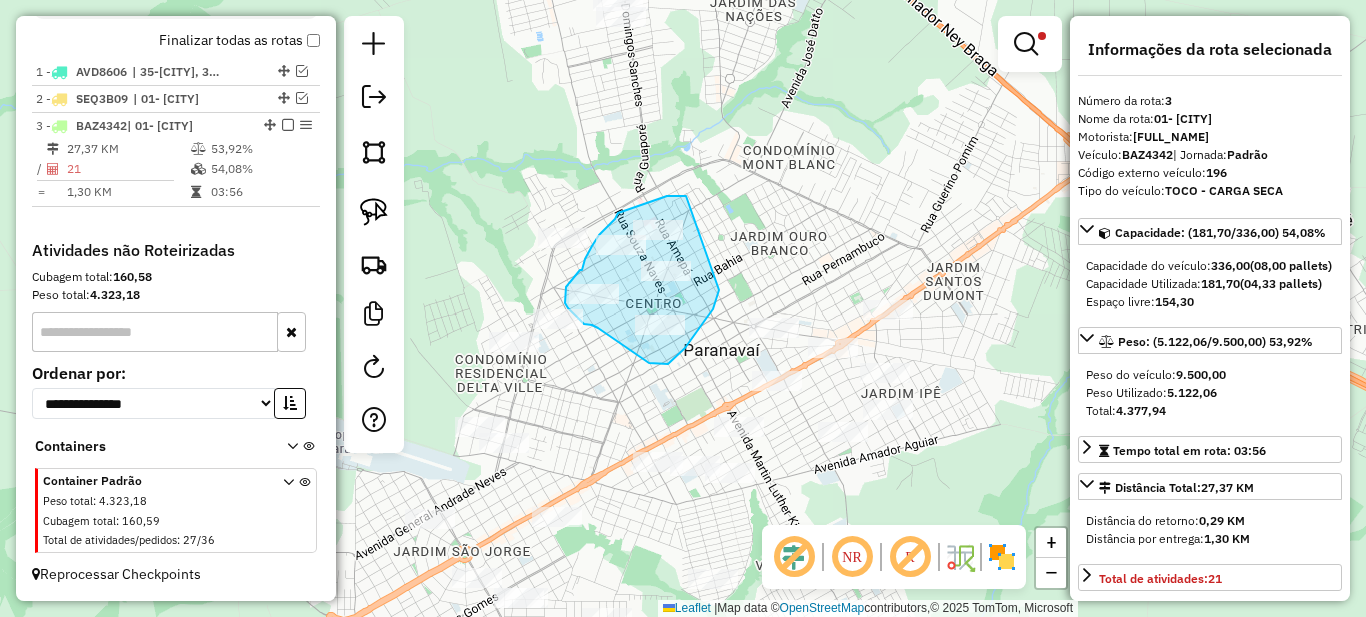 drag, startPoint x: 686, startPoint y: 196, endPoint x: 719, endPoint y: 290, distance: 99.62429 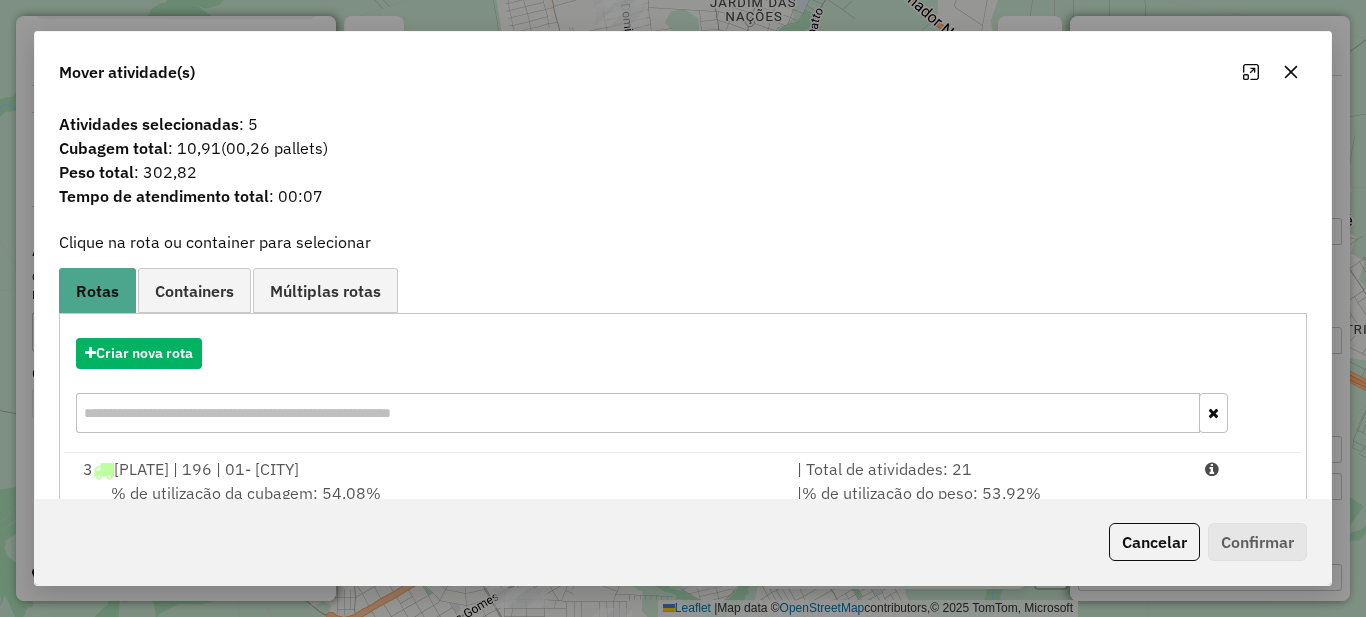 scroll, scrollTop: 70, scrollLeft: 0, axis: vertical 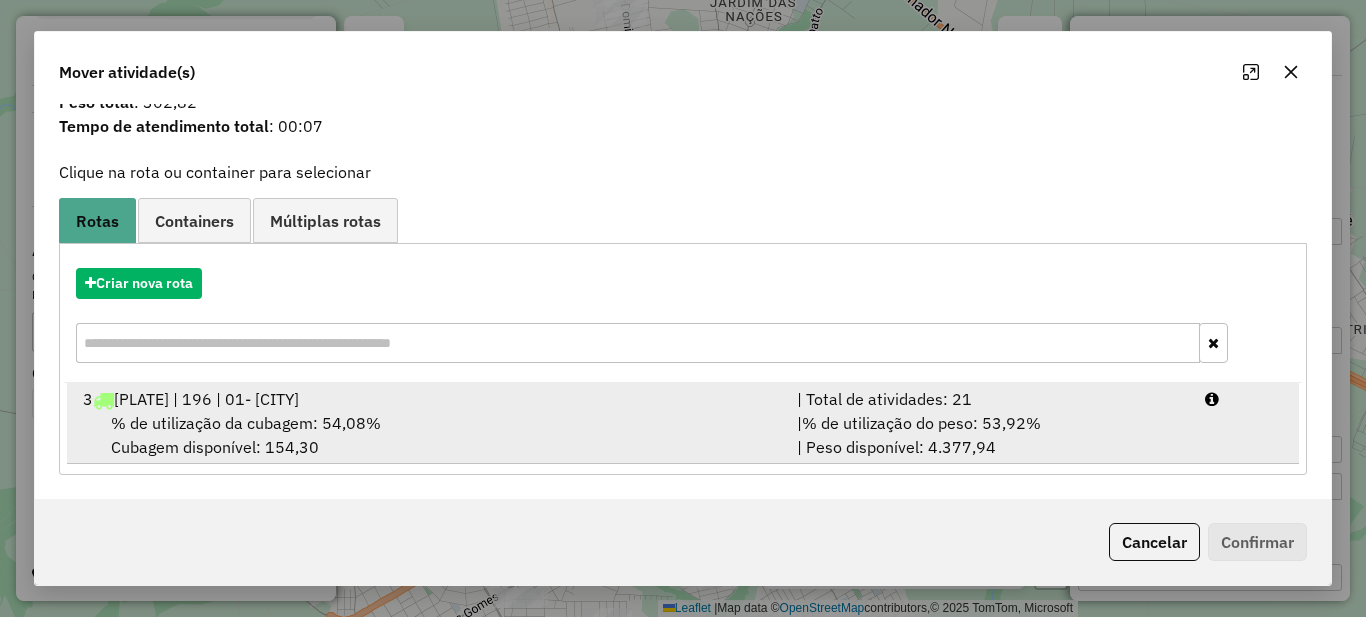 click on "% de utilização do peso: 53,92%" at bounding box center (921, 423) 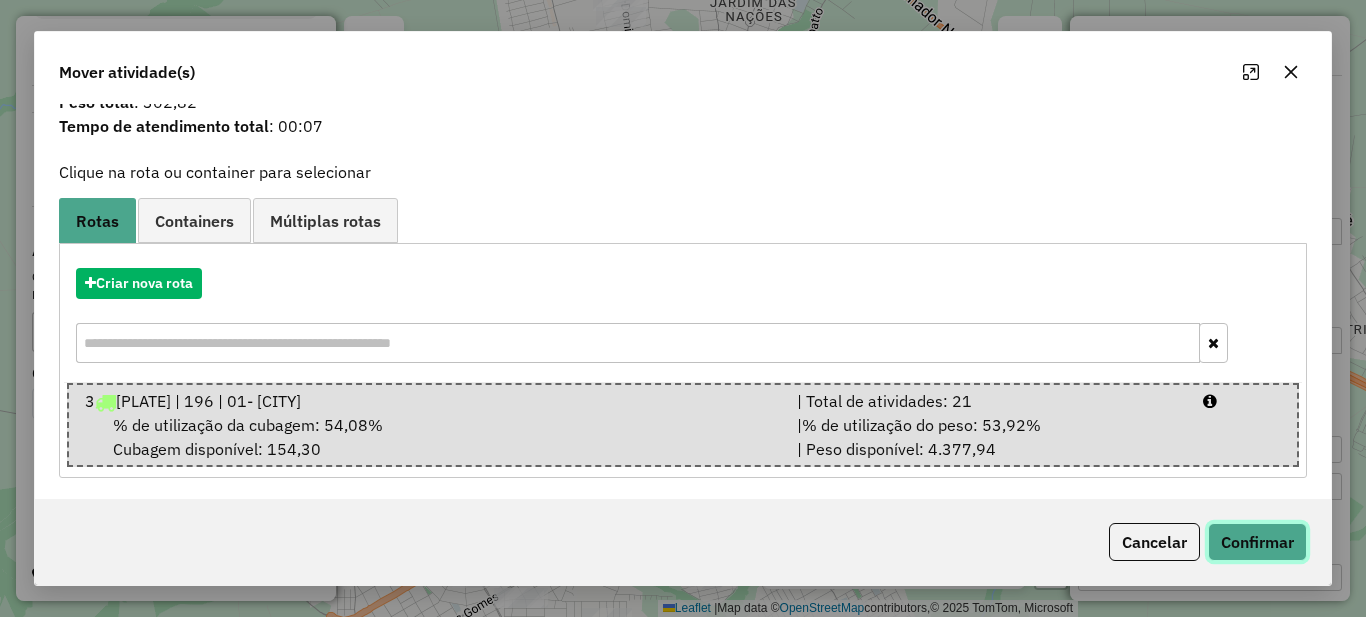 click on "Confirmar" 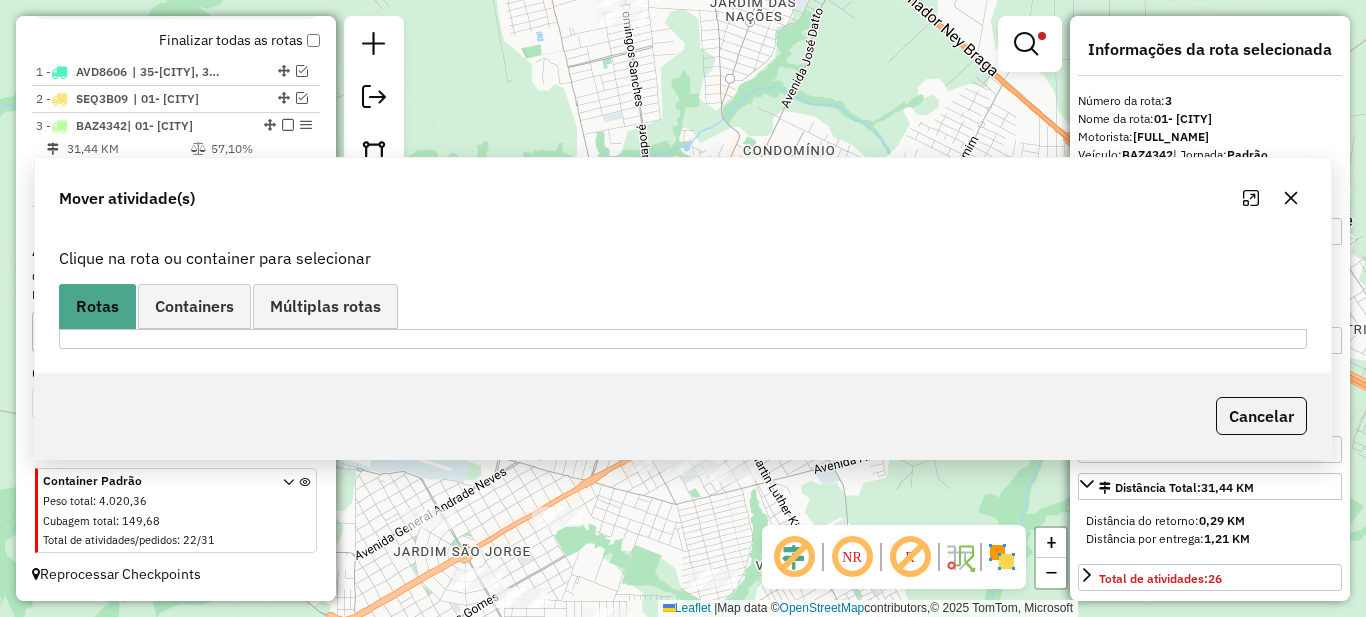 scroll, scrollTop: 0, scrollLeft: 0, axis: both 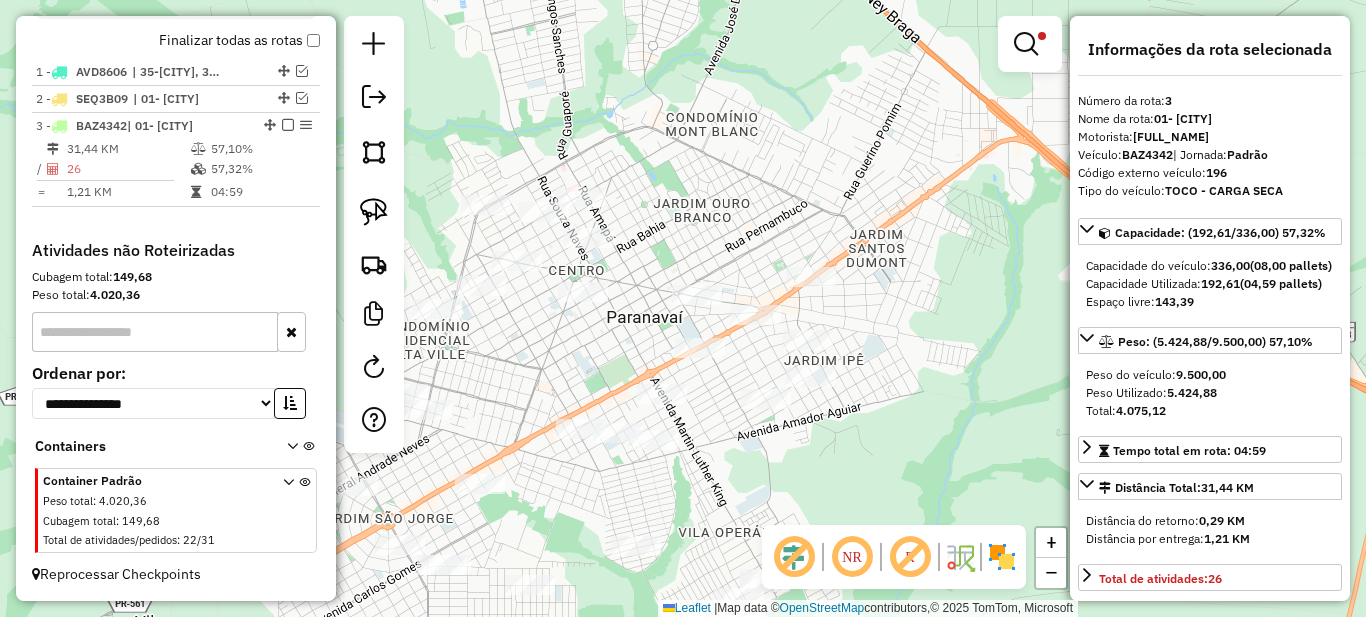 drag, startPoint x: 960, startPoint y: 397, endPoint x: 863, endPoint y: 361, distance: 103.46497 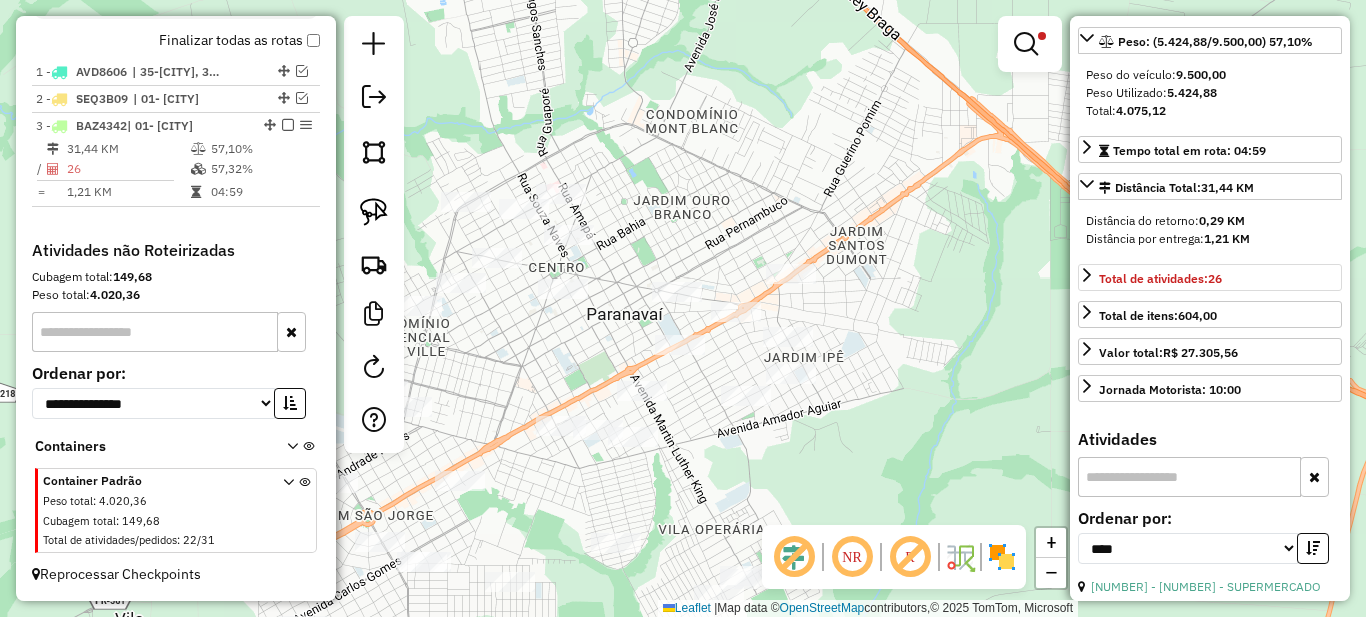 scroll, scrollTop: 0, scrollLeft: 0, axis: both 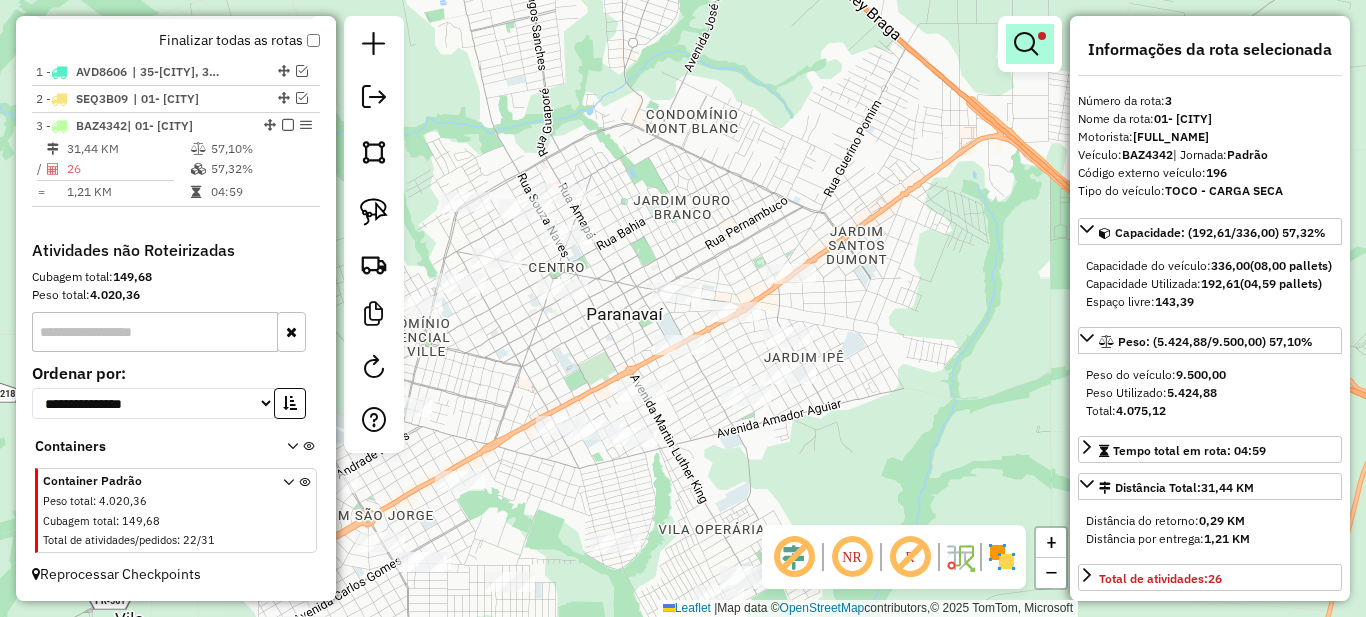 click at bounding box center [1026, 44] 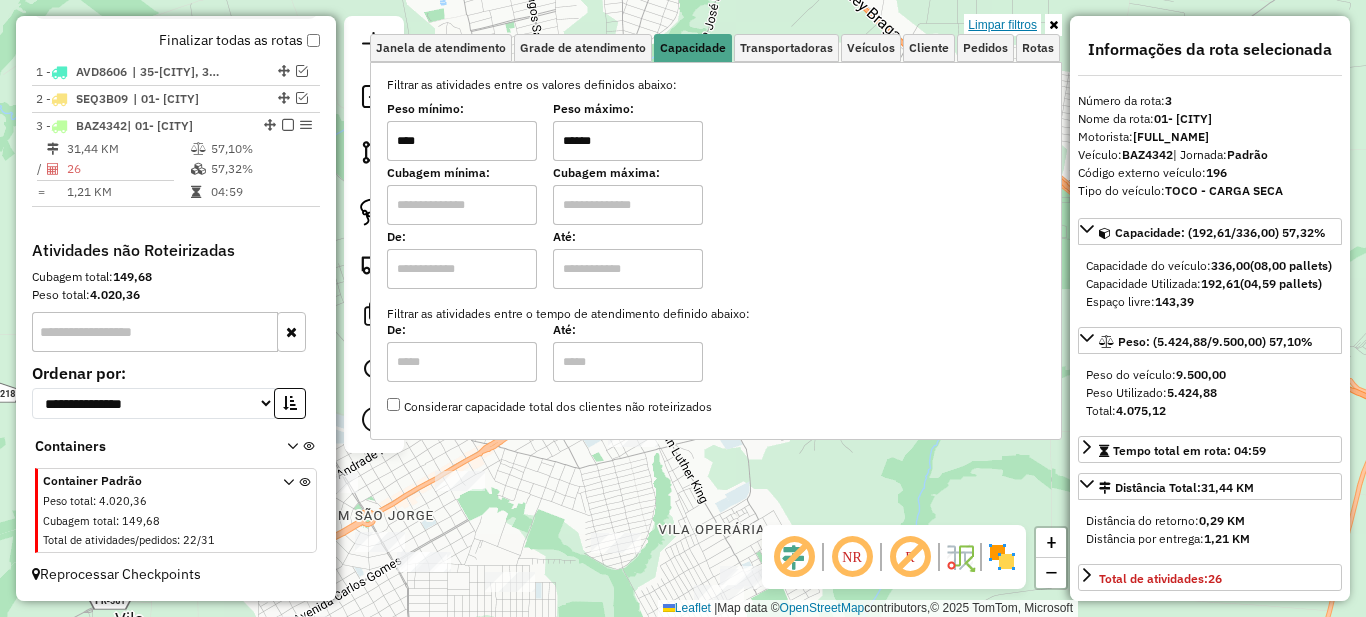 click on "Limpar filtros" at bounding box center [1002, 25] 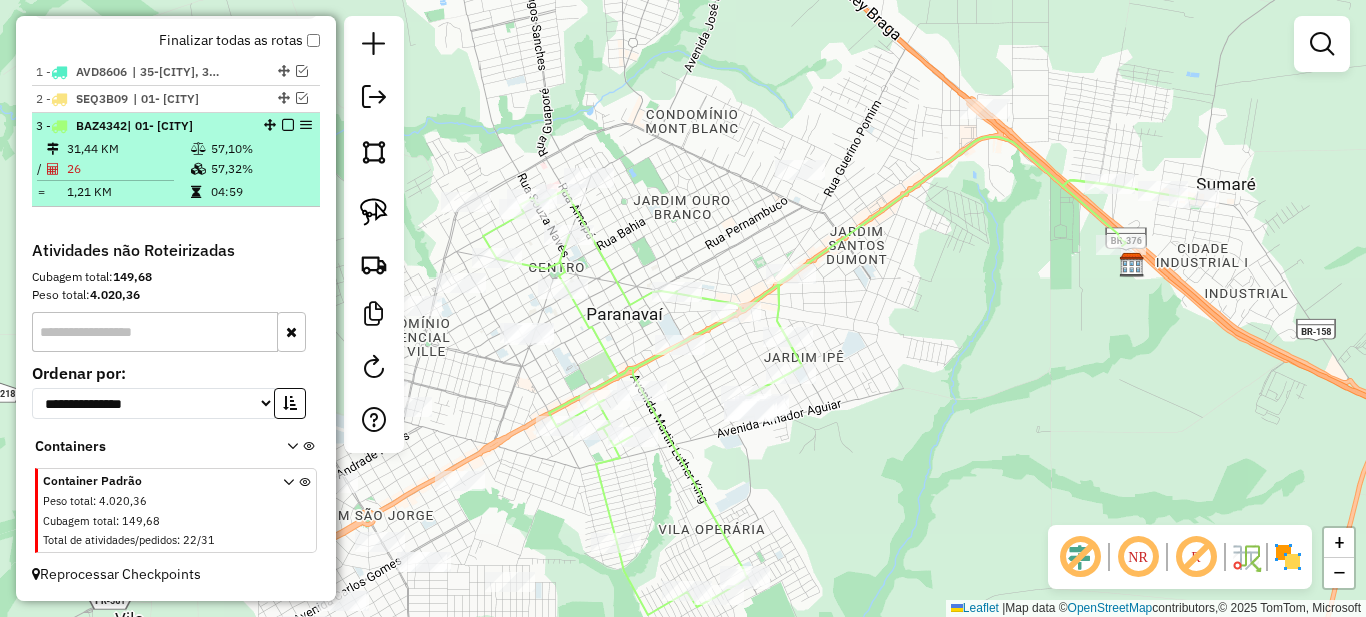 click on "57,32%" at bounding box center (260, 169) 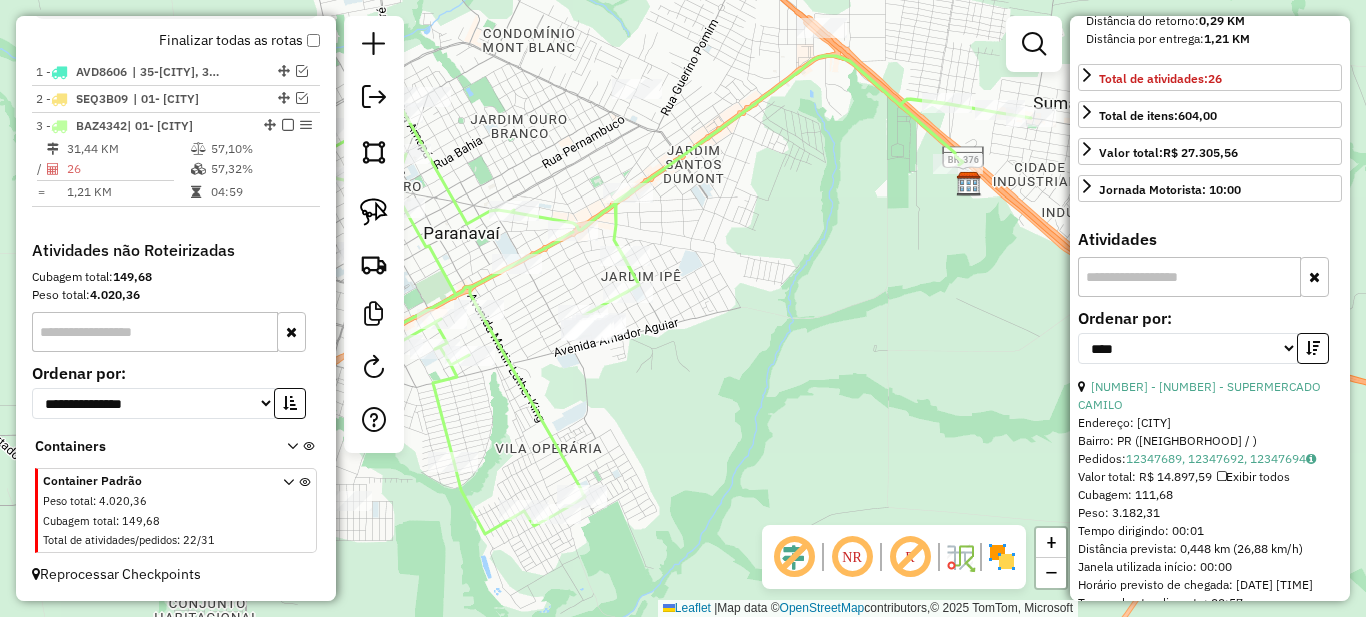 scroll, scrollTop: 600, scrollLeft: 0, axis: vertical 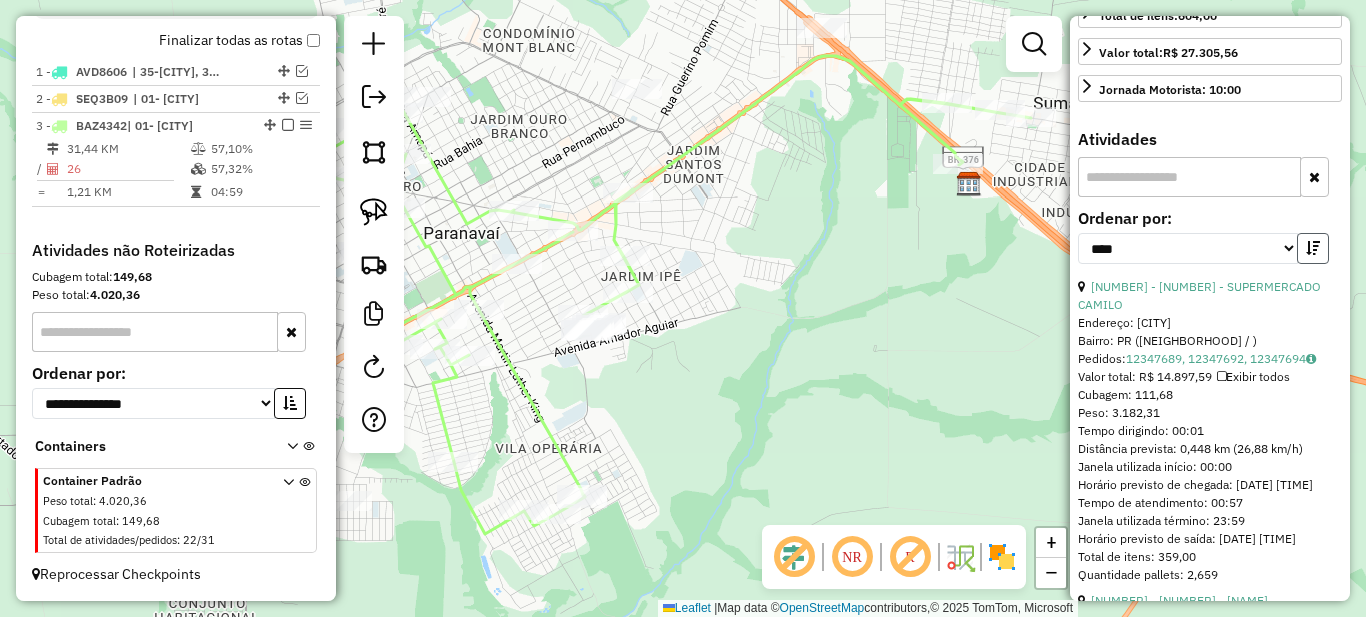 click at bounding box center [1313, 248] 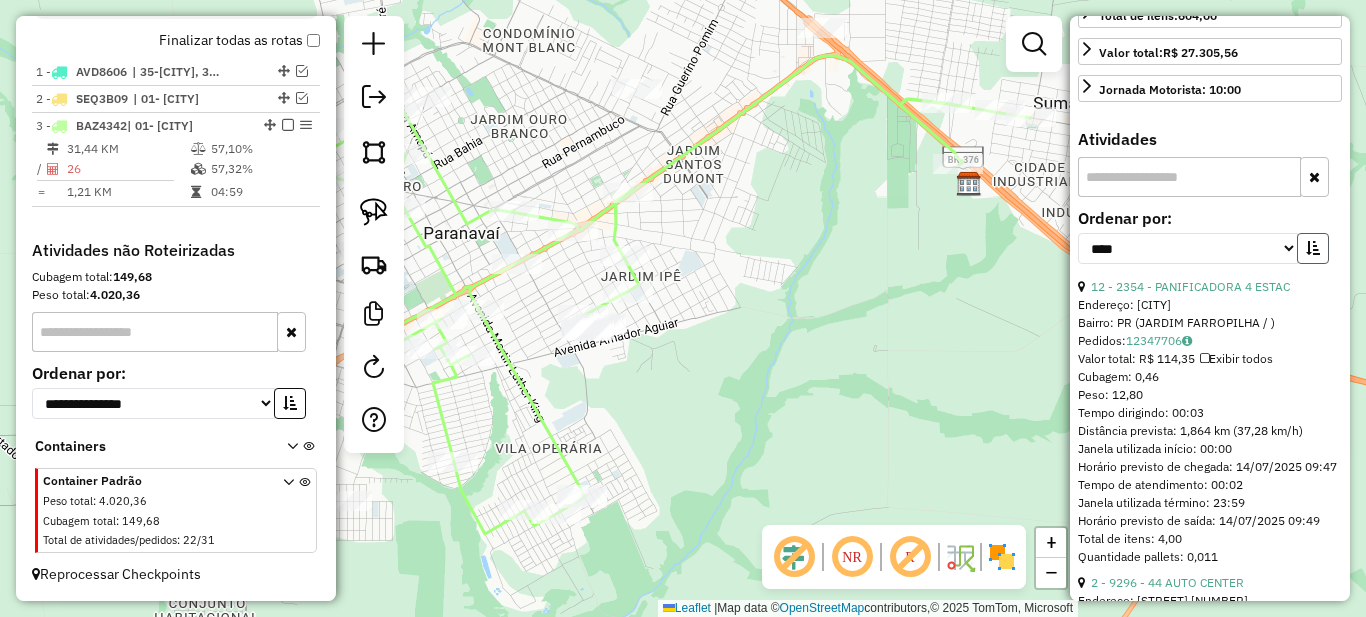 click at bounding box center (1313, 248) 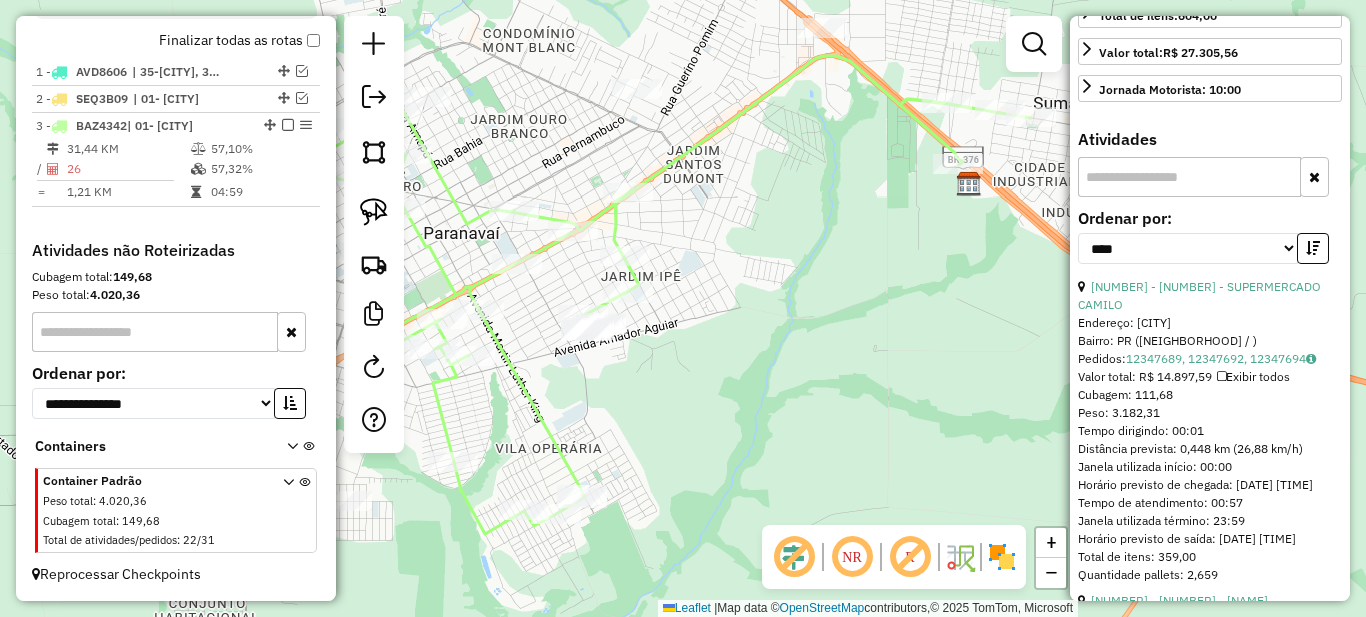 scroll, scrollTop: 800, scrollLeft: 0, axis: vertical 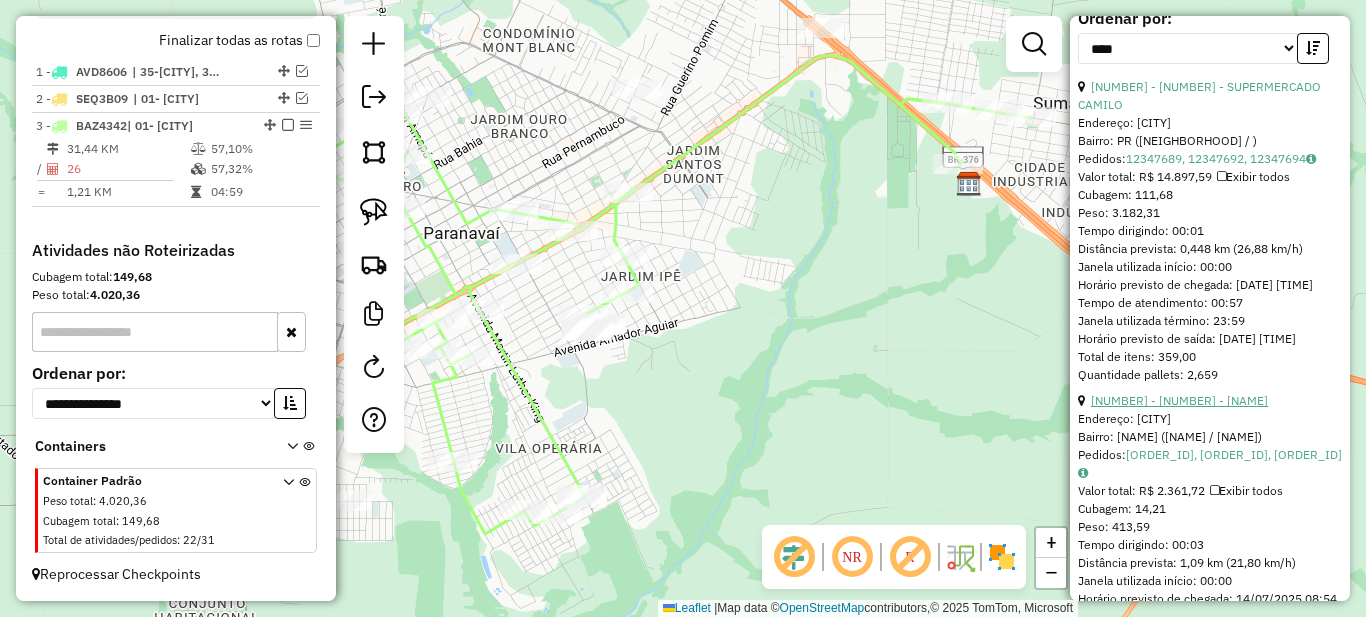 click on "[NUMBER] - [NUMBER] - [NAME]" at bounding box center (1179, 400) 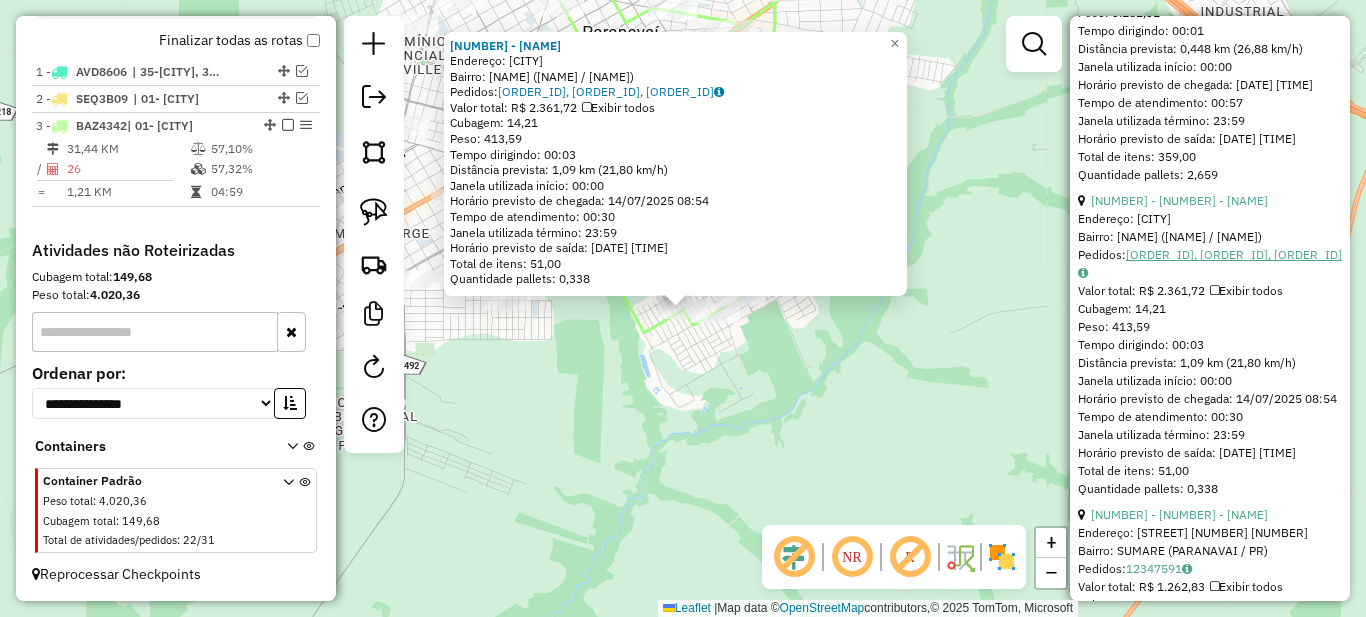 scroll, scrollTop: 1200, scrollLeft: 0, axis: vertical 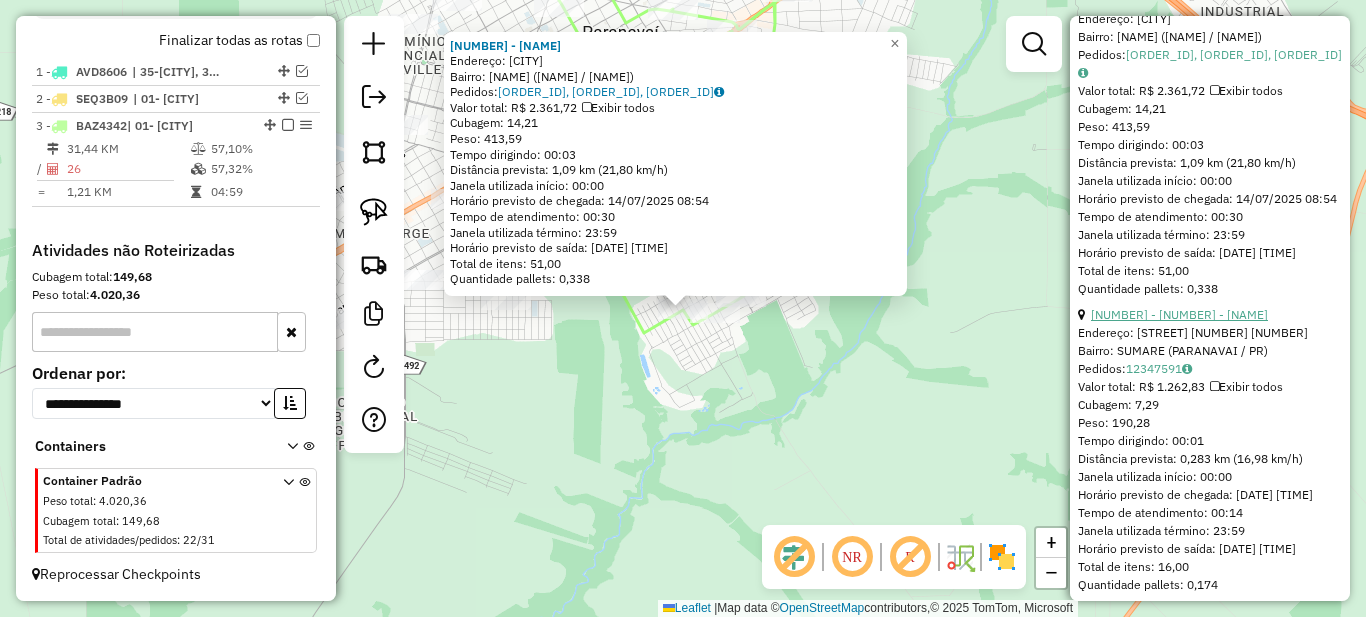 click on "[NUMBER] - [NUMBER] - [NAME]" at bounding box center (1179, 314) 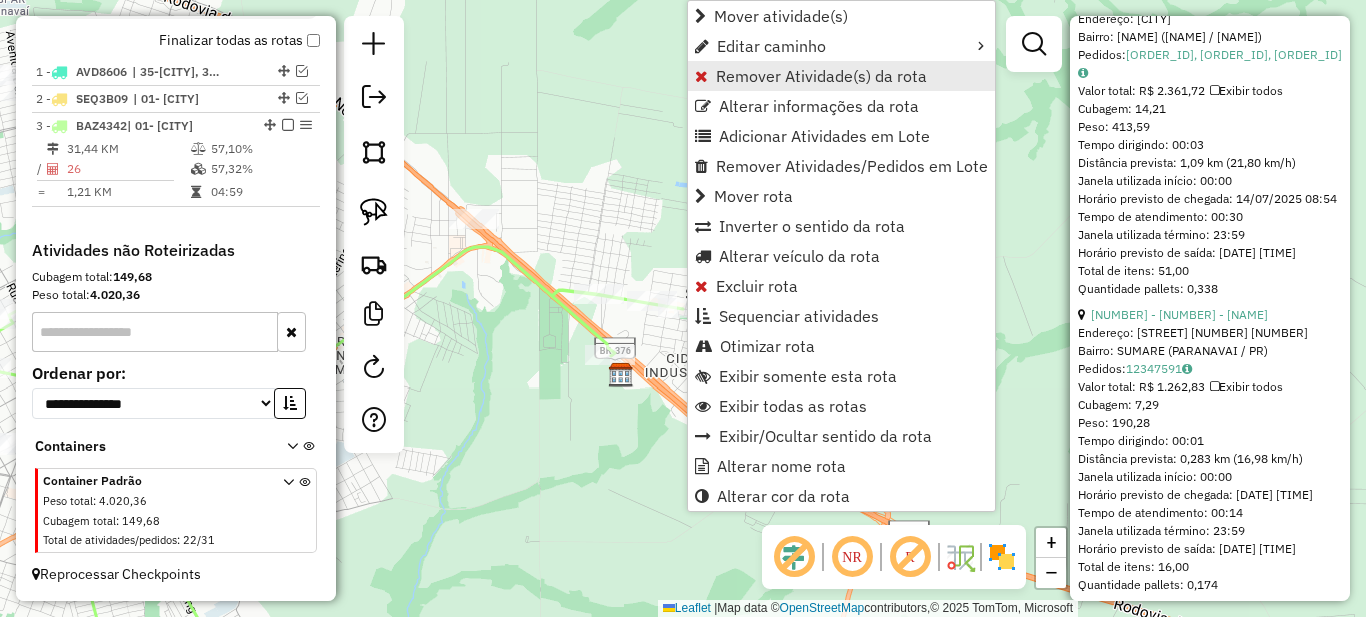 click on "Remover Atividade(s) da rota" at bounding box center [821, 76] 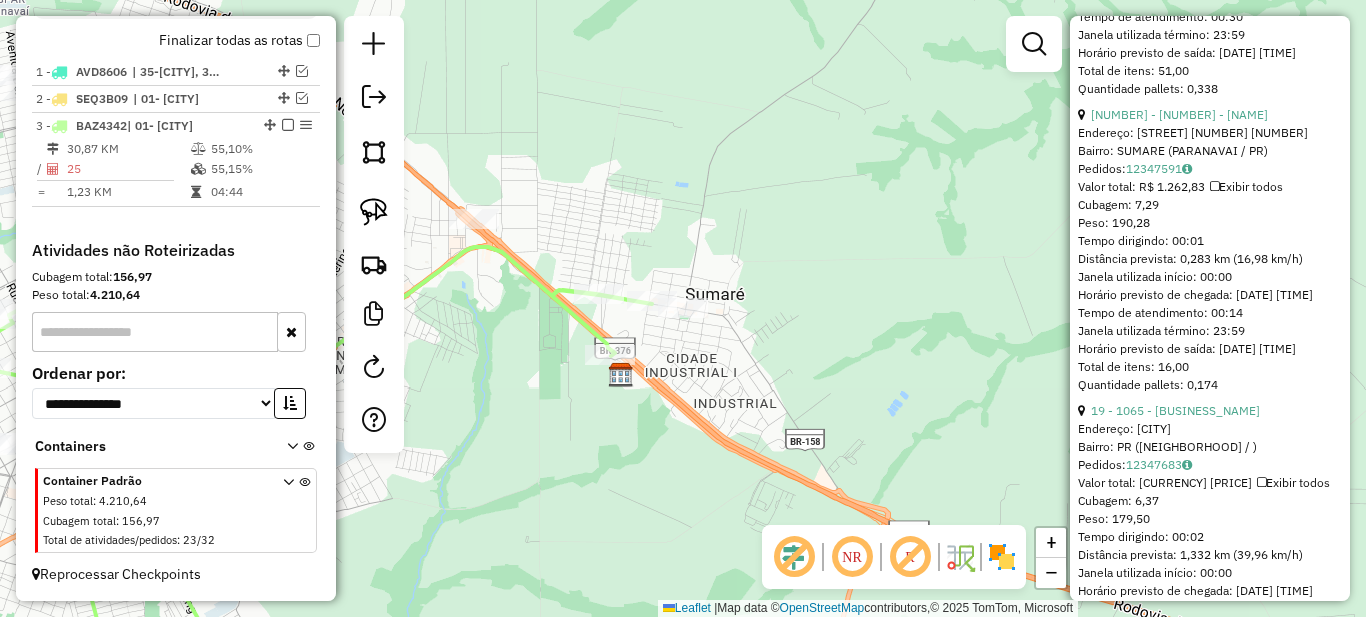 scroll, scrollTop: 1500, scrollLeft: 0, axis: vertical 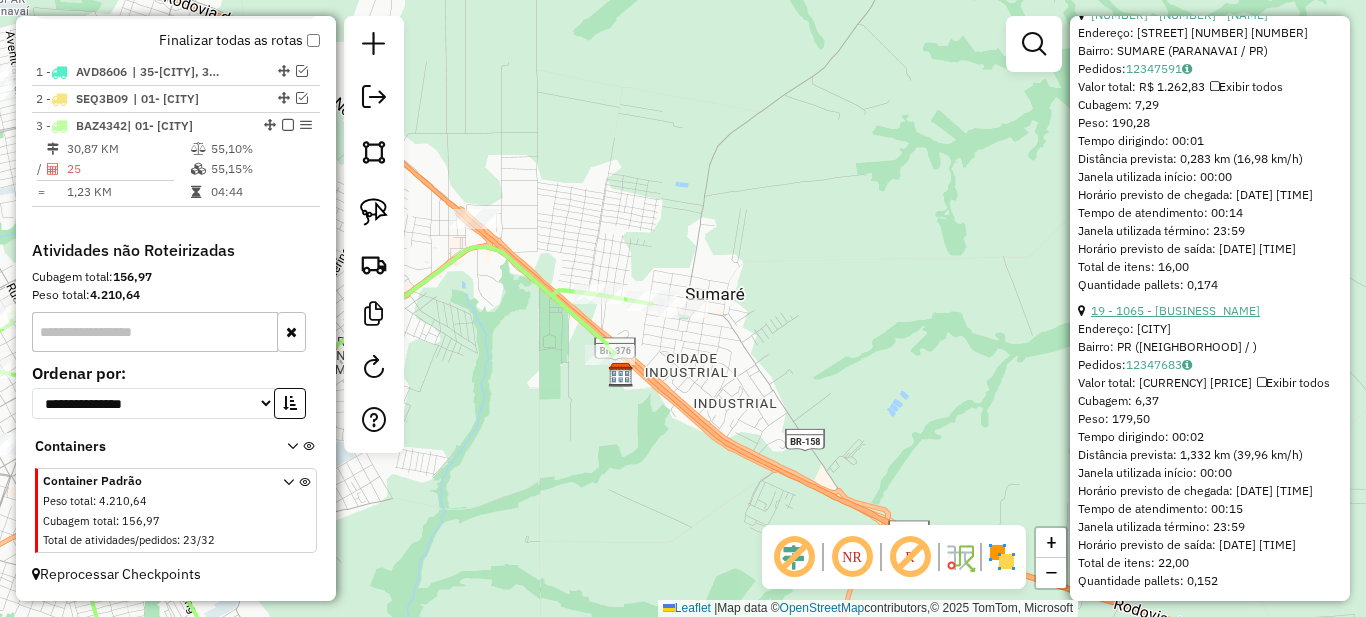 click on "19 - 1065 - [BUSINESS_NAME]" at bounding box center [1175, 310] 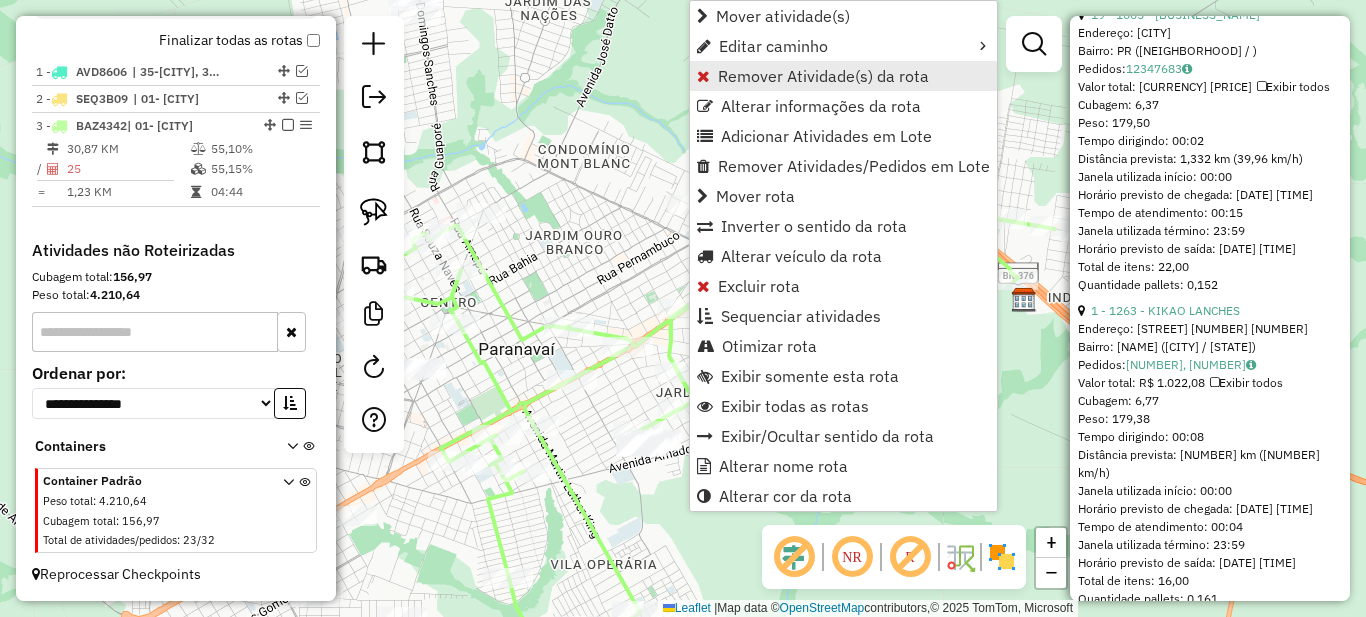 click on "Remover Atividade(s) da rota" at bounding box center [823, 76] 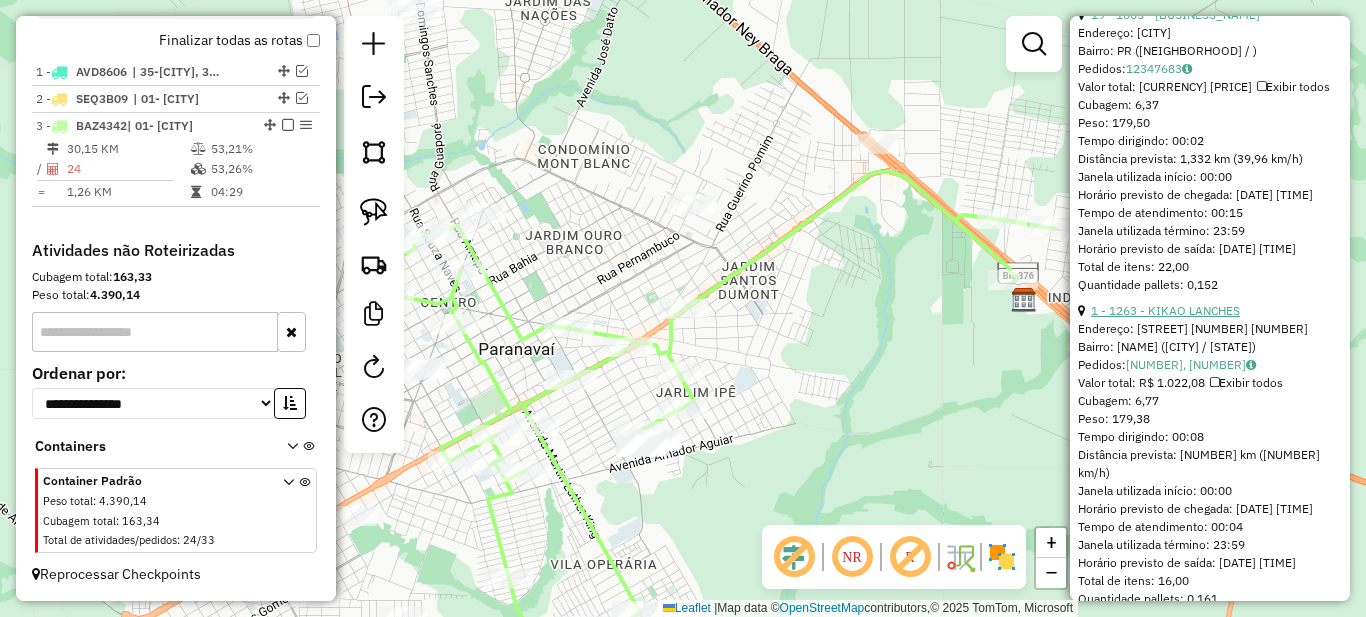 click on "1 - 1263 - KIKAO LANCHES" at bounding box center (1165, 310) 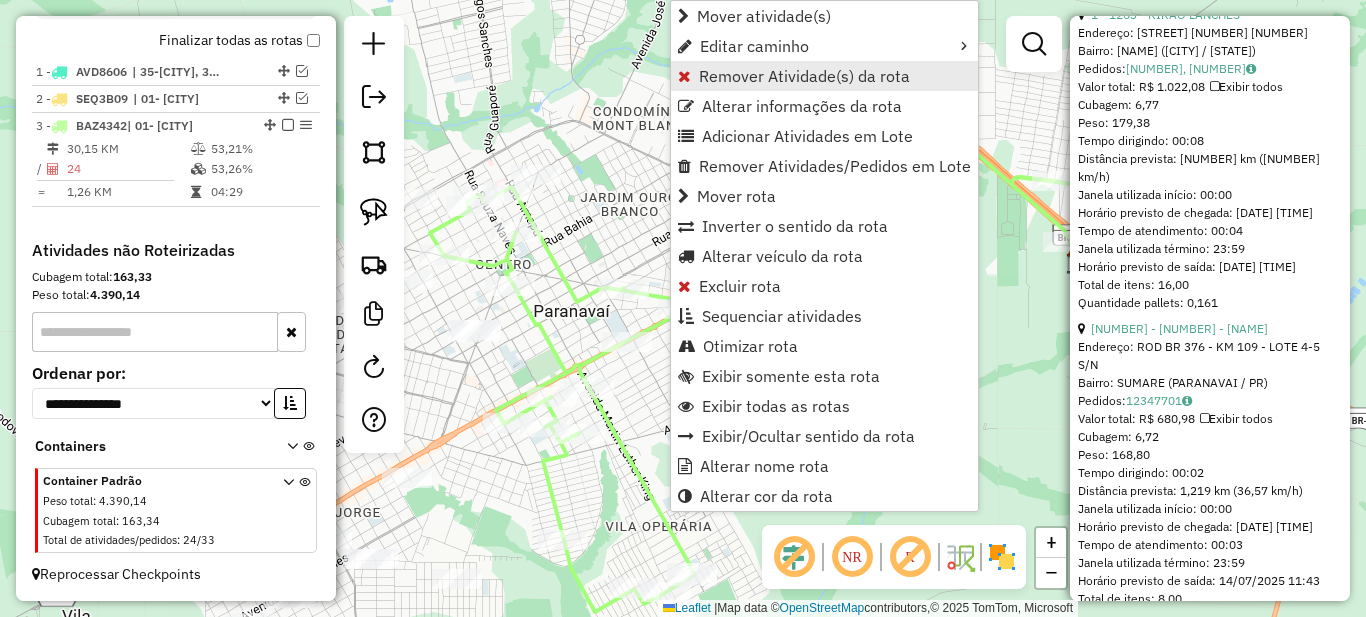 click on "Remover Atividade(s) da rota" at bounding box center [804, 76] 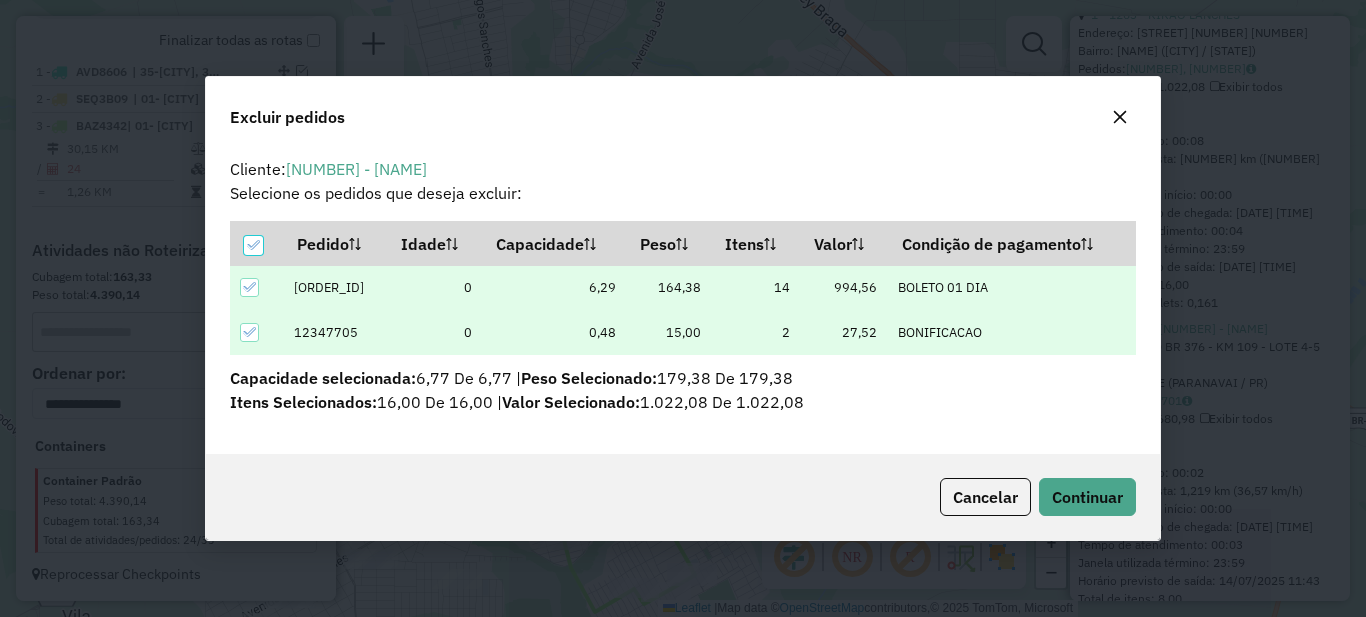 scroll, scrollTop: 12, scrollLeft: 6, axis: both 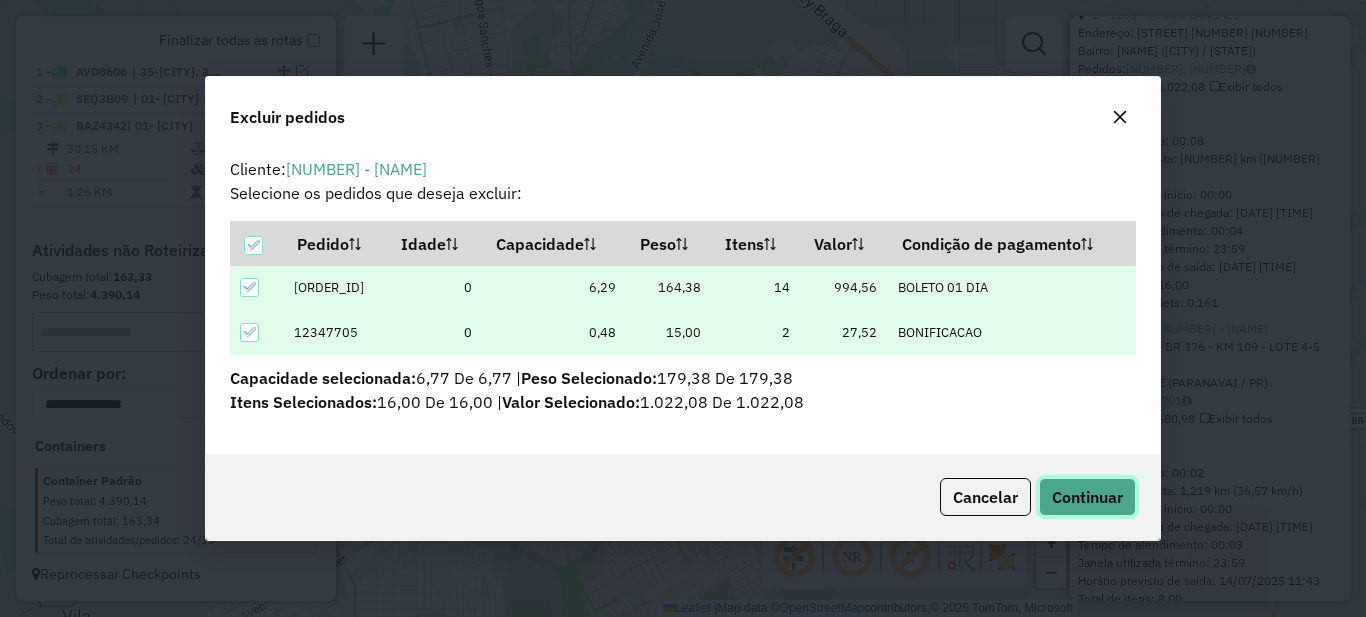 click on "Continuar" 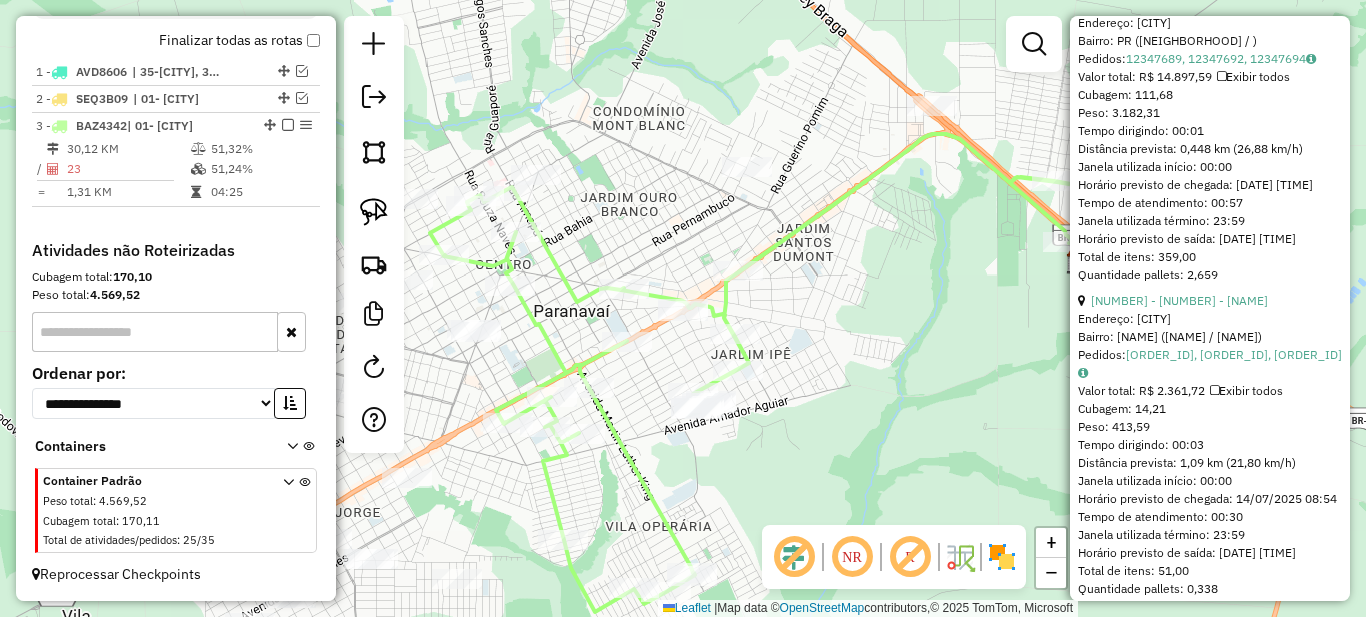 scroll, scrollTop: 1200, scrollLeft: 0, axis: vertical 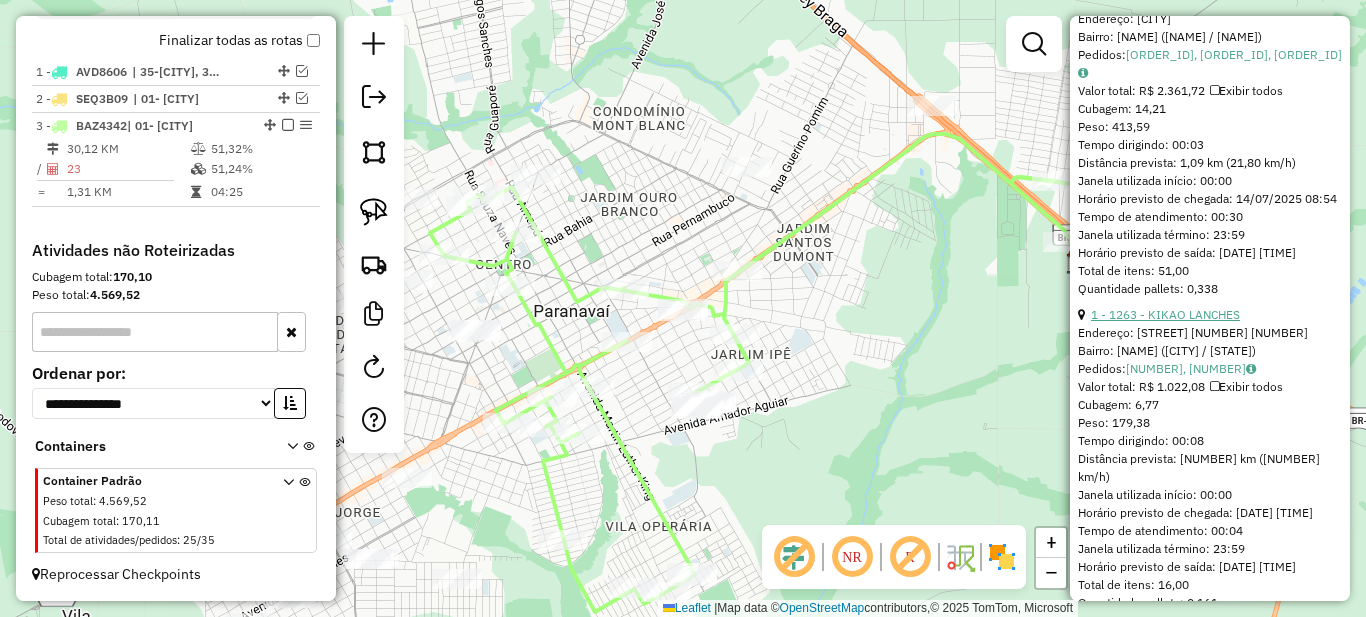 click on "1 - 1263 - KIKAO LANCHES" at bounding box center [1165, 314] 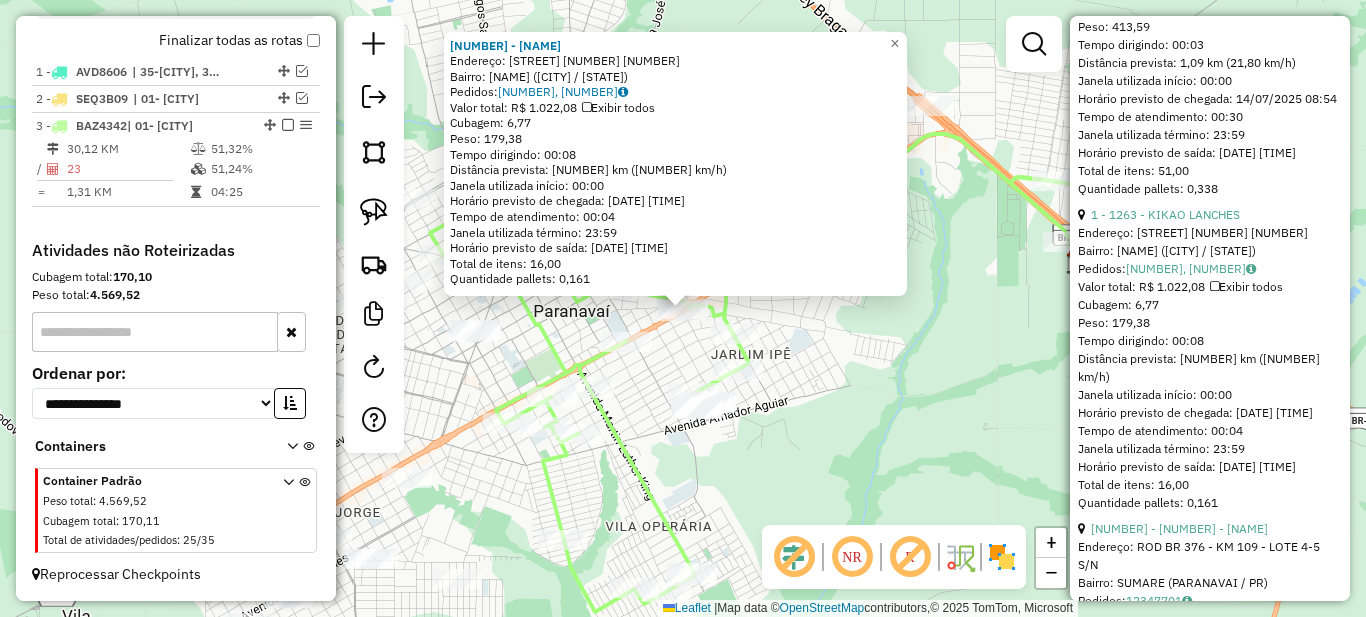 scroll, scrollTop: 1500, scrollLeft: 0, axis: vertical 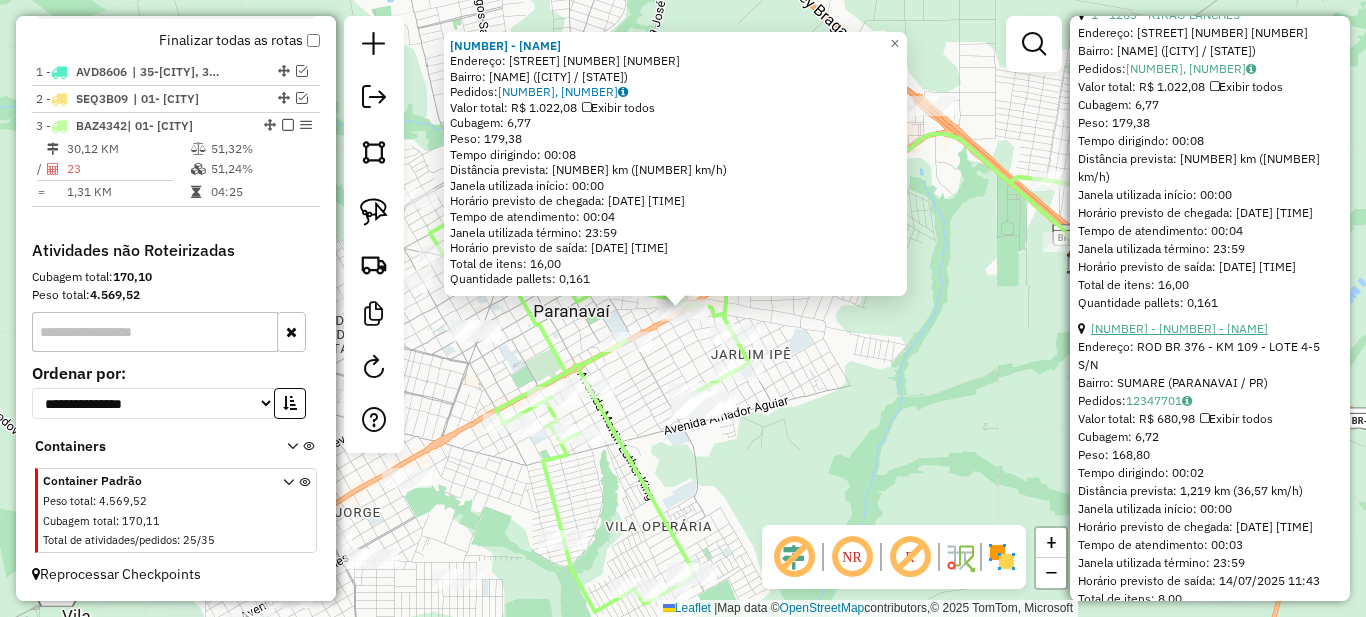 click on "[NUMBER] - [NUMBER] - [NAME]" at bounding box center (1179, 328) 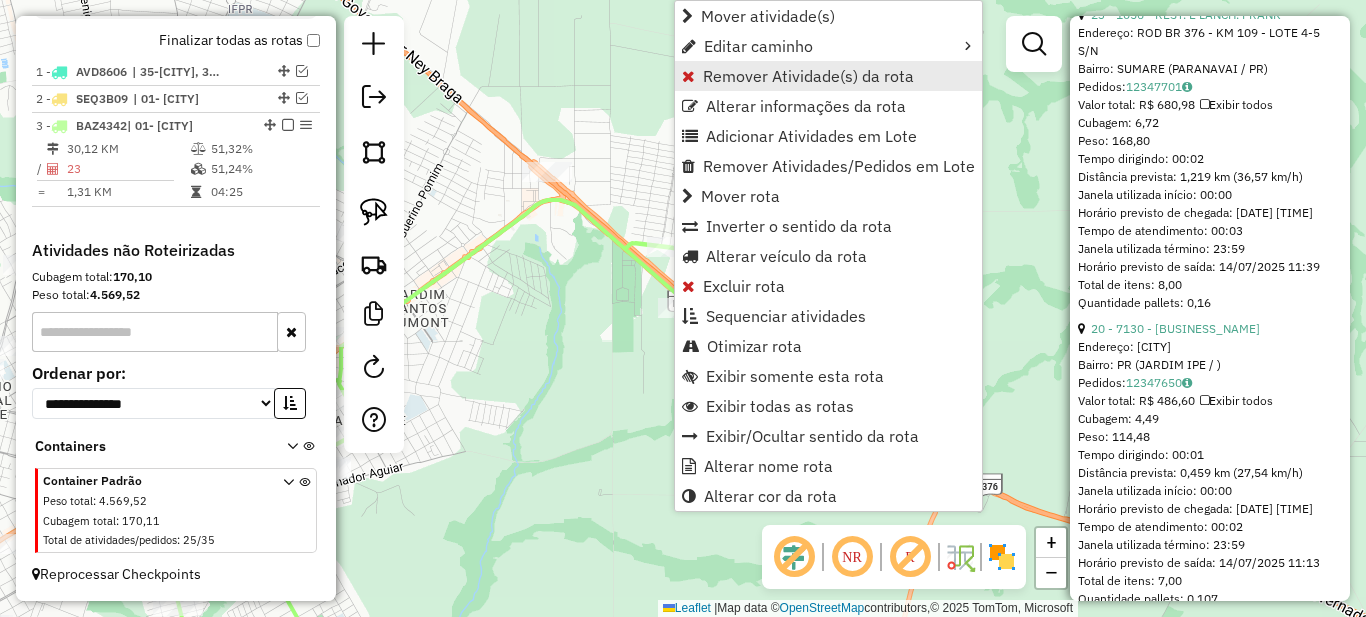 click on "Remover Atividade(s) da rota" at bounding box center (828, 76) 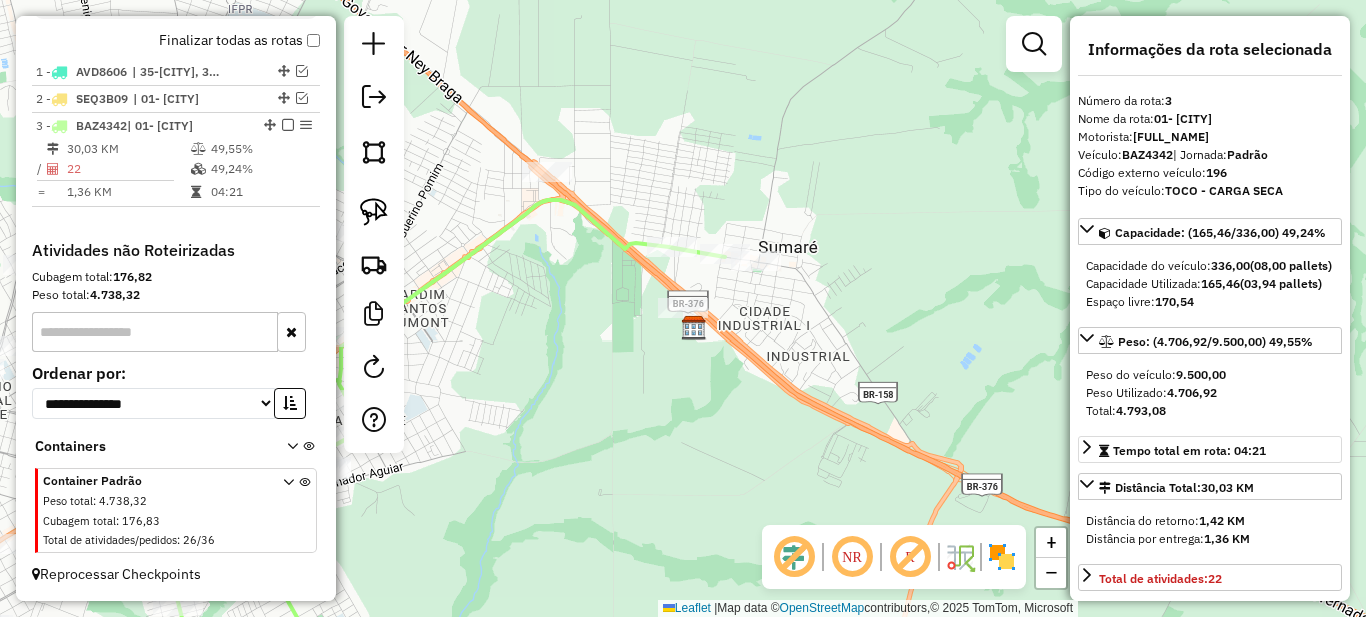scroll, scrollTop: 400, scrollLeft: 0, axis: vertical 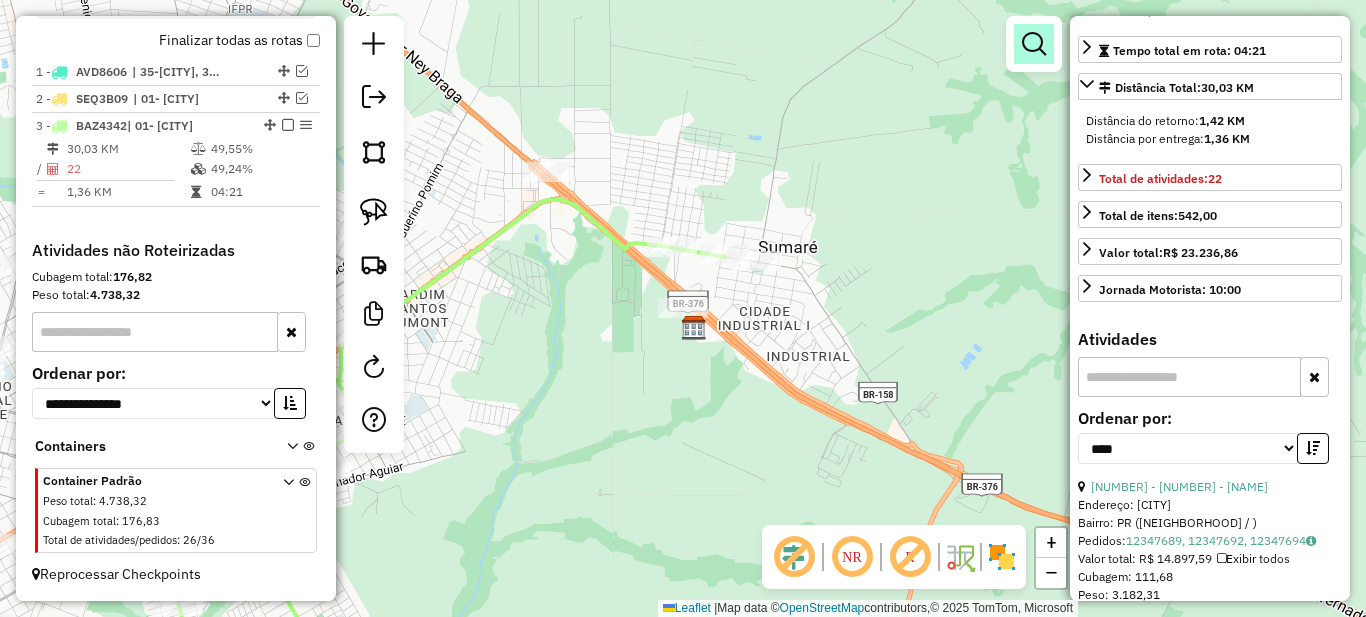 click at bounding box center (1034, 44) 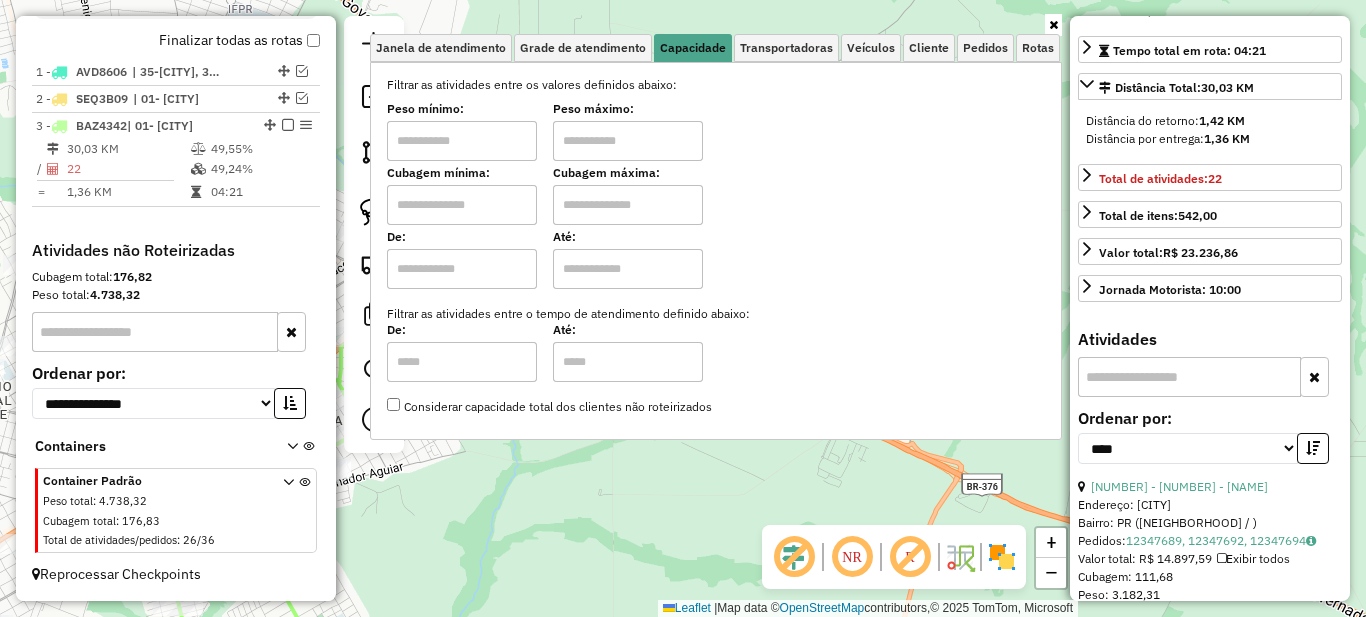 click at bounding box center [462, 141] 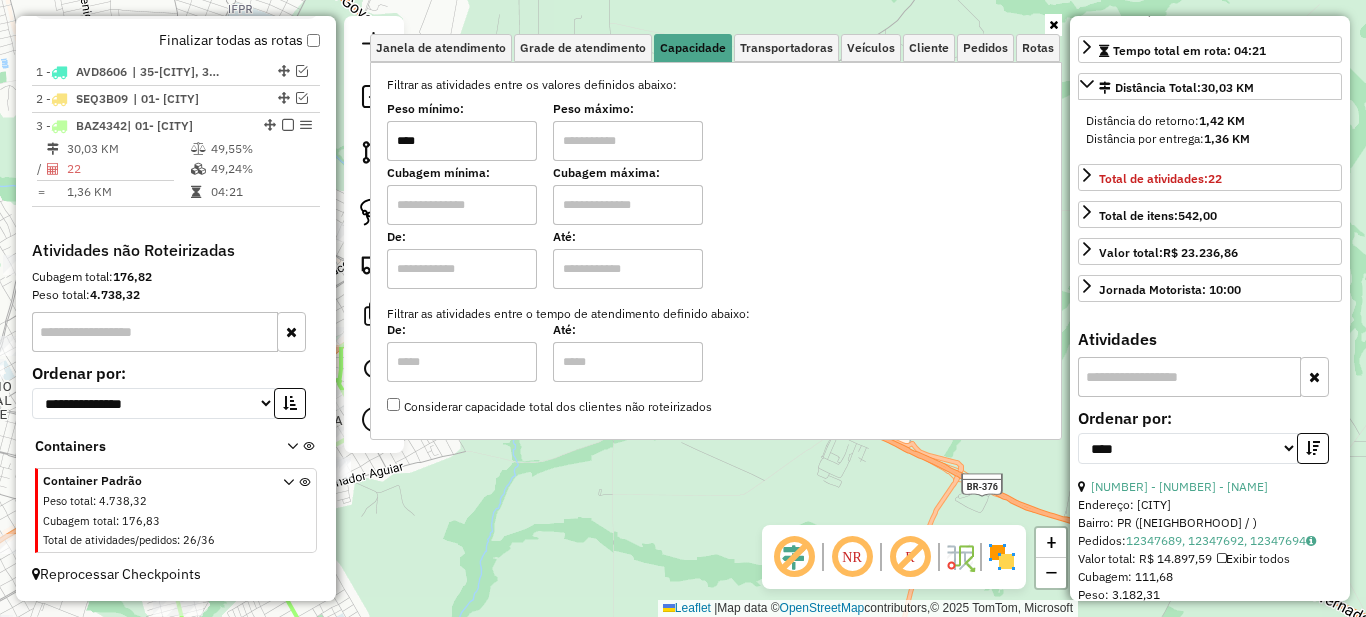 type on "****" 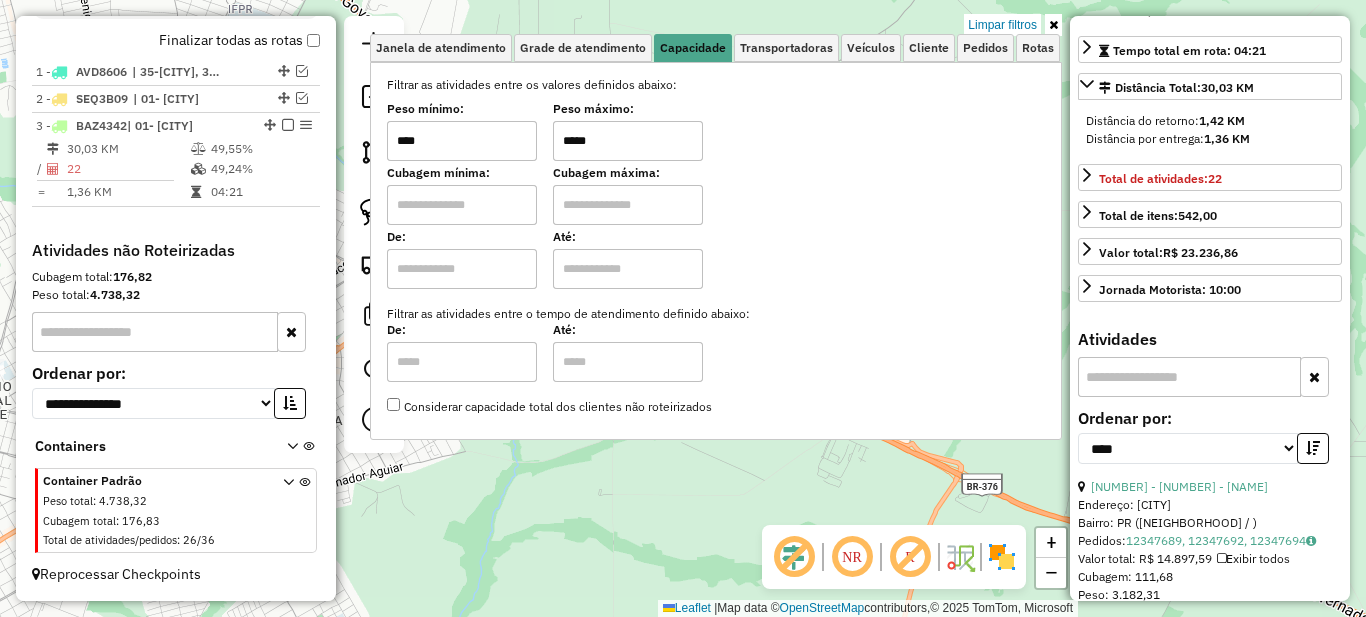 click at bounding box center (1053, 25) 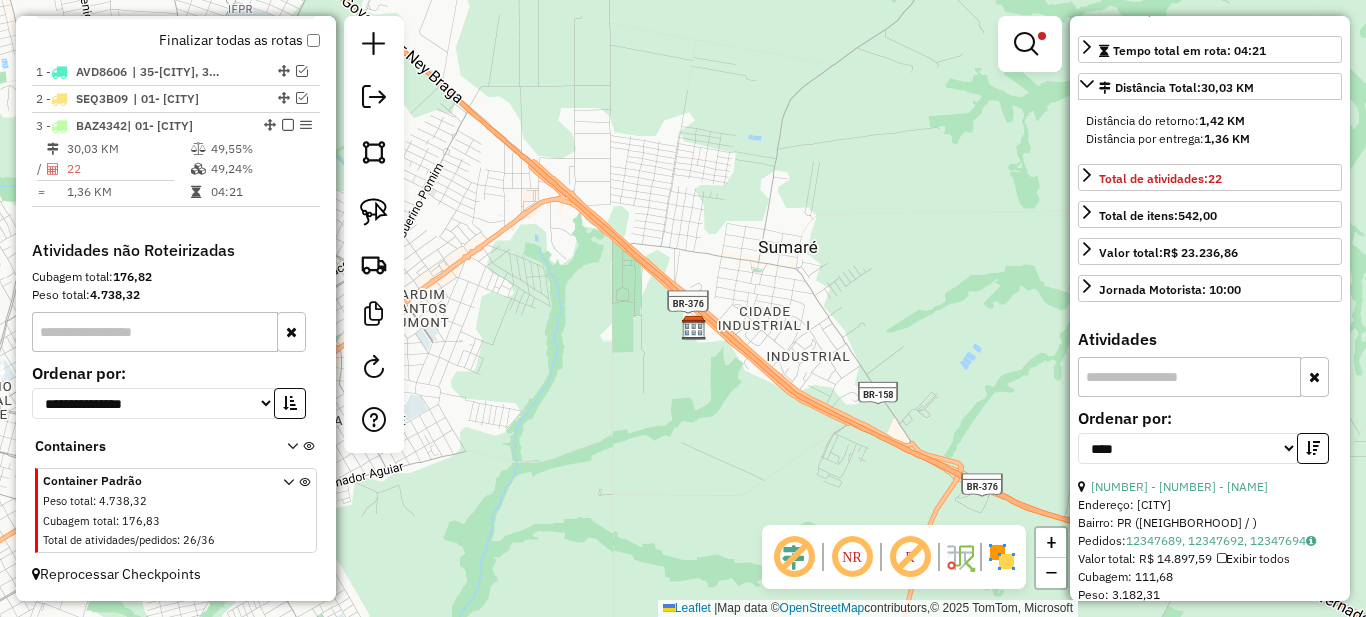 click on "Limpar filtros Janela de atendimento Grade de atendimento Capacidade Transportadoras Veículos Cliente Pedidos  Rotas Selecione os dias de semana para filtrar as janelas de atendimento  Seg   Ter   Qua   Qui   Sex   Sáb   Dom  Informe o período da janela de atendimento: De: Até:  Filtrar exatamente a janela do cliente  Considerar janela de atendimento padrão  Selecione os dias de semana para filtrar as grades de atendimento  Seg   Ter   Qua   Qui   Sex   Sáb   Dom   Considerar clientes sem dia de atendimento cadastrado  Clientes fora do dia de atendimento selecionado Filtrar as atividades entre os valores definidos abaixo:  Peso mínimo:  ****  Peso máximo:  *****  Cubagem mínima:   Cubagem máxima:   De:   Até:  Filtrar as atividades entre o tempo de atendimento definido abaixo:  De:   Até:   Considerar capacidade total dos clientes não roteirizados Transportadora: Selecione um ou mais itens Tipo de veículo: Selecione um ou mais itens Veículo: Selecione um ou mais itens Motorista: Nome: Rótulo:" 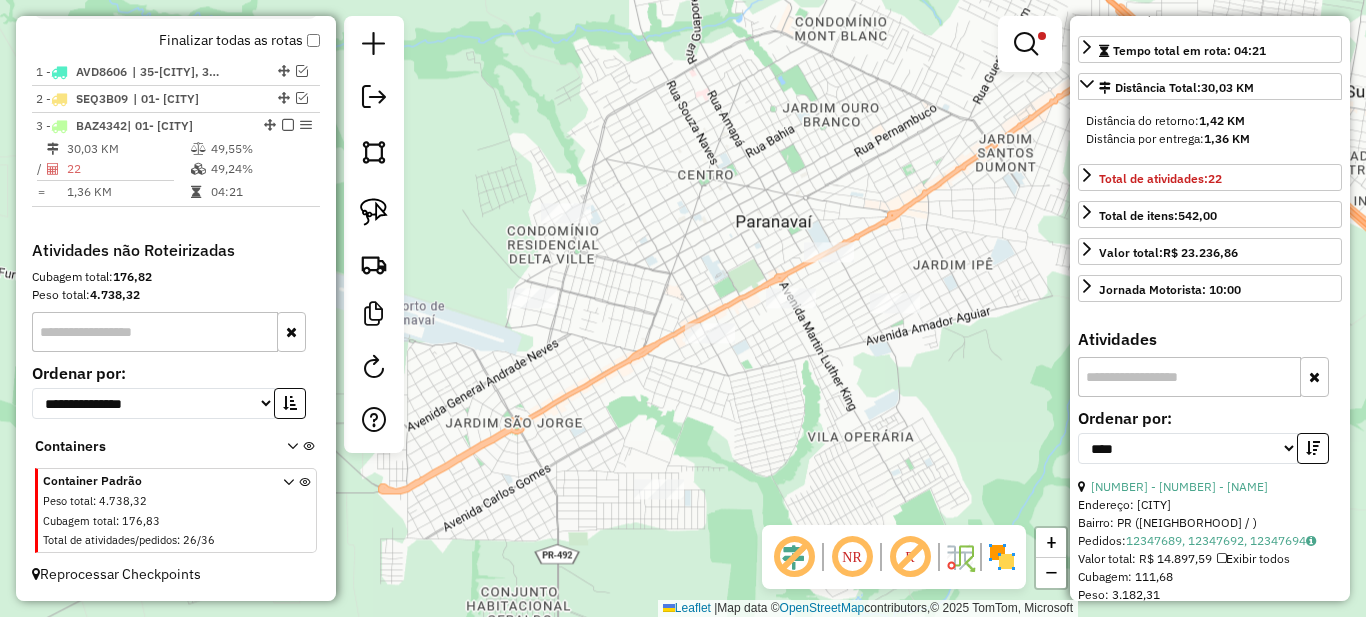 click on "Limpar filtros Janela de atendimento Grade de atendimento Capacidade Transportadoras Veículos Cliente Pedidos  Rotas Selecione os dias de semana para filtrar as janelas de atendimento  Seg   Ter   Qua   Qui   Sex   Sáb   Dom  Informe o período da janela de atendimento: De: Até:  Filtrar exatamente a janela do cliente  Considerar janela de atendimento padrão  Selecione os dias de semana para filtrar as grades de atendimento  Seg   Ter   Qua   Qui   Sex   Sáb   Dom   Considerar clientes sem dia de atendimento cadastrado  Clientes fora do dia de atendimento selecionado Filtrar as atividades entre os valores definidos abaixo:  Peso mínimo:  ****  Peso máximo:  *****  Cubagem mínima:   Cubagem máxima:   De:   Até:  Filtrar as atividades entre o tempo de atendimento definido abaixo:  De:   Até:   Considerar capacidade total dos clientes não roteirizados Transportadora: Selecione um ou mais itens Tipo de veículo: Selecione um ou mais itens Veículo: Selecione um ou mais itens Motorista: Nome: Rótulo:" 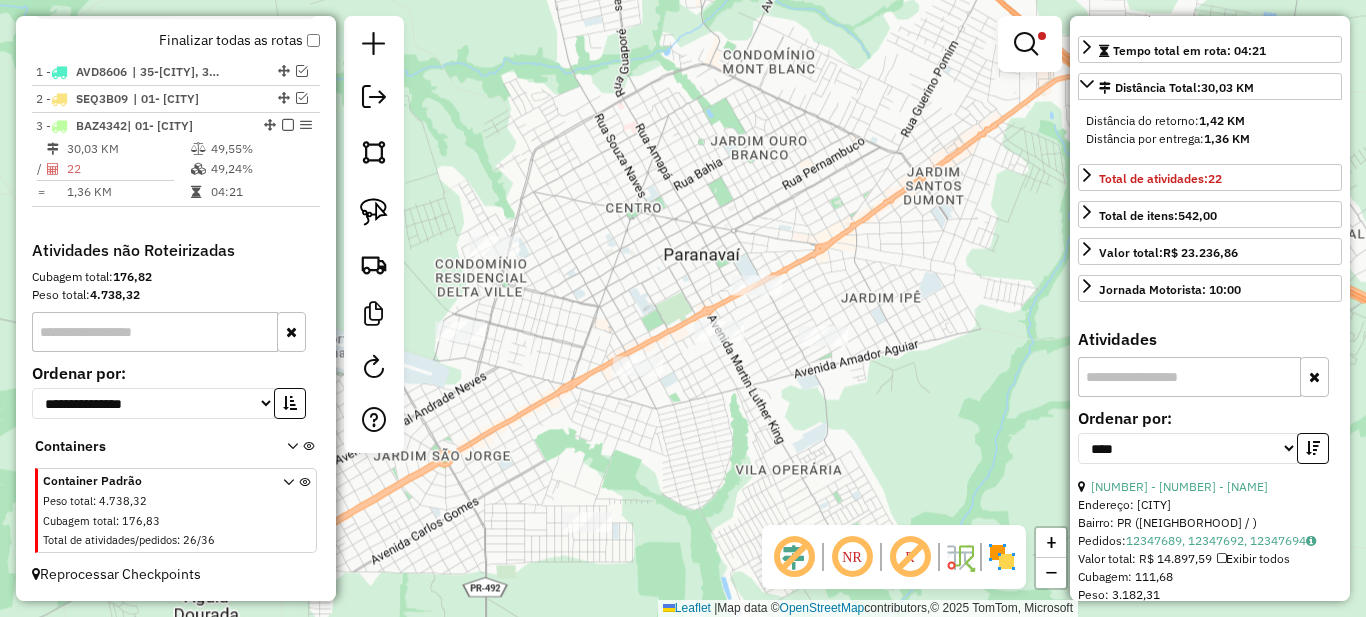 drag, startPoint x: 844, startPoint y: 319, endPoint x: 773, endPoint y: 352, distance: 78.29432 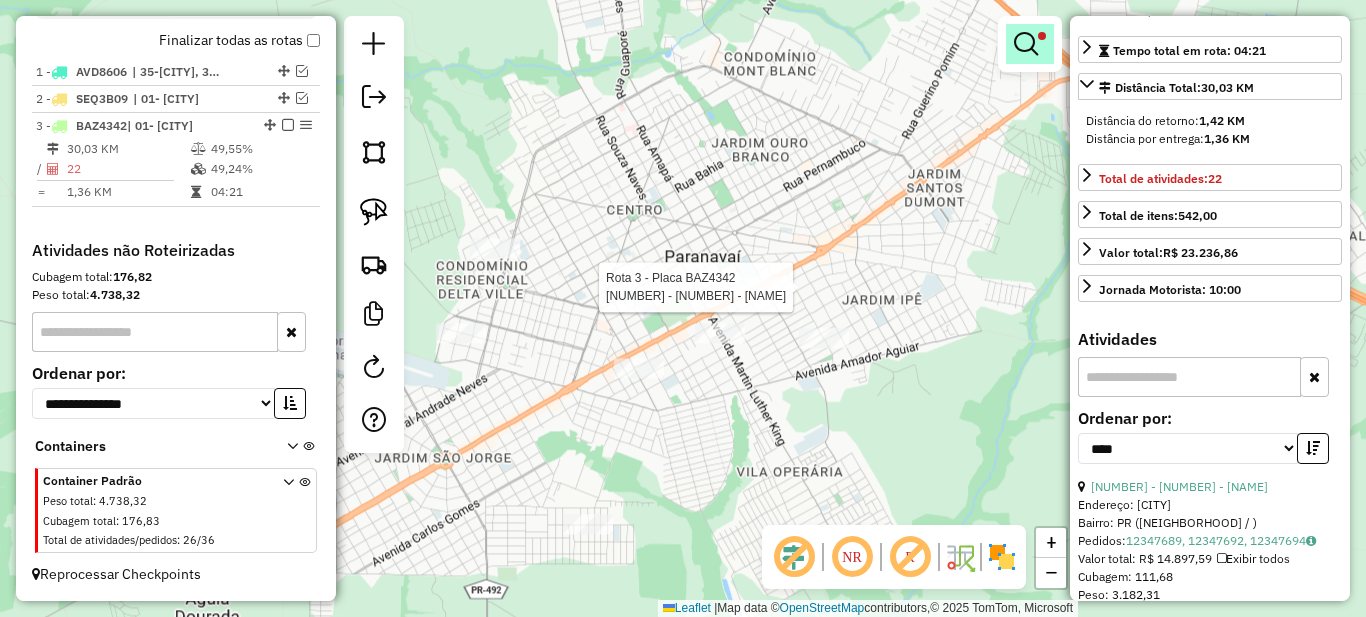 click at bounding box center [1030, 44] 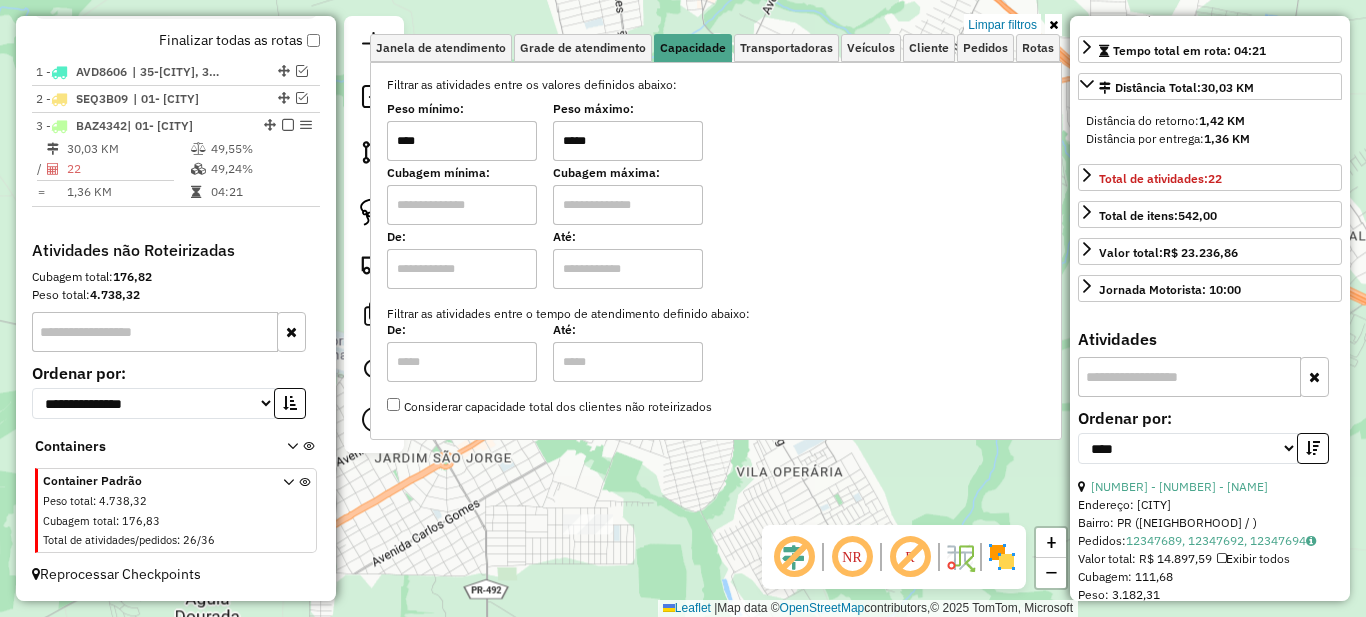 click on "*****" at bounding box center [628, 141] 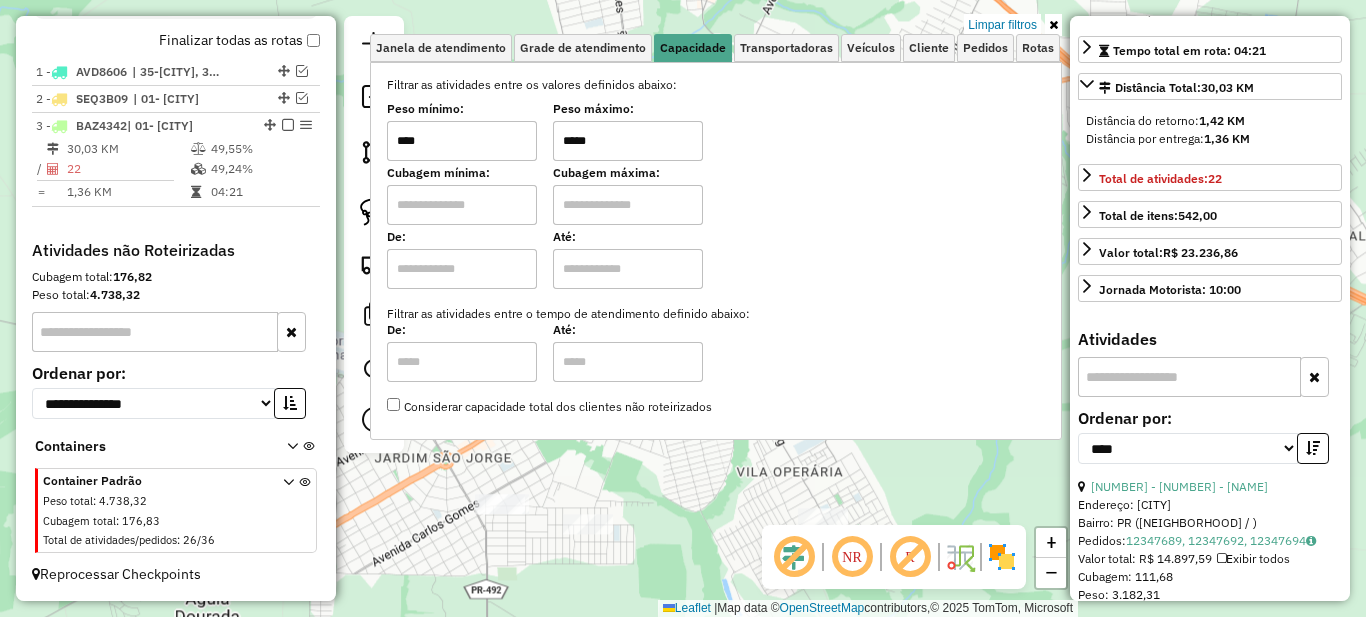 type on "*****" 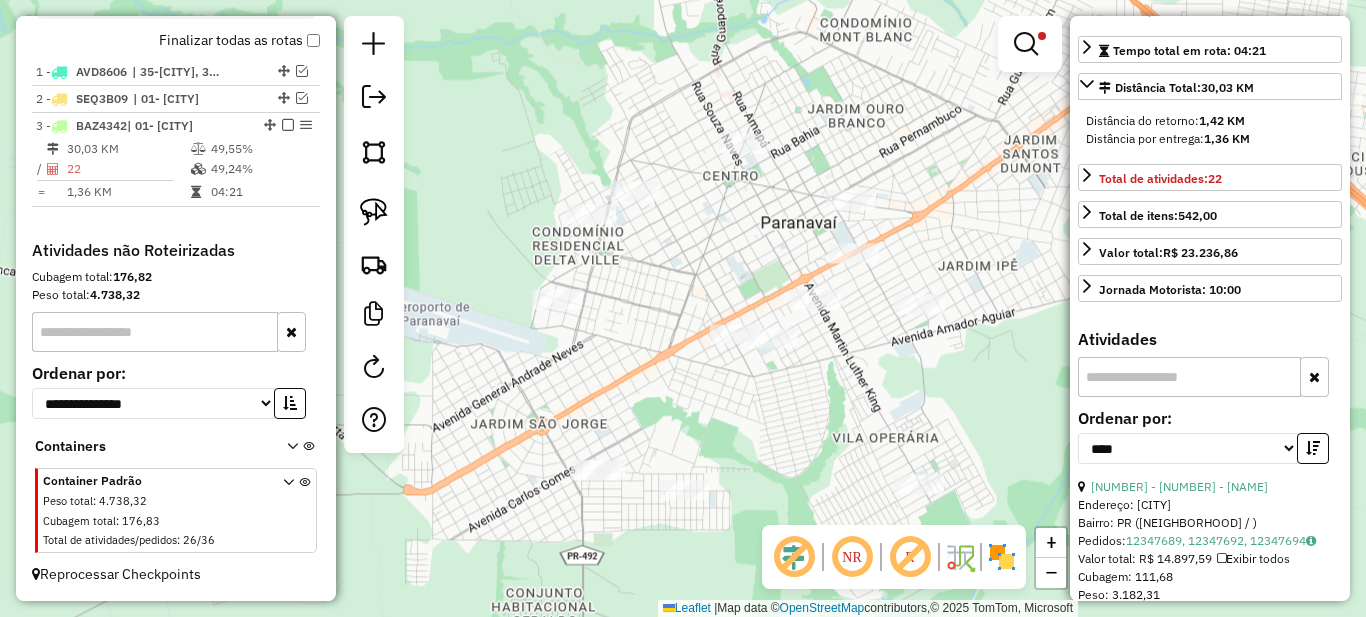 drag, startPoint x: 646, startPoint y: 297, endPoint x: 738, endPoint y: 268, distance: 96.462425 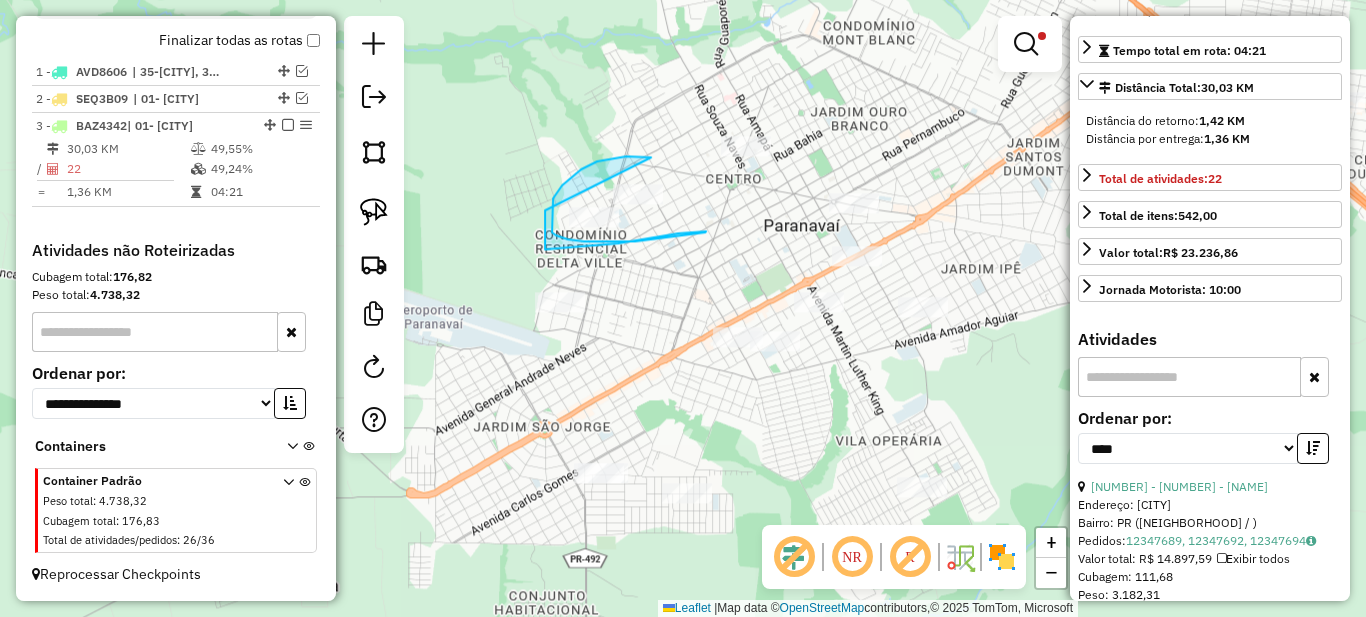 drag, startPoint x: 651, startPoint y: 157, endPoint x: 545, endPoint y: 210, distance: 118.511604 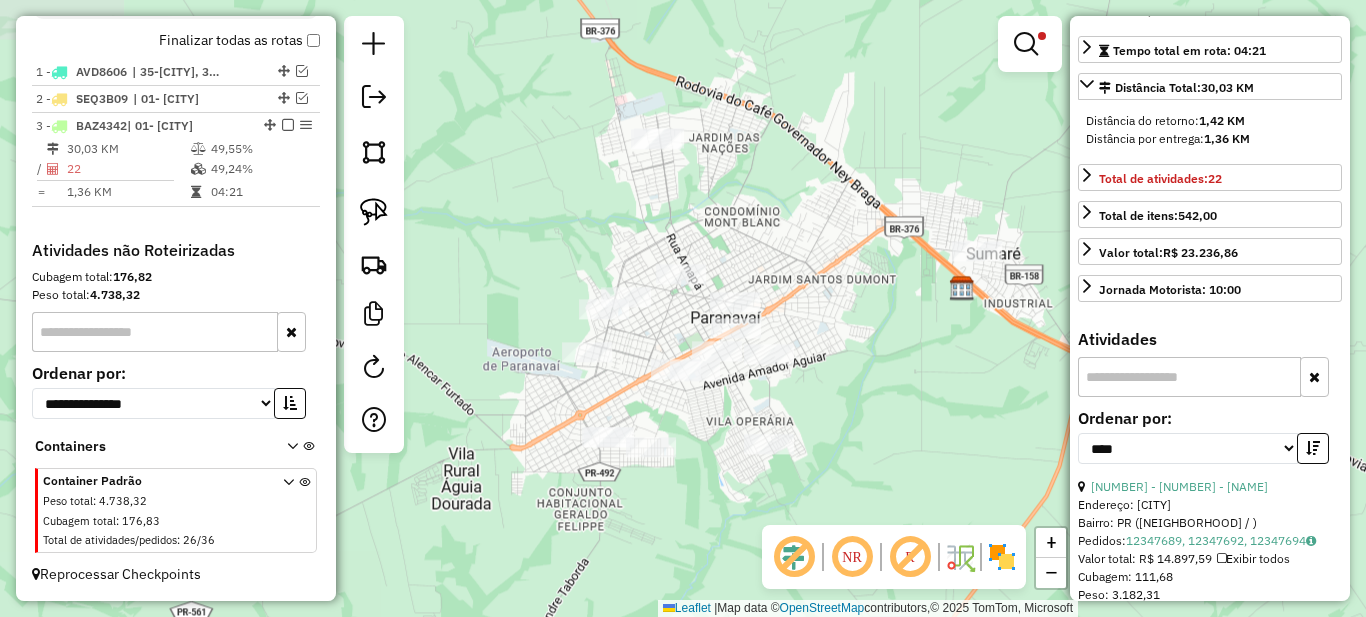 drag, startPoint x: 923, startPoint y: 285, endPoint x: 853, endPoint y: 347, distance: 93.50936 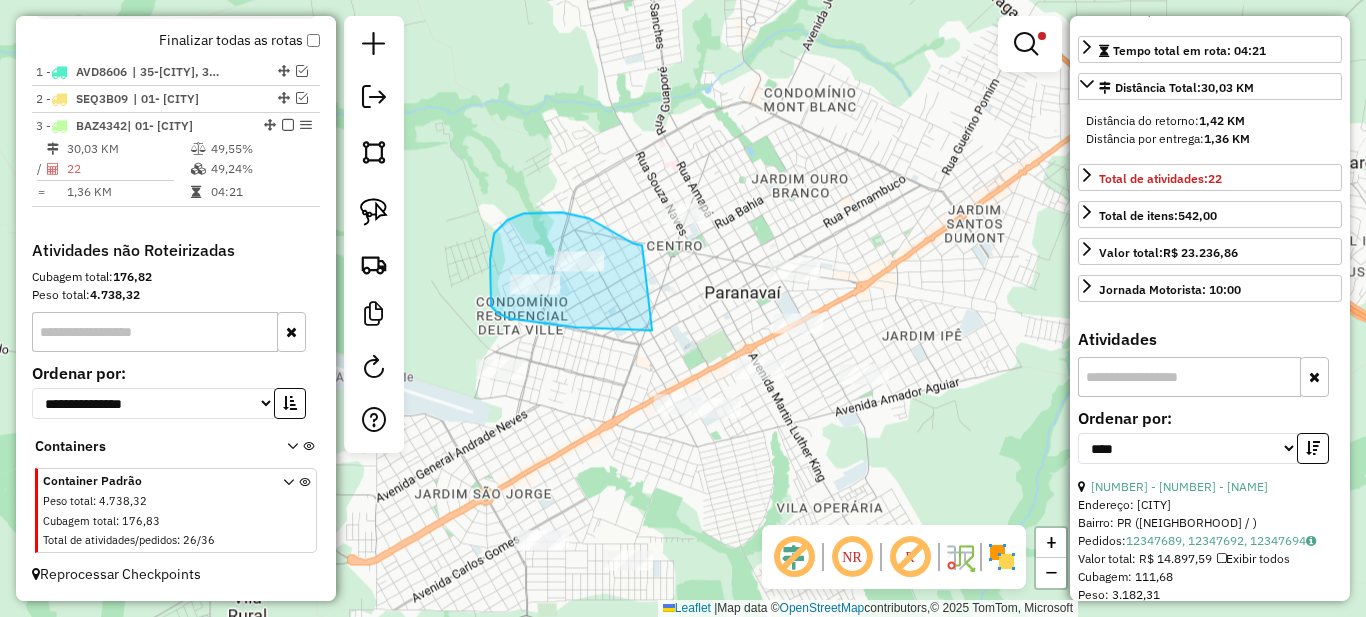 drag, startPoint x: 638, startPoint y: 245, endPoint x: 652, endPoint y: 330, distance: 86.145226 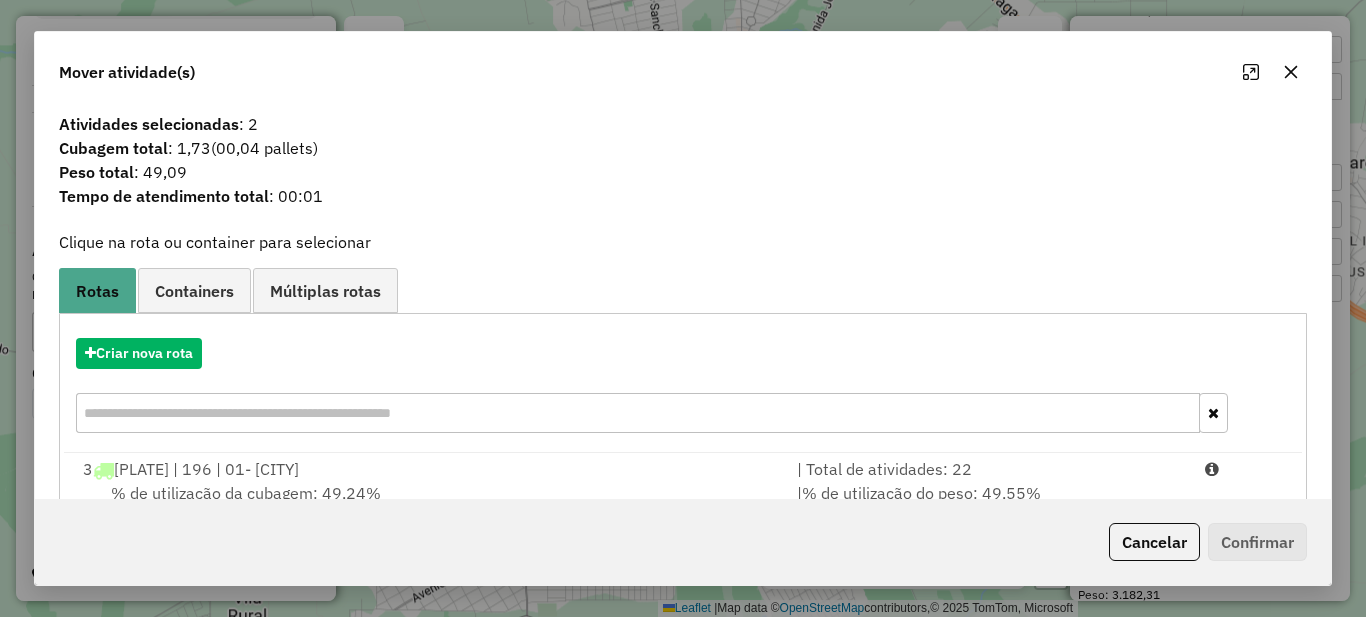 scroll, scrollTop: 70, scrollLeft: 0, axis: vertical 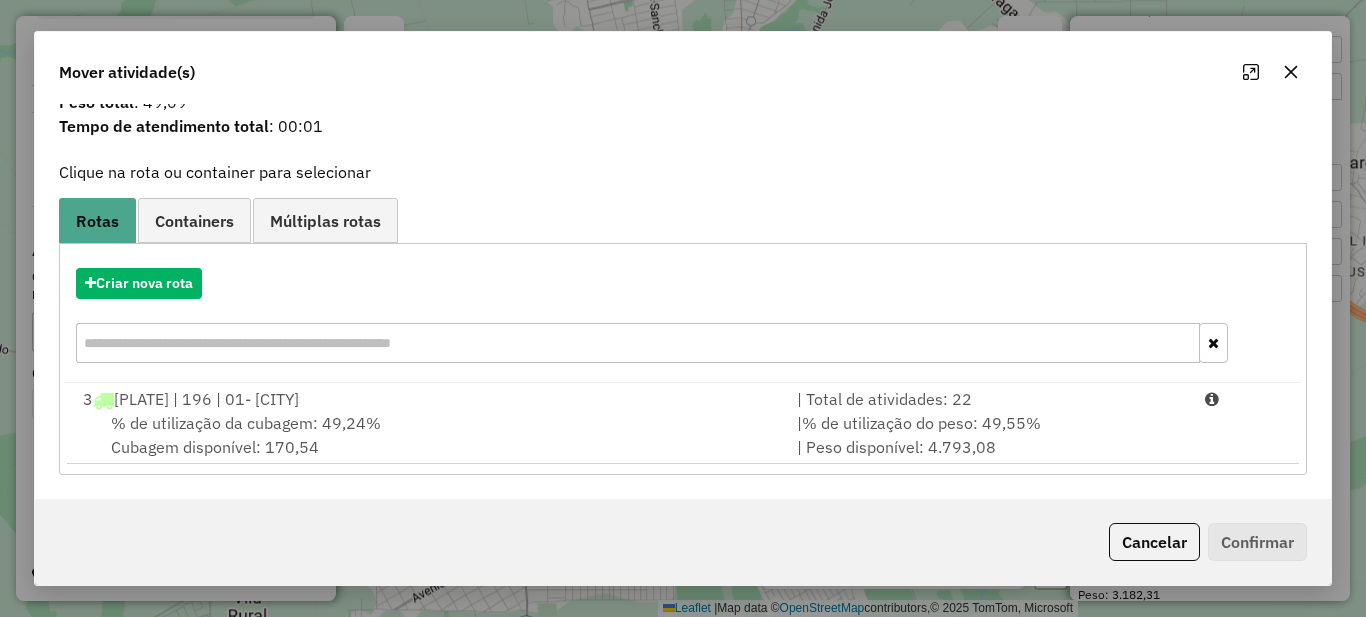 click on "Criar nova rota" at bounding box center (683, 318) 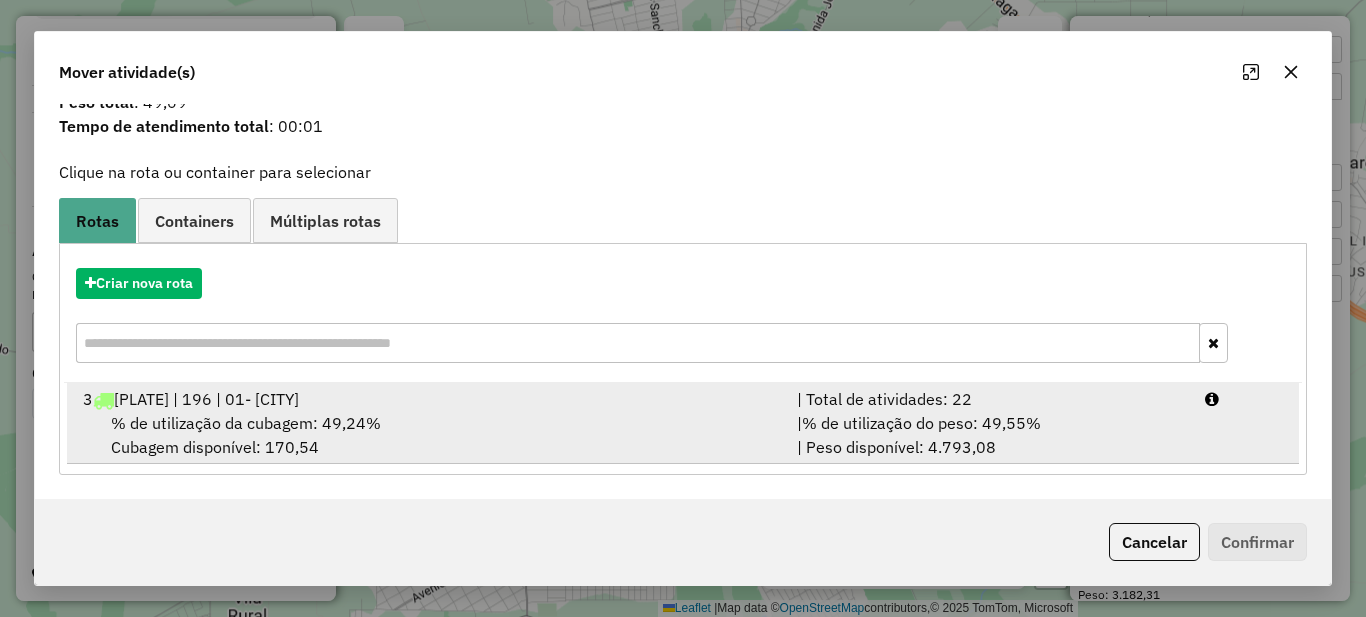 click on "| Total de atividades: 22" at bounding box center (989, 399) 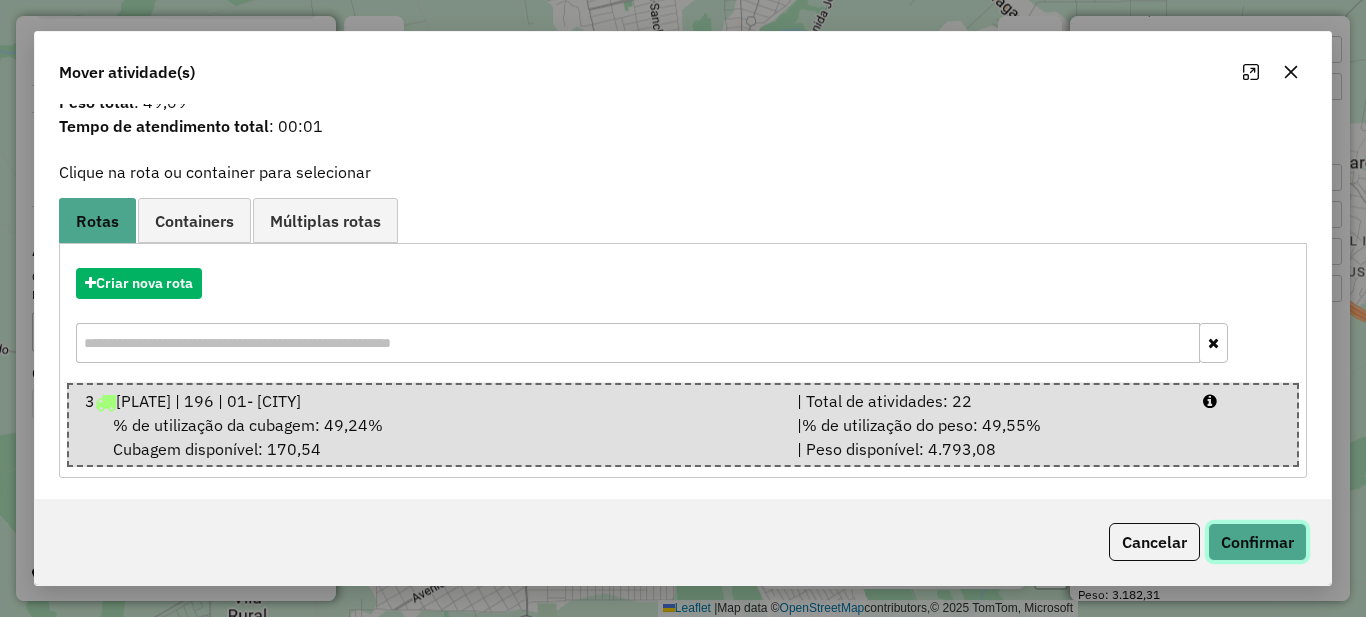 click on "Confirmar" 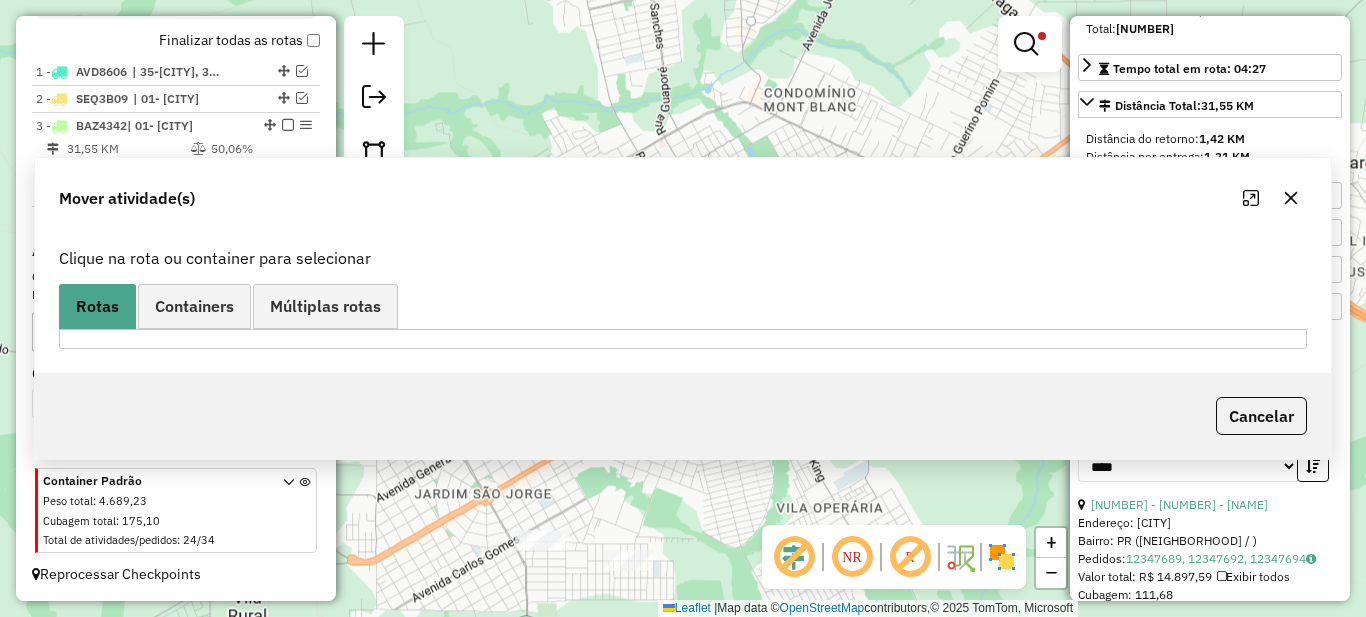 scroll, scrollTop: 0, scrollLeft: 0, axis: both 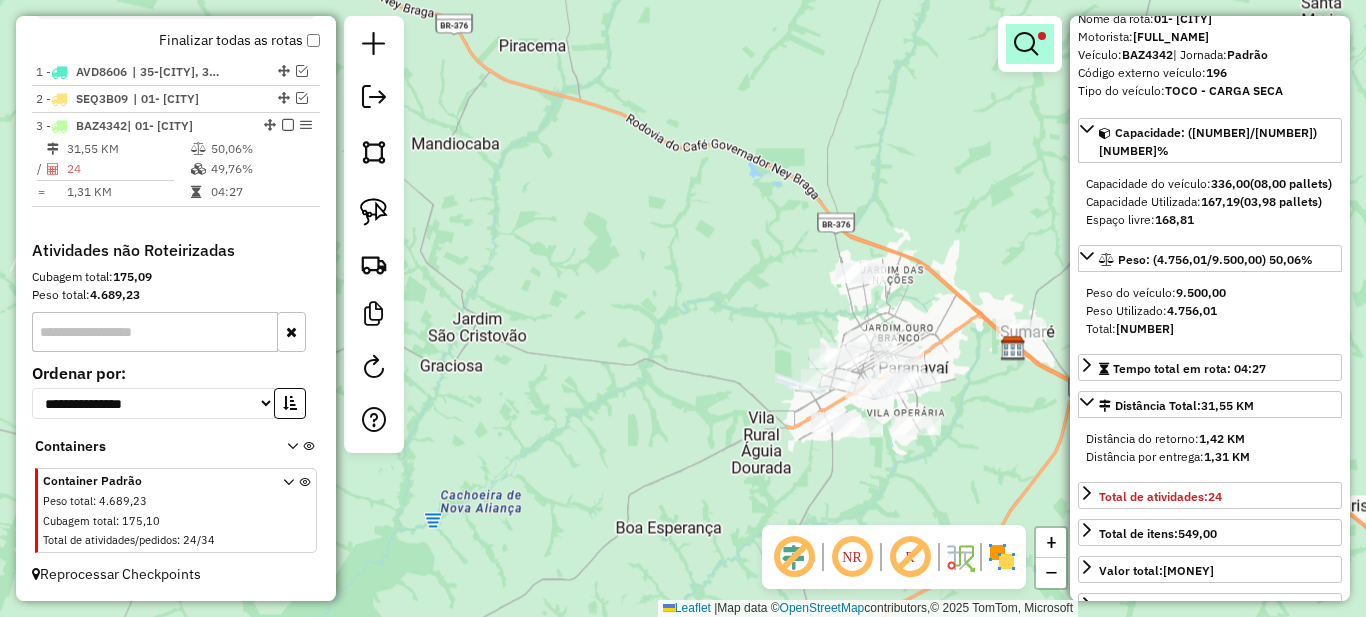 click at bounding box center [1026, 44] 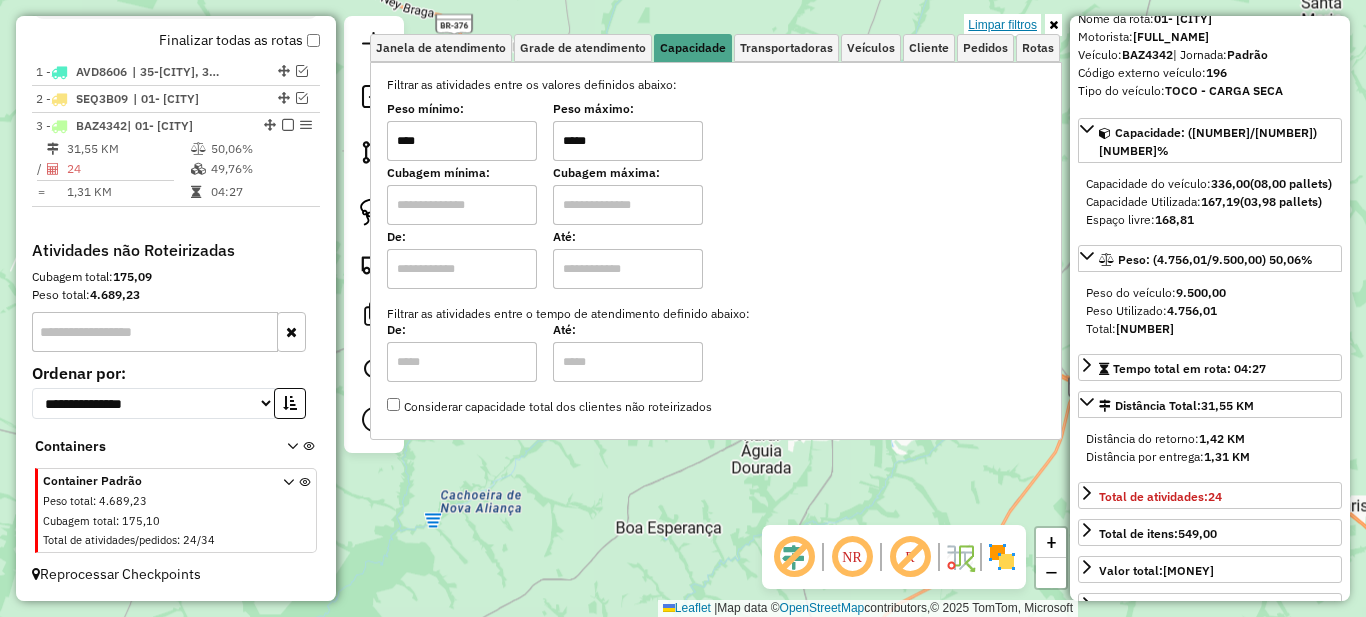 click on "Limpar filtros" at bounding box center [1002, 25] 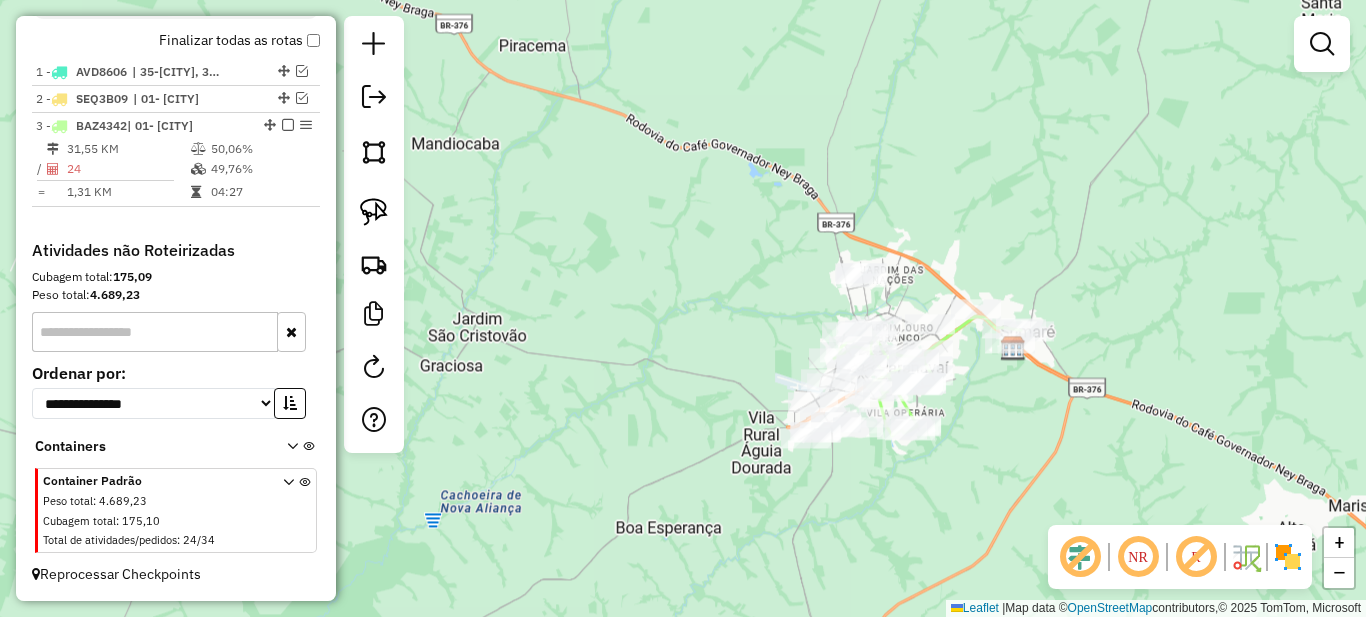 drag, startPoint x: 934, startPoint y: 461, endPoint x: 903, endPoint y: 457, distance: 31.257 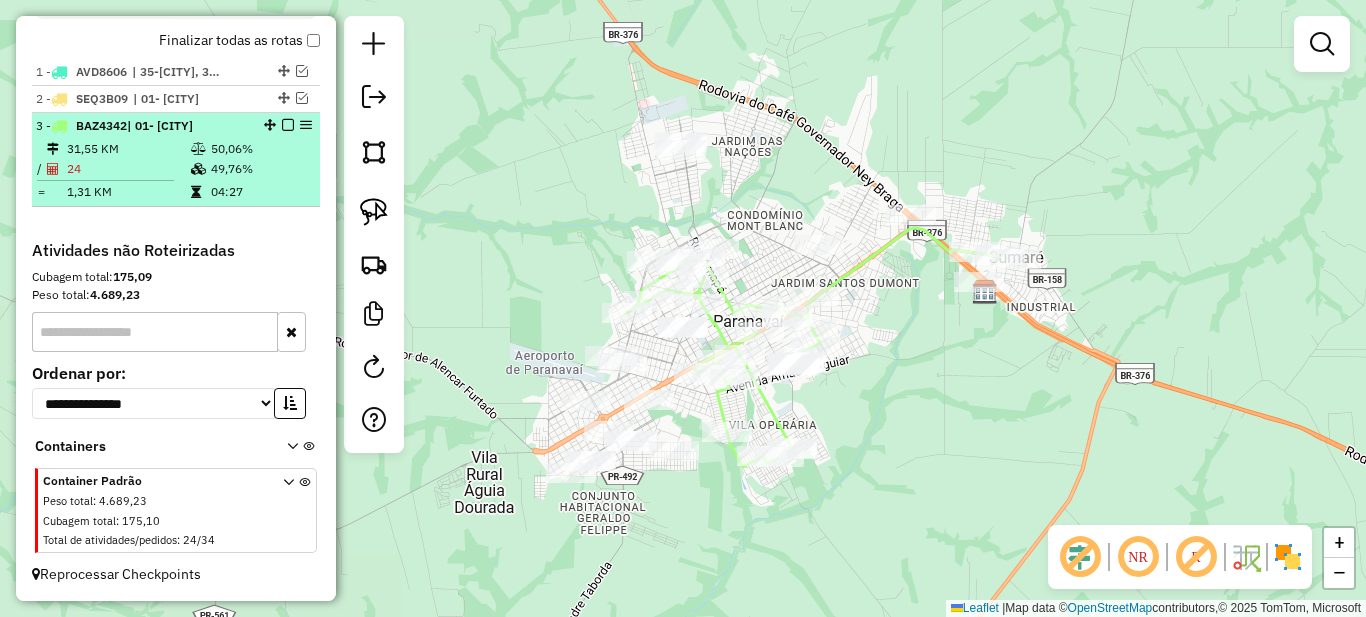 click at bounding box center [288, 125] 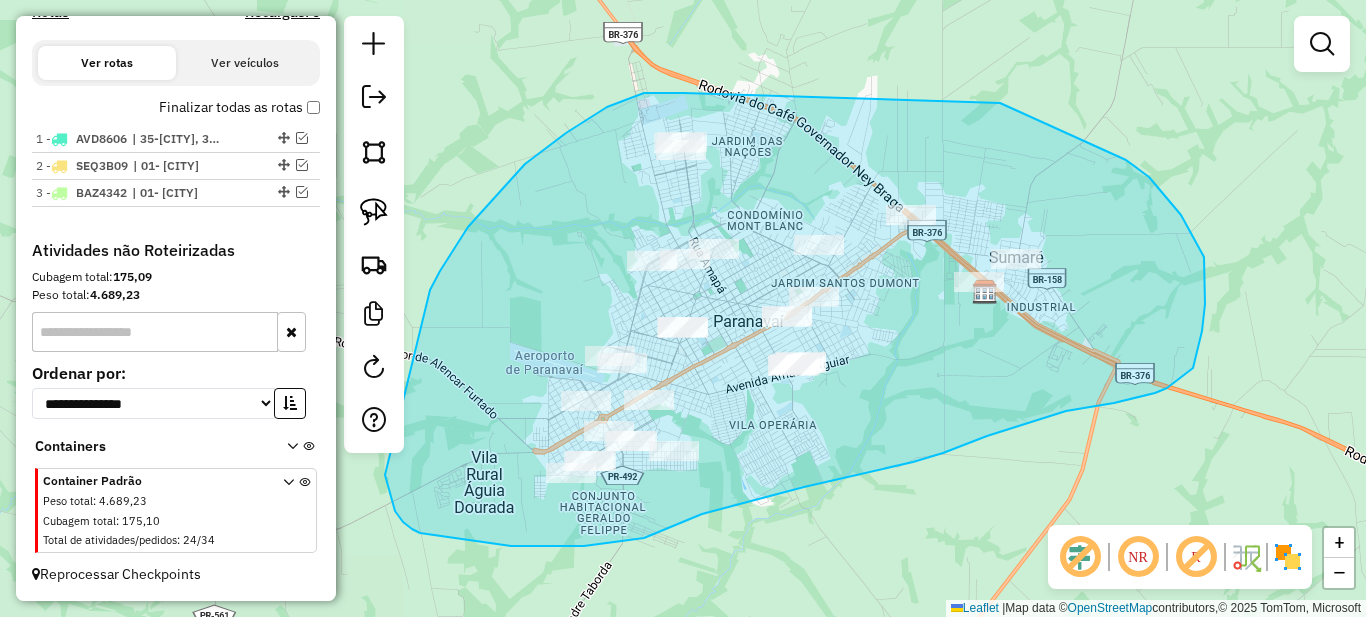 drag, startPoint x: 667, startPoint y: 93, endPoint x: 1000, endPoint y: 103, distance: 333.15012 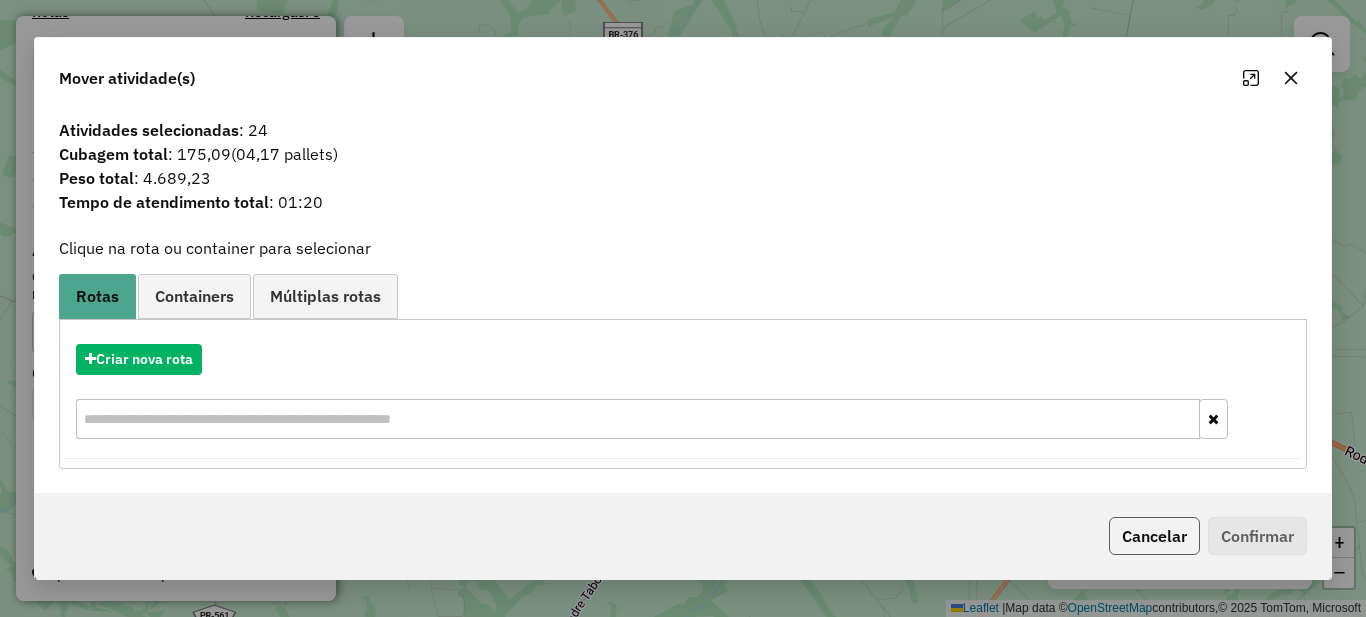 click on "Cancelar" 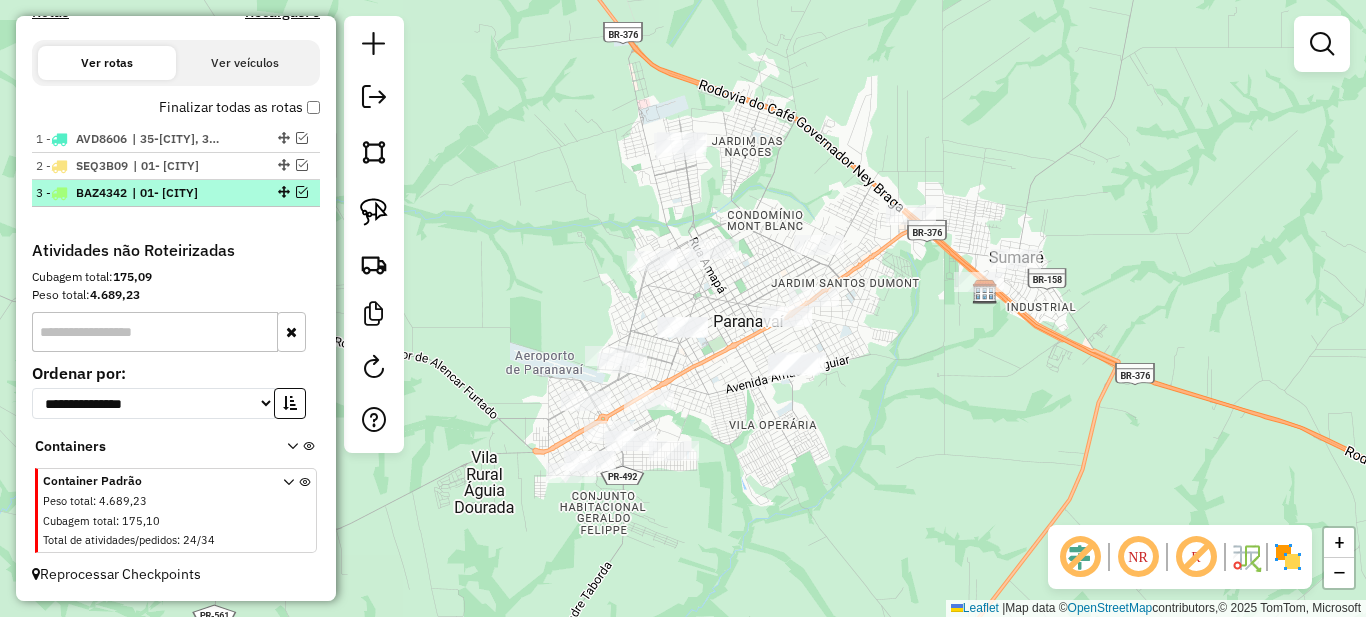 click on "| 01- [CITY]" at bounding box center [178, 193] 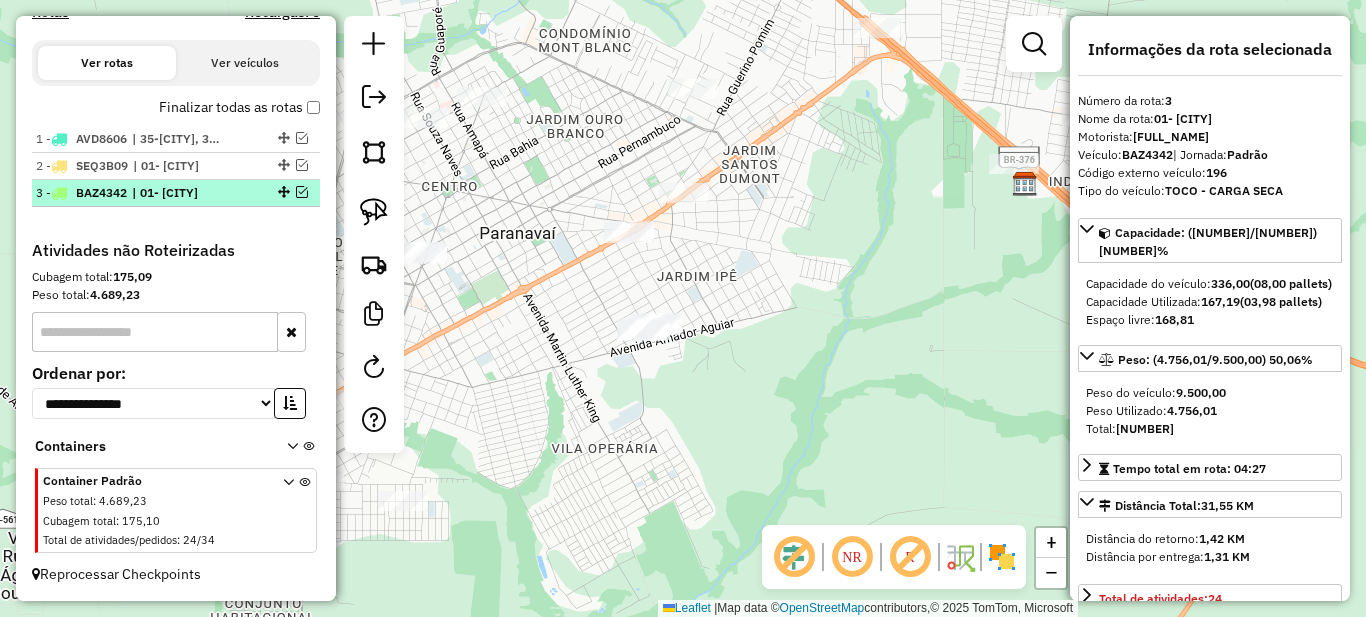 click at bounding box center [302, 192] 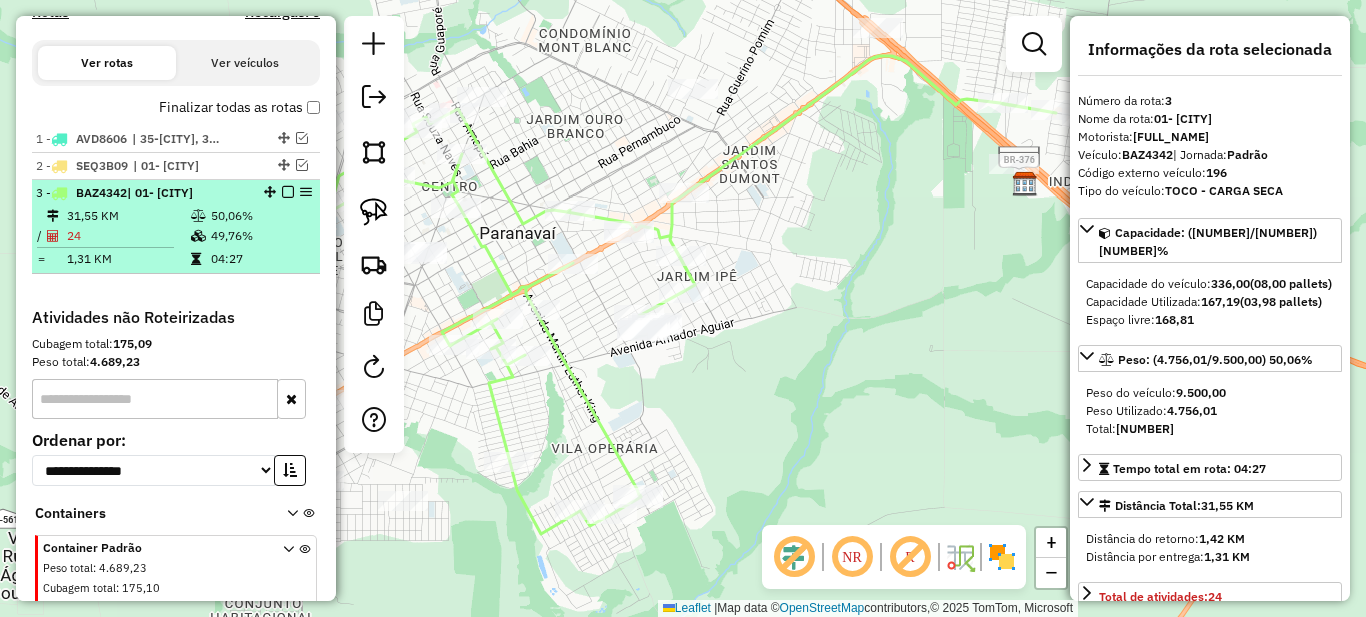 scroll, scrollTop: 756, scrollLeft: 0, axis: vertical 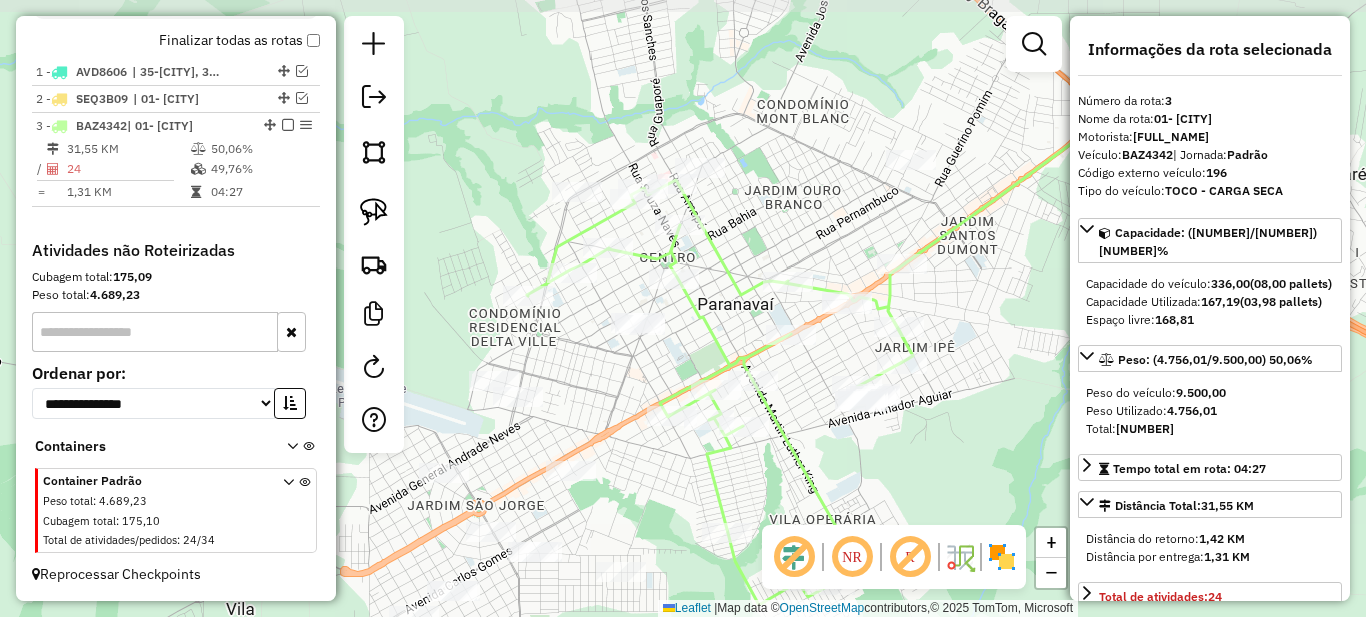 drag, startPoint x: 571, startPoint y: 316, endPoint x: 690, endPoint y: 342, distance: 121.80723 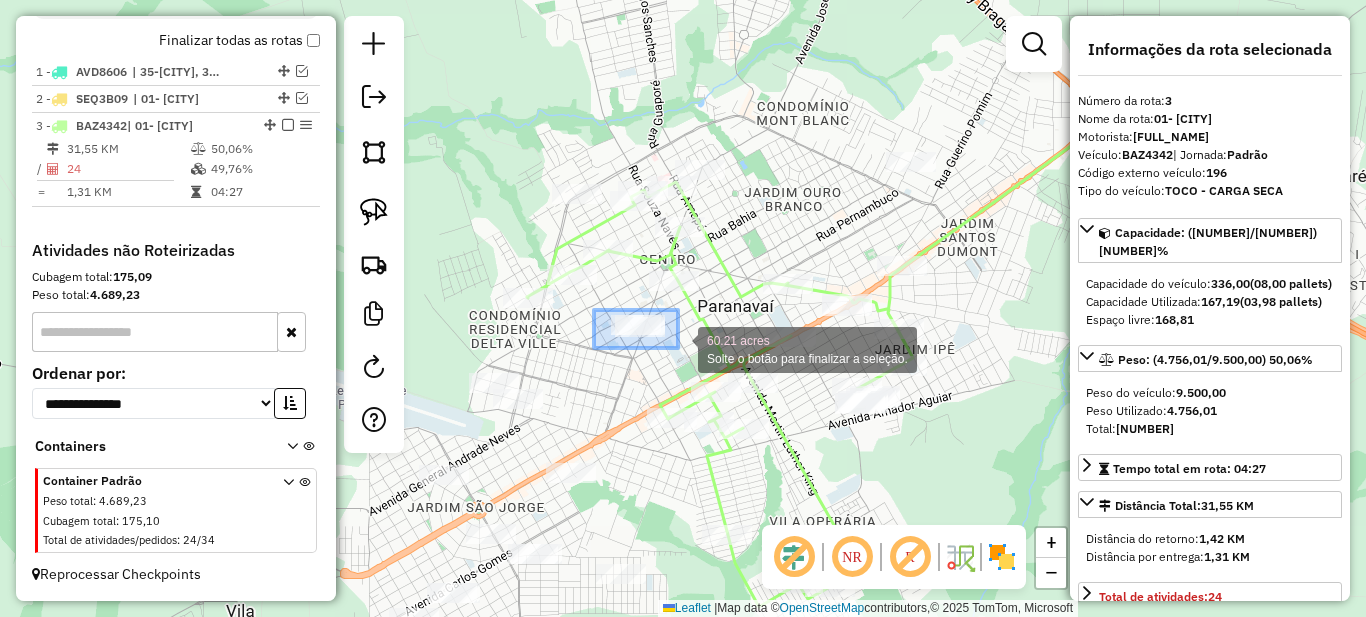 drag, startPoint x: 600, startPoint y: 312, endPoint x: 678, endPoint y: 348, distance: 85.90693 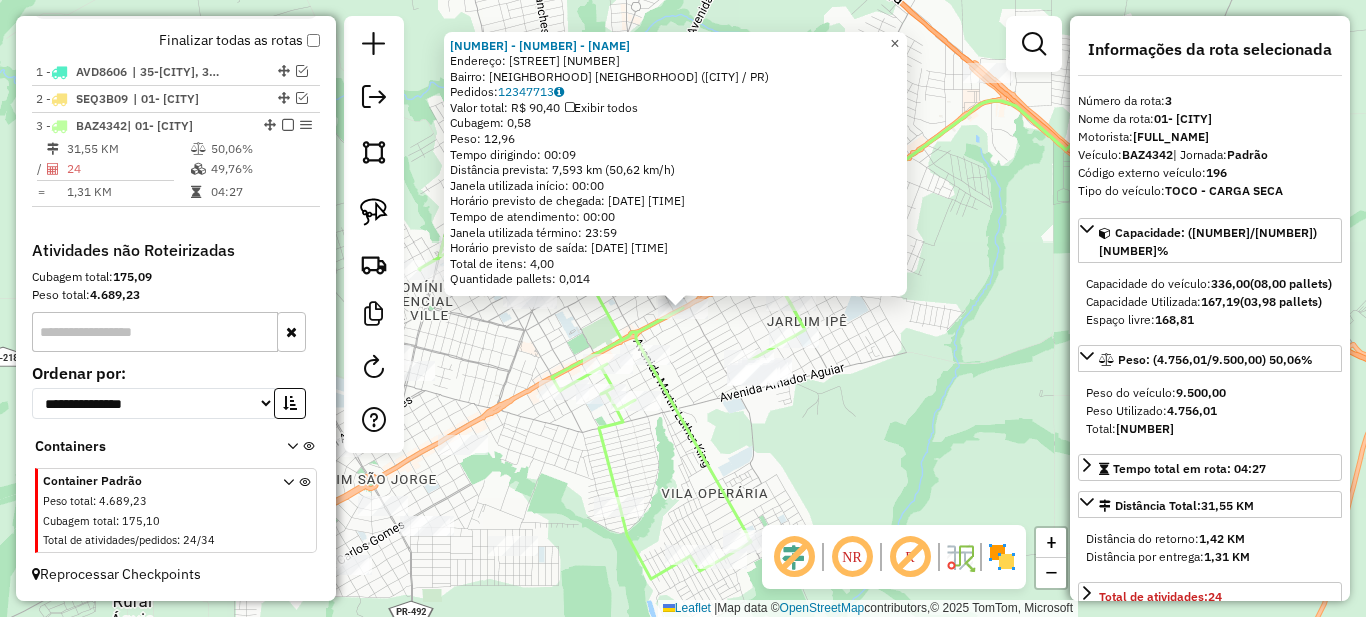 click on "×" 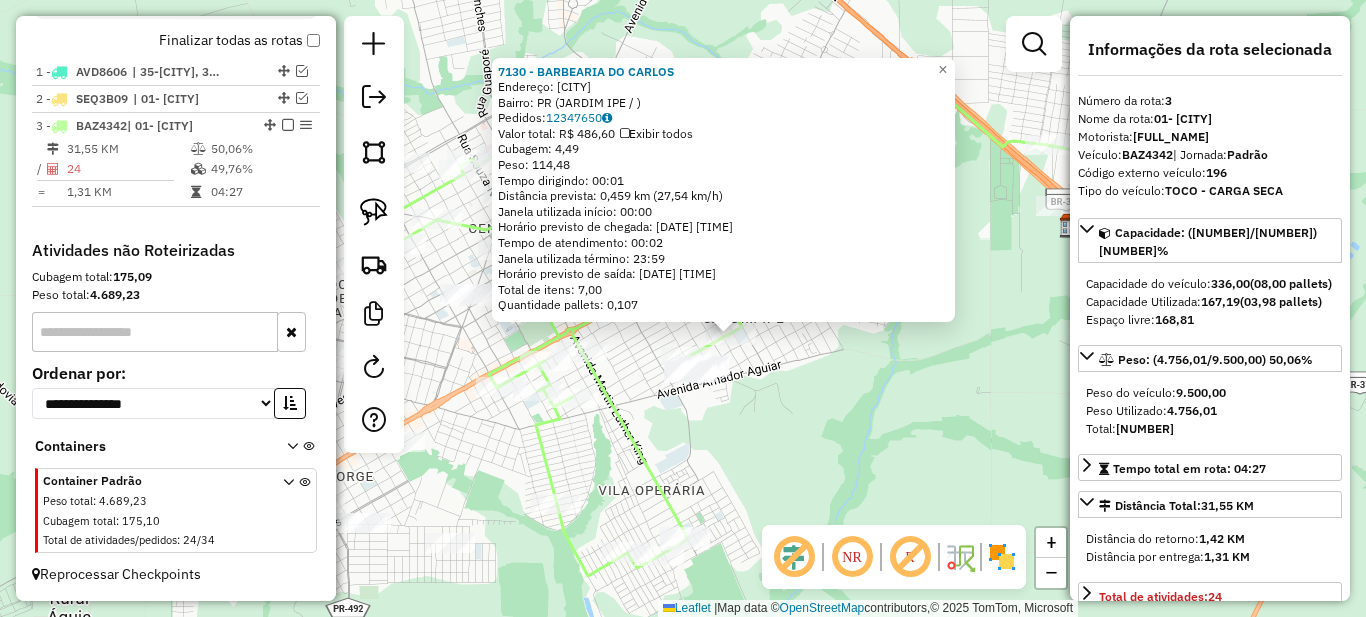 drag, startPoint x: 579, startPoint y: 327, endPoint x: 637, endPoint y: 385, distance: 82.02438 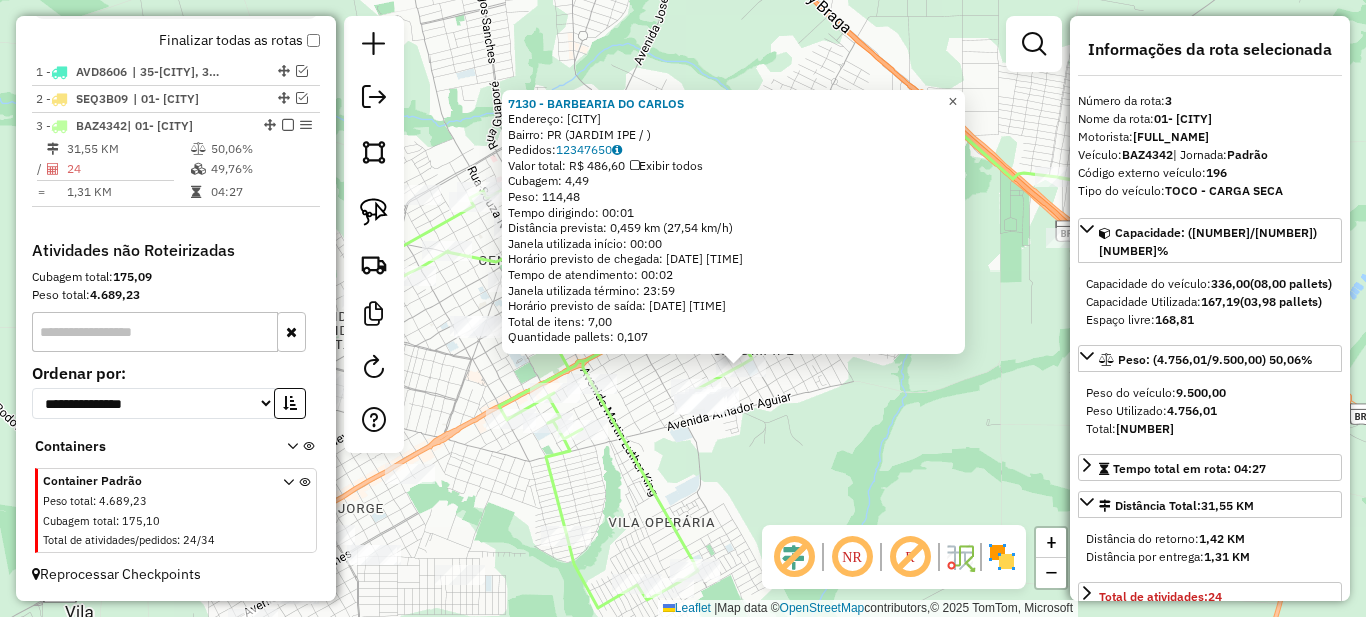click on "×" 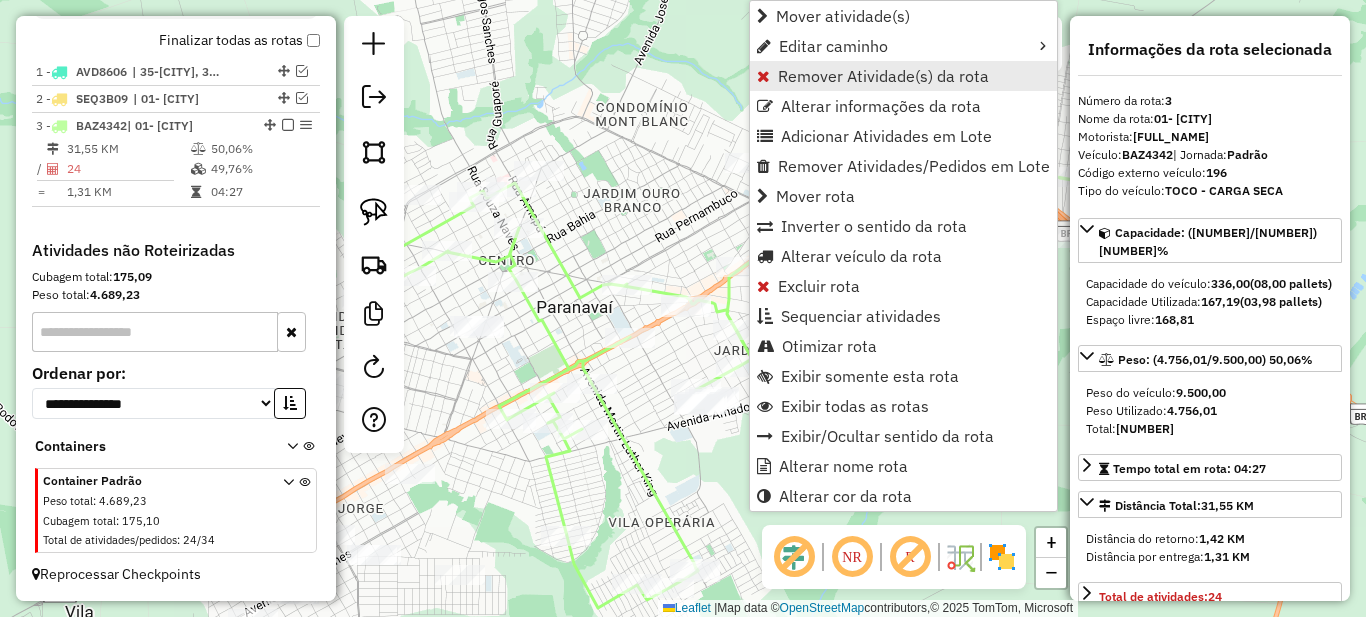 click on "Remover Atividade(s) da rota" at bounding box center [883, 76] 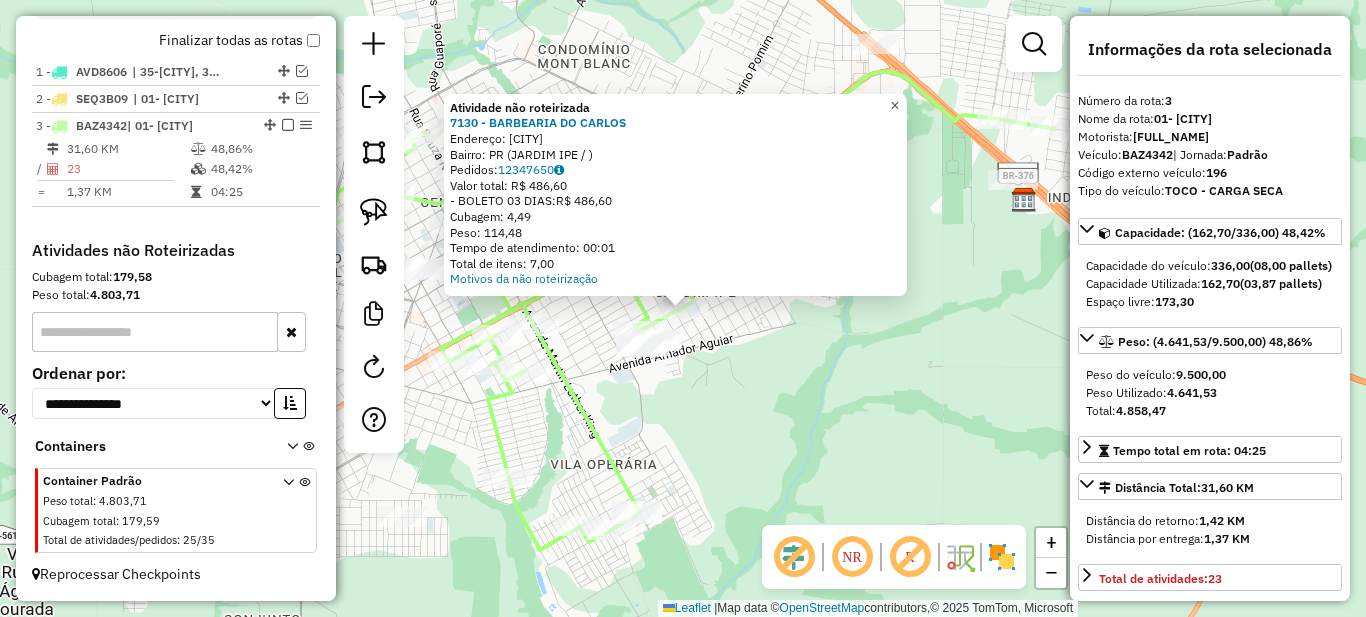 click on "×" 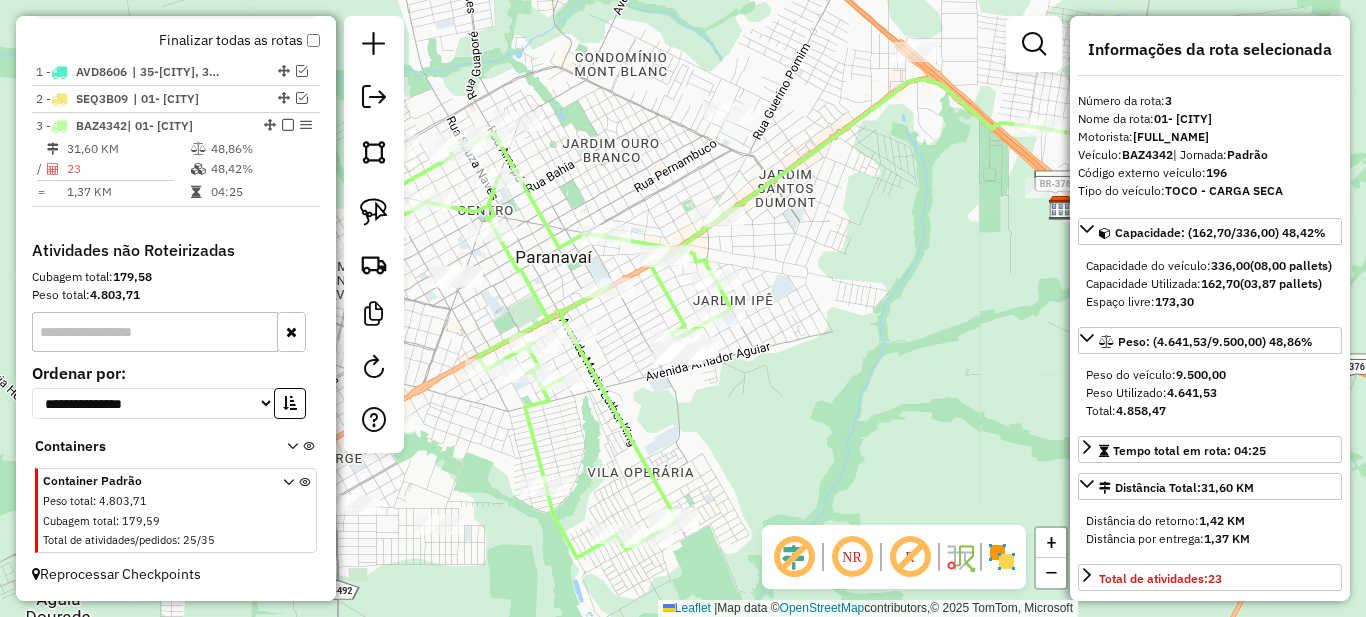 drag, startPoint x: 588, startPoint y: 321, endPoint x: 610, endPoint y: 359, distance: 43.908997 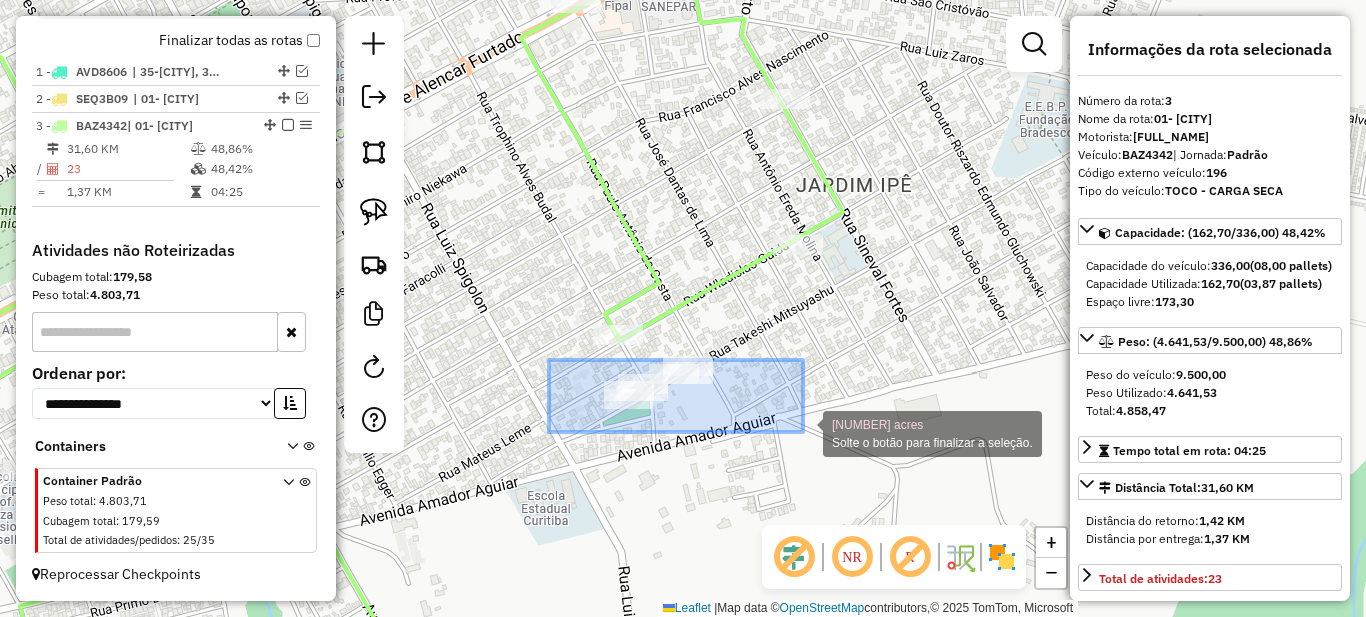 drag, startPoint x: 549, startPoint y: 360, endPoint x: 803, endPoint y: 432, distance: 264.00757 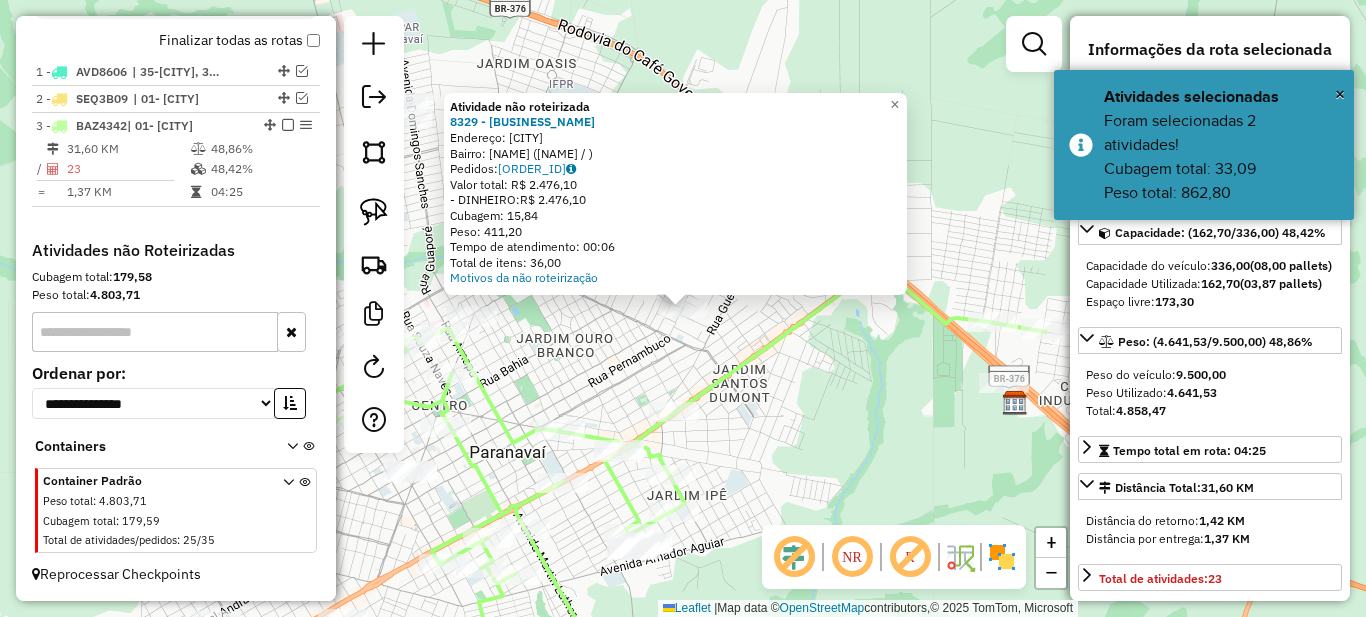 click on "Atividade não roteirizada 8329 - CT ARENA SAO LUCAS  Endereço: [CITY]   Bairro: PR ([NEIGHBORHOOD] / )   Pedidos:  12347605   Valor total: R$ 2.476,10   - DINHEIRO:  R$ 2.476,10   Cubagem: 15,84   Peso: 411,20   Tempo de atendimento: 00:06   Total de itens: 36,00  Motivos da não roteirização × Janela de atendimento Grade de atendimento Capacidade Transportadoras Veículos Cliente Pedidos  Rotas Selecione os dias de semana para filtrar as janelas de atendimento  Seg   Ter   Qua   Qui   Sex   Sáb   Dom  Informe o período da janela de atendimento: De: Até:  Filtrar exatamente a janela do cliente  Considerar janela de atendimento padrão  Selecione os dias de semana para filtrar as grades de atendimento  Seg   Ter   Qua   Qui   Sex   Sáb   Dom   Considerar clientes sem dia de atendimento cadastrado  Clientes fora do dia de atendimento selecionado Filtrar as atividades entre os valores definidos abaixo:  Peso mínimo:   Peso máximo:   Cubagem mínima:   Cubagem máxima:   De:   Até:   De:   Até:" 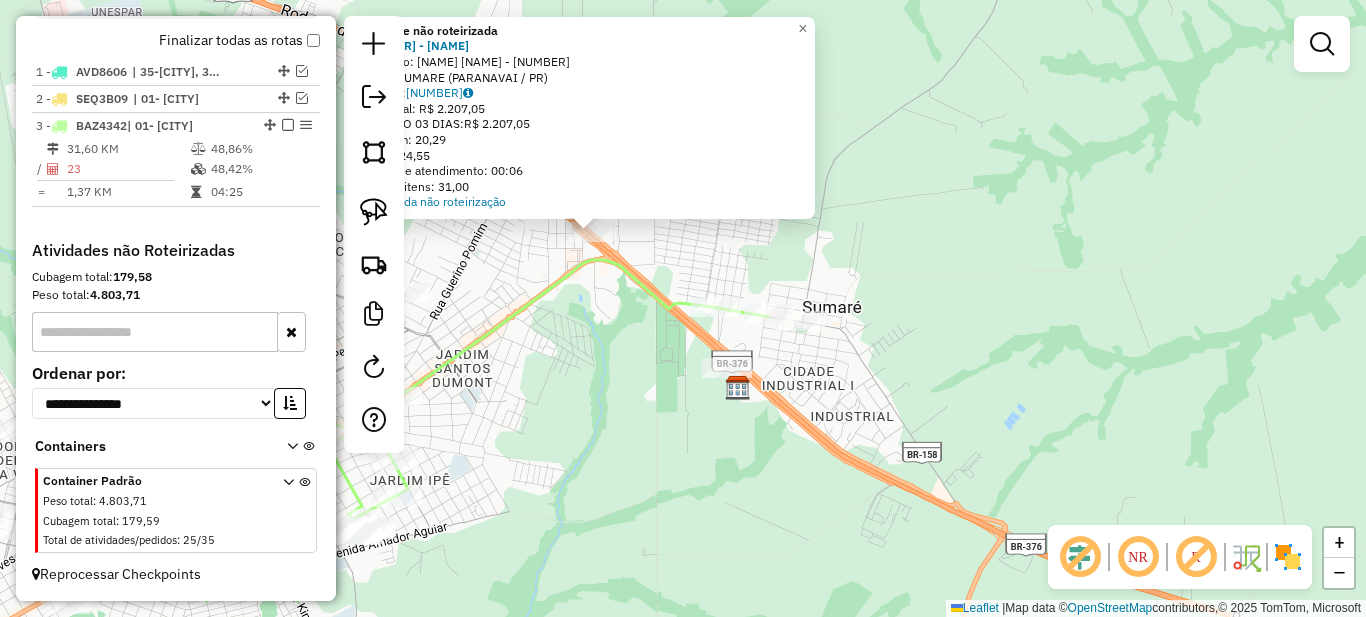 drag, startPoint x: 718, startPoint y: 419, endPoint x: 597, endPoint y: 316, distance: 158.90248 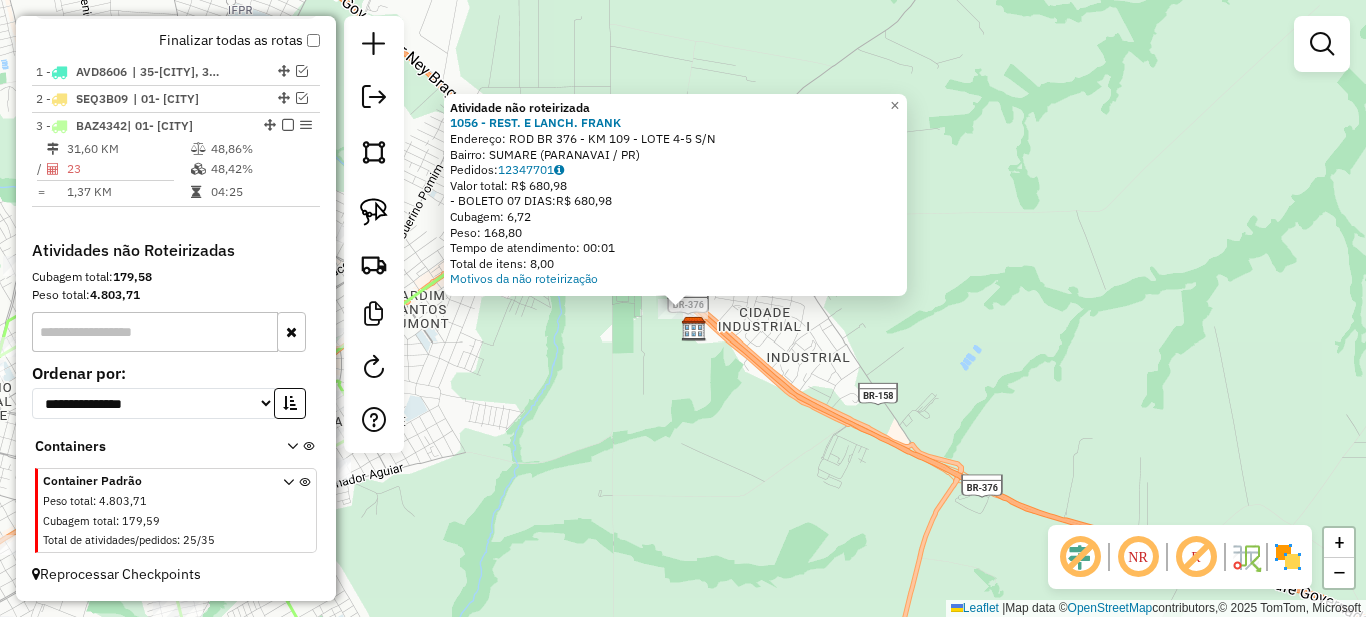 drag, startPoint x: 534, startPoint y: 367, endPoint x: 605, endPoint y: 386, distance: 73.4983 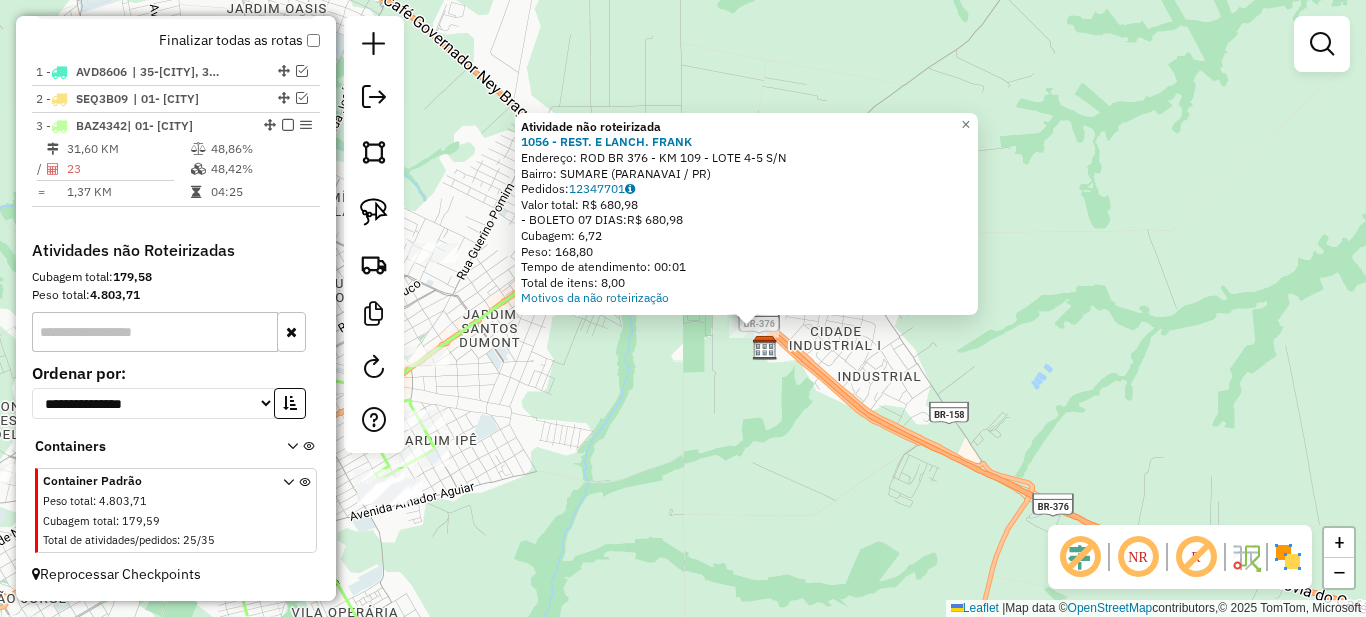 drag, startPoint x: 667, startPoint y: 380, endPoint x: 799, endPoint y: 332, distance: 140.4564 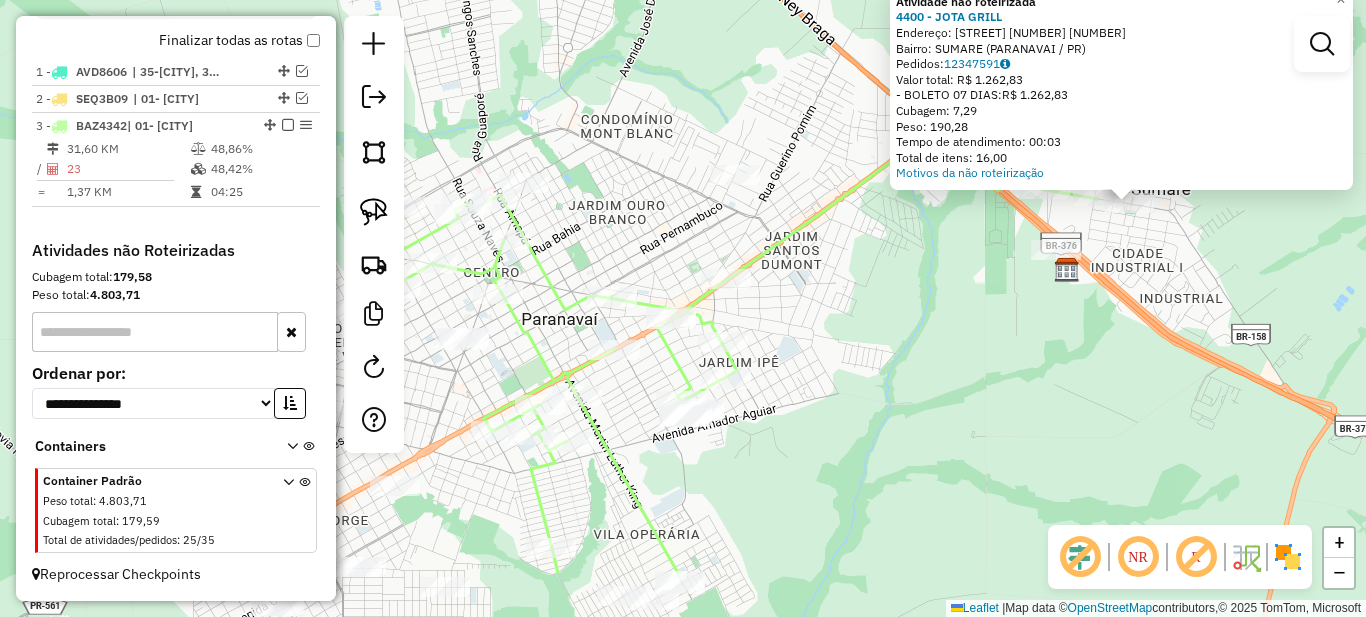 drag, startPoint x: 544, startPoint y: 406, endPoint x: 984, endPoint y: 299, distance: 452.82336 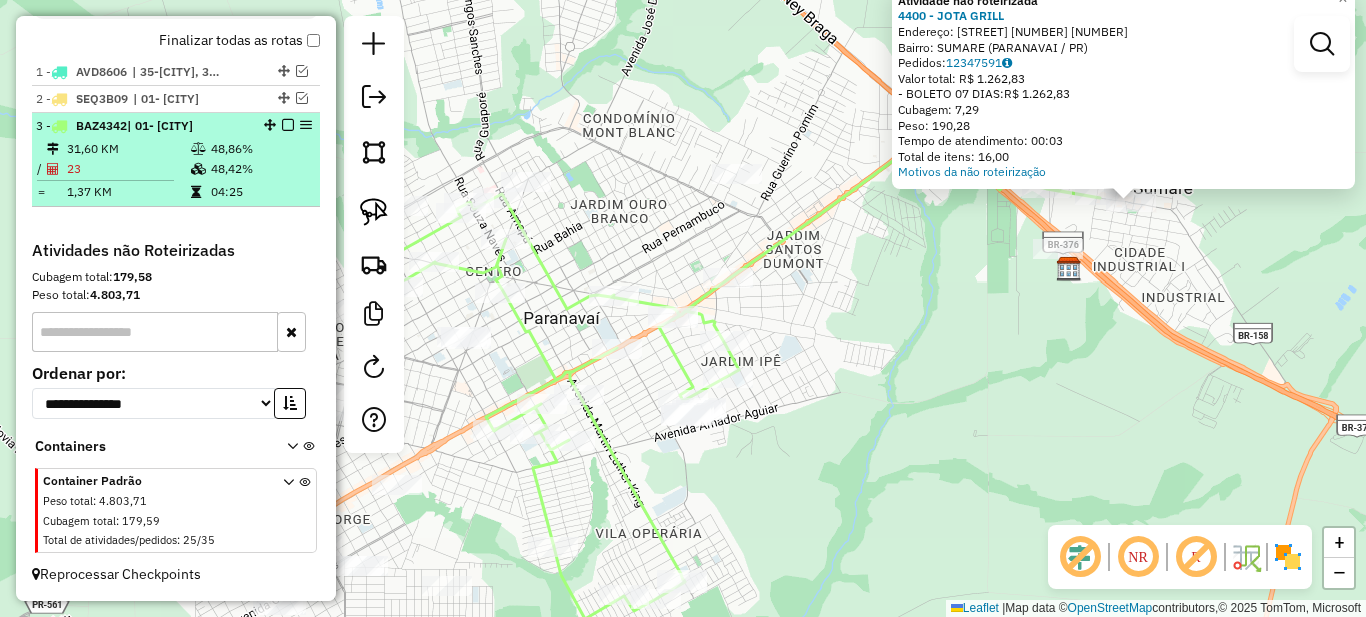 click on "3 -       [PLATE]   | 01- [CITY]  31,60 KM   48,86%  /  23   48,42%     =  1,37 KM   04:25" at bounding box center [176, 160] 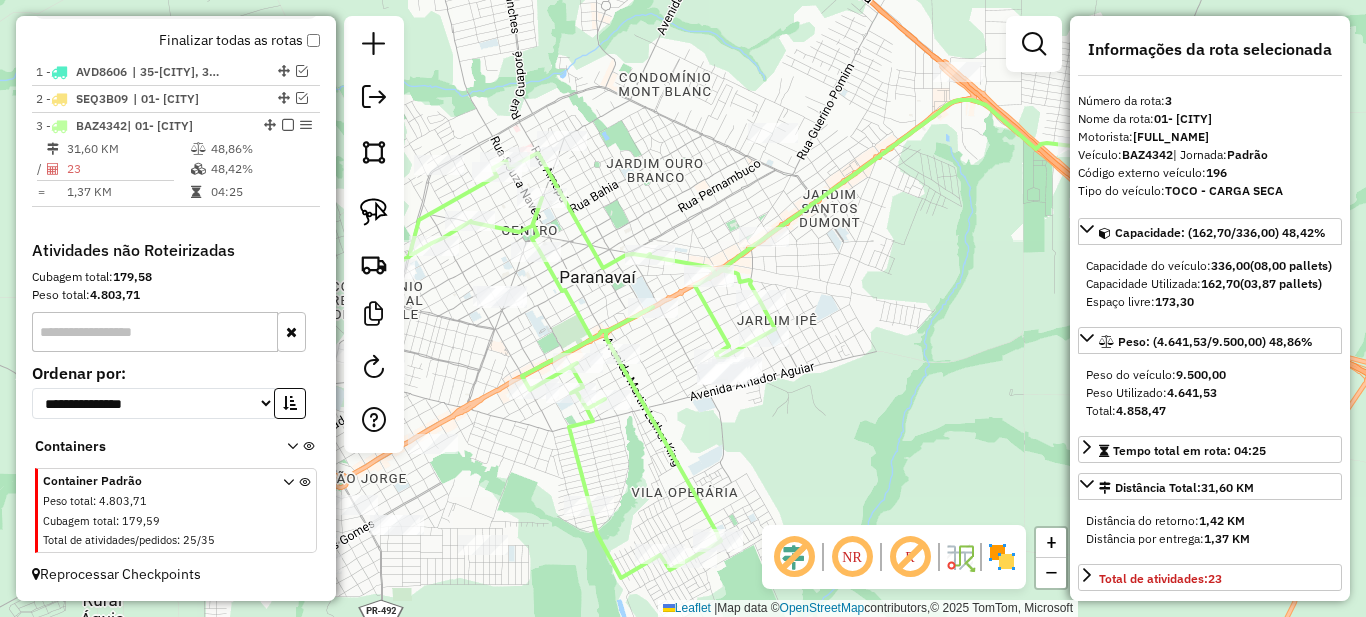 drag, startPoint x: 614, startPoint y: 300, endPoint x: 694, endPoint y: 351, distance: 94.873604 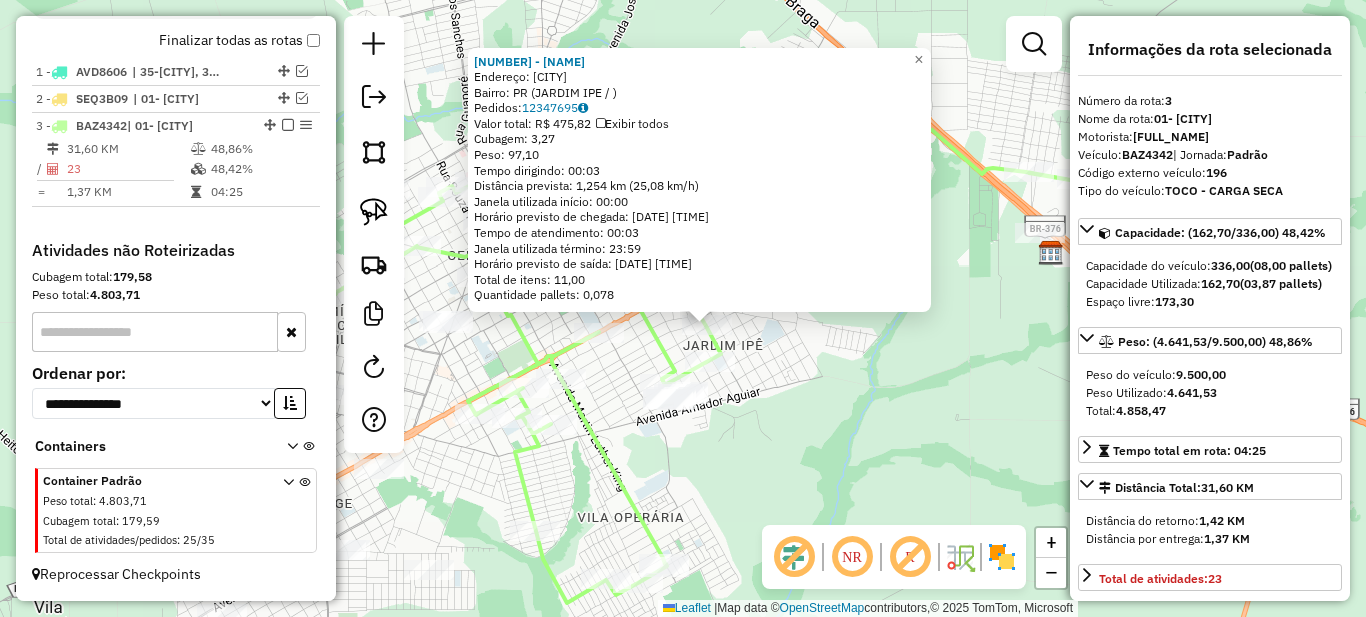 drag, startPoint x: 615, startPoint y: 348, endPoint x: 639, endPoint y: 365, distance: 29.410883 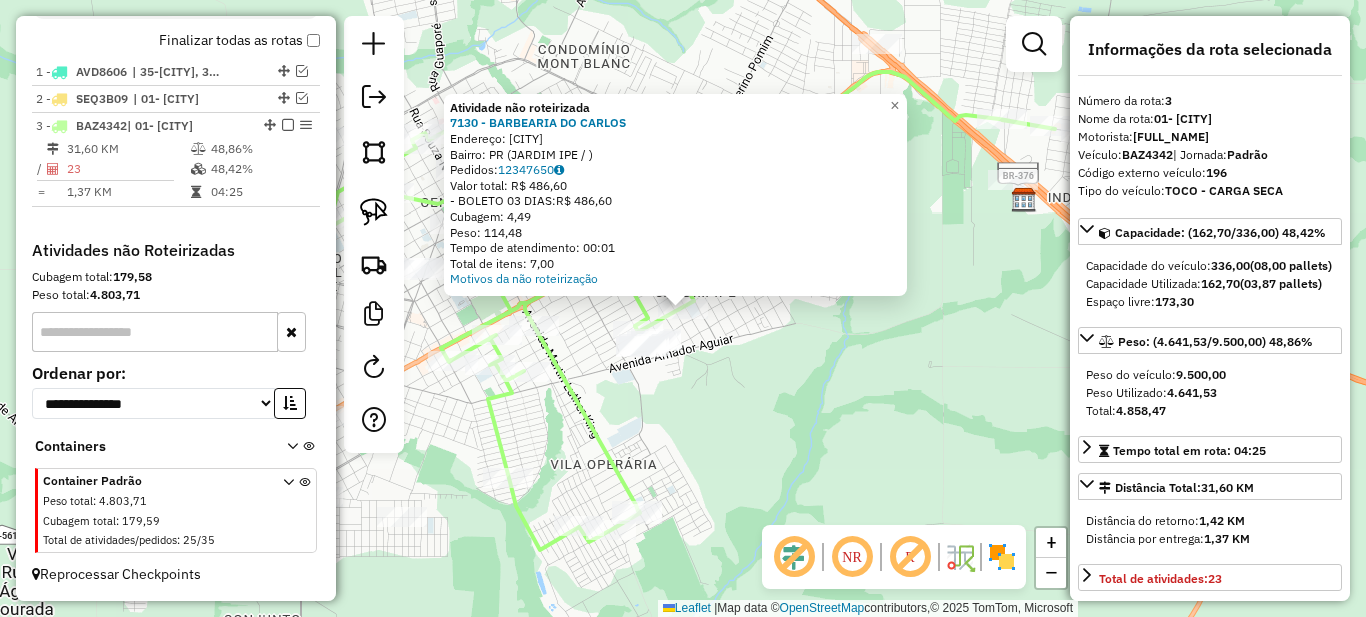 click on "Atividade não roteirizada [NUMBER] - [NAME]  Endereço: [CITY]   Bairro: [STATE] ([NAME] / [STATE])   Pedidos:  [ORDER_ID]   Valor total: [CURRENCY] [PRICE]   - BOLETO 03 DIAS:  [CURRENCY] [PRICE]   Cubagem: [CUBAGE]   Peso: [WEIGHT]   Tempo de atendimento: [TIME]   Total de itens: [ITEMS]  Motivos da não roteirização × Janela de atendimento Grade de atendimento Capacidade Transportadoras Veículos Cliente Pedidos  Rotas Selecione os dias de semana para filtrar as janelas de atendimento  Seg   Ter   Qua   Qui   Sex   Sáb   Dom  Informe o período da janela de atendimento: De: Até:  Filtrar exatamente a janela do cliente  Considerar janela de atendimento padrão  Selecione os dias de semana para filtrar as grades de atendimento  Seg   Ter   Qua   Qui   Sex   Sáb   Dom   Considerar clientes sem dia de atendimento cadastrado  Clientes fora do dia de atendimento selecionado Filtrar as atividades entre os valores definidos abaixo:  Peso mínimo:   Peso máximo:   Cubagem mínima:   Cubagem máxima:   De:   Até:   De:   Até:  De:" 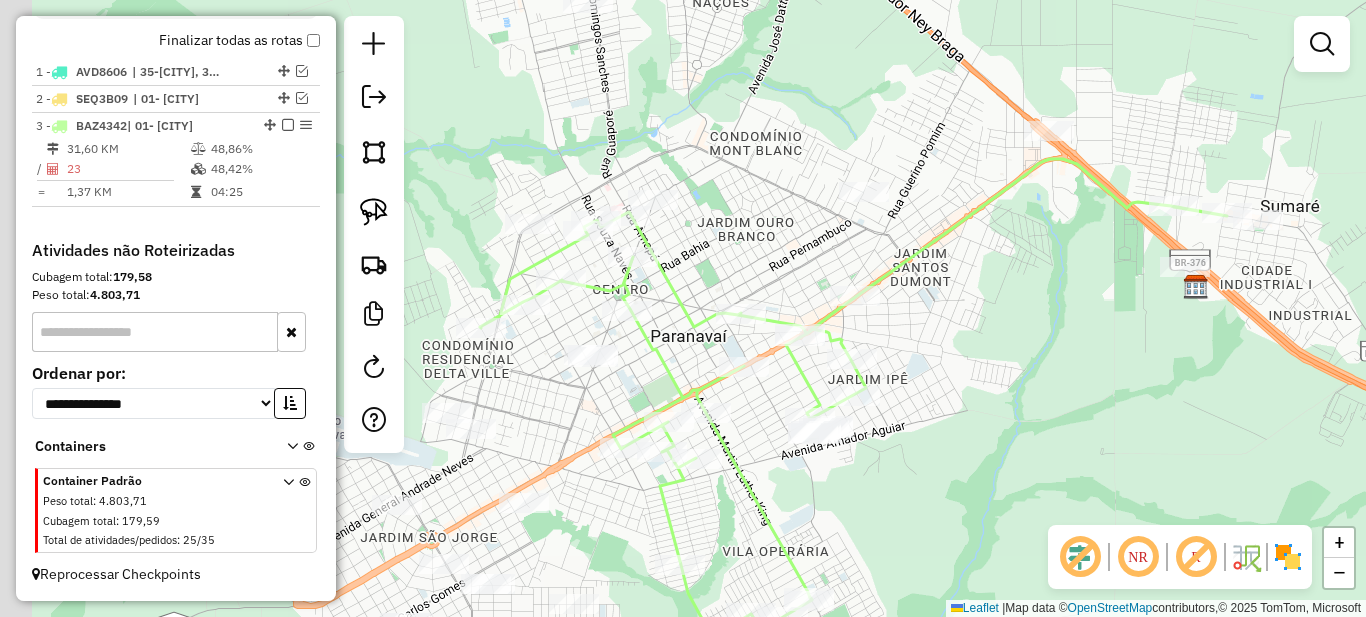 drag, startPoint x: 584, startPoint y: 327, endPoint x: 758, endPoint y: 409, distance: 192.35384 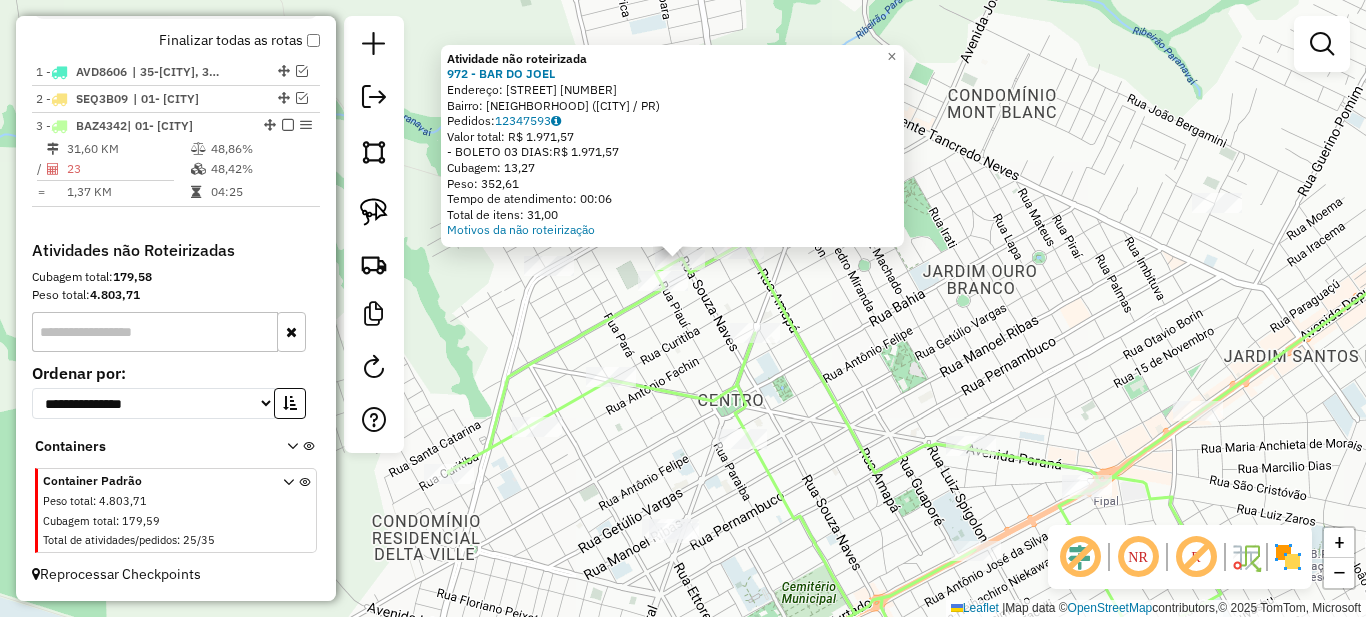 drag, startPoint x: 669, startPoint y: 395, endPoint x: 653, endPoint y: 212, distance: 183.69812 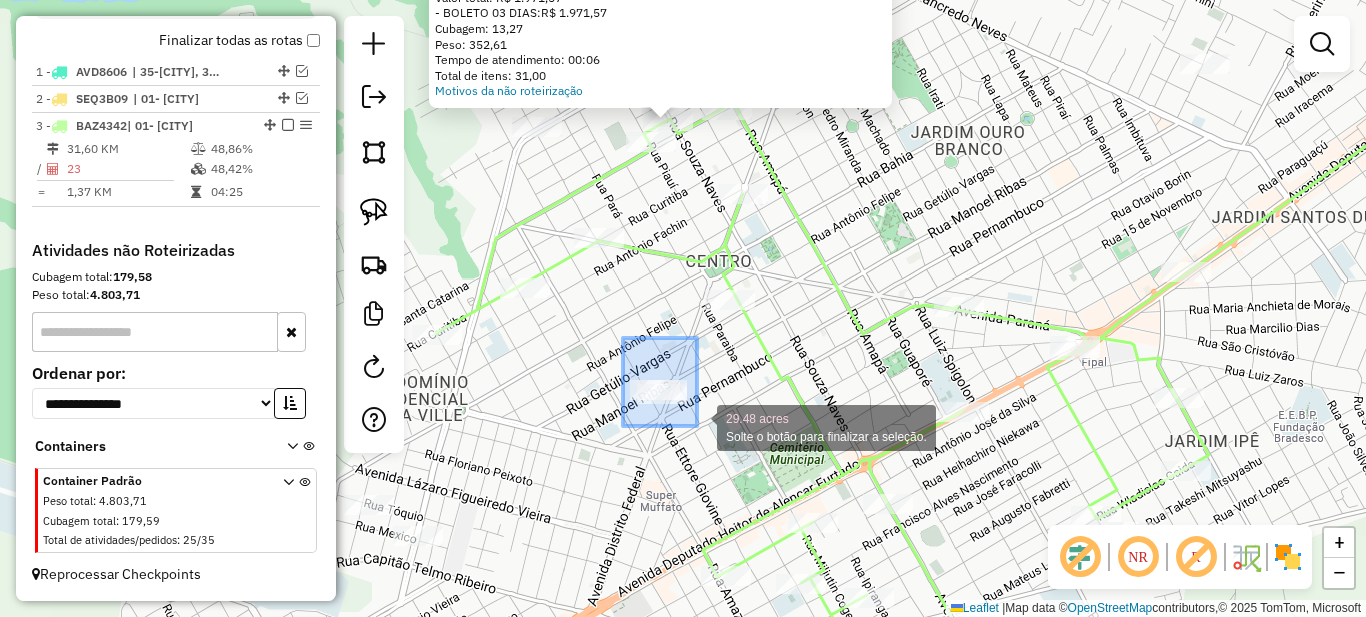drag, startPoint x: 623, startPoint y: 338, endPoint x: 697, endPoint y: 426, distance: 114.97826 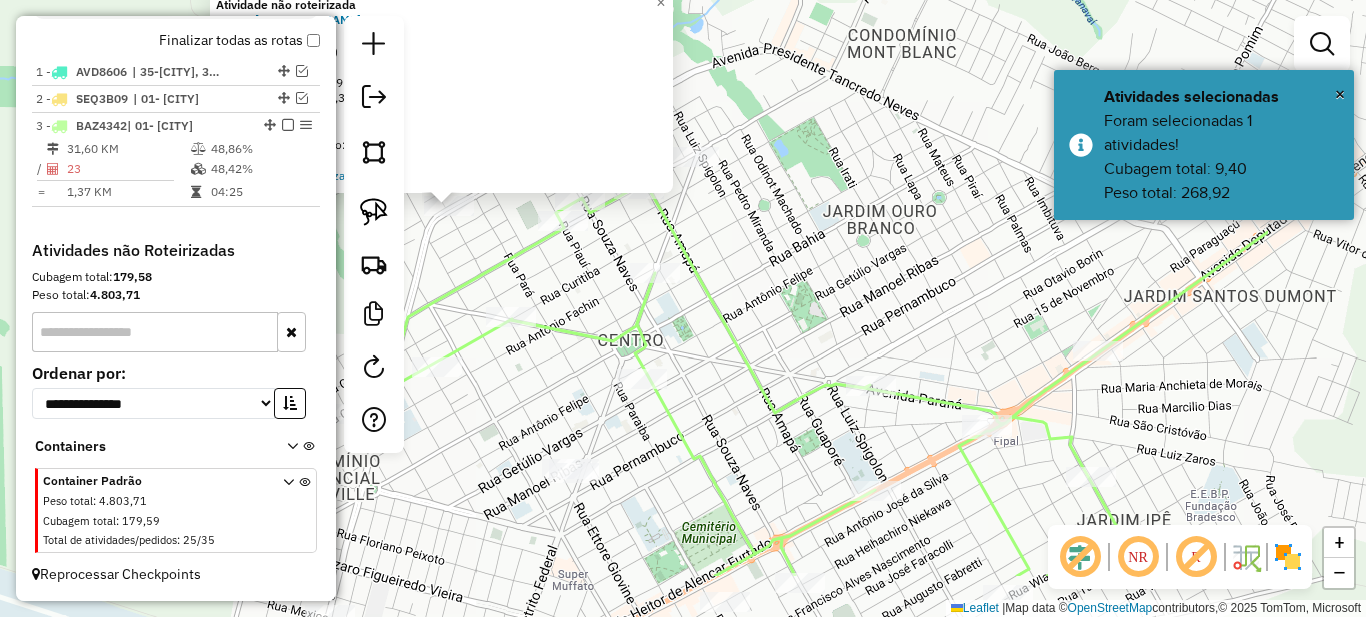 drag, startPoint x: 1009, startPoint y: 391, endPoint x: 749, endPoint y: 311, distance: 272.02942 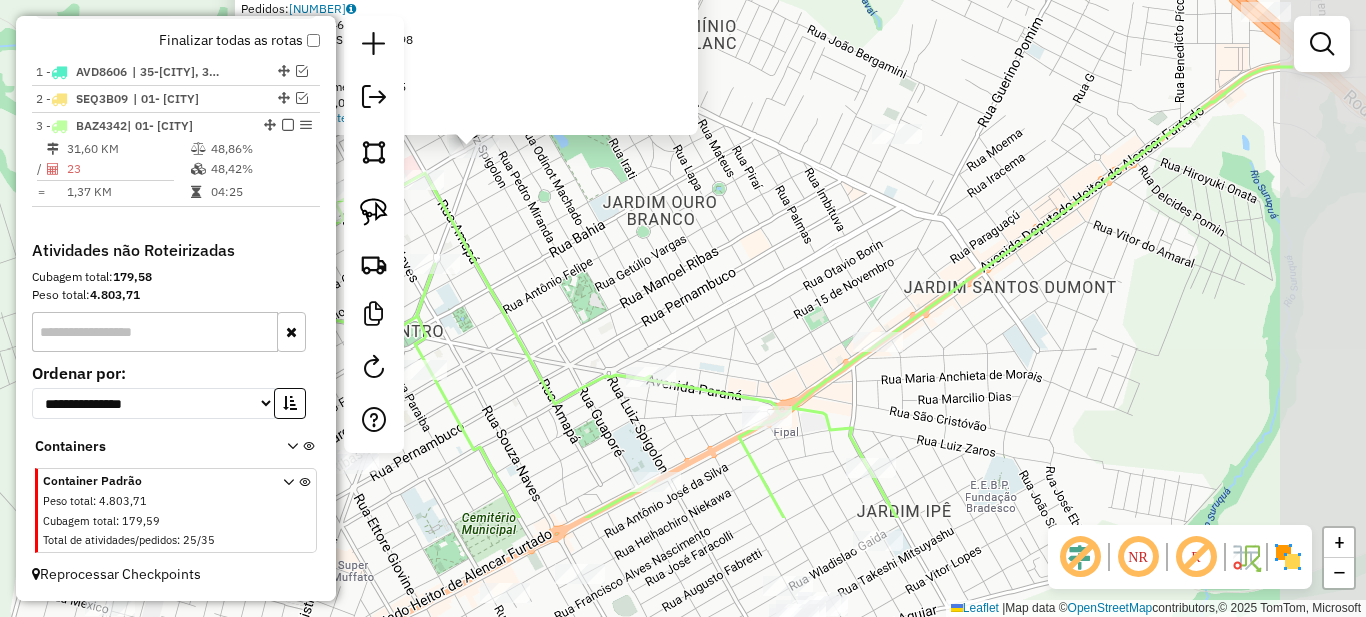 drag, startPoint x: 727, startPoint y: 377, endPoint x: 516, endPoint y: 214, distance: 266.62708 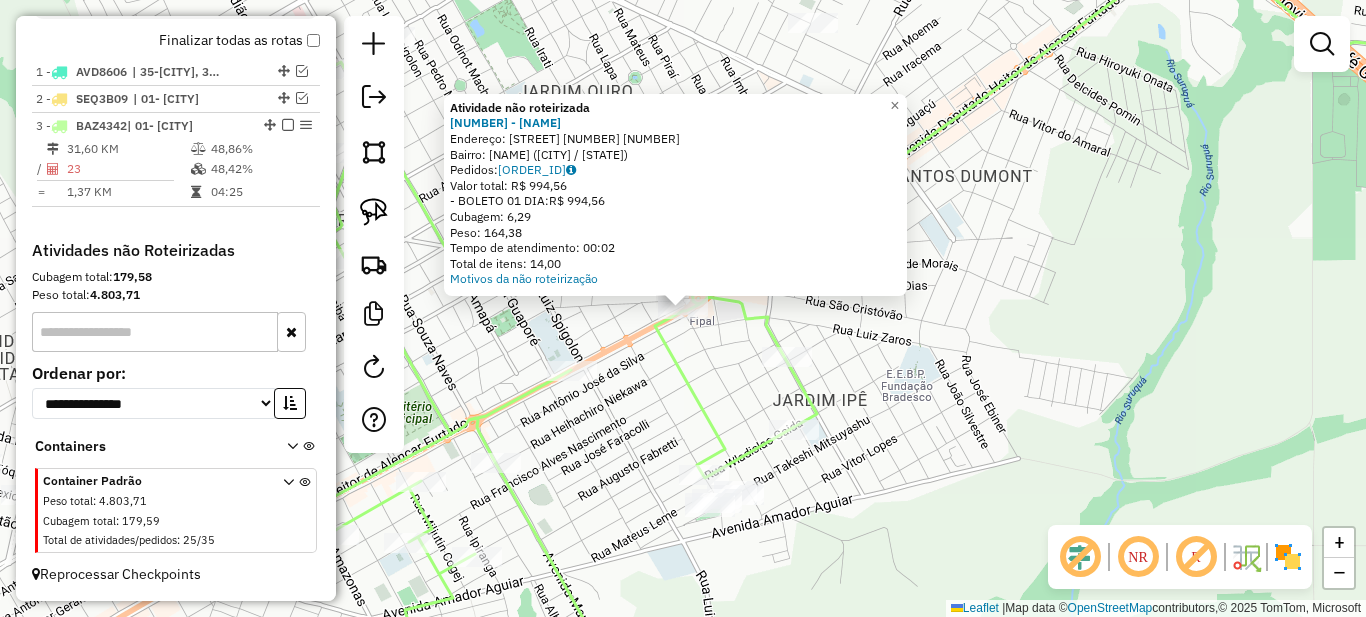 click on "Atividade não roteirizada 1263 - [BUSINESS_NAME]  Endereço:  [STREET_NAME] [NUMBER]   Bairro: [NEIGHBORHOOD] ([CITY] / [STATE])   Pedidos:  12347704   Valor total: R$ 994,56   - BOLETO 01 DIA:  R$ 994,56   Cubagem: 6,29   Peso: 164,38   Tempo de atendimento: 00:02   Total de itens: 14,00  Motivos da não roteirização × Janela de atendimento Grade de atendimento Capacidade Transportadoras Veículos Cliente Pedidos  Rotas Selecione os dias de semana para filtrar as janelas de atendimento  Seg   Ter   Qua   Qui   Sex   Sáb   Dom  Informe o período da janela de atendimento: De: Até:  Filtrar exatamente a janela do cliente  Considerar janela de atendimento padrão  Selecione os dias de semana para filtrar as grades de atendimento  Seg   Ter   Qua   Qui   Sex   Sáb   Dom   Considerar clientes sem dia de atendimento cadastrado  Clientes fora do dia de atendimento selecionado Filtrar as atividades entre os valores definidos abaixo:  Peso mínimo:   Peso máximo:   Cubagem mínima:   De:   Até:" 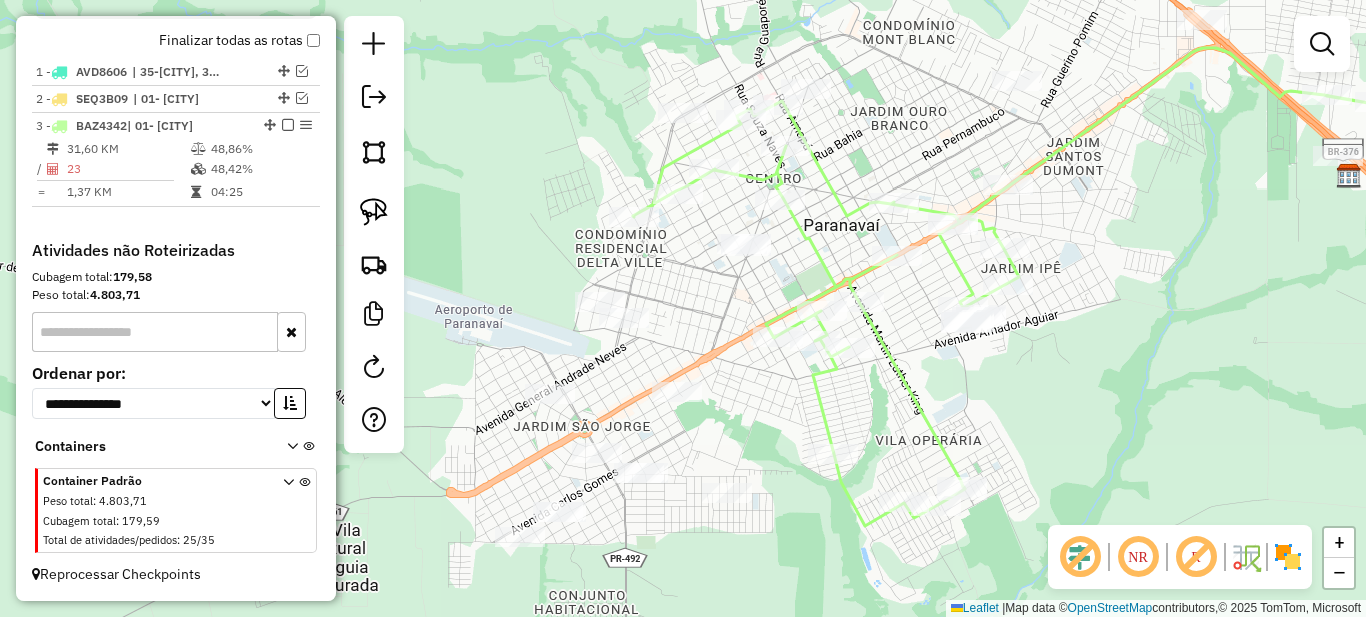 drag, startPoint x: 592, startPoint y: 439, endPoint x: 913, endPoint y: 292, distance: 353.05807 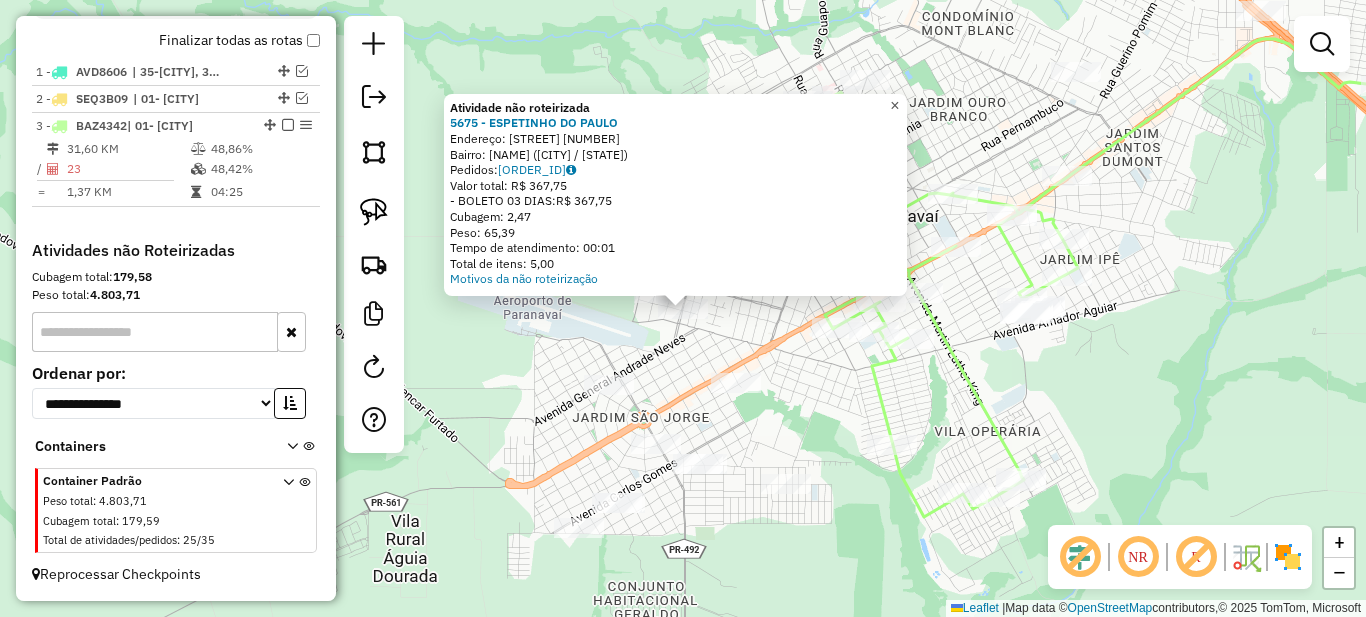 click on "×" 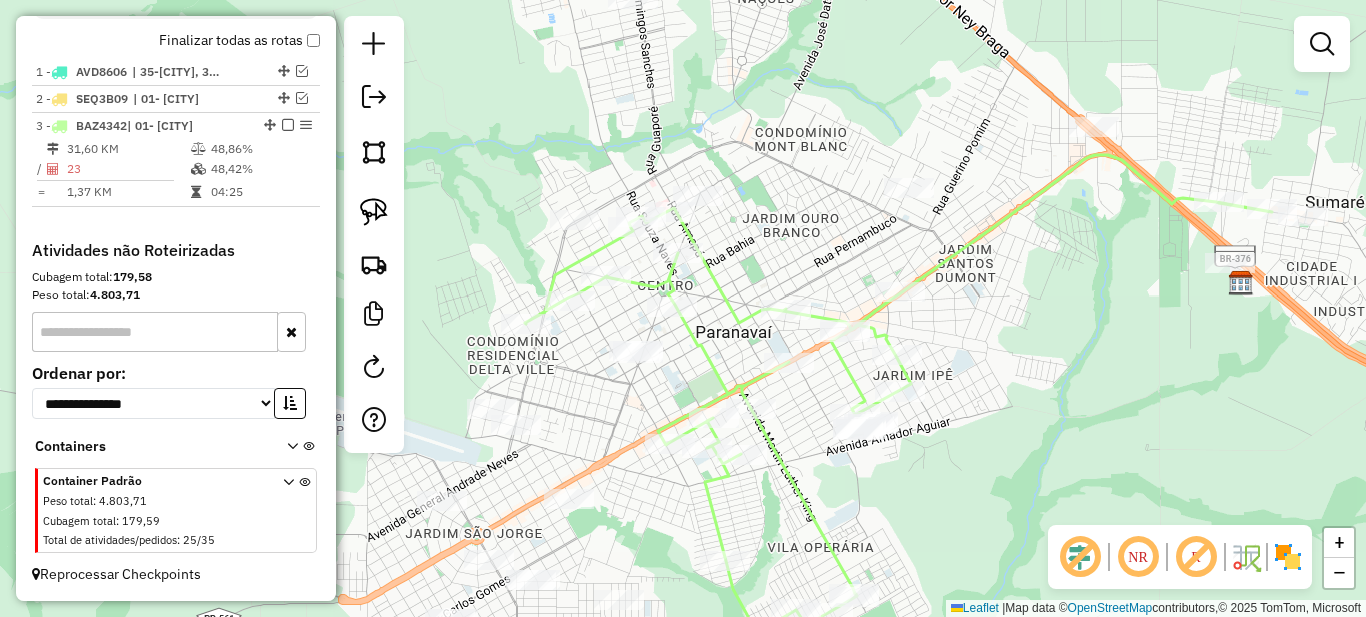 drag, startPoint x: 790, startPoint y: 291, endPoint x: 712, endPoint y: 373, distance: 113.17243 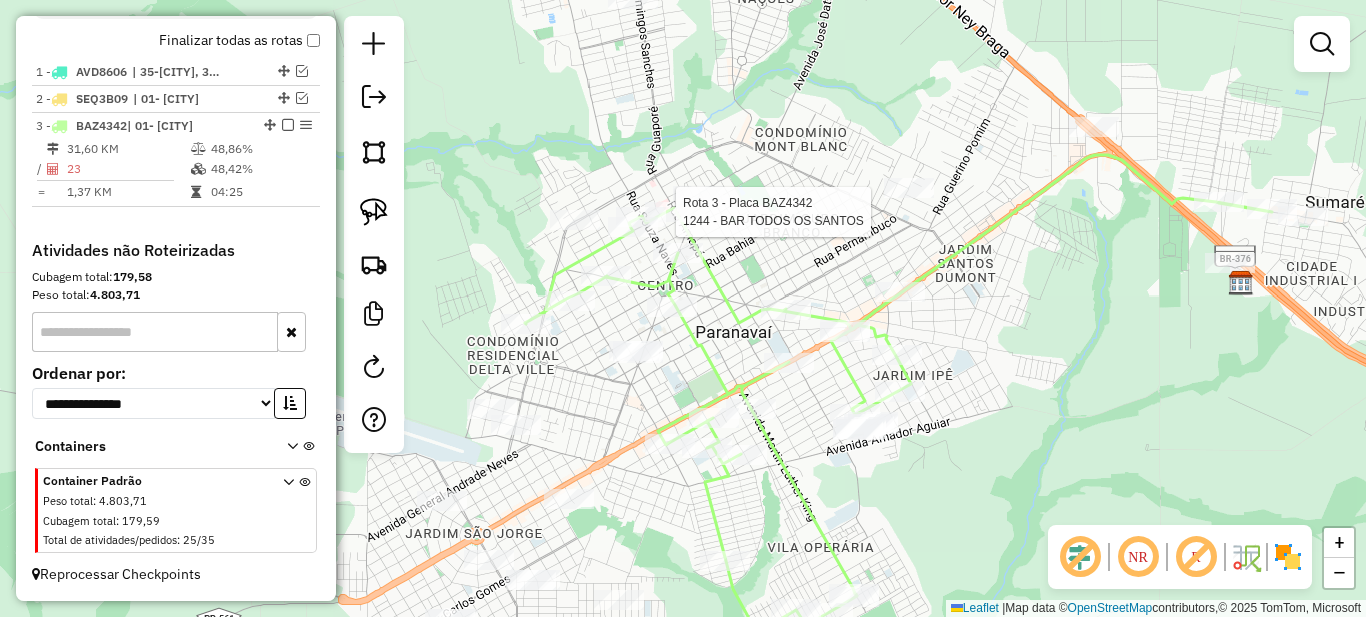 select on "*********" 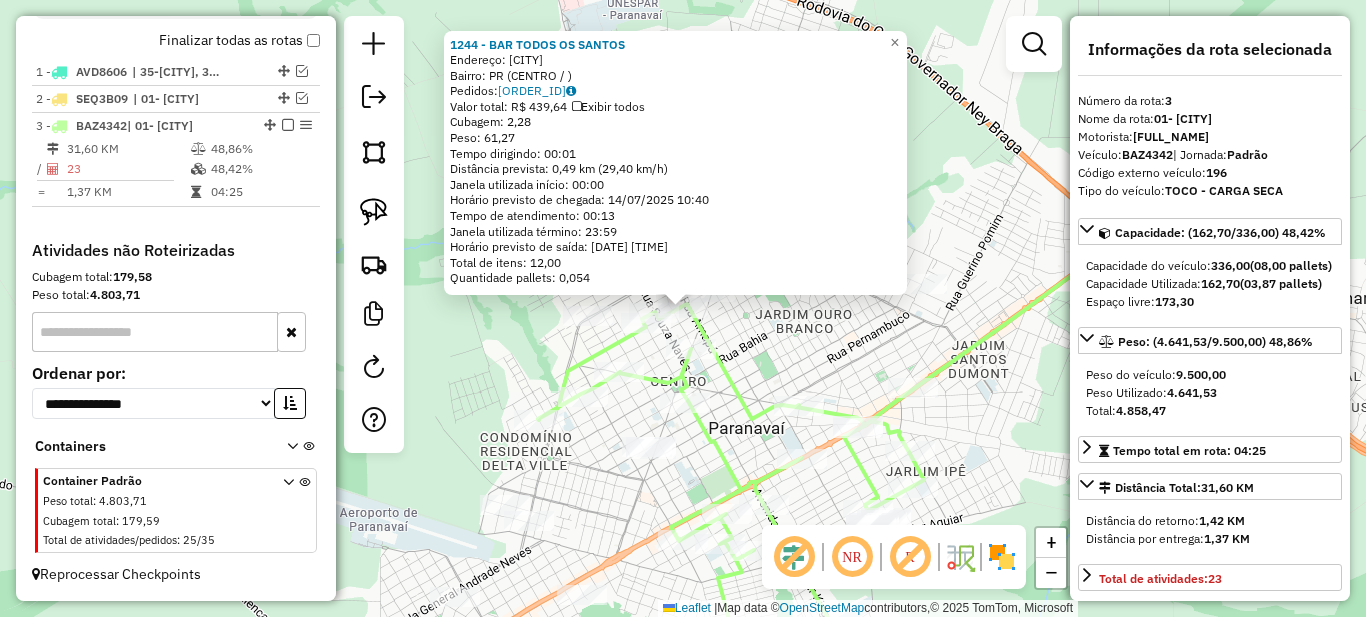 drag, startPoint x: 974, startPoint y: 458, endPoint x: 963, endPoint y: 412, distance: 47.296936 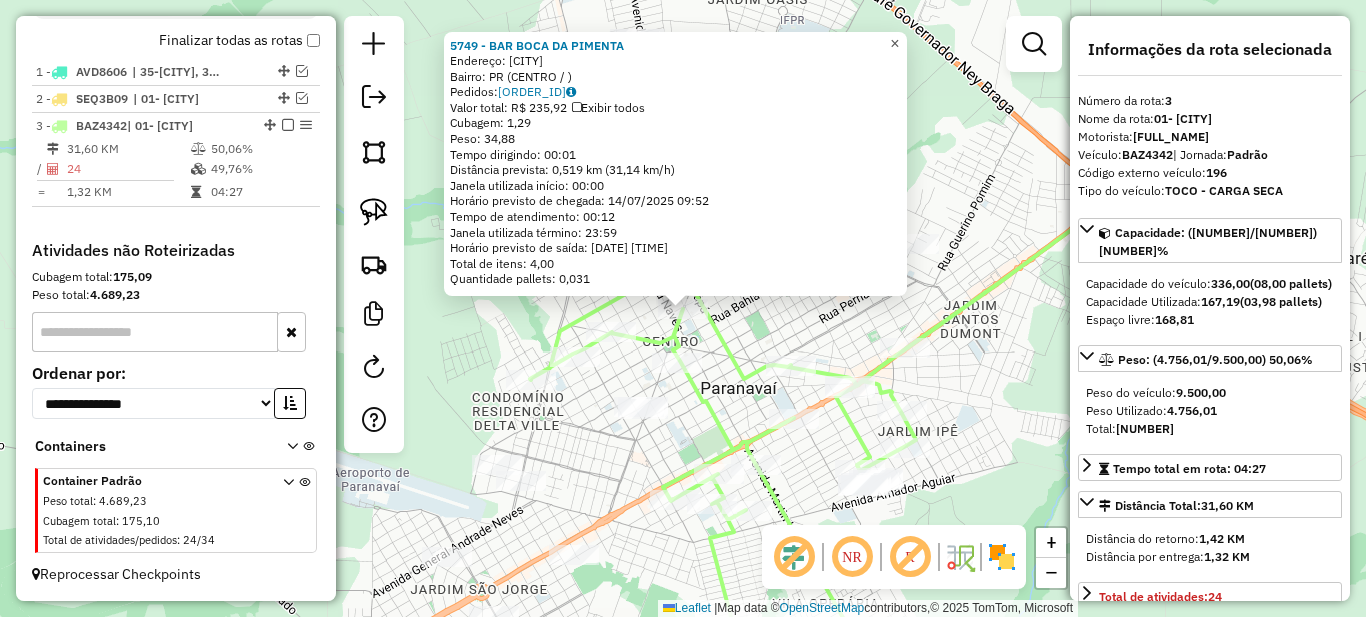 click on "×" 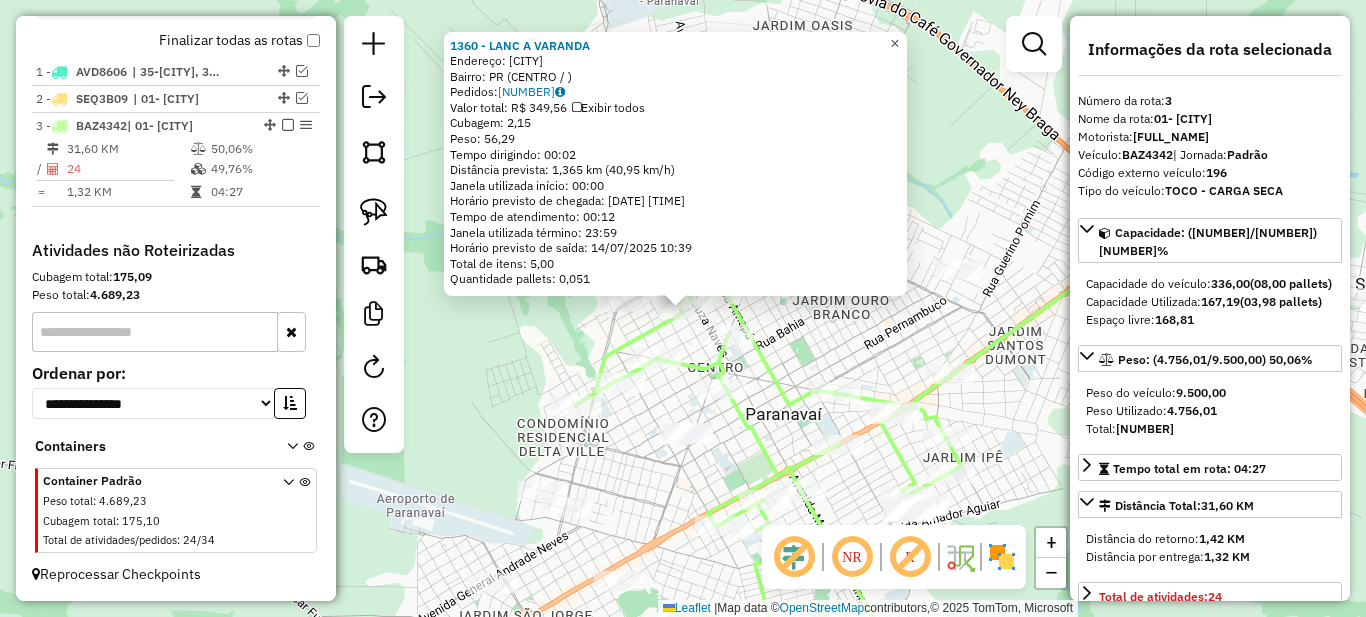 click on "×" 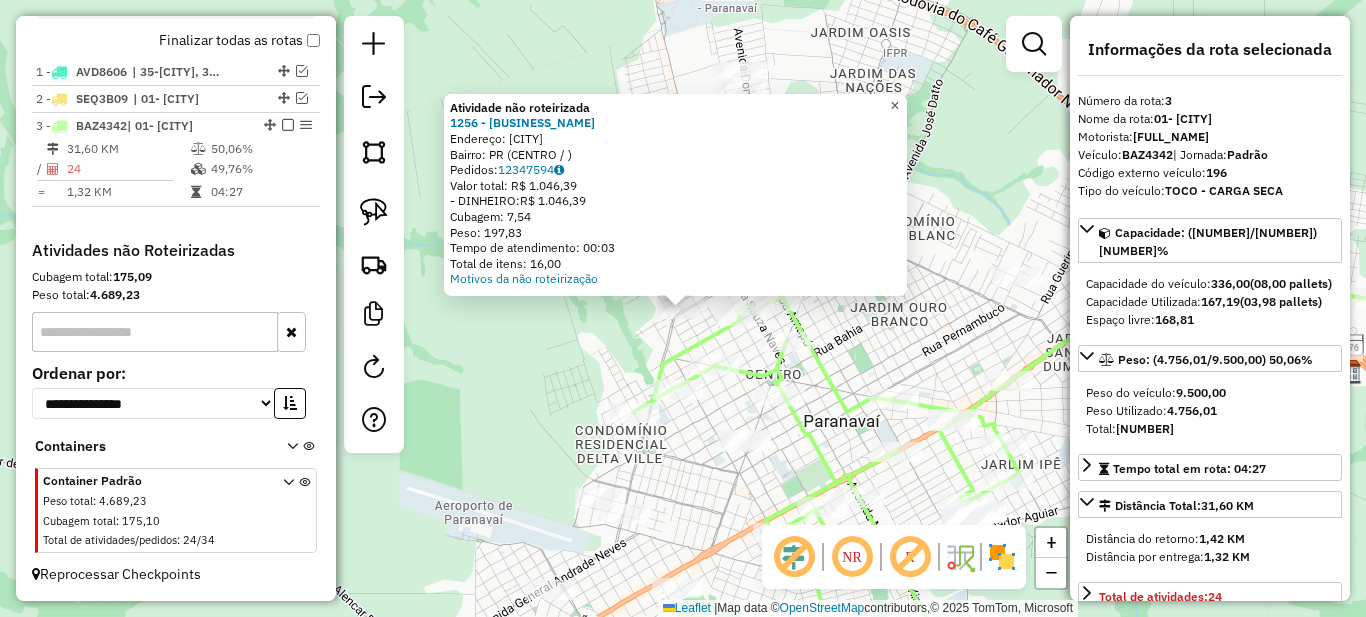 click on "×" 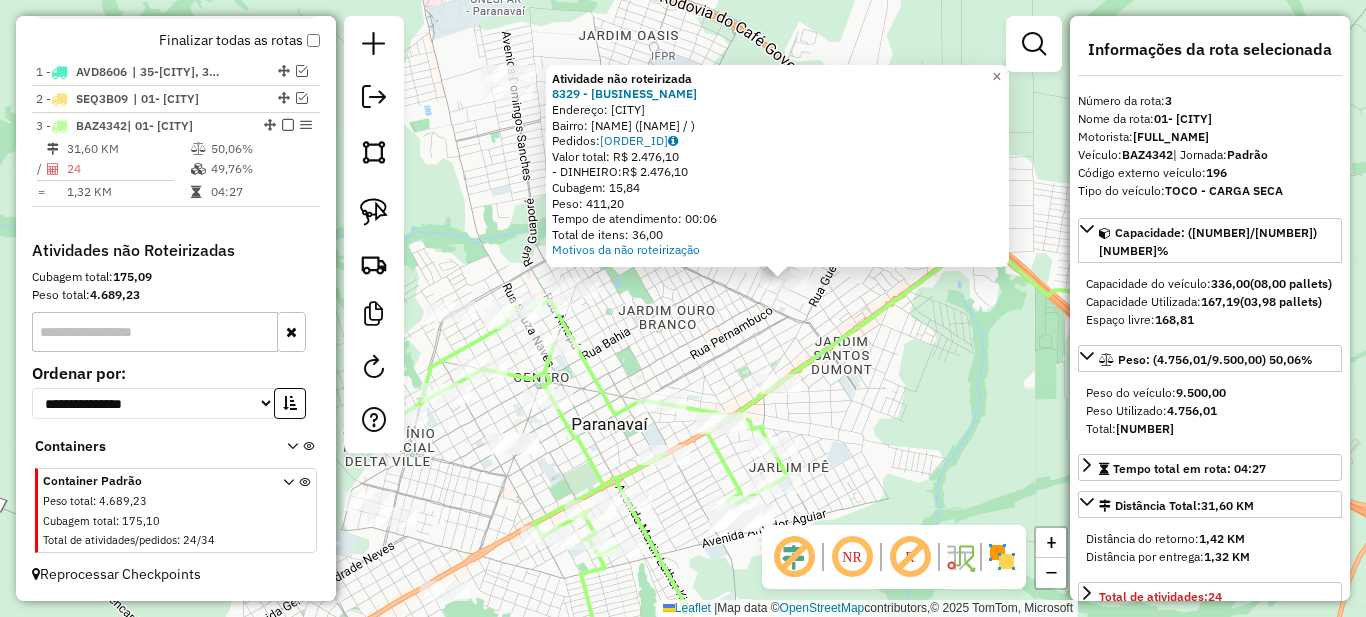 drag, startPoint x: 568, startPoint y: 364, endPoint x: 670, endPoint y: 336, distance: 105.773346 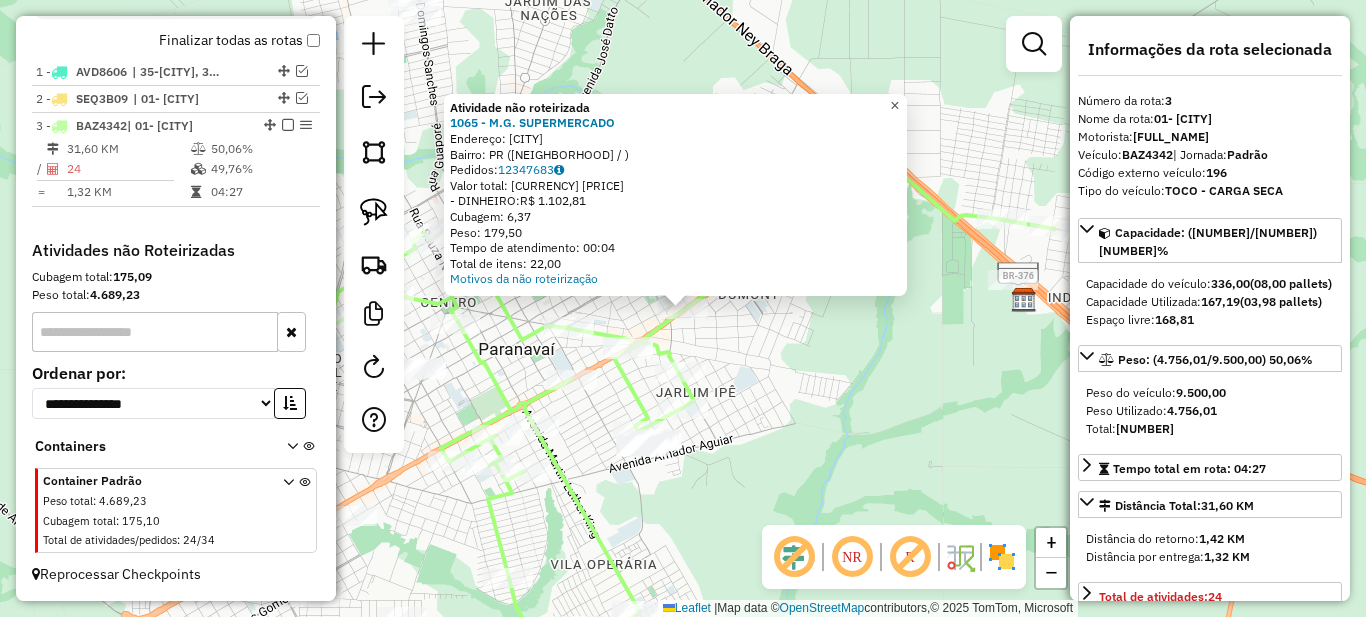 click on "×" 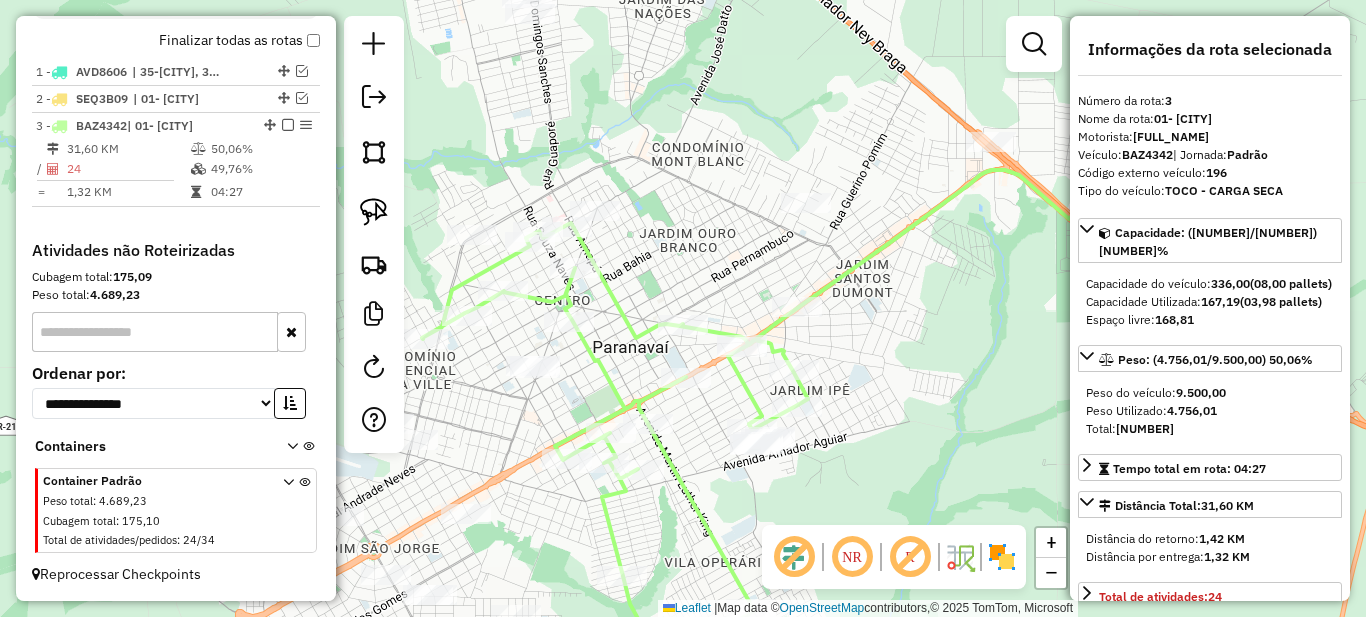 drag, startPoint x: 578, startPoint y: 245, endPoint x: 709, endPoint y: 247, distance: 131.01526 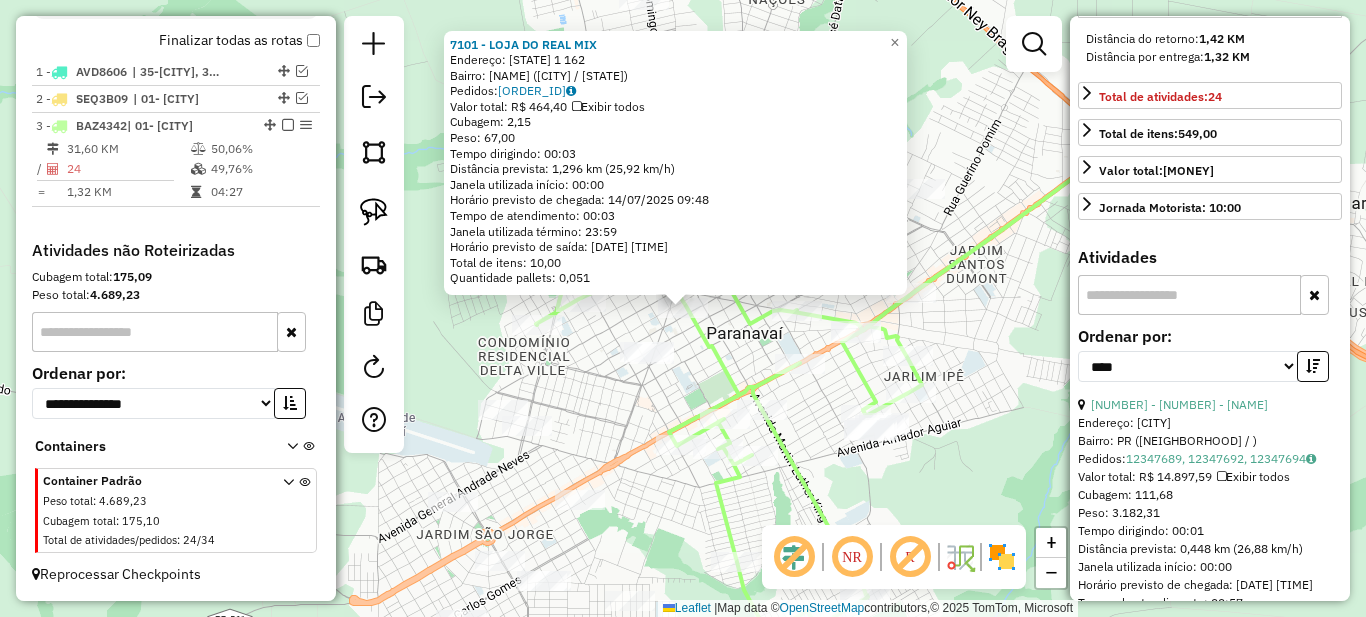 scroll, scrollTop: 600, scrollLeft: 0, axis: vertical 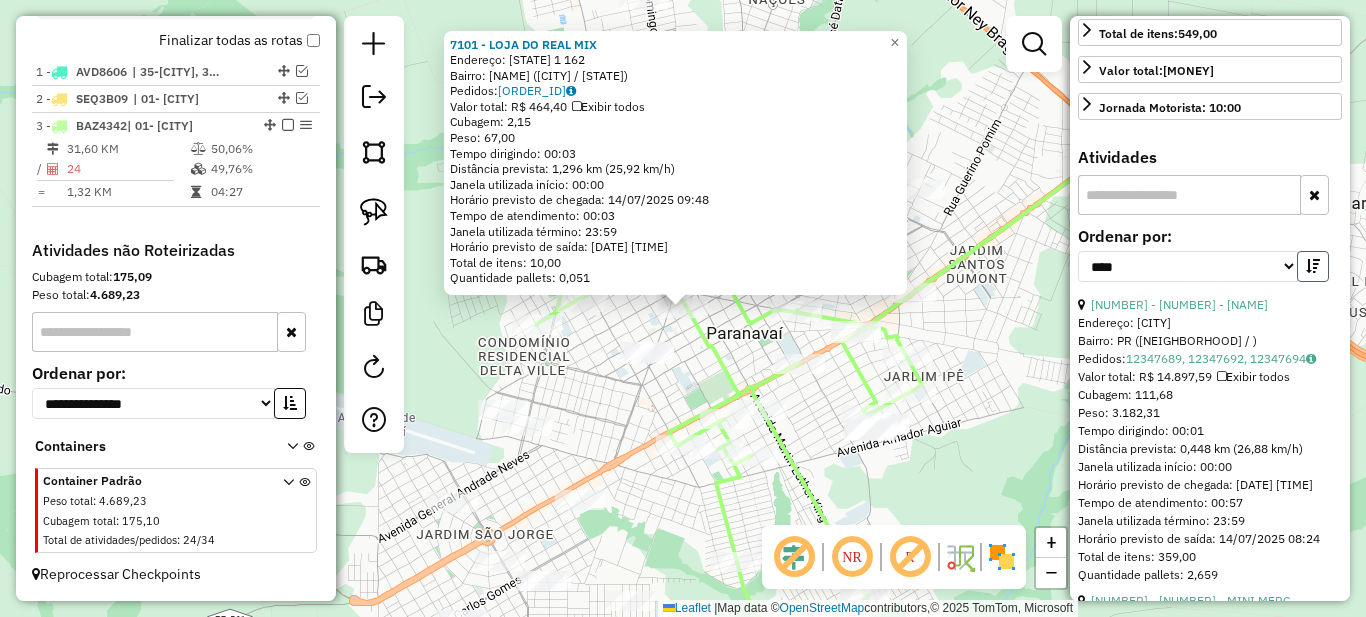 click at bounding box center (1313, 266) 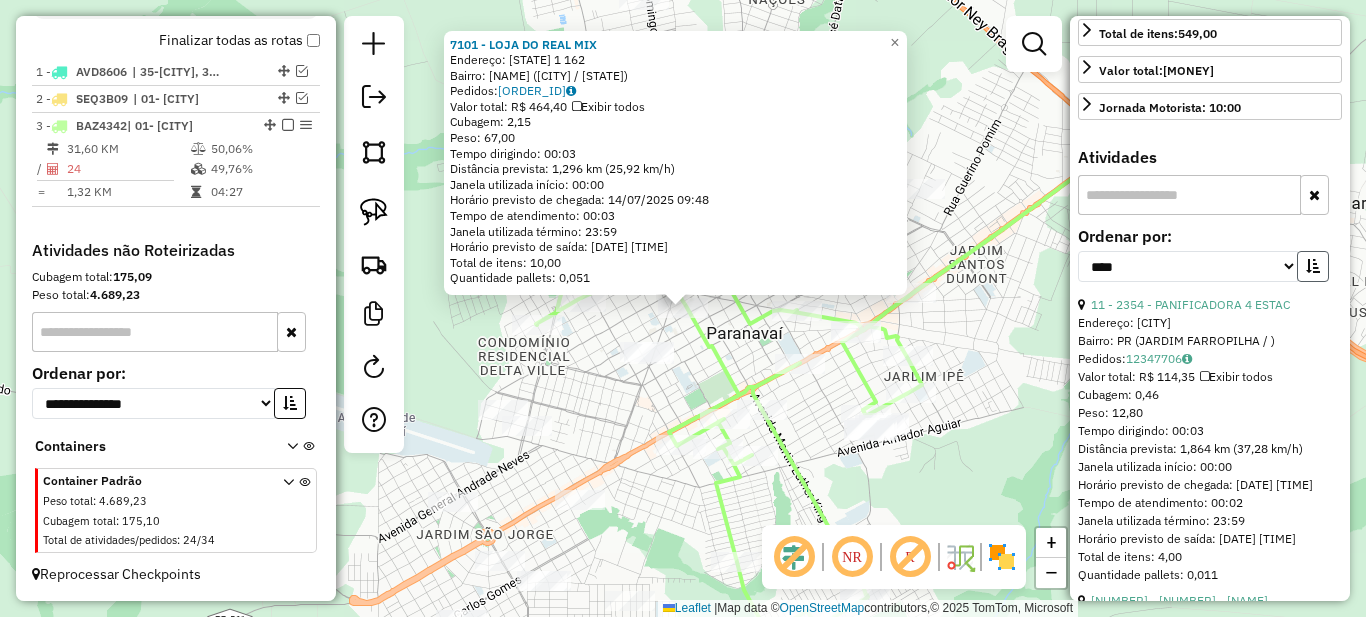 click at bounding box center (1313, 266) 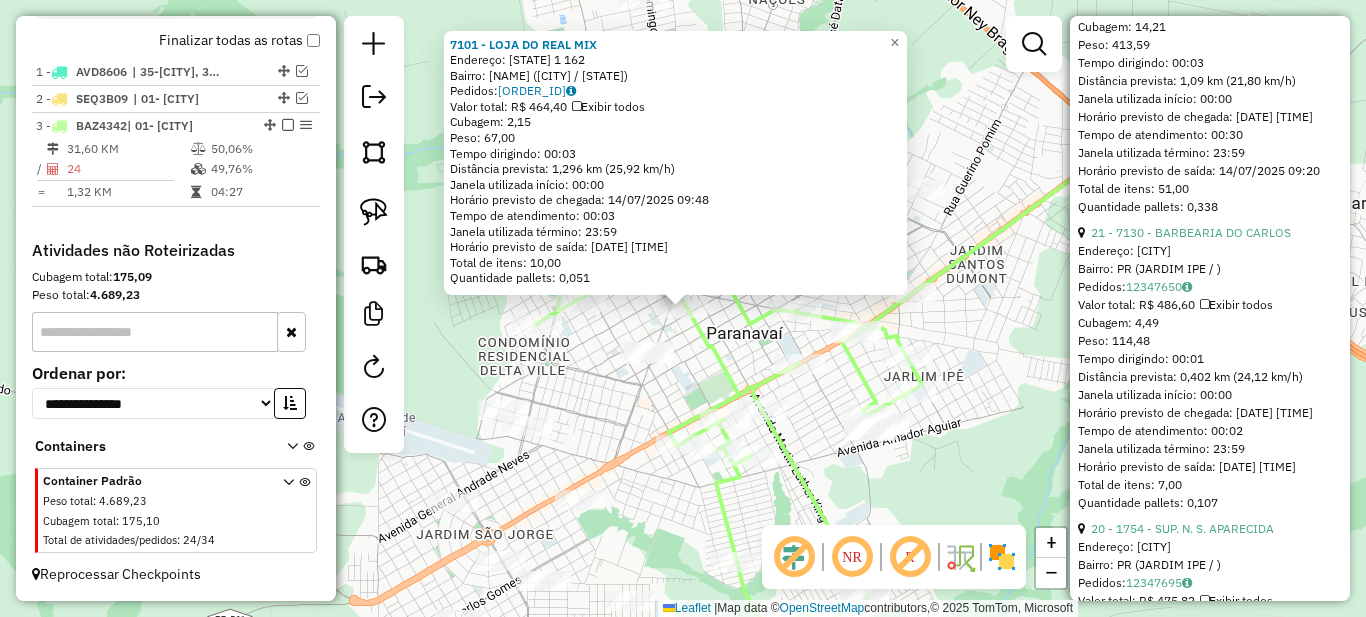 scroll, scrollTop: 1400, scrollLeft: 0, axis: vertical 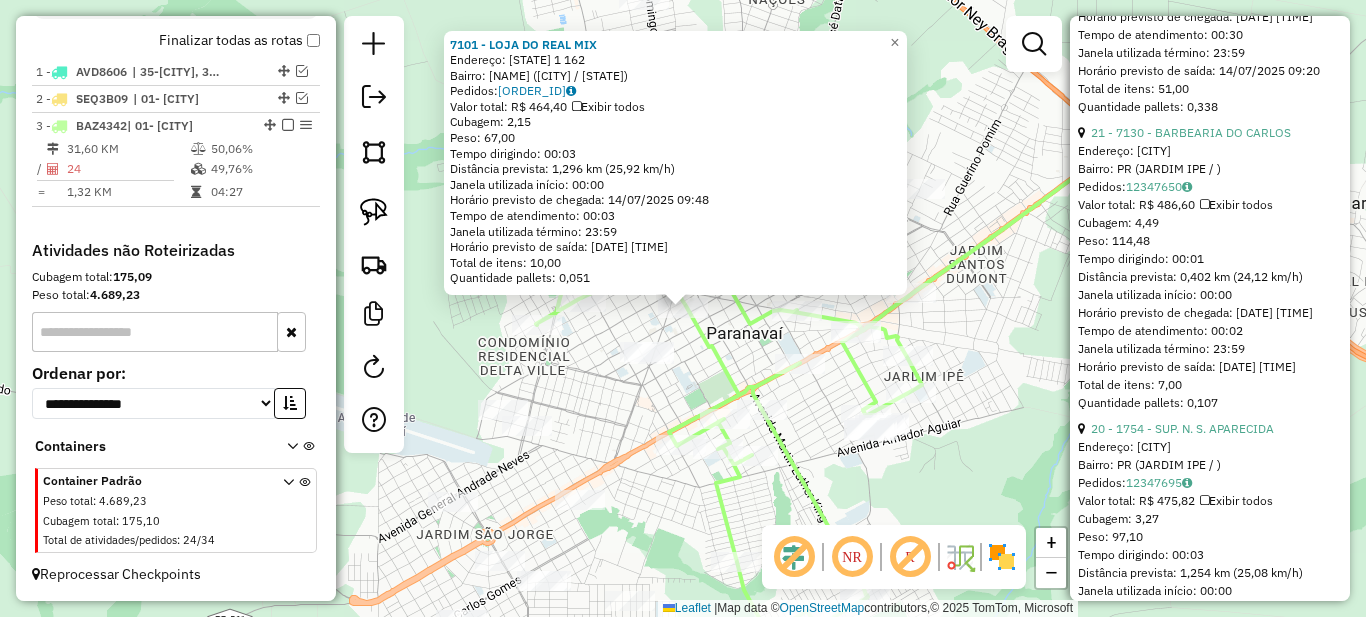 click on "[NUMBER] - [NAME]  Endereço:  [STREET] [NUMBER]   Bairro: [NAME] ([CITY] / [STATE])   Pedidos:  [ORDER_ID]   Valor total: [CURRENCY] [PRICE]   Exibir todos   Cubagem: [CUBAGE]  Peso: [WEIGHT]  Tempo dirigindo: [TIME]   Distância prevista: [DISTANCE] km ([SPEED] km/h)   Janela utilizada início: [TIME]   Horário previsto de chegada: [DATE] [TIME]   Tempo de atendimento: [TIME]   Janela utilizada término: [TIME]   Horário previsto de saída: [DATE] [TIME]   Total de itens: [ITEMS]   Quantidade pallets: [PALLETS]  × Janela de atendimento Grade de atendimento Capacidade Transportadoras Veículos Cliente Pedidos  Rotas Selecione os dias de semana para filtrar as janelas de atendimento  Seg   Ter   Qua   Qui   Sex   Sáb   Dom  Informe o período da janela de atendimento: De: Até:  Filtrar exatamente a janela do cliente  Considerar janela de atendimento padrão  Selecione os dias de semana para filtrar as grades de atendimento  Seg   Ter   Qua   Qui   Sex   Sáb   Dom   Considerar clientes sem dia de atendimento cadastrado  De:  +" 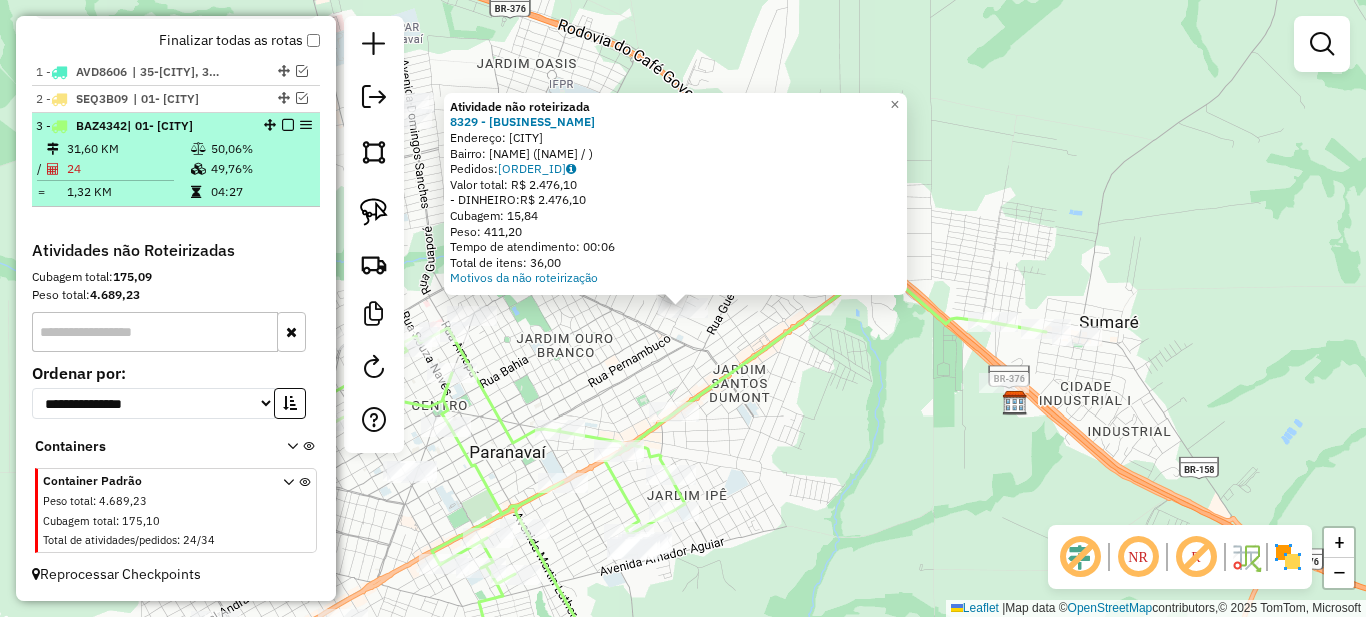 click on "50,06%" at bounding box center [260, 149] 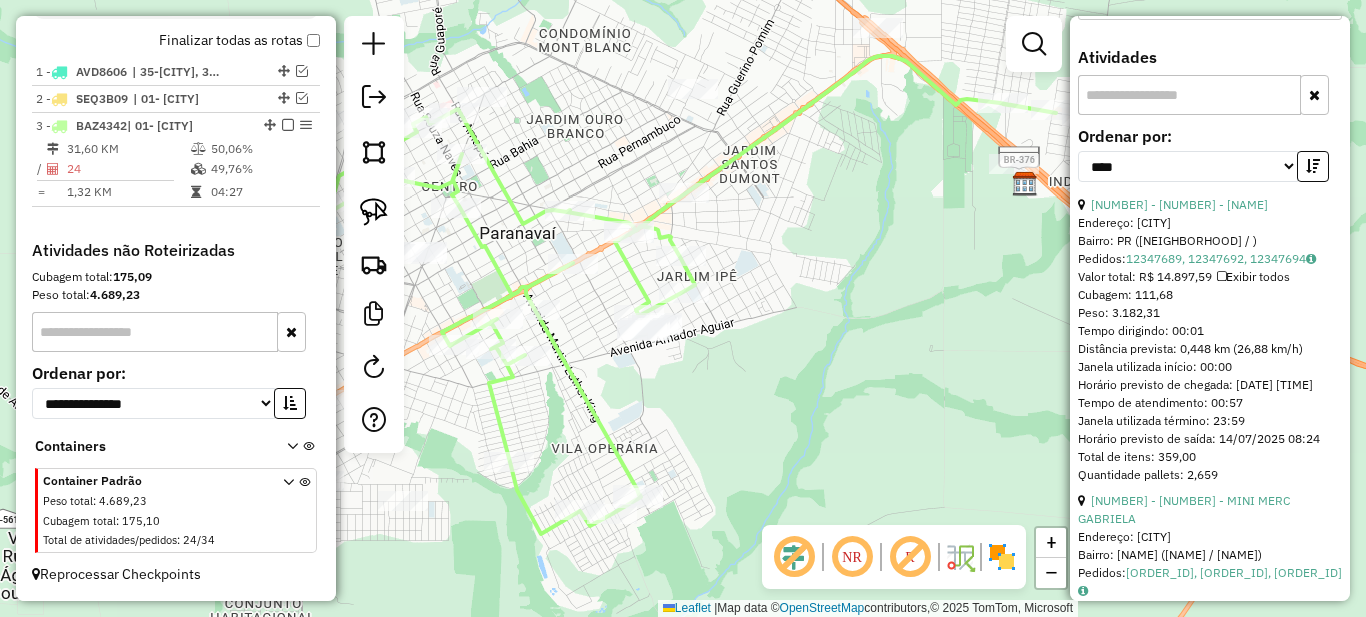 scroll, scrollTop: 900, scrollLeft: 0, axis: vertical 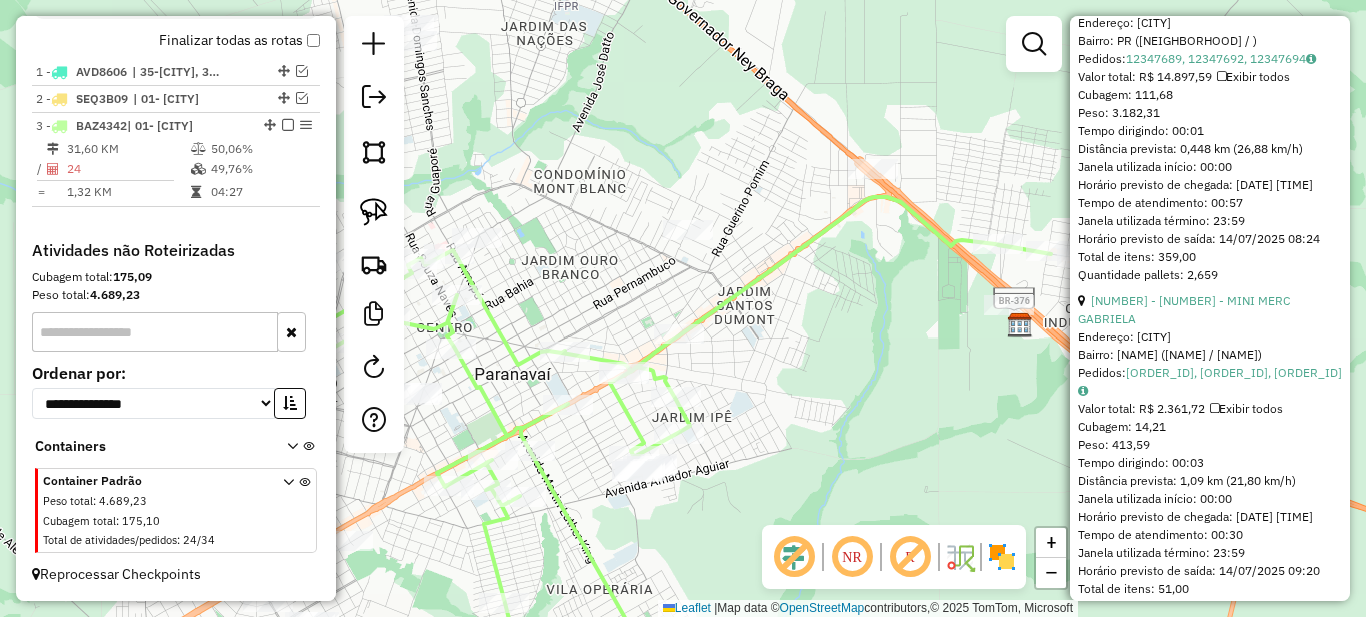 drag, startPoint x: 465, startPoint y: 425, endPoint x: 460, endPoint y: 566, distance: 141.08862 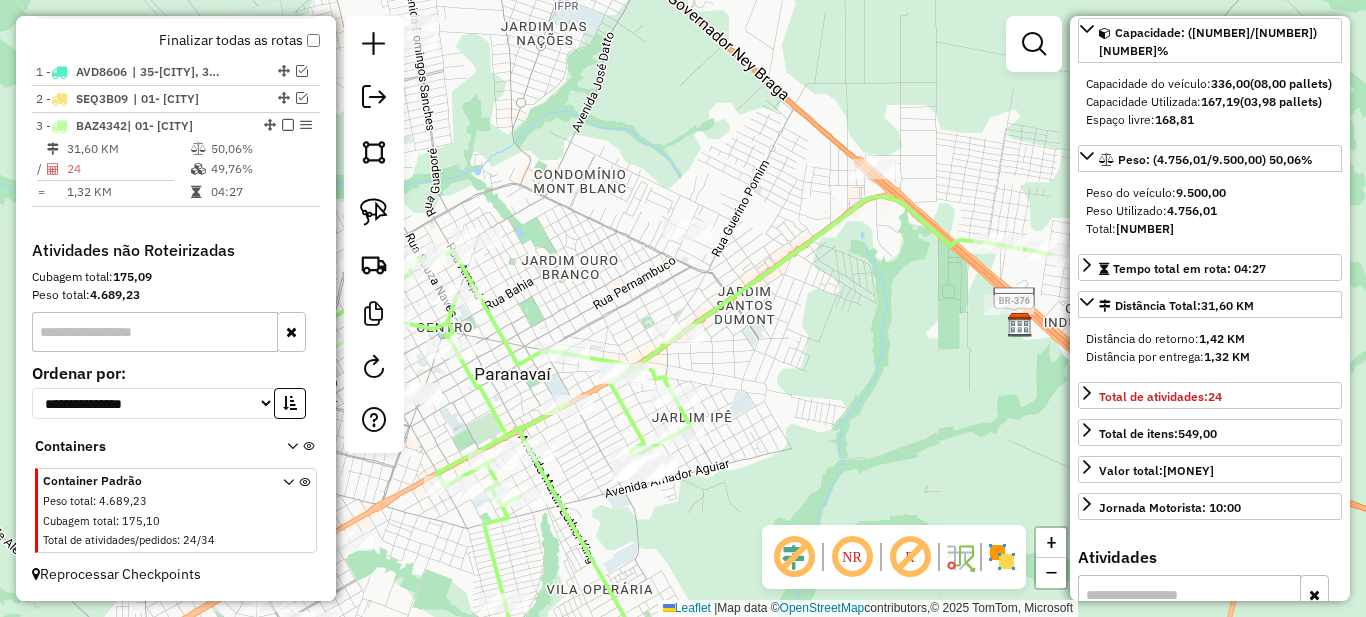 scroll, scrollTop: 0, scrollLeft: 0, axis: both 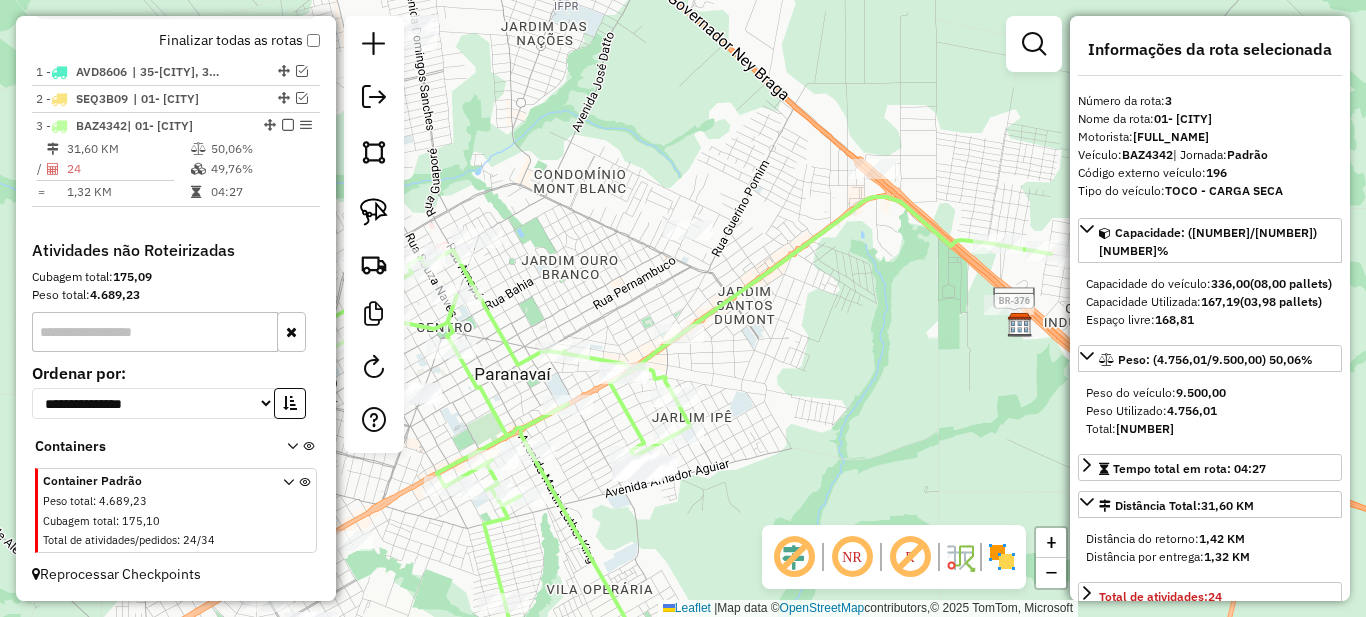 click at bounding box center [288, 125] 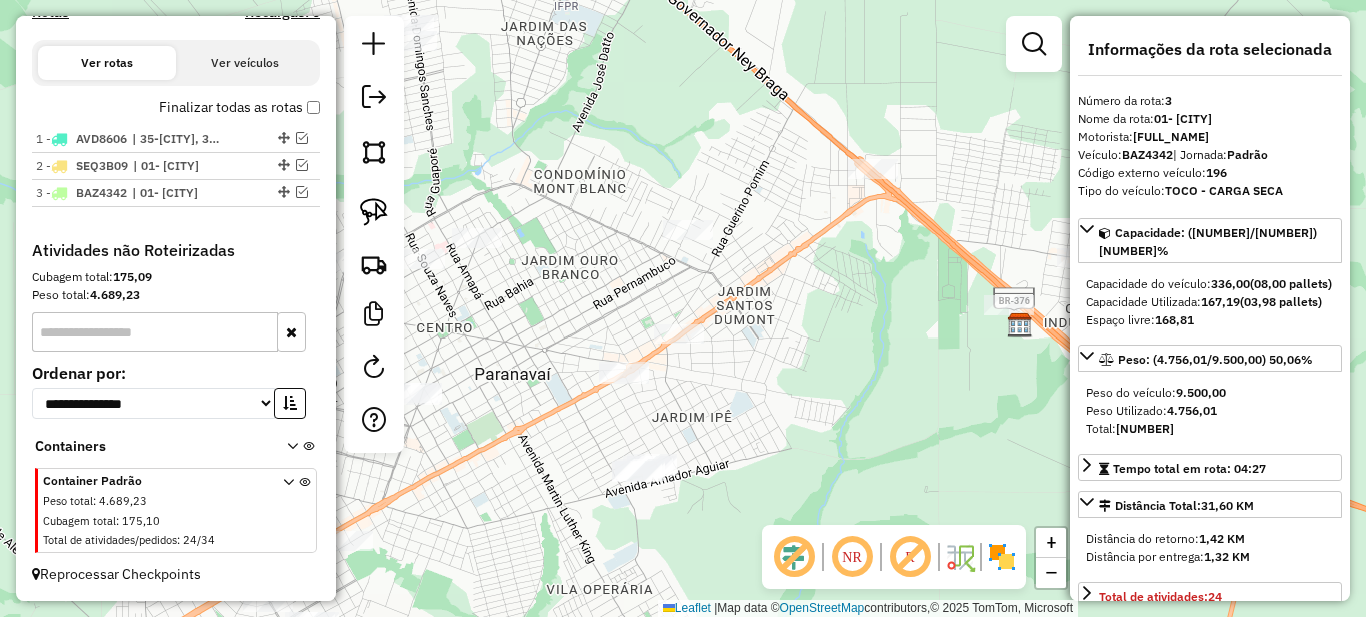 scroll, scrollTop: 689, scrollLeft: 0, axis: vertical 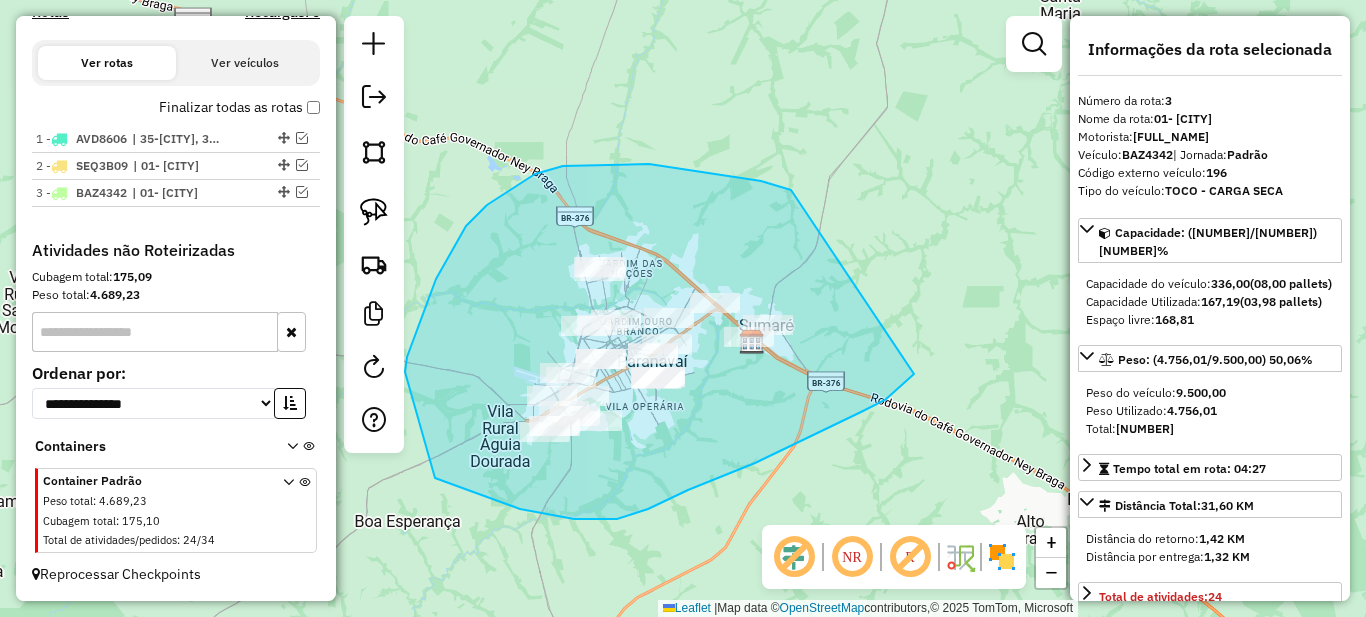 drag, startPoint x: 761, startPoint y: 181, endPoint x: 952, endPoint y: 325, distance: 239.20076 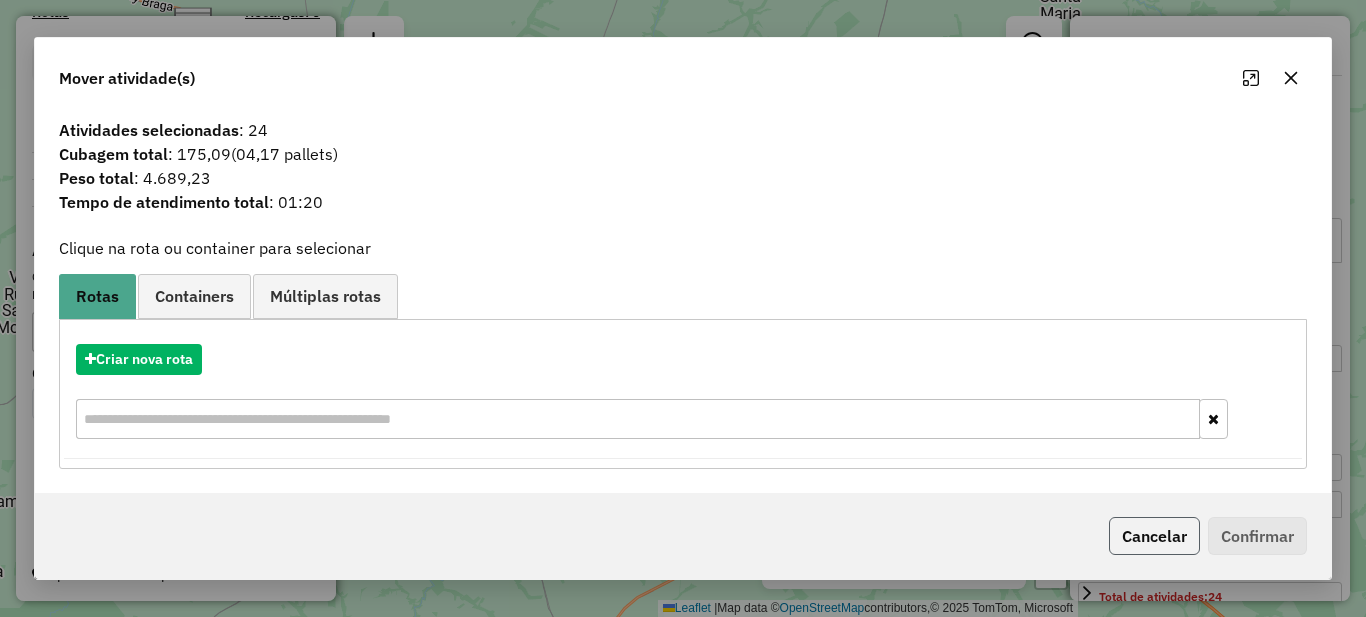click on "Cancelar" 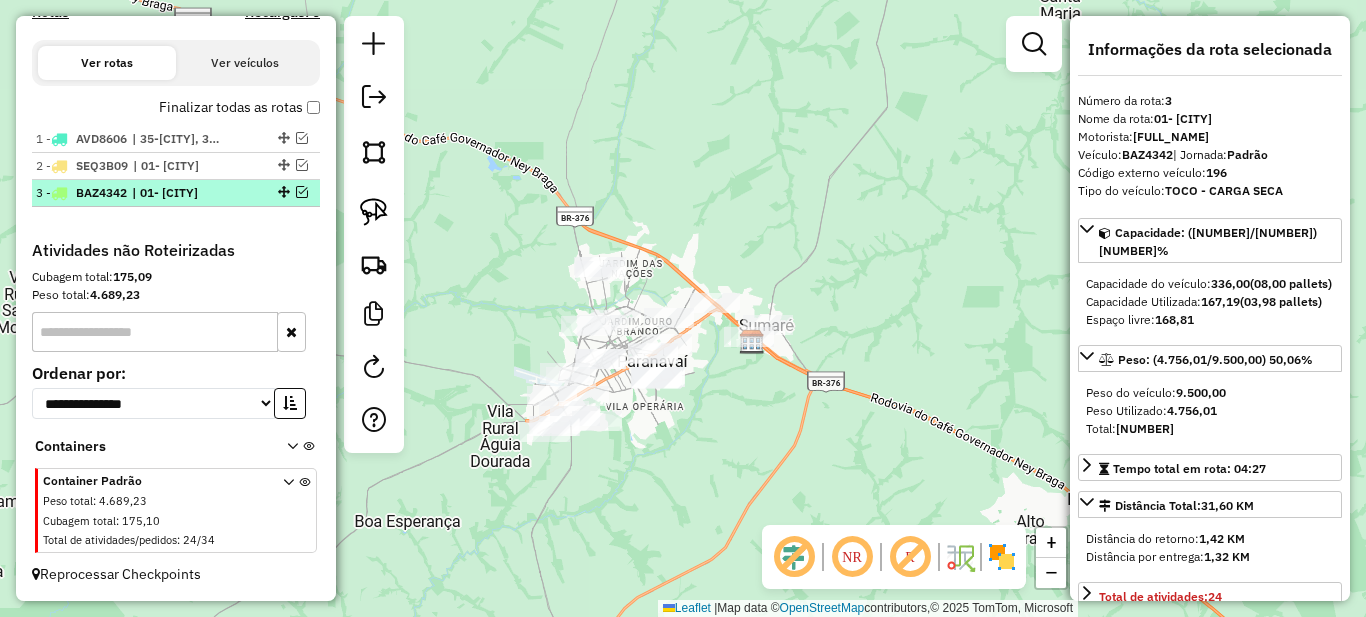 click on "3 -       BAZ4342   | 01- [CITY]" at bounding box center (176, 193) 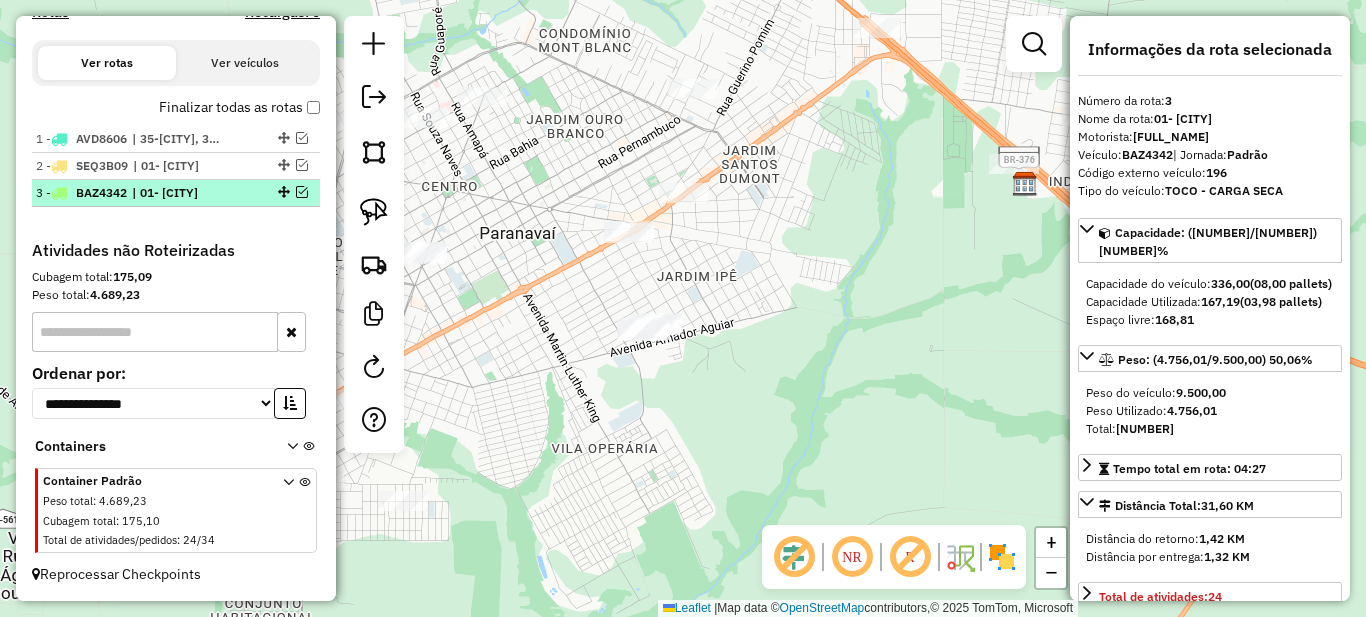 click at bounding box center [302, 192] 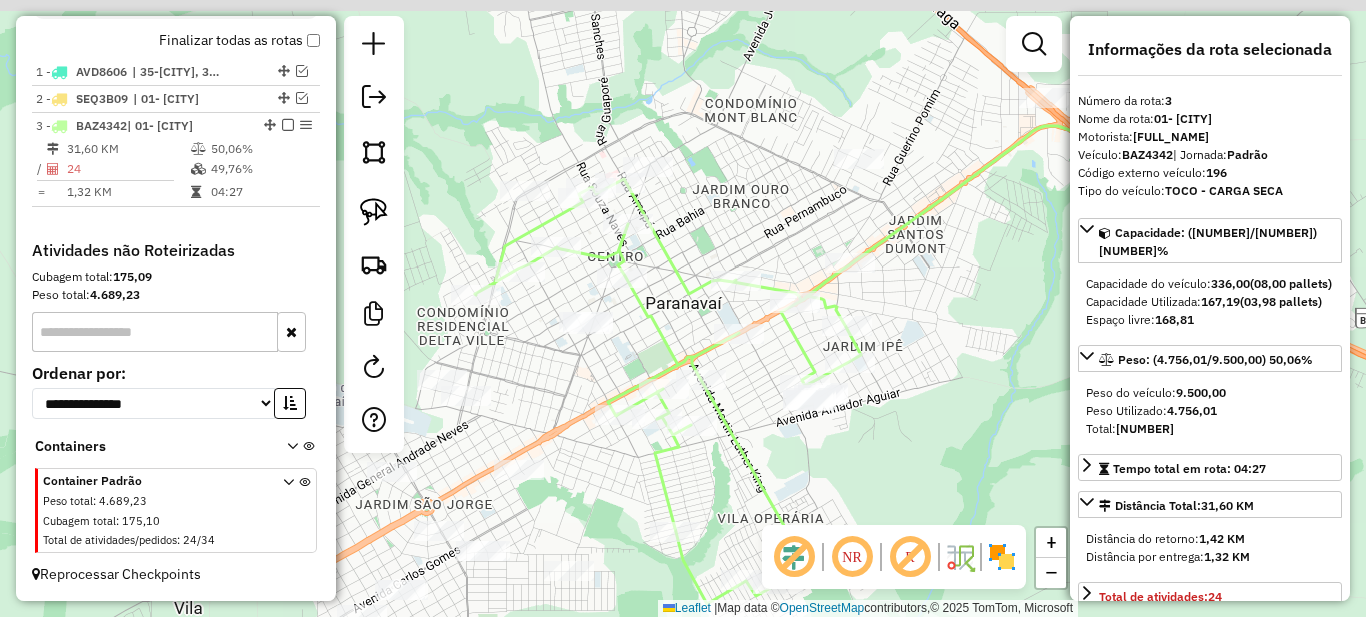 drag, startPoint x: 510, startPoint y: 259, endPoint x: 704, endPoint y: 341, distance: 210.61813 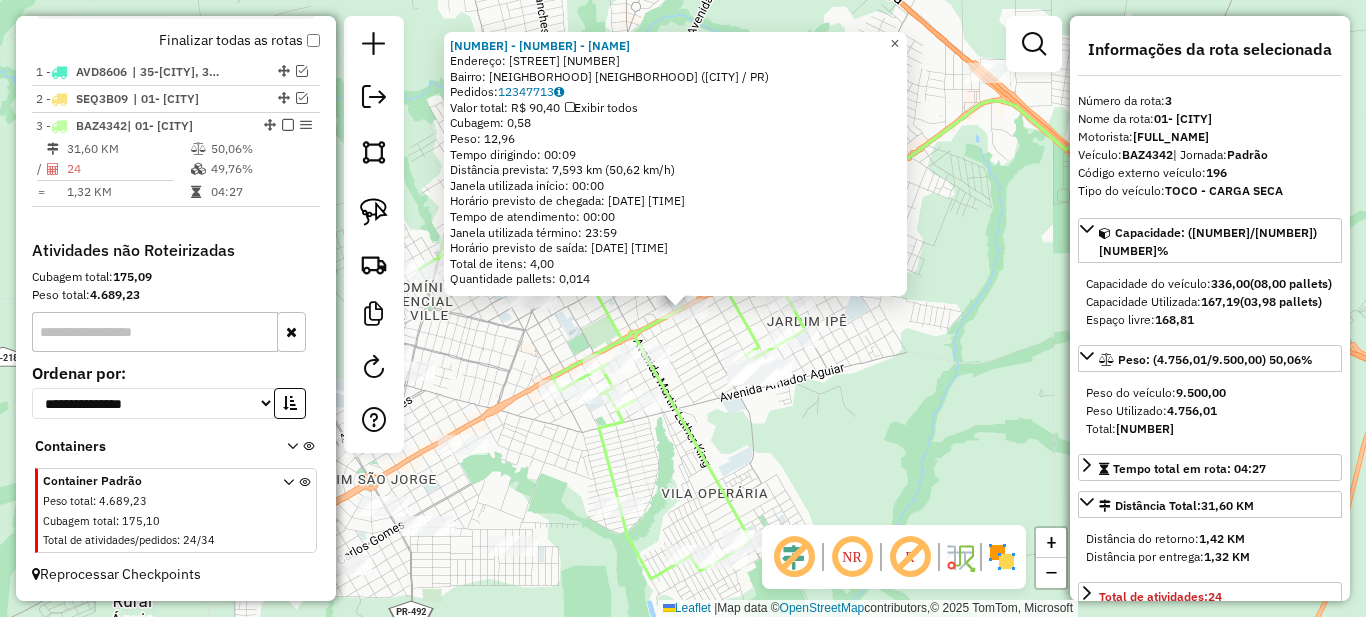 click on "×" 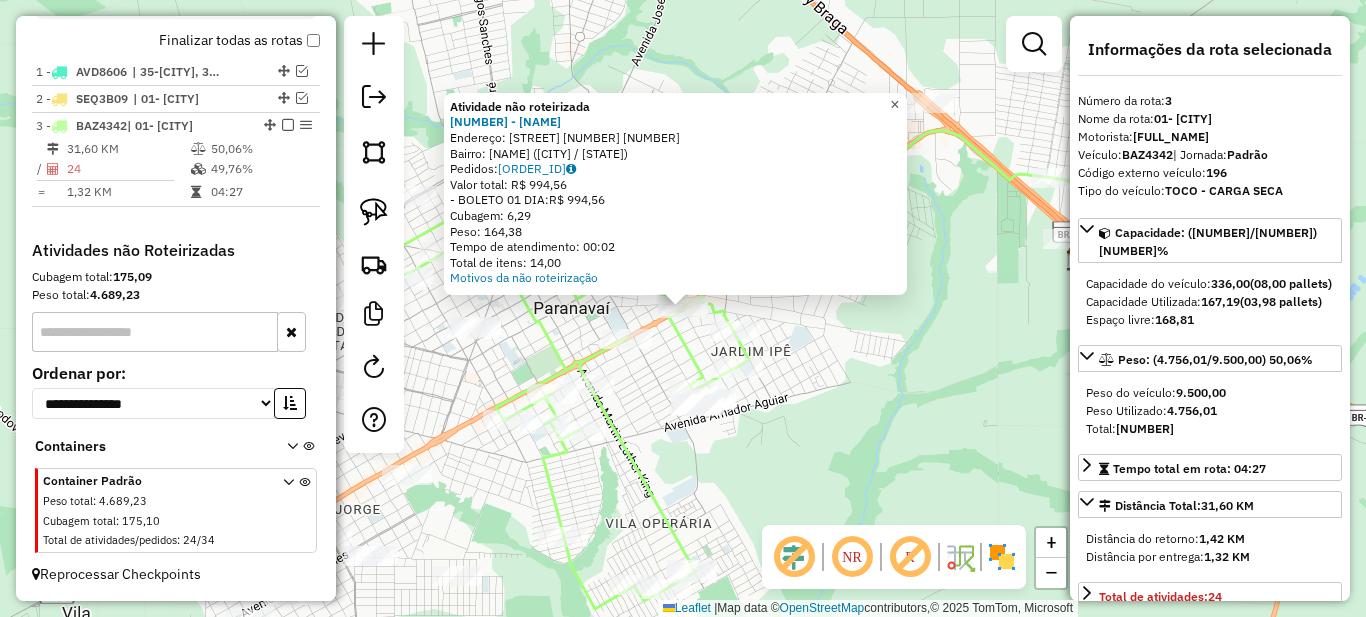click on "×" 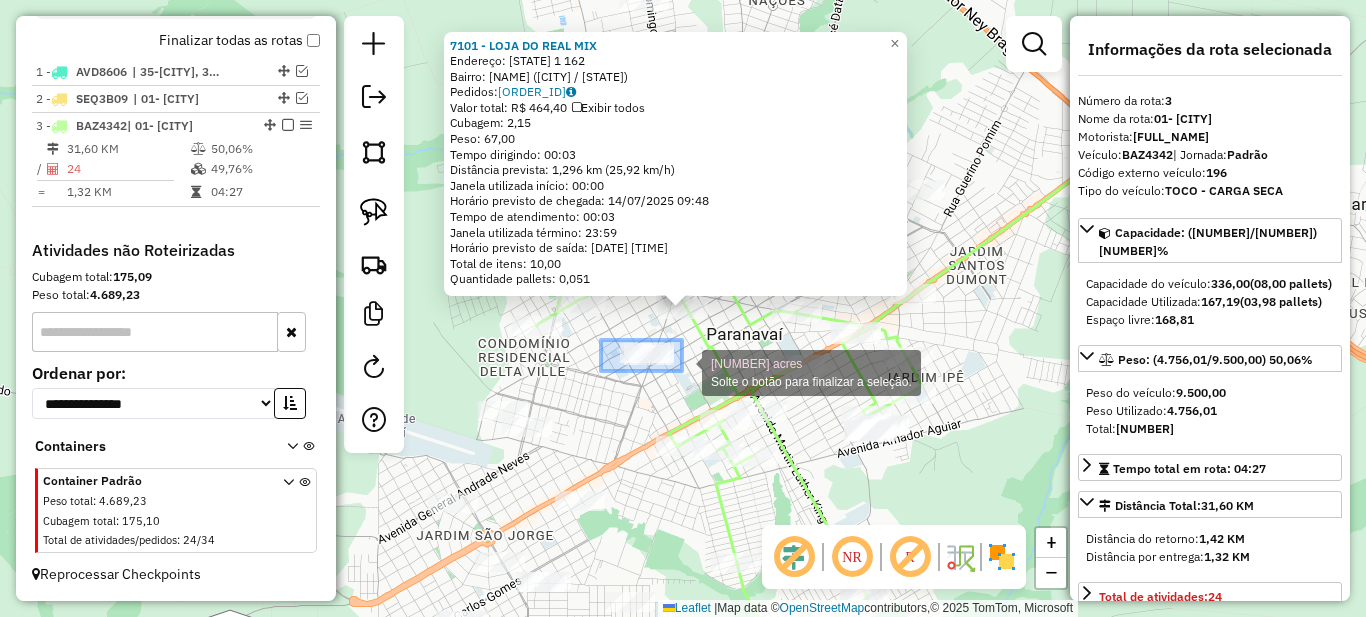 drag, startPoint x: 610, startPoint y: 340, endPoint x: 683, endPoint y: 371, distance: 79.30952 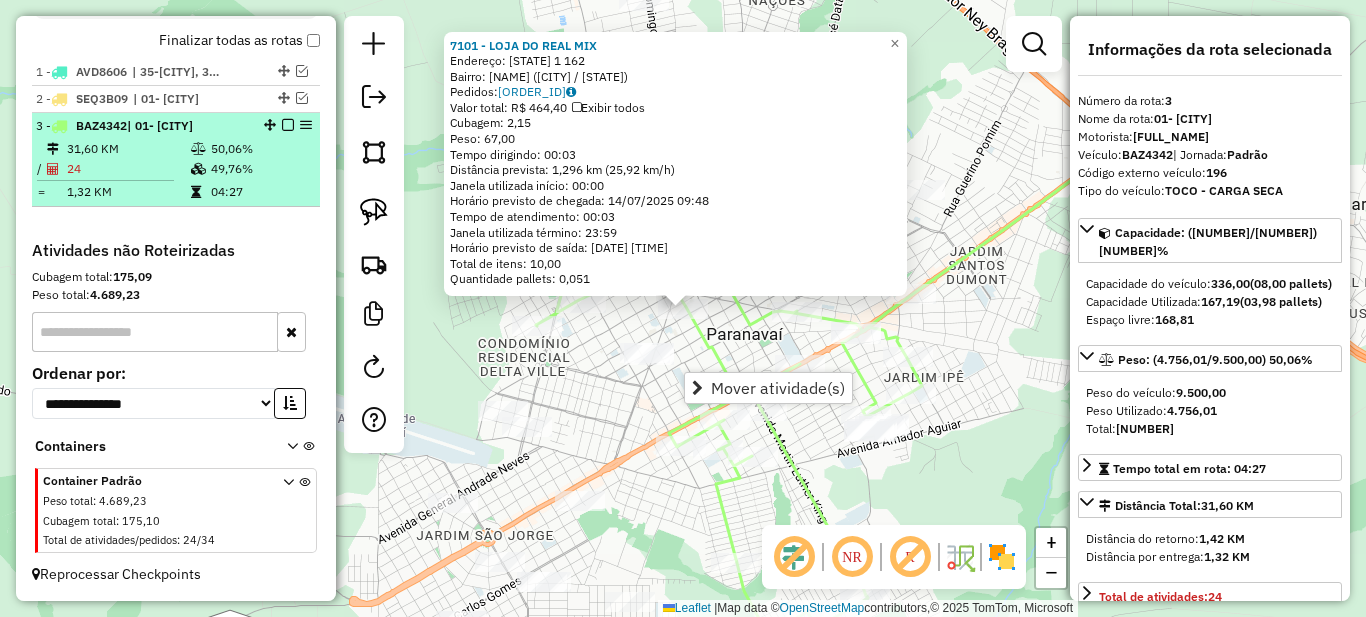 click at bounding box center [288, 125] 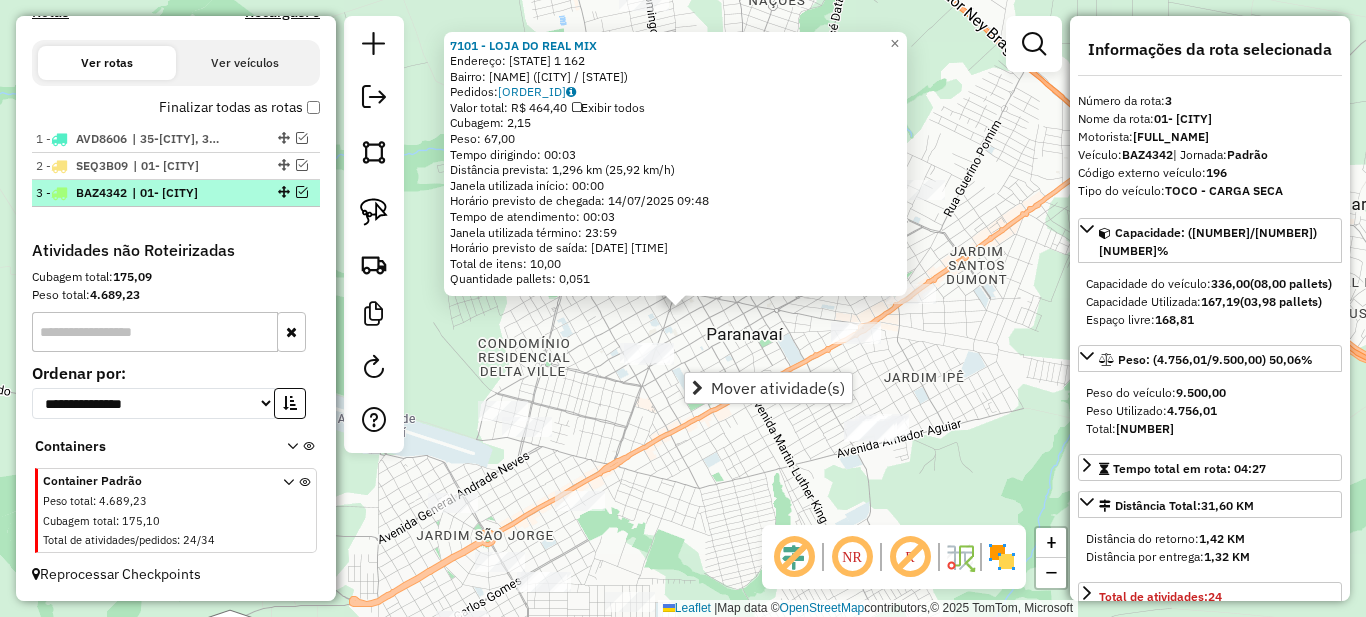 scroll, scrollTop: 689, scrollLeft: 0, axis: vertical 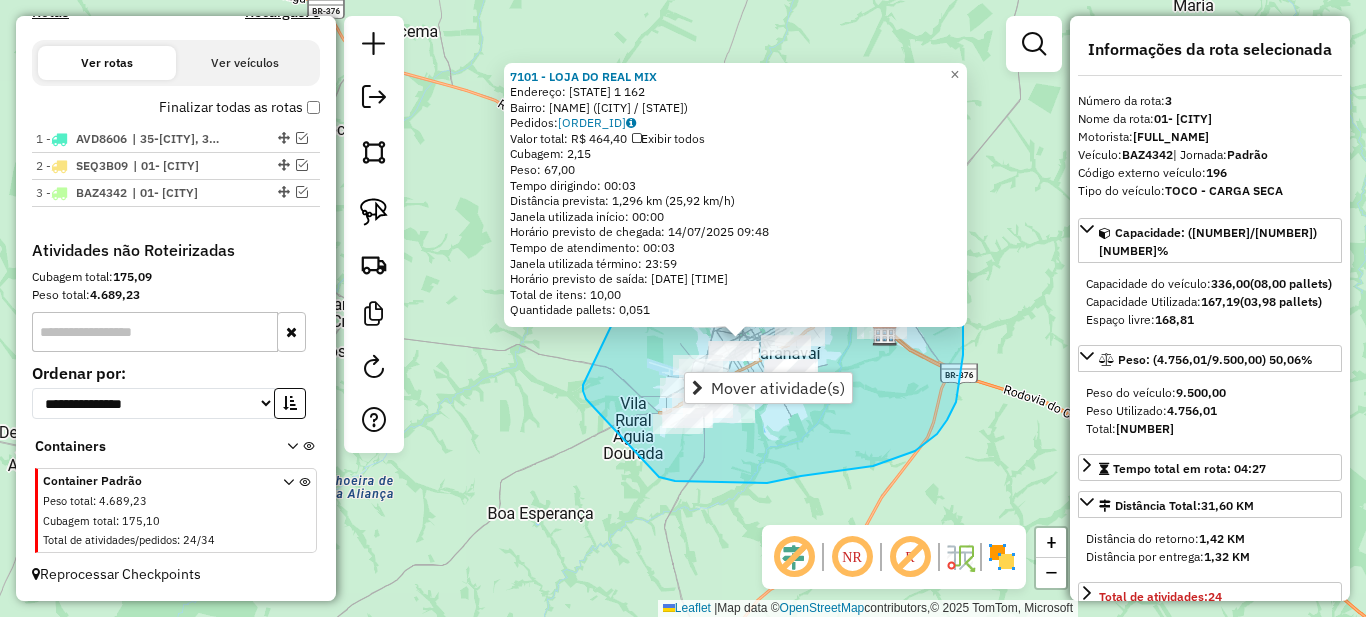 drag, startPoint x: 583, startPoint y: 385, endPoint x: 572, endPoint y: 218, distance: 167.36188 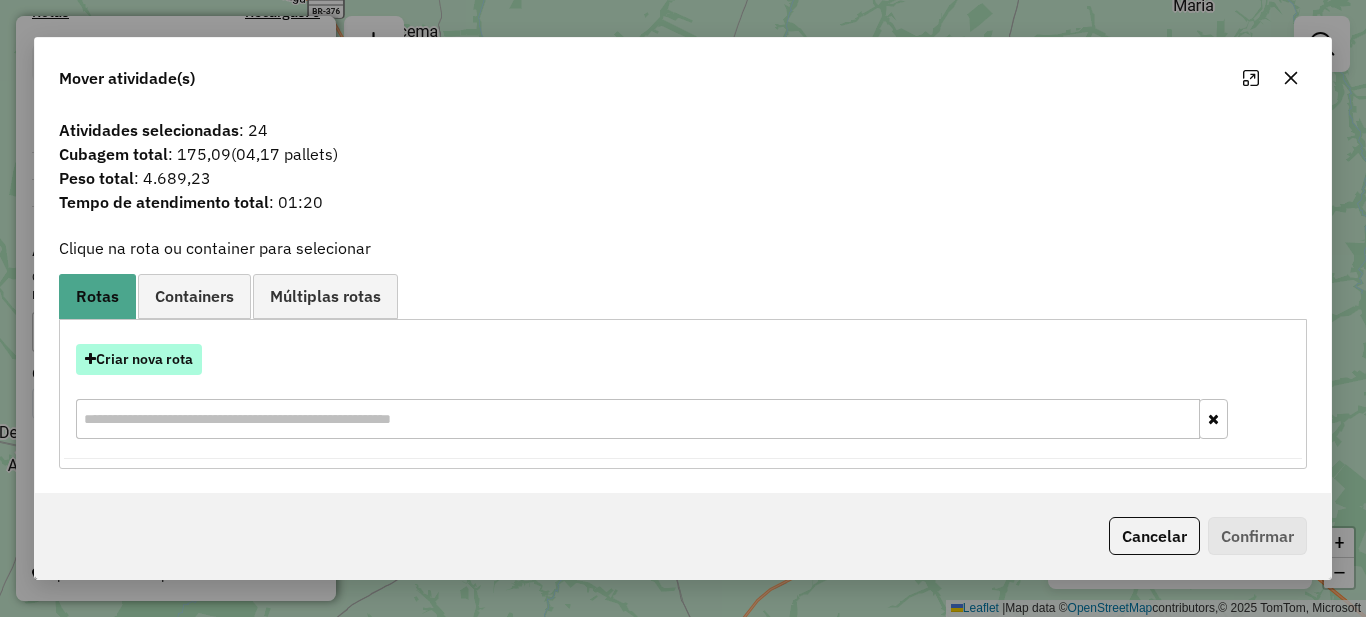 drag, startPoint x: 180, startPoint y: 337, endPoint x: 180, endPoint y: 354, distance: 17 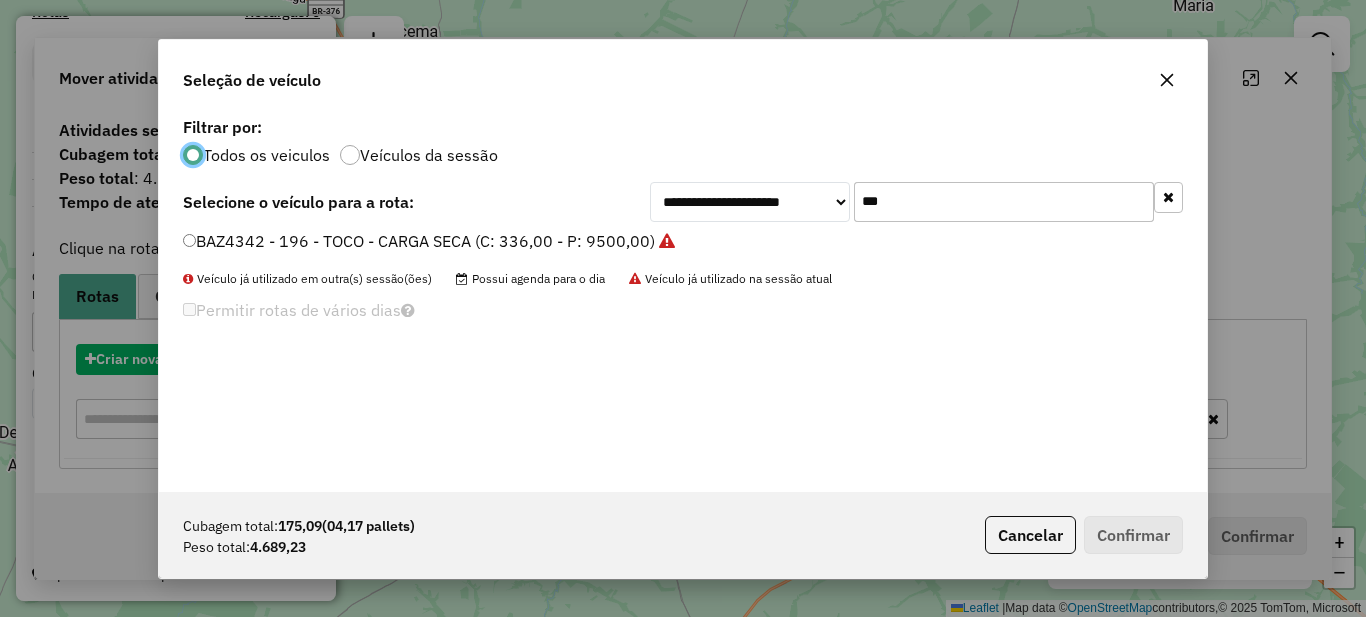 scroll, scrollTop: 11, scrollLeft: 6, axis: both 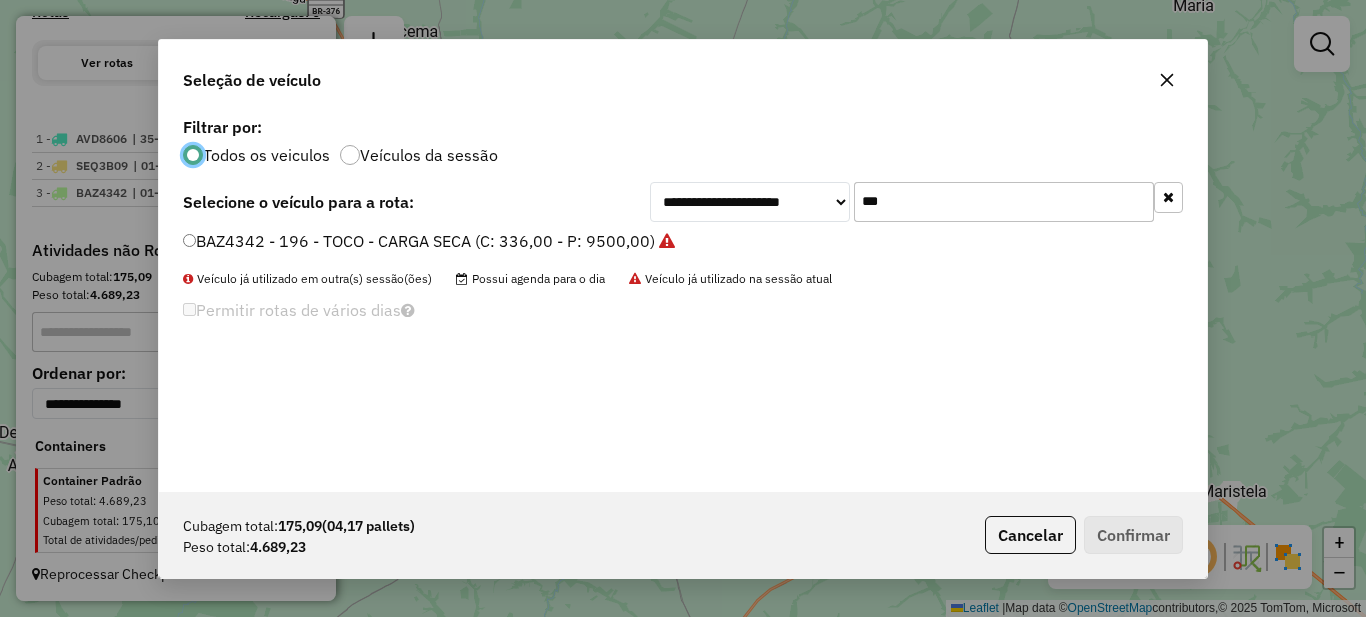 click on "***" 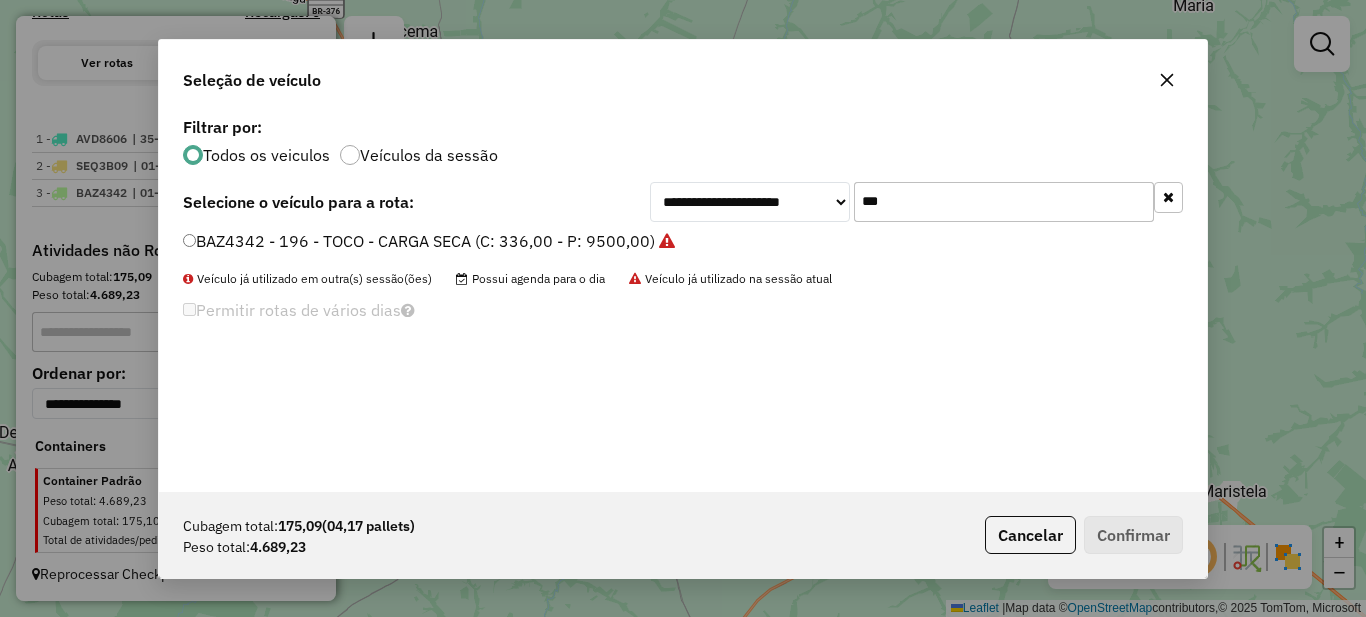 click on "***" 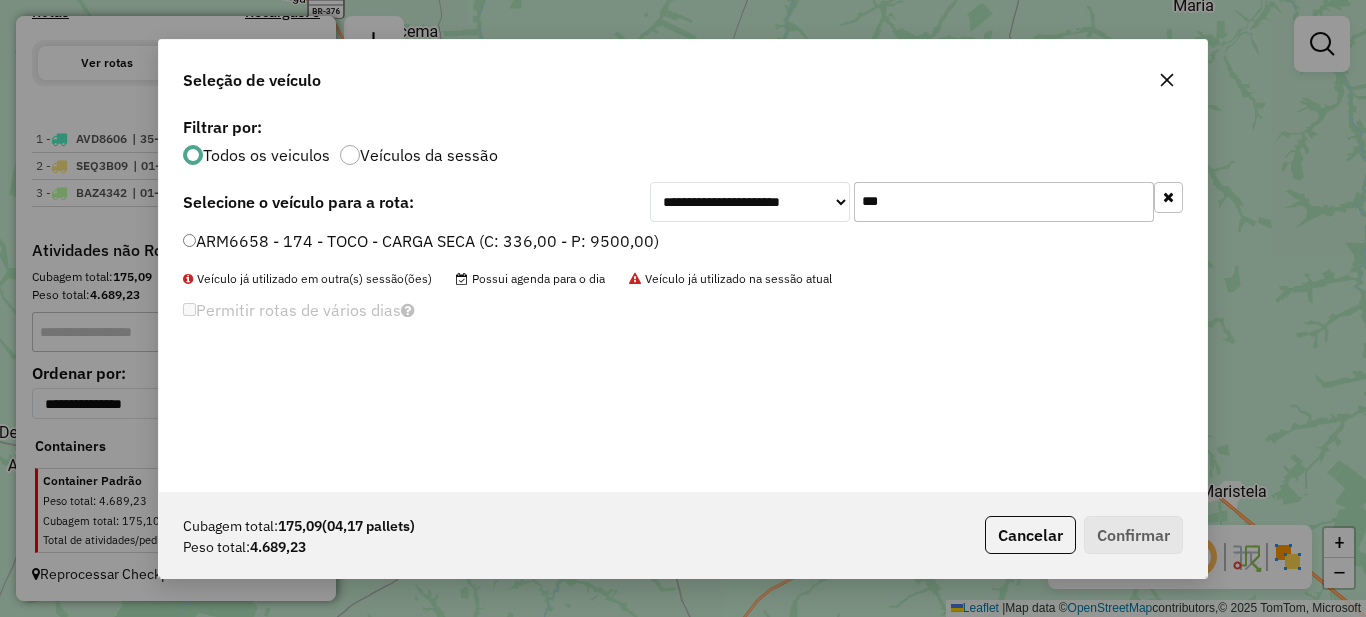 type on "***" 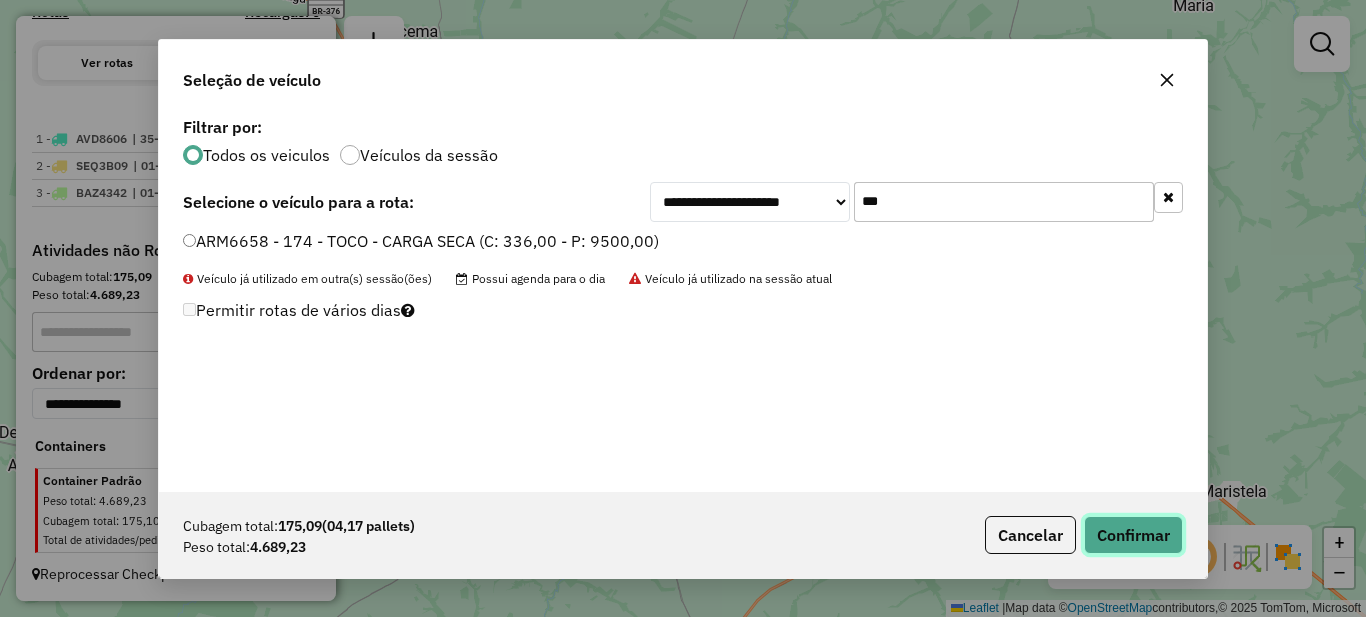 click on "Confirmar" 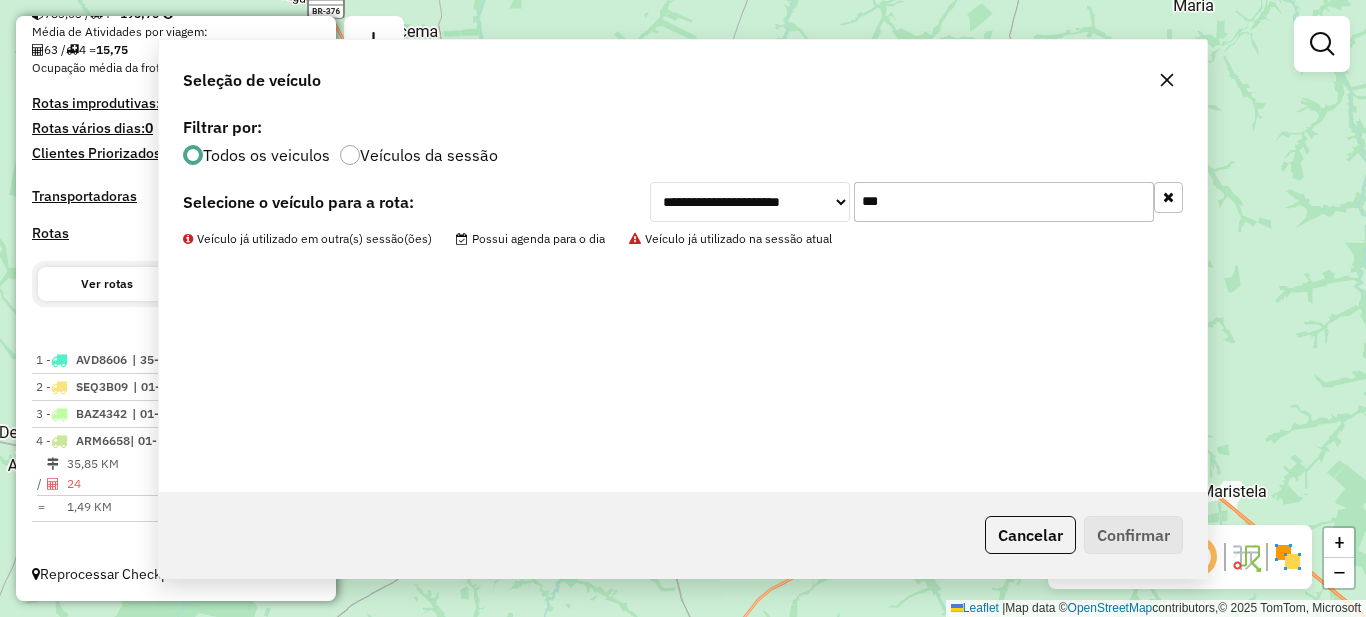 scroll, scrollTop: 468, scrollLeft: 0, axis: vertical 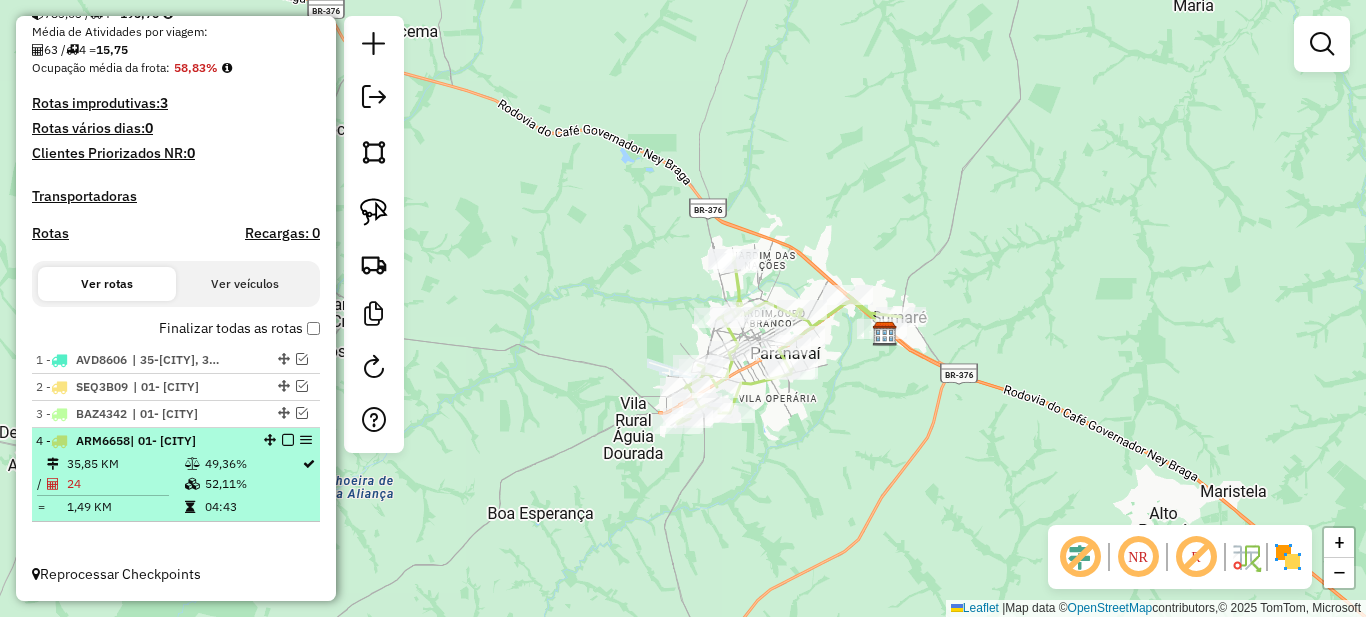 click at bounding box center [288, 440] 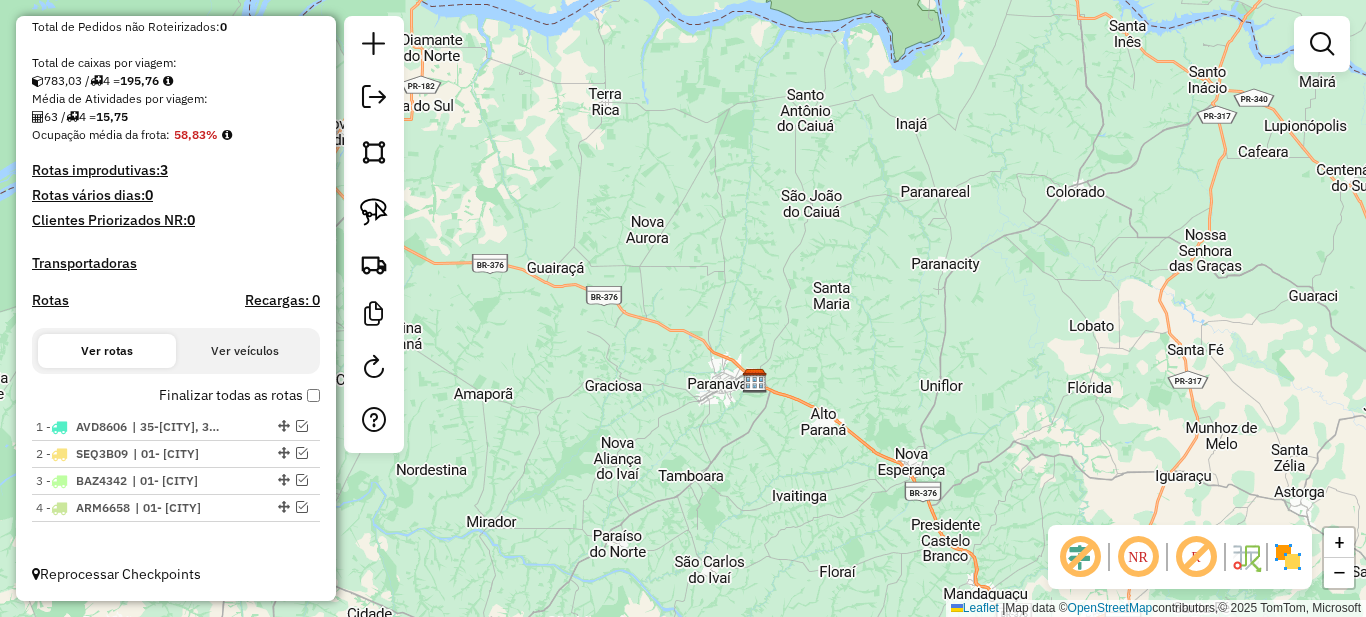 scroll, scrollTop: 0, scrollLeft: 0, axis: both 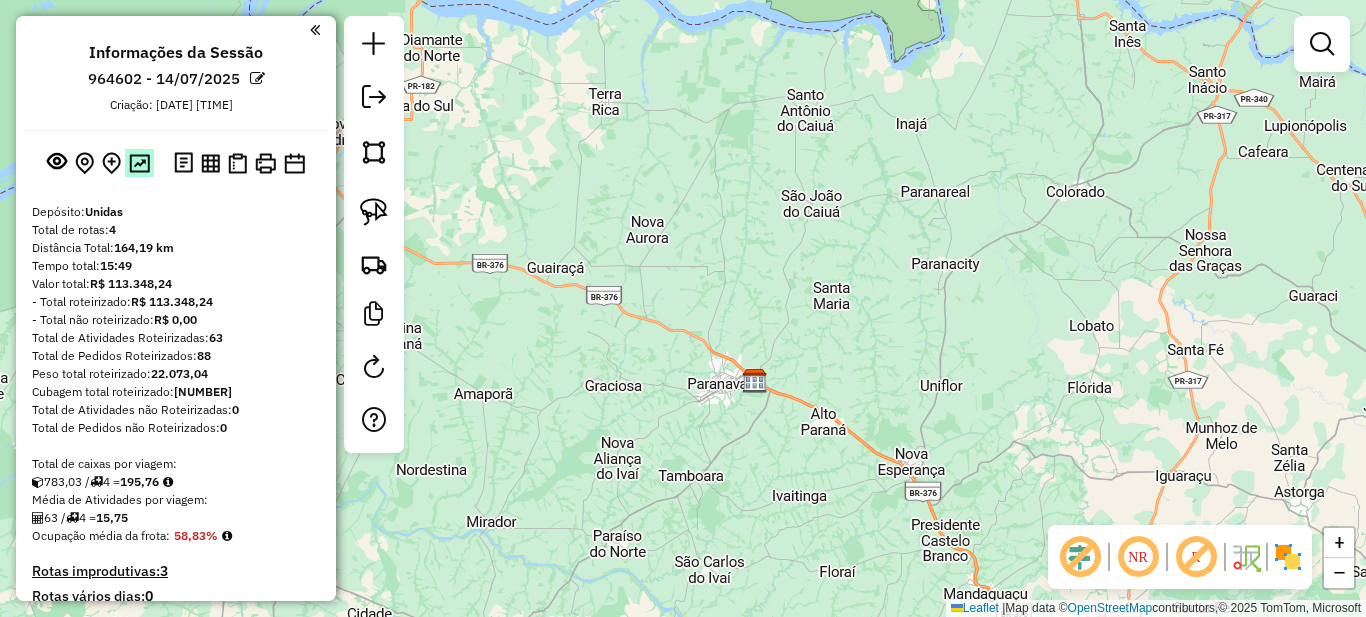 click at bounding box center (139, 163) 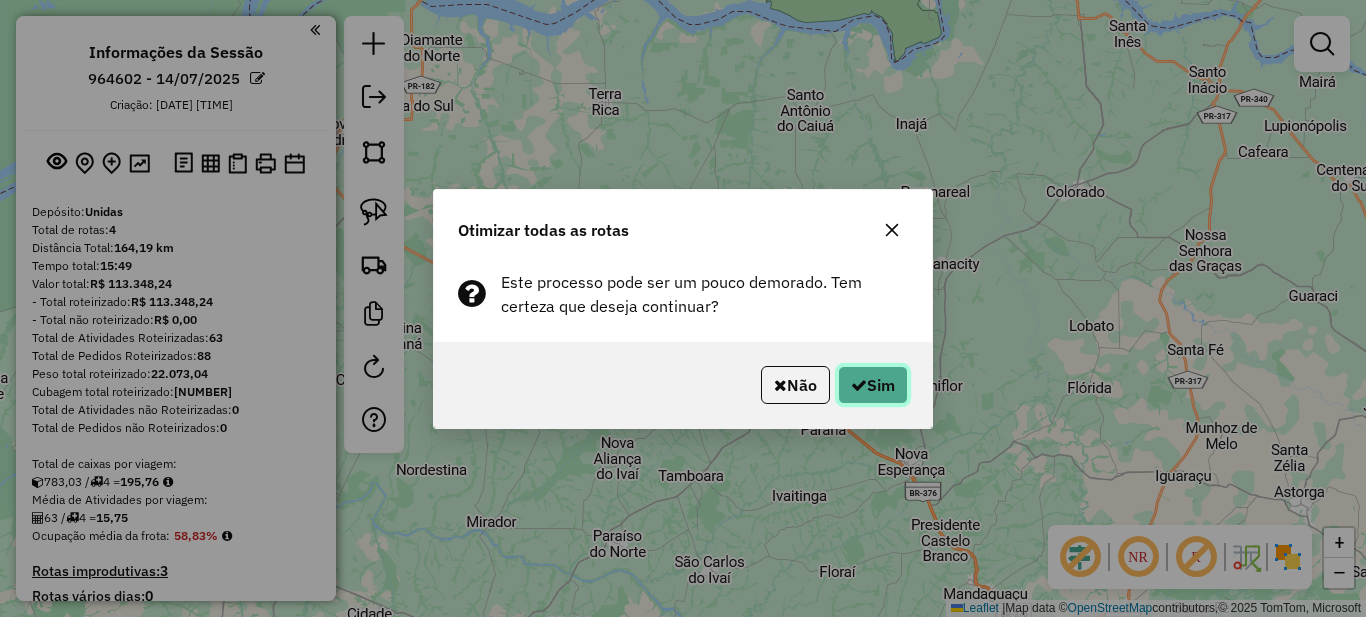 click on "Sim" 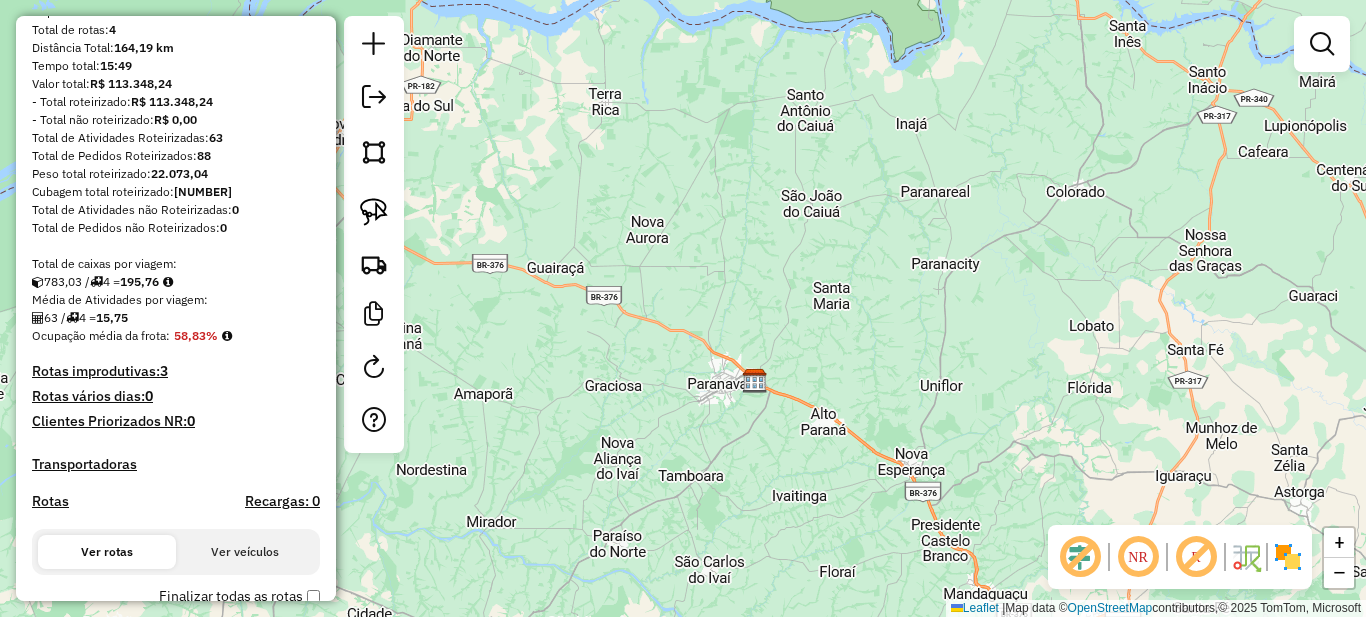 scroll, scrollTop: 0, scrollLeft: 0, axis: both 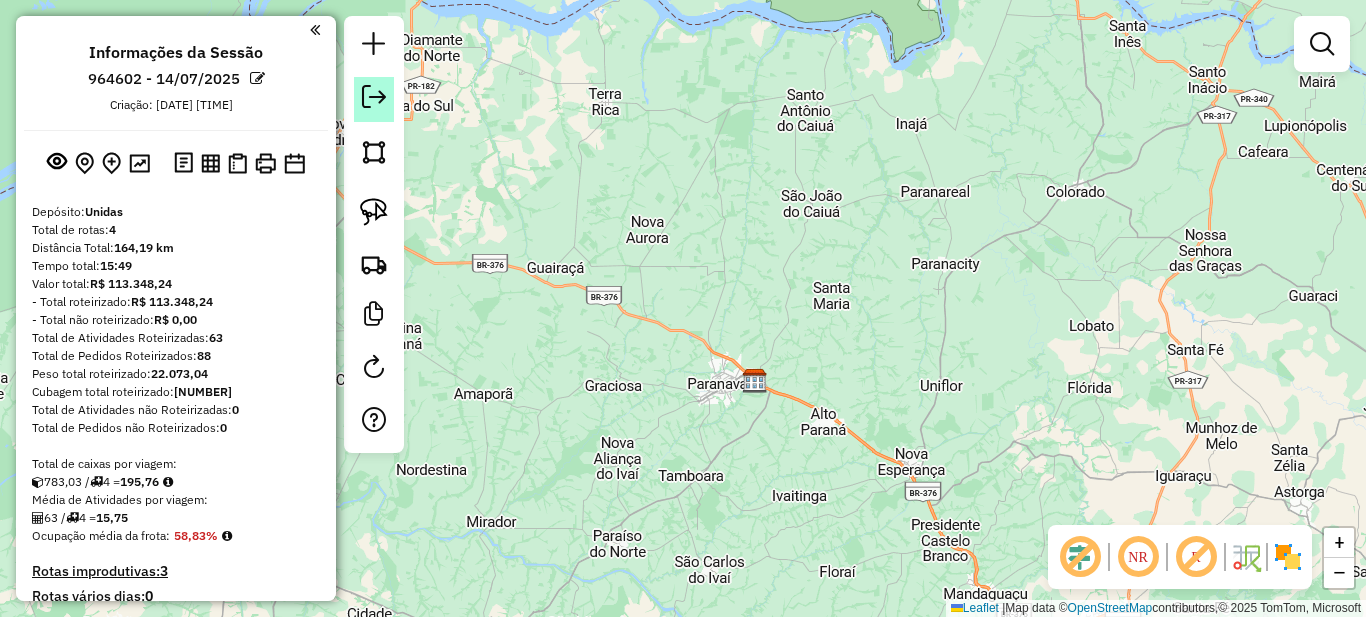 click 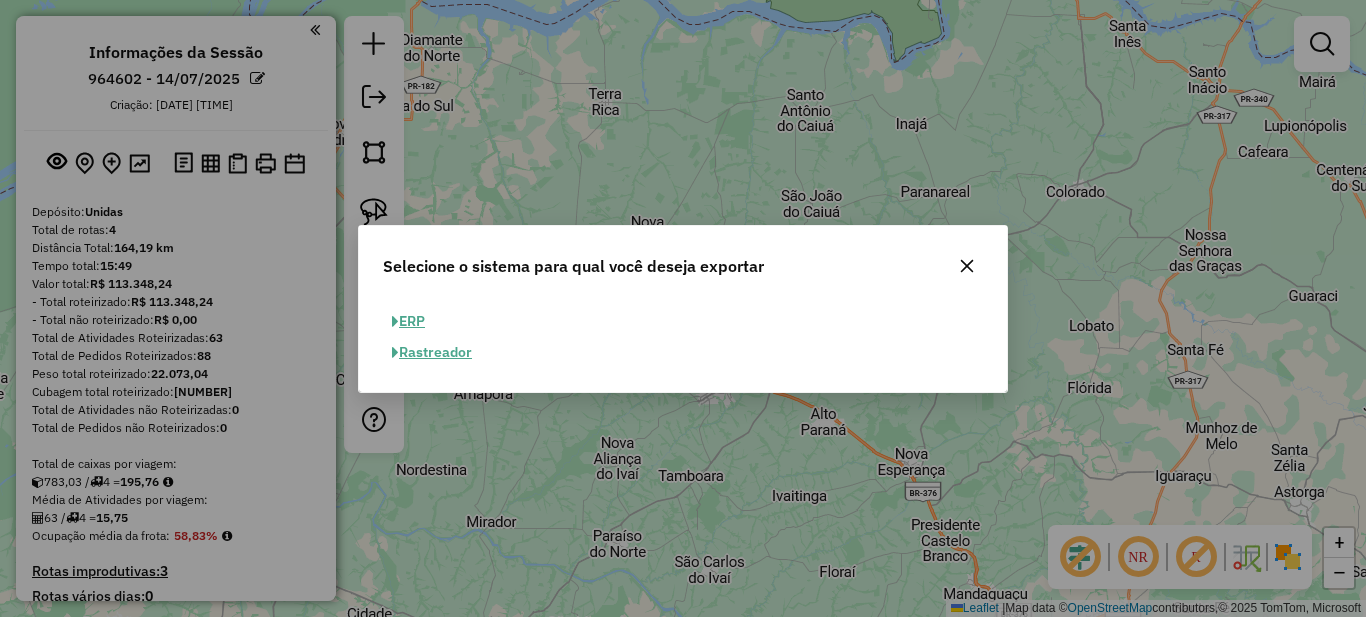 click on "ERP" 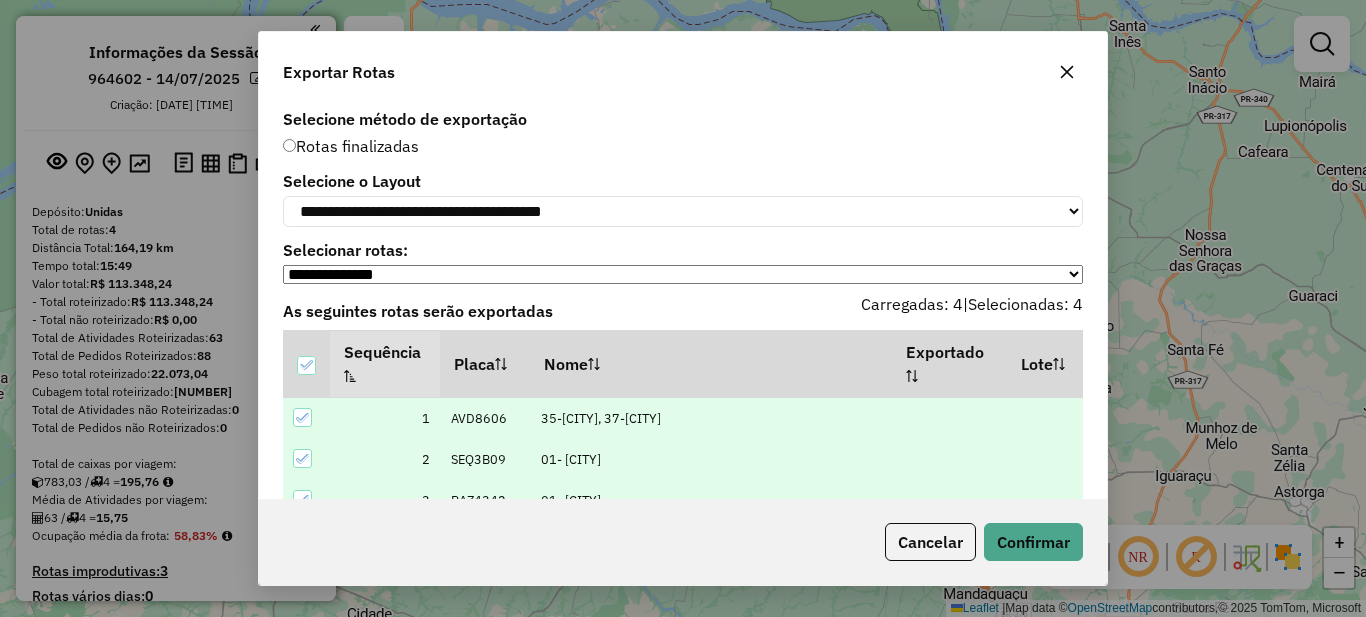 scroll, scrollTop: 62, scrollLeft: 0, axis: vertical 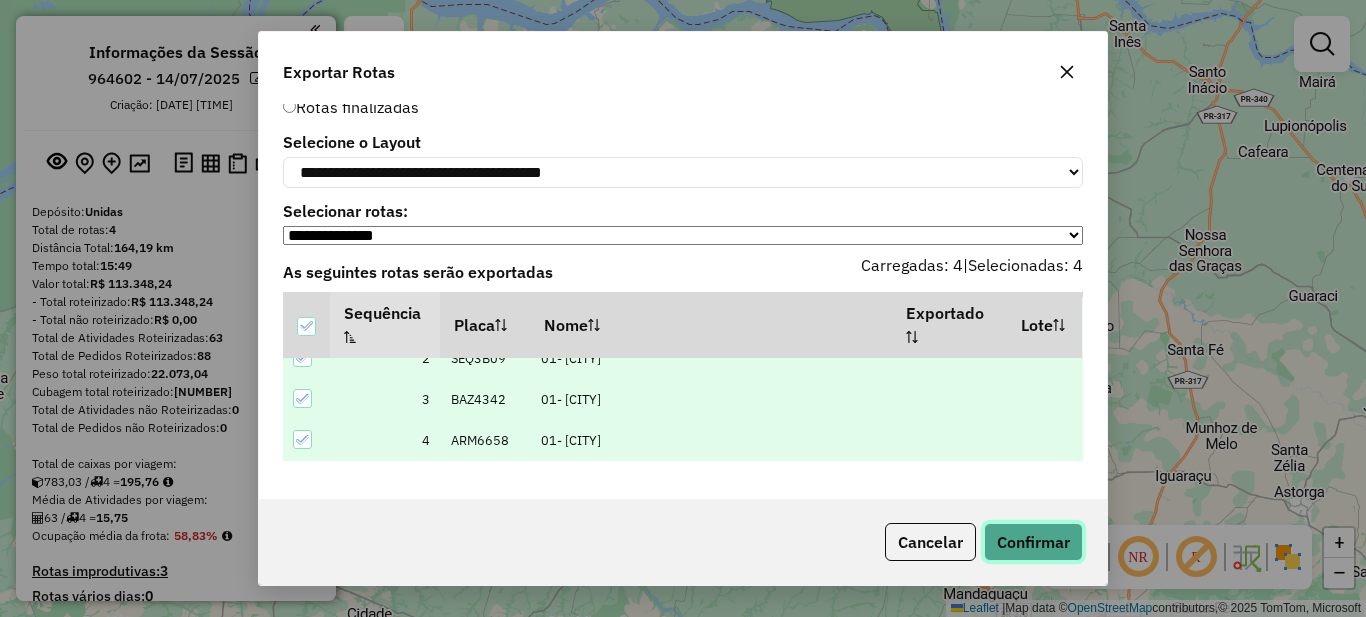 click on "Confirmar" 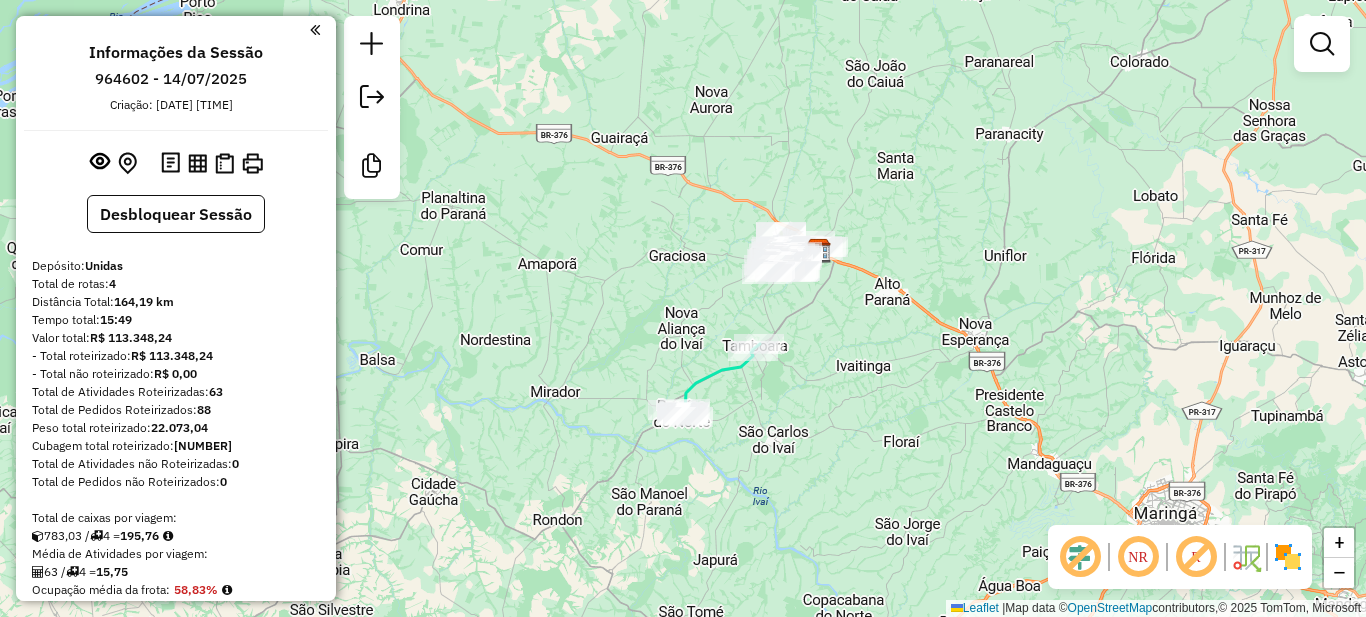 drag, startPoint x: 586, startPoint y: 431, endPoint x: 650, endPoint y: 301, distance: 144.89996 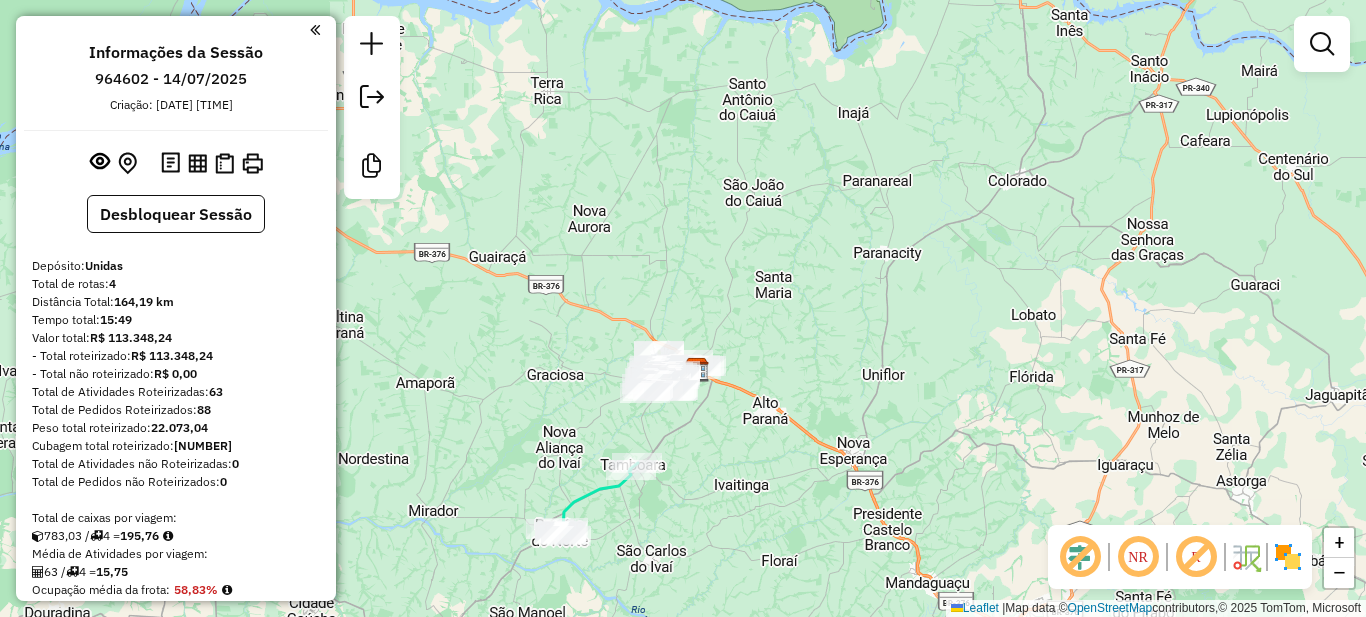 drag, startPoint x: 864, startPoint y: 336, endPoint x: 483, endPoint y: 471, distance: 404.21033 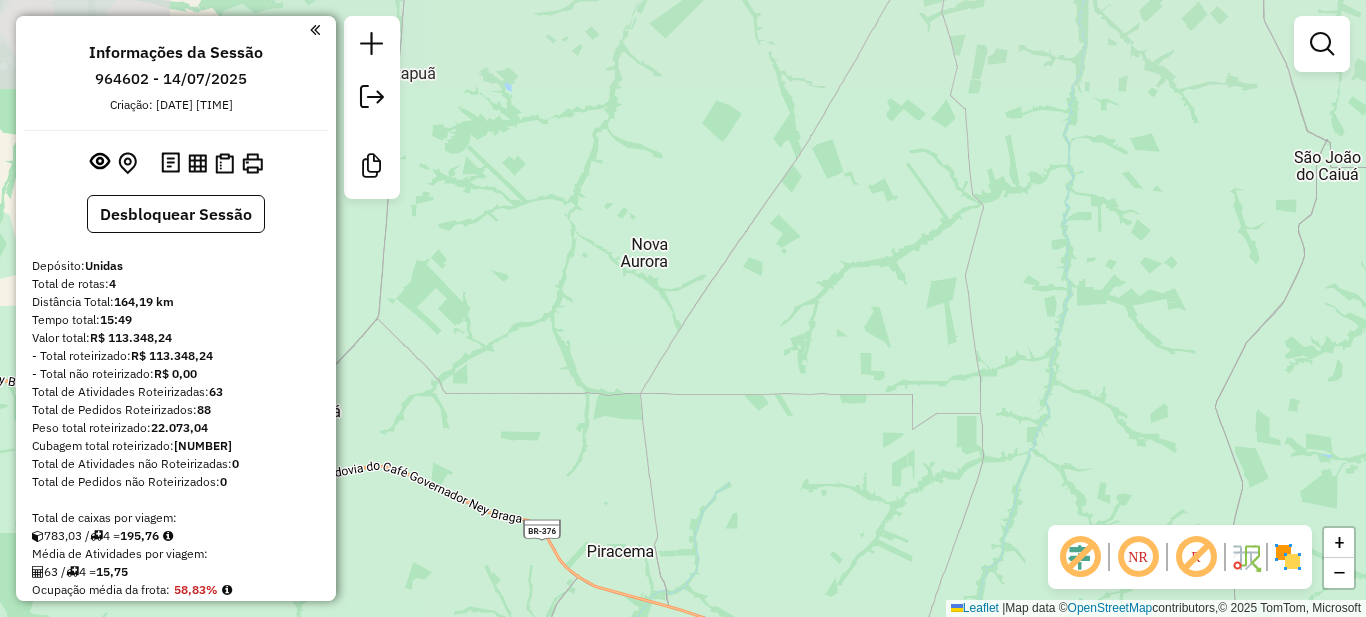 drag, startPoint x: 551, startPoint y: 173, endPoint x: 667, endPoint y: 295, distance: 168.34488 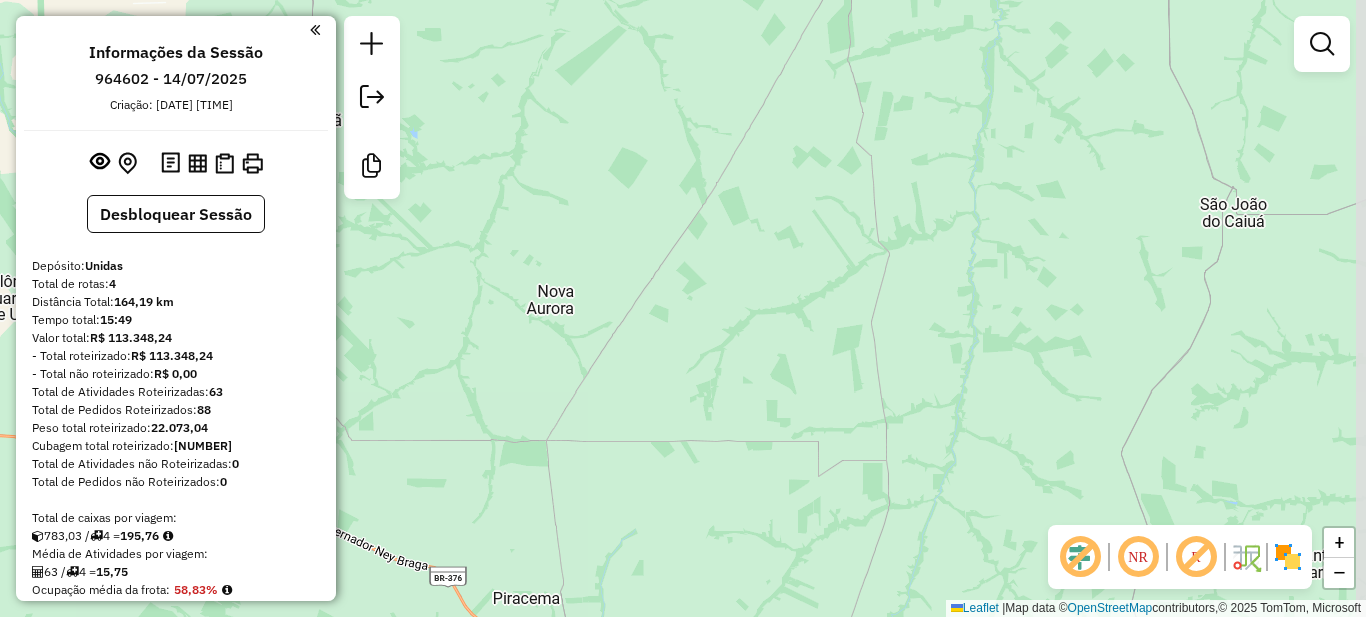 drag, startPoint x: 756, startPoint y: 506, endPoint x: 527, endPoint y: 489, distance: 229.63014 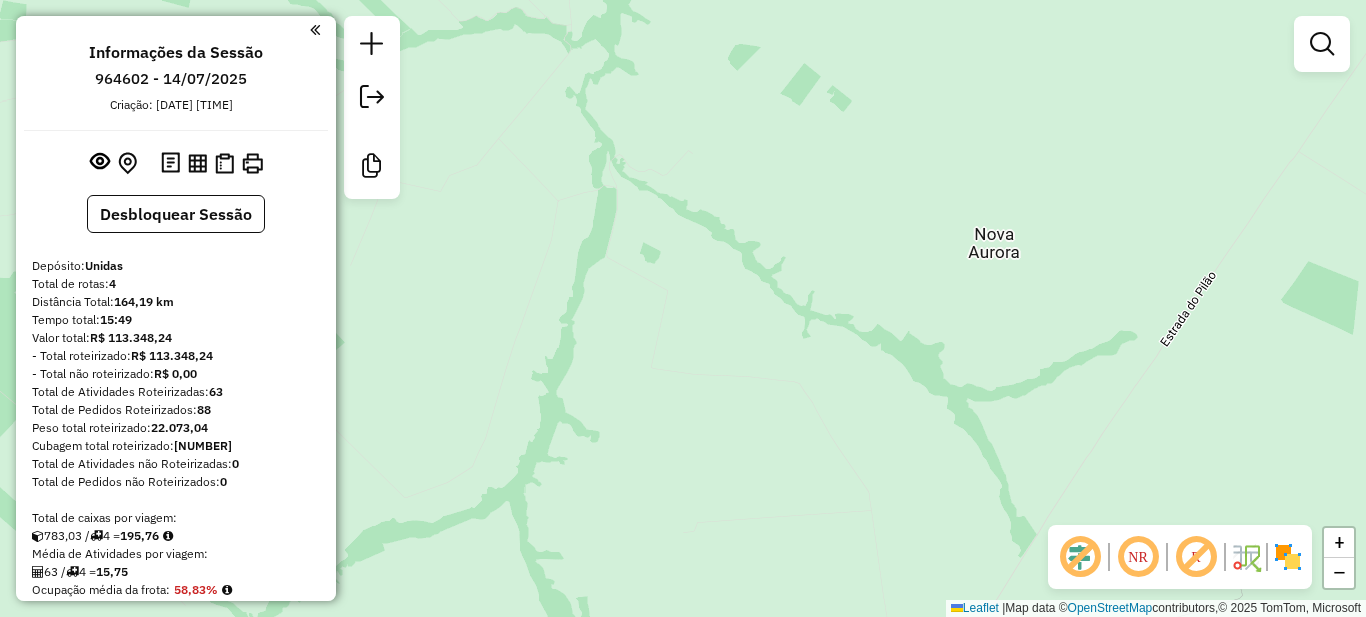 drag, startPoint x: 688, startPoint y: 410, endPoint x: 937, endPoint y: 387, distance: 250.06 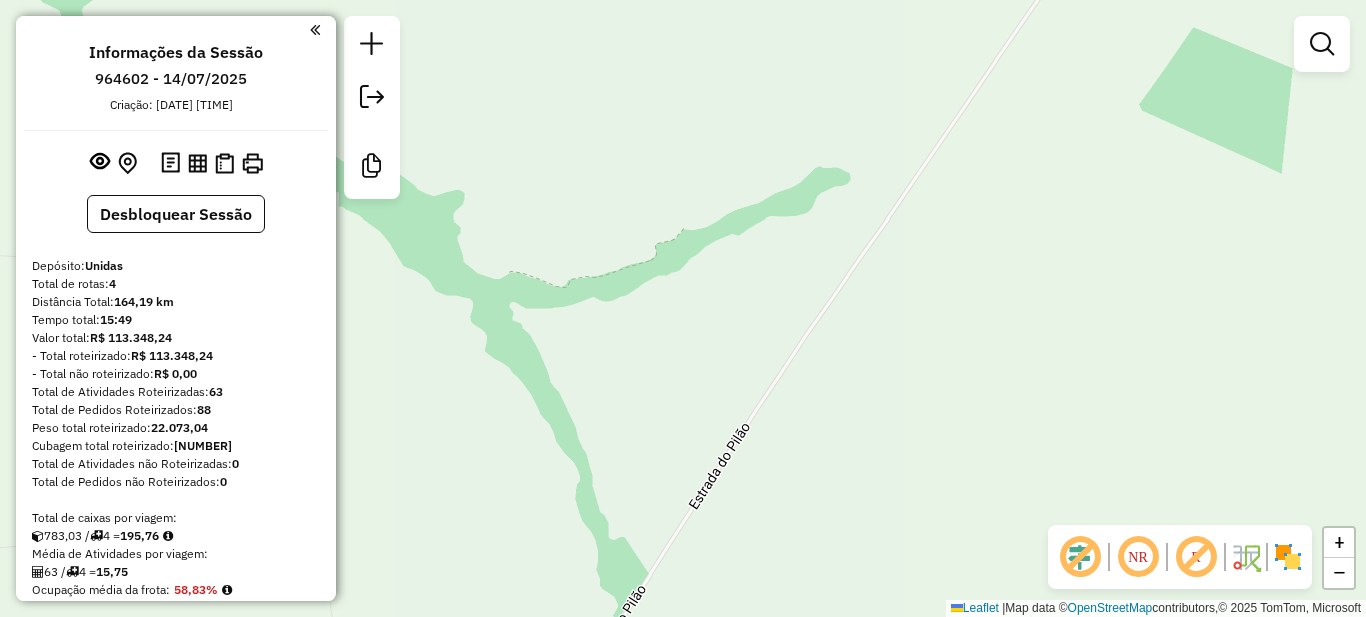 drag, startPoint x: 1124, startPoint y: 255, endPoint x: 854, endPoint y: 71, distance: 326.73538 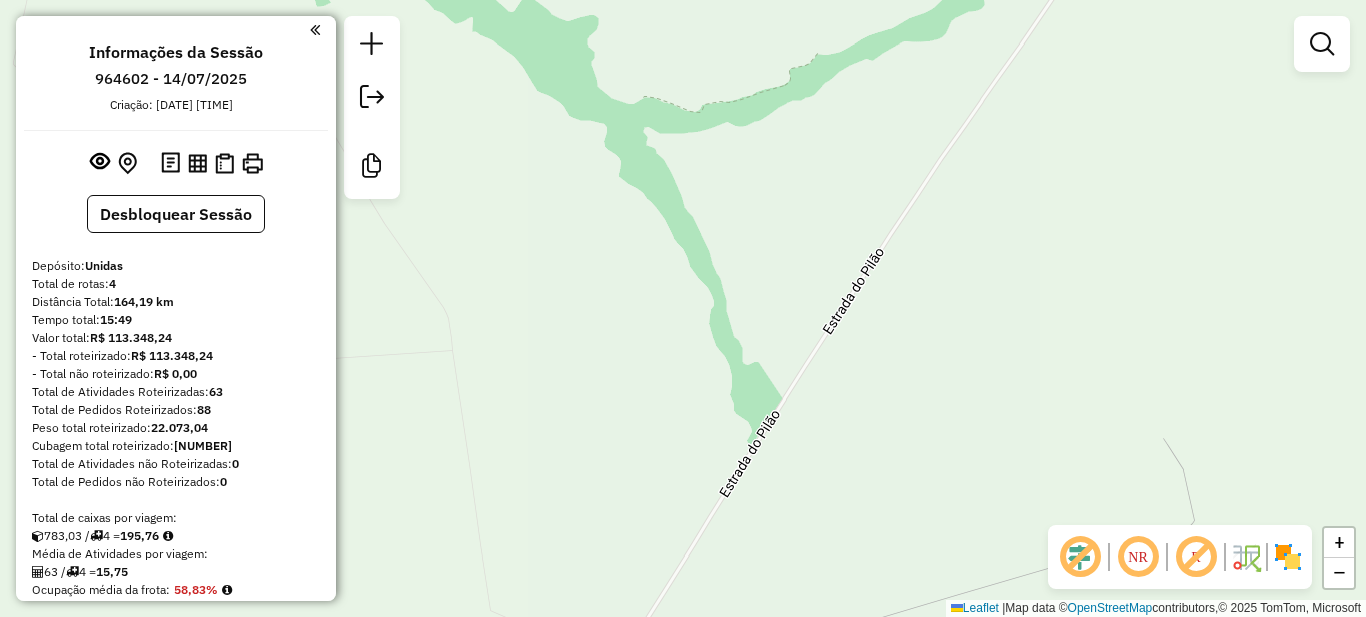 drag, startPoint x: 784, startPoint y: 375, endPoint x: 954, endPoint y: 69, distance: 350.05142 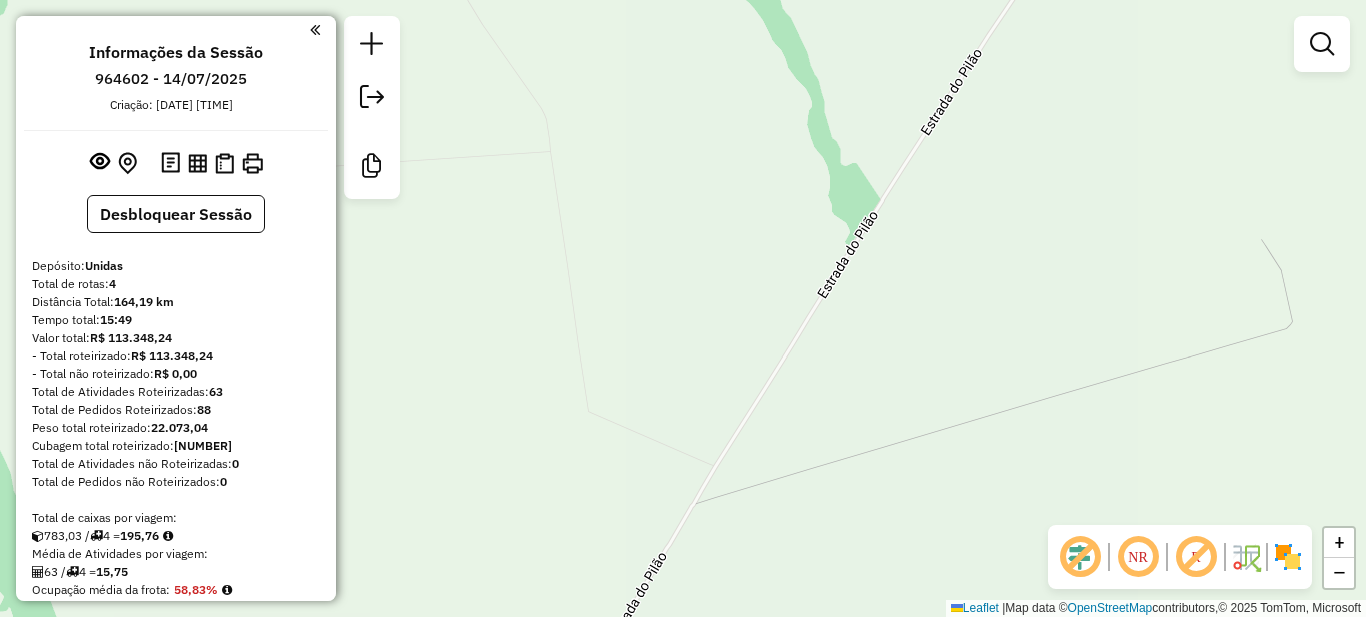 drag, startPoint x: 750, startPoint y: 379, endPoint x: 729, endPoint y: 378, distance: 21.023796 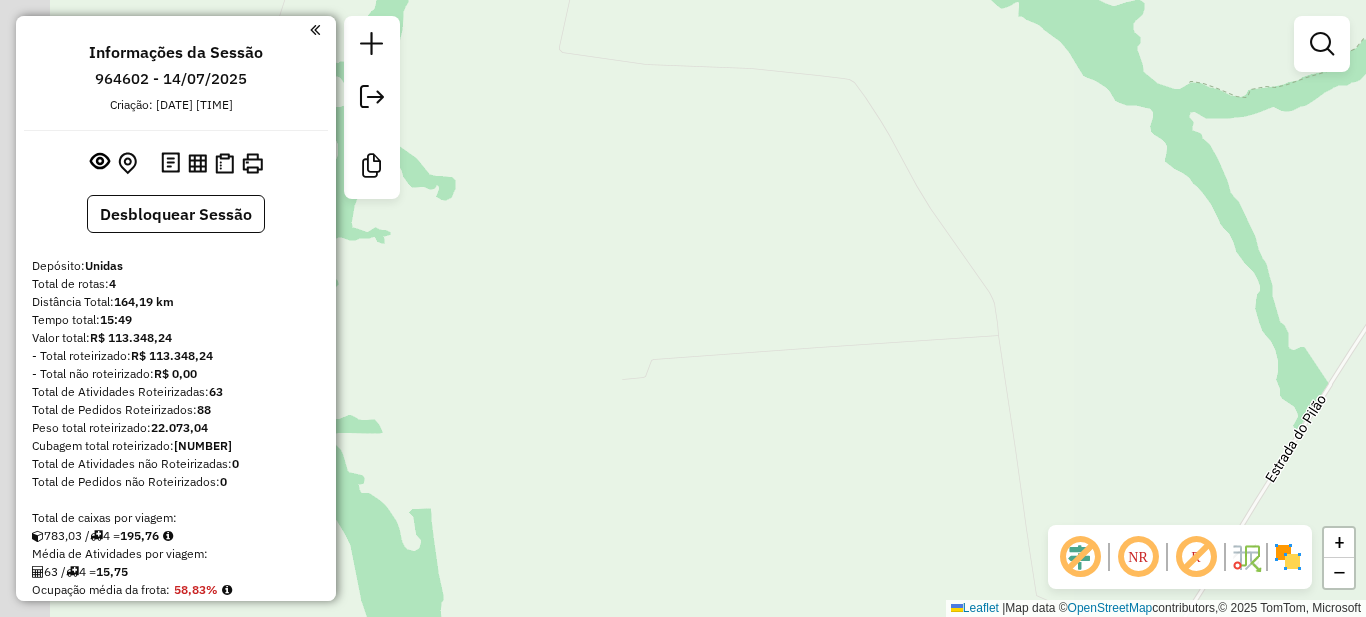 drag, startPoint x: 556, startPoint y: 241, endPoint x: 1030, endPoint y: 411, distance: 503.5633 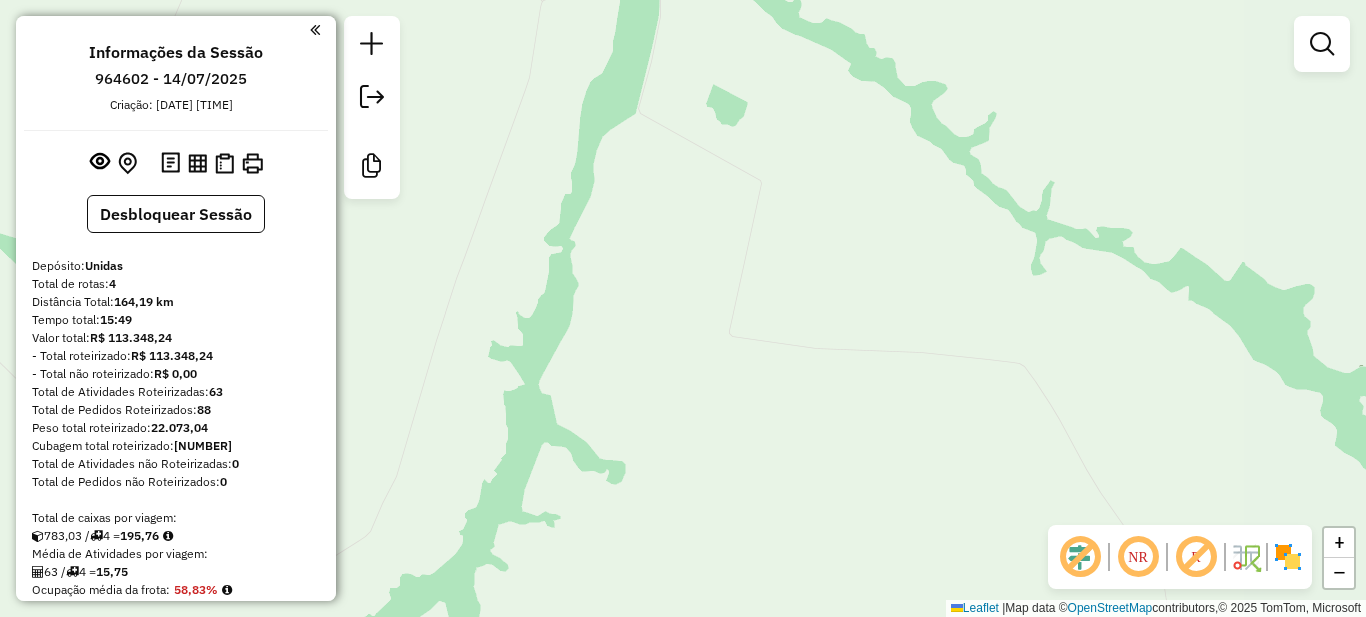 drag, startPoint x: 747, startPoint y: 170, endPoint x: 903, endPoint y: 462, distance: 331.0589 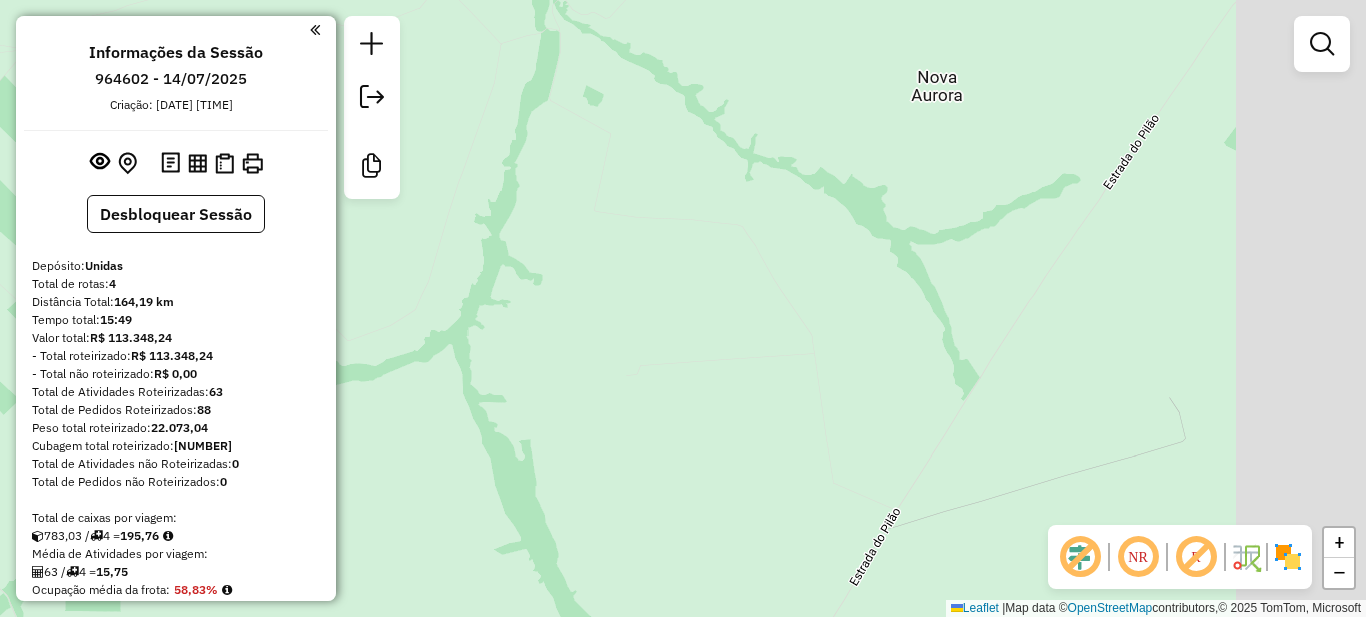 drag, startPoint x: 721, startPoint y: 276, endPoint x: 631, endPoint y: 183, distance: 129.41792 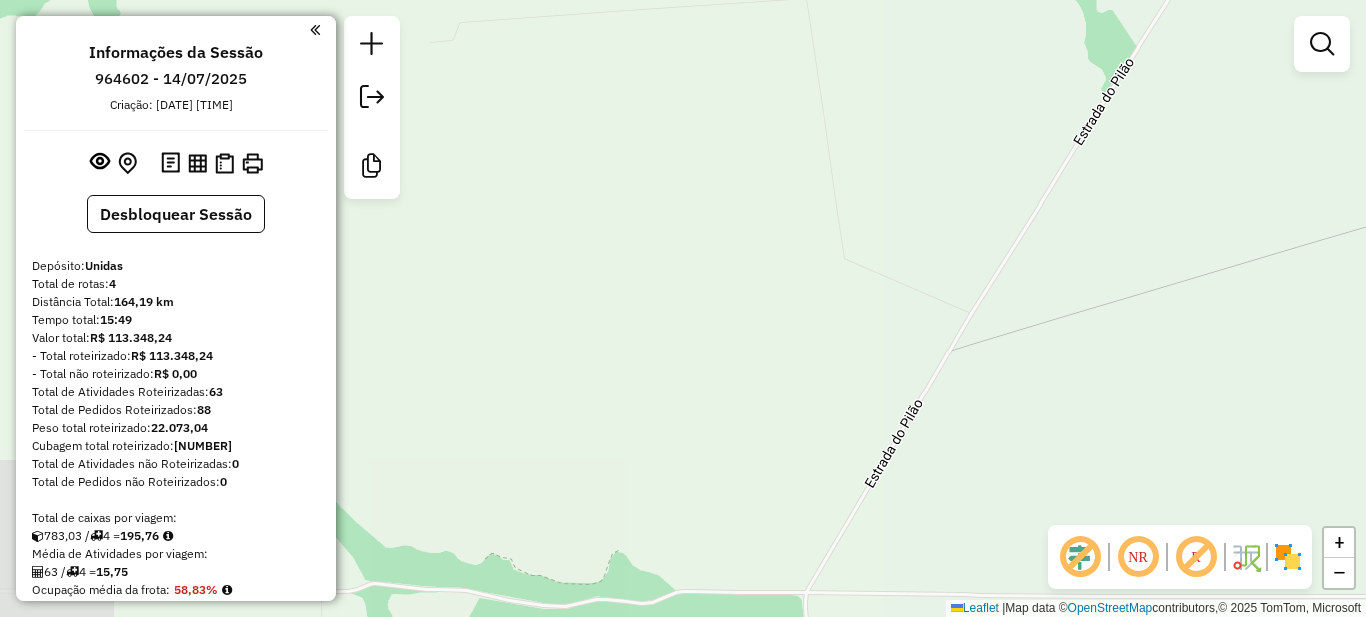 drag, startPoint x: 869, startPoint y: 346, endPoint x: 904, endPoint y: 120, distance: 228.69412 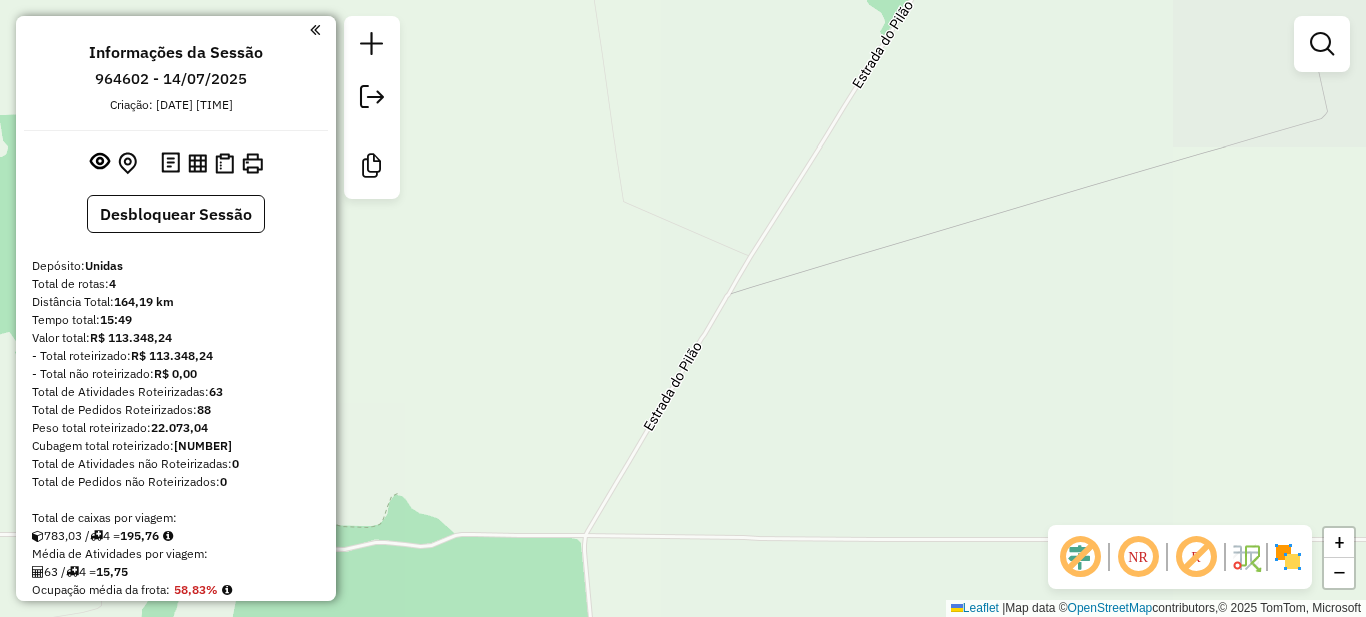 drag, startPoint x: 944, startPoint y: 166, endPoint x: 524, endPoint y: 435, distance: 498.75946 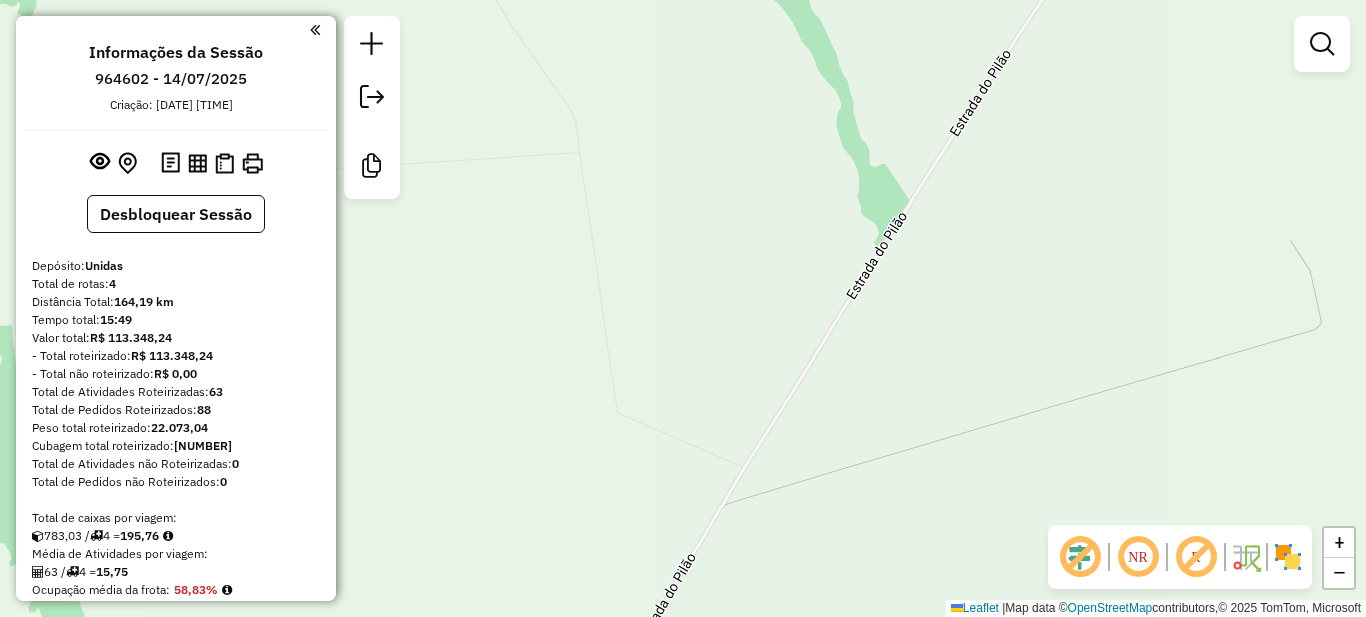 drag, startPoint x: 908, startPoint y: 154, endPoint x: 902, endPoint y: 362, distance: 208.08652 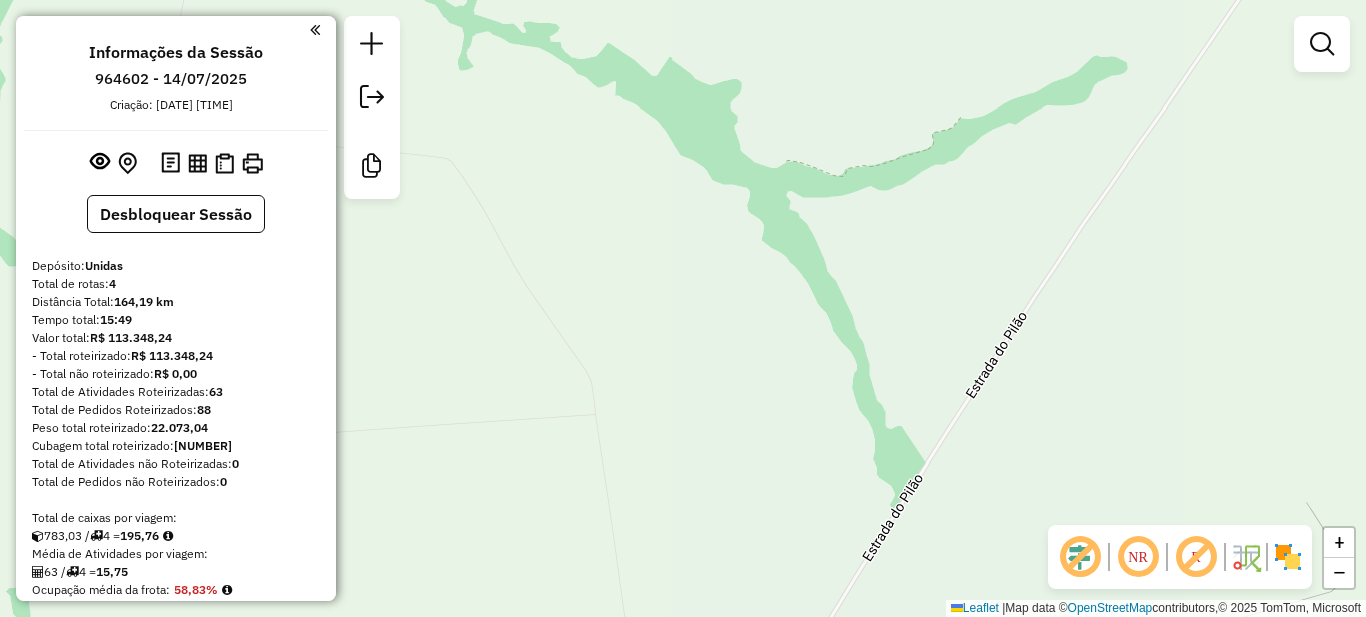 drag, startPoint x: 572, startPoint y: 255, endPoint x: 579, endPoint y: 467, distance: 212.11554 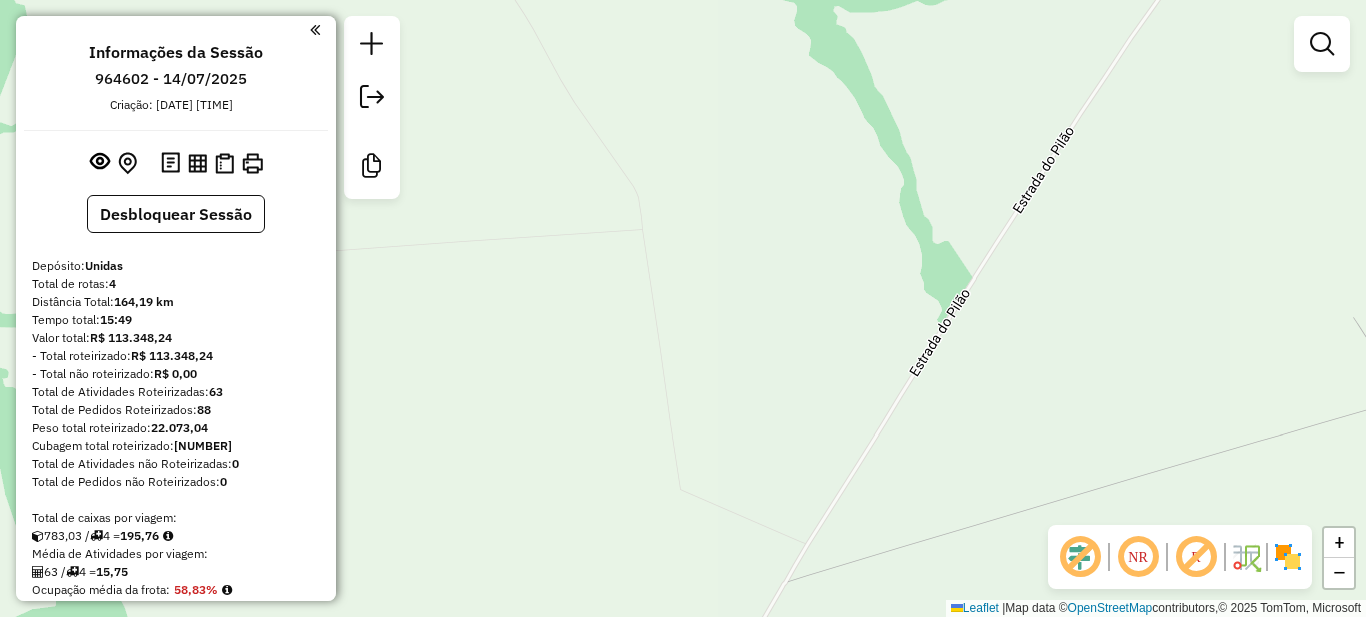 drag, startPoint x: 621, startPoint y: 324, endPoint x: 588, endPoint y: 159, distance: 168.26764 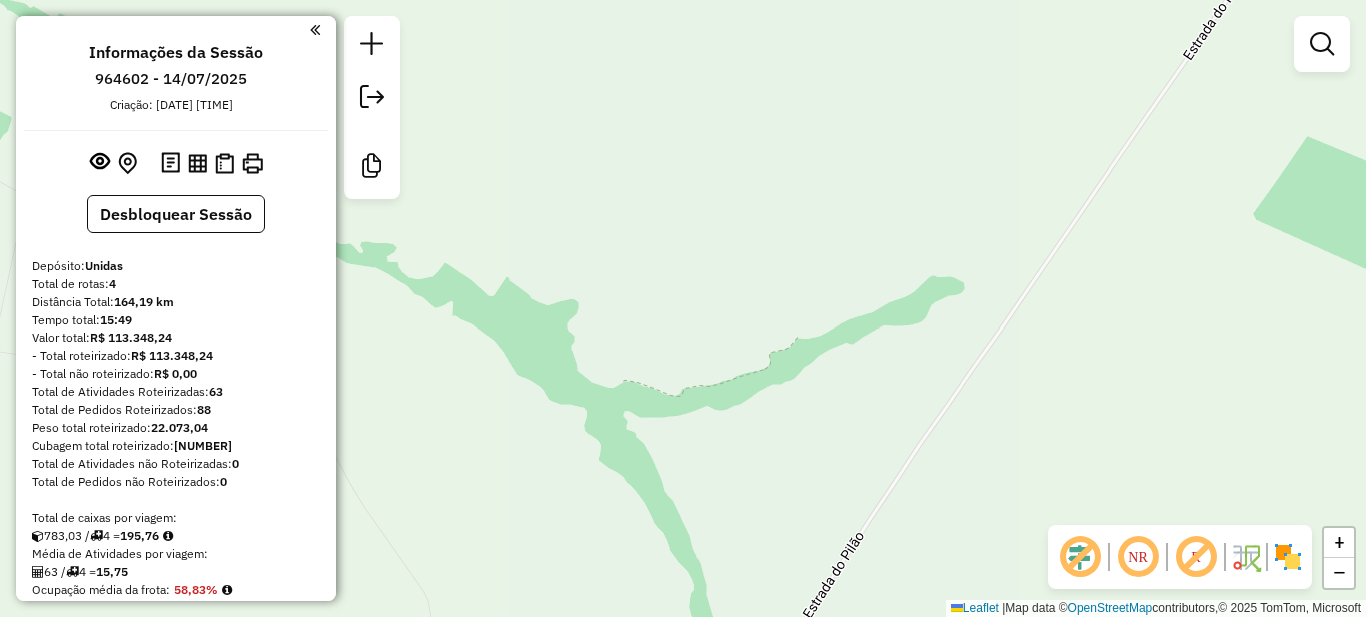 drag, startPoint x: 1071, startPoint y: 288, endPoint x: 930, endPoint y: 537, distance: 286.1503 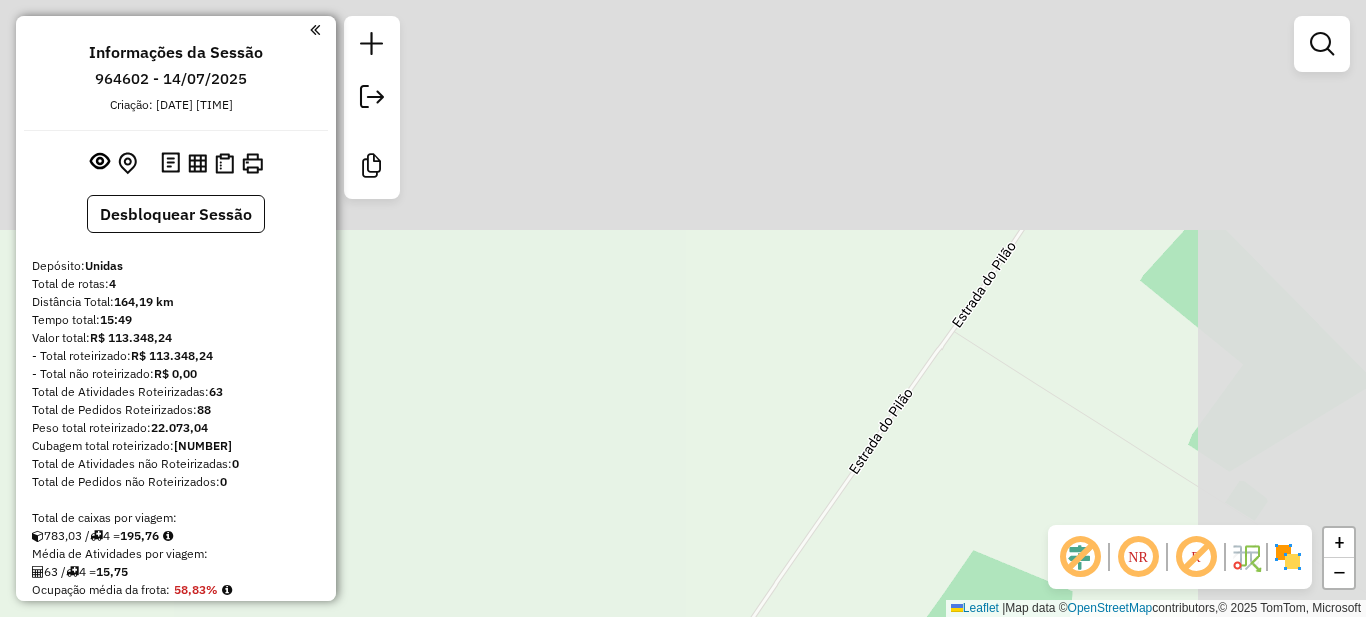 drag, startPoint x: 1175, startPoint y: 135, endPoint x: 846, endPoint y: 545, distance: 525.68146 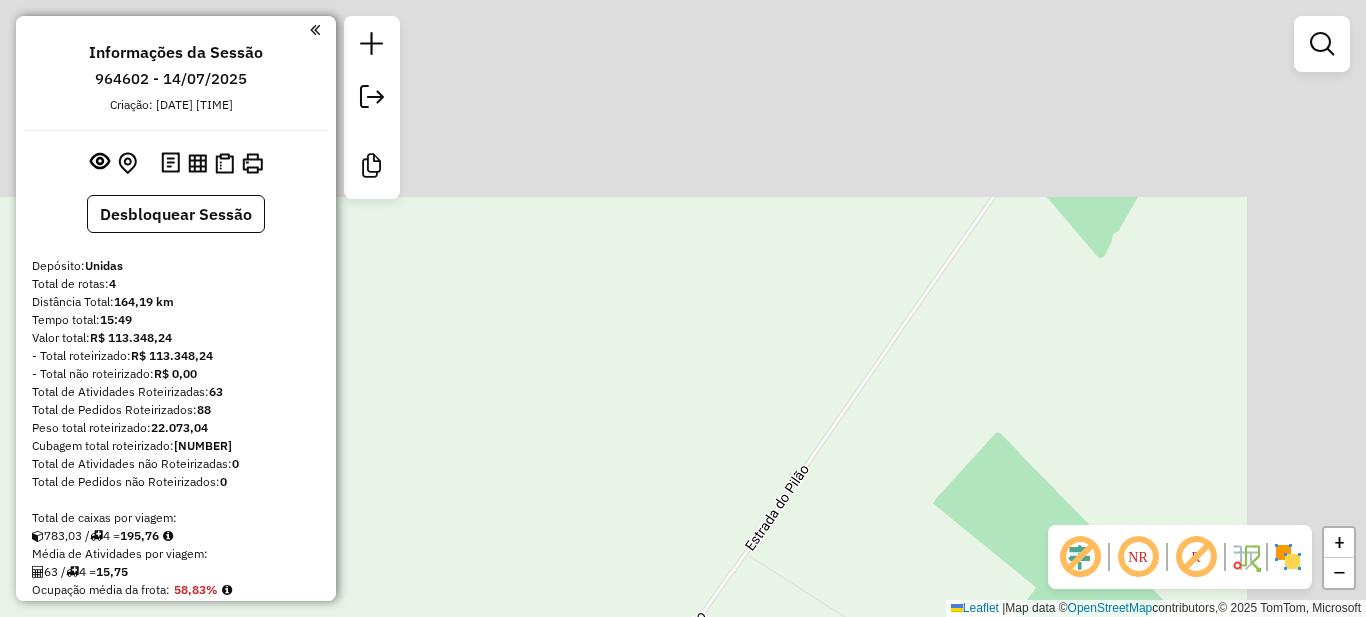 drag, startPoint x: 995, startPoint y: 288, endPoint x: 789, endPoint y: 510, distance: 302.8531 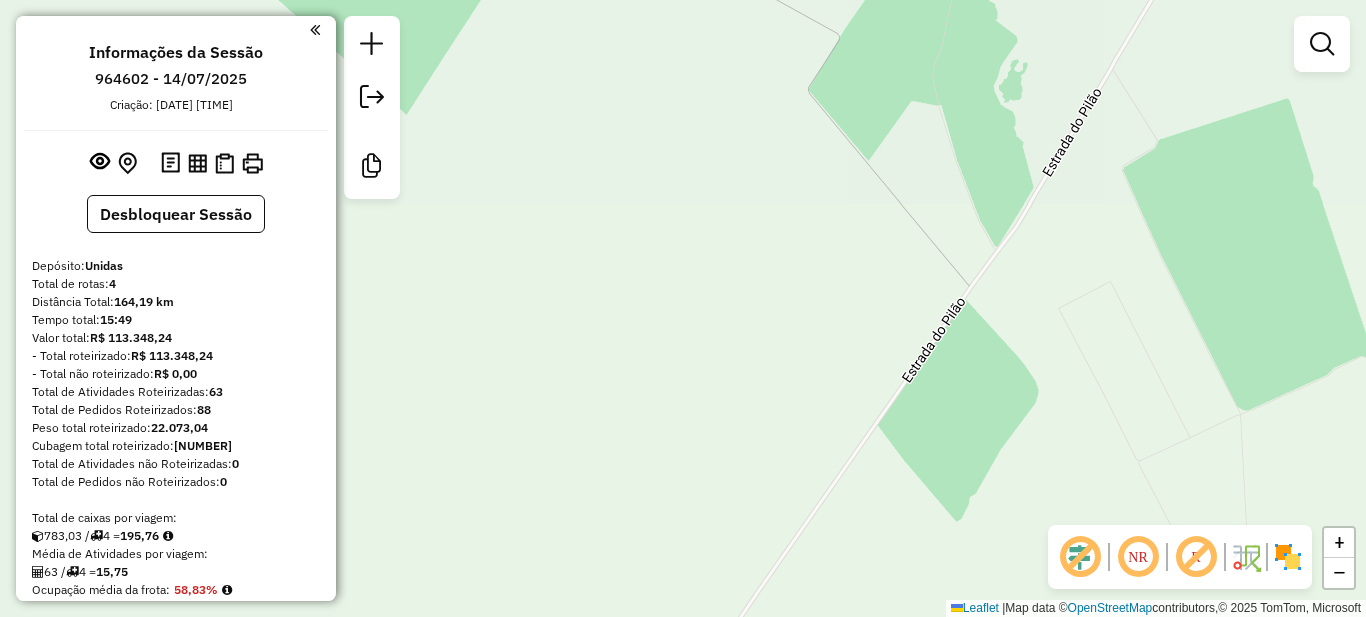 drag, startPoint x: 1030, startPoint y: 190, endPoint x: 835, endPoint y: 546, distance: 405.90762 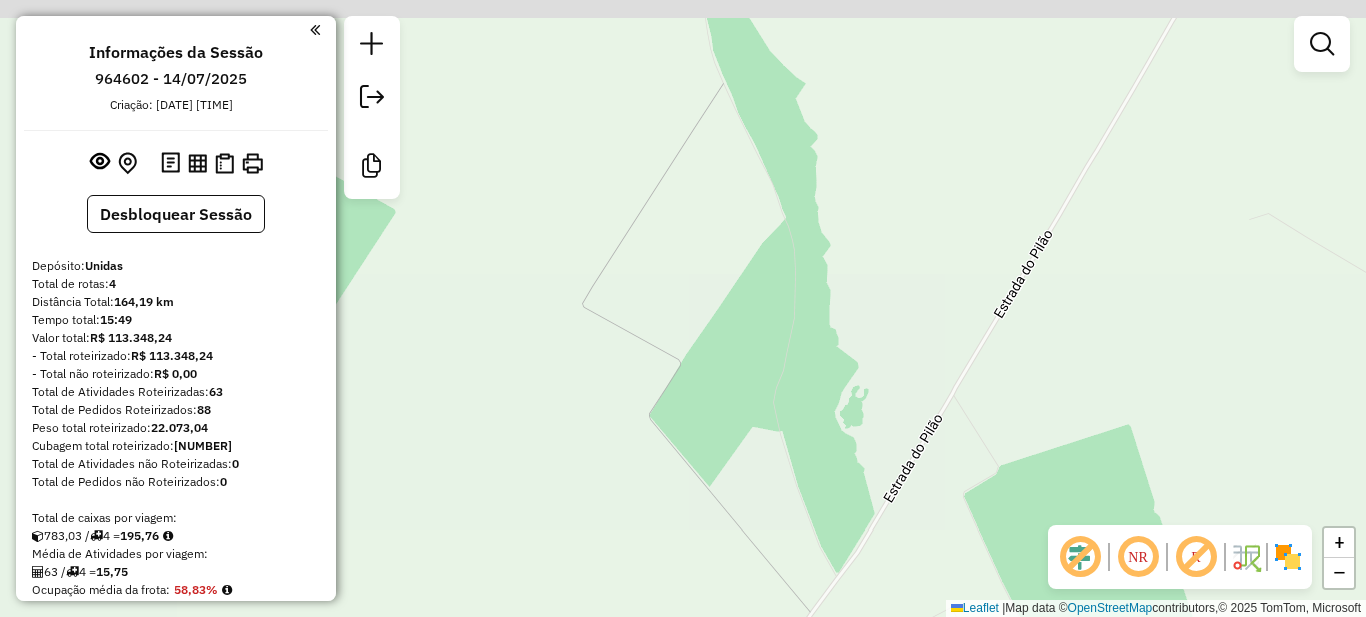 drag, startPoint x: 1001, startPoint y: 294, endPoint x: 895, endPoint y: 528, distance: 256.88907 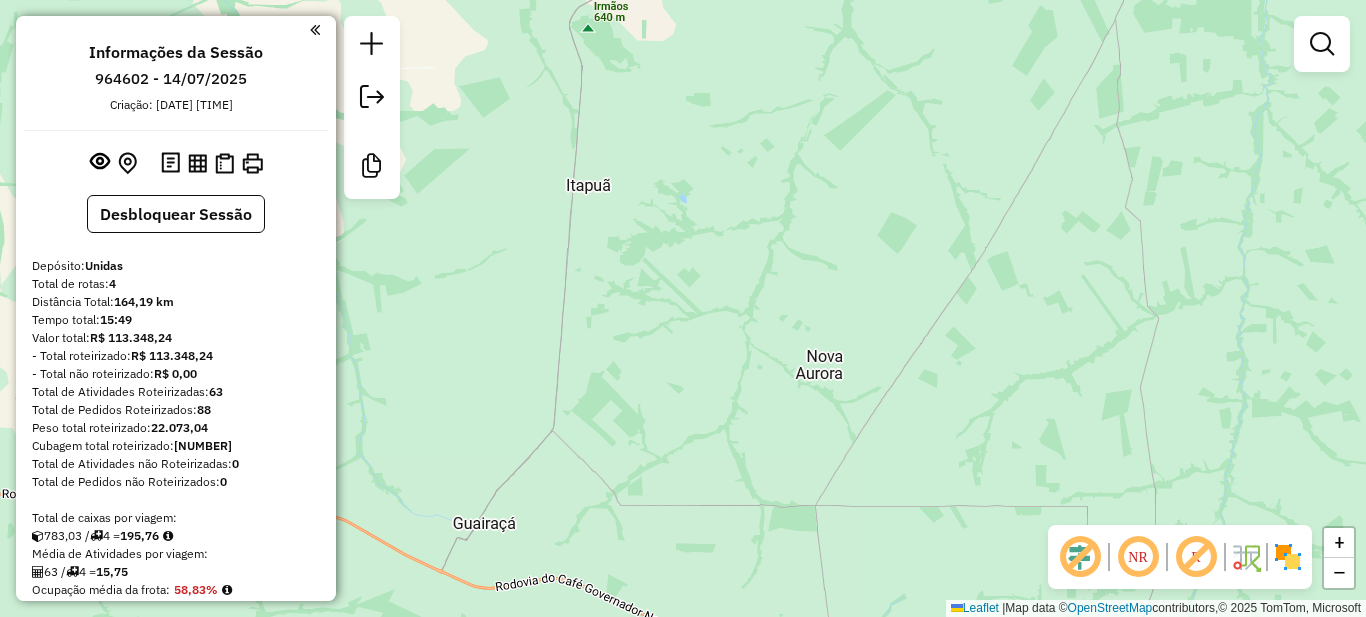 drag, startPoint x: 769, startPoint y: 486, endPoint x: 899, endPoint y: 272, distance: 250.3917 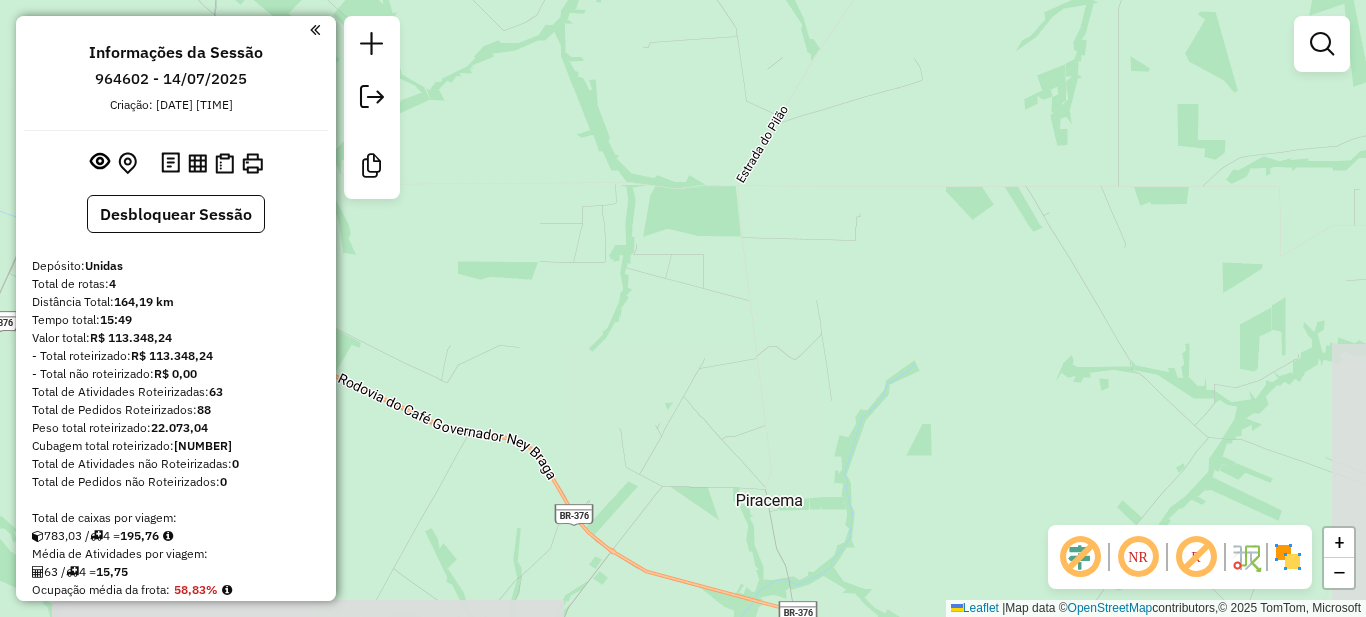 drag, startPoint x: 764, startPoint y: 470, endPoint x: 723, endPoint y: 254, distance: 219.85677 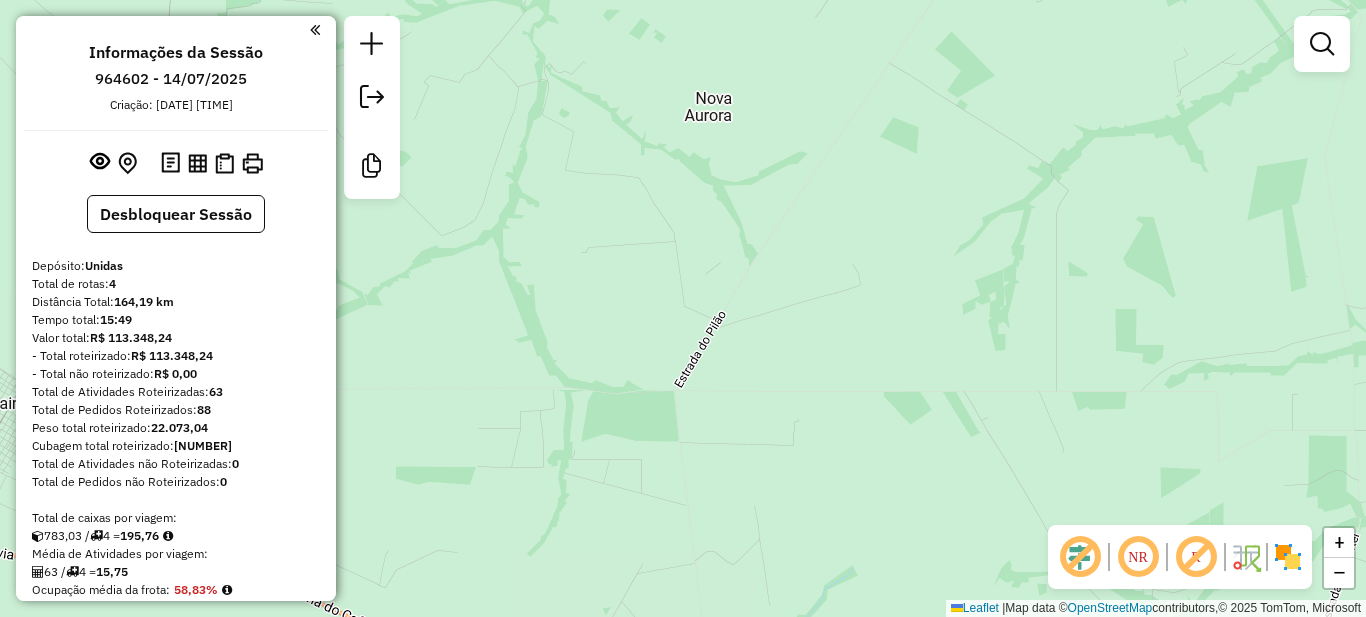 drag, startPoint x: 722, startPoint y: 176, endPoint x: 660, endPoint y: 381, distance: 214.17049 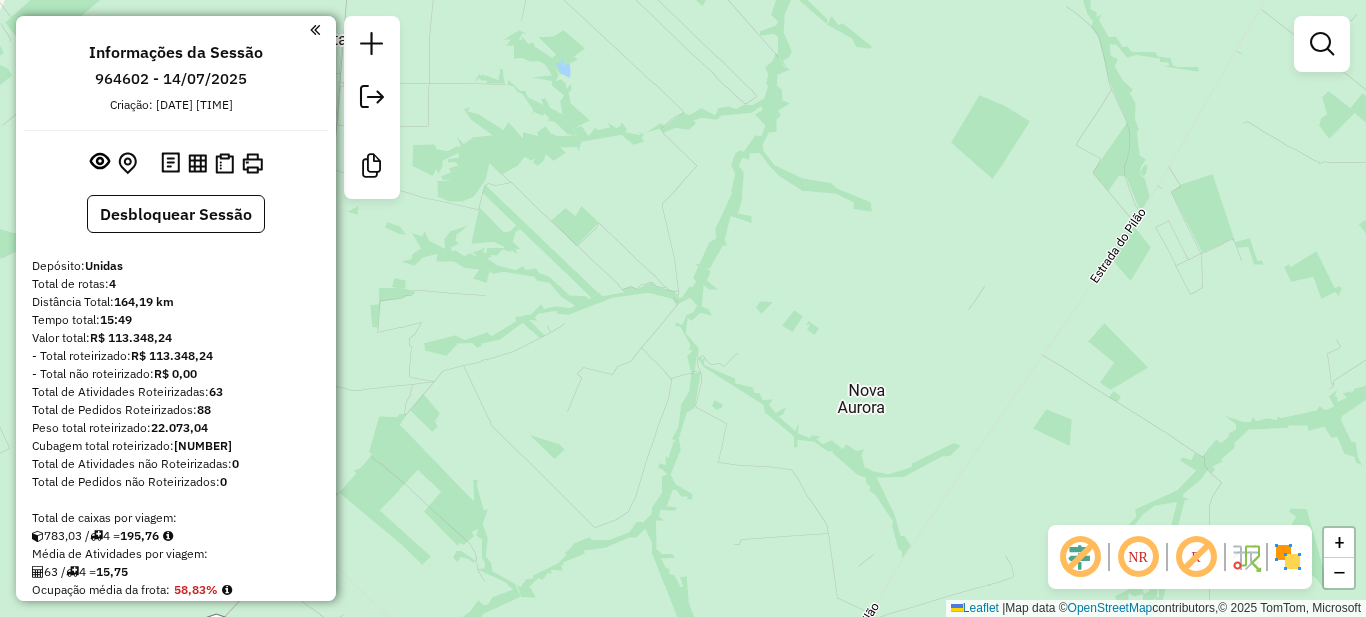 drag, startPoint x: 545, startPoint y: 209, endPoint x: 698, endPoint y: 501, distance: 329.65588 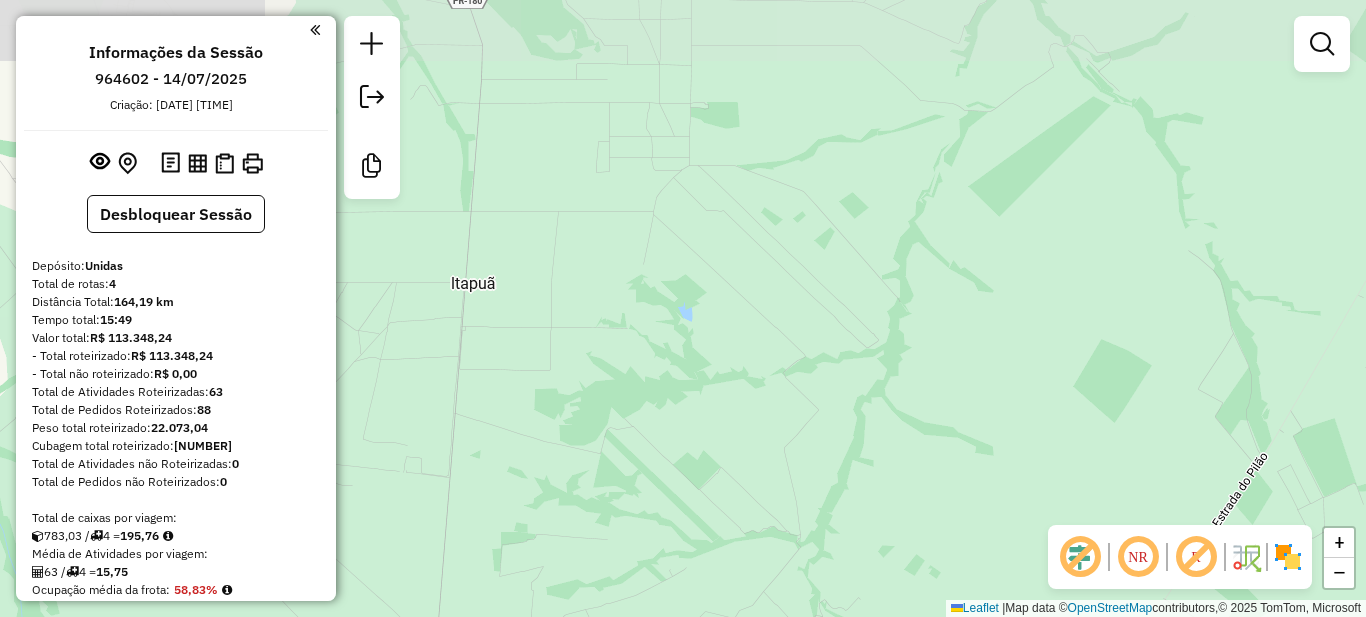 drag, startPoint x: 616, startPoint y: 324, endPoint x: 719, endPoint y: 591, distance: 286.17825 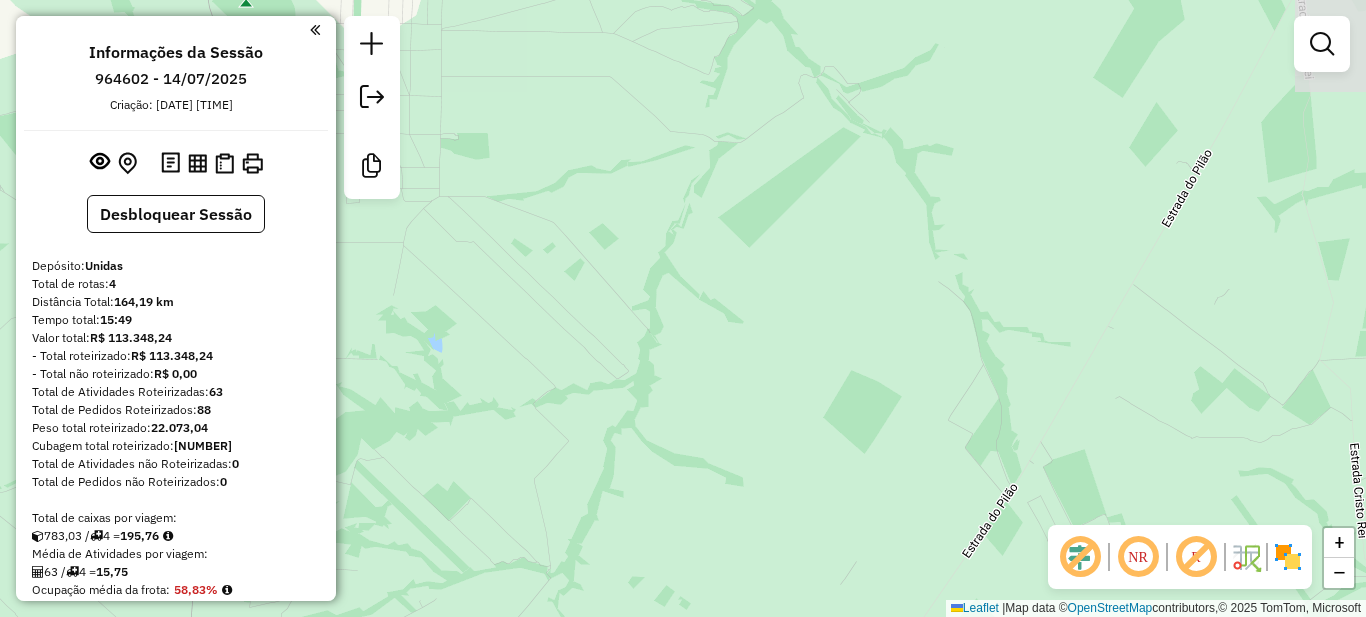 drag, startPoint x: 638, startPoint y: 468, endPoint x: 351, endPoint y: 389, distance: 297.67432 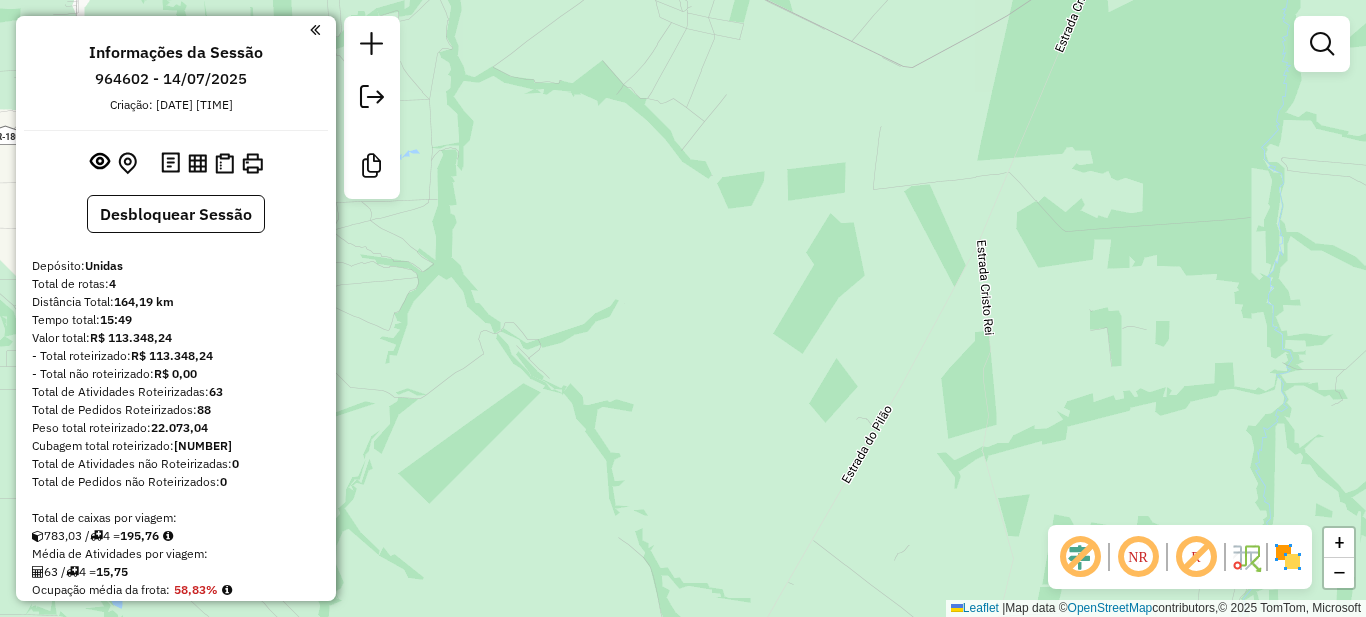 drag, startPoint x: 954, startPoint y: 256, endPoint x: 774, endPoint y: 521, distance: 320.35138 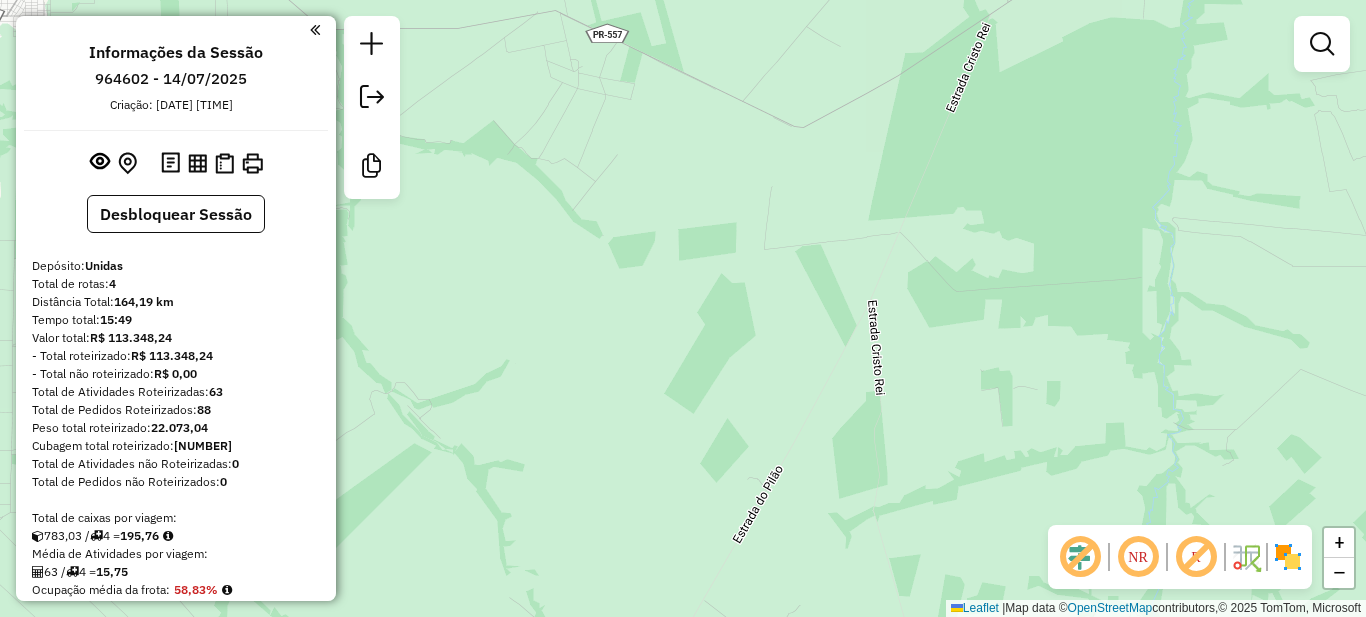 drag, startPoint x: 684, startPoint y: 333, endPoint x: 495, endPoint y: 262, distance: 201.89601 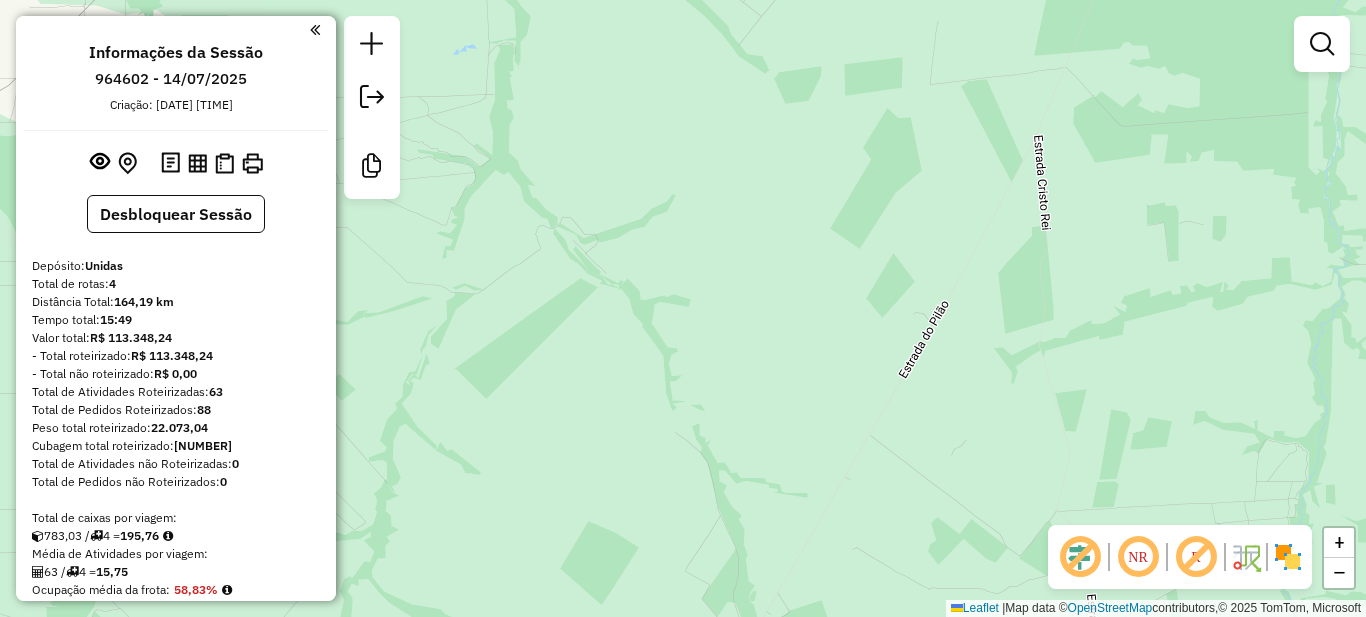 drag, startPoint x: 719, startPoint y: 397, endPoint x: 885, endPoint y: 232, distance: 234.0534 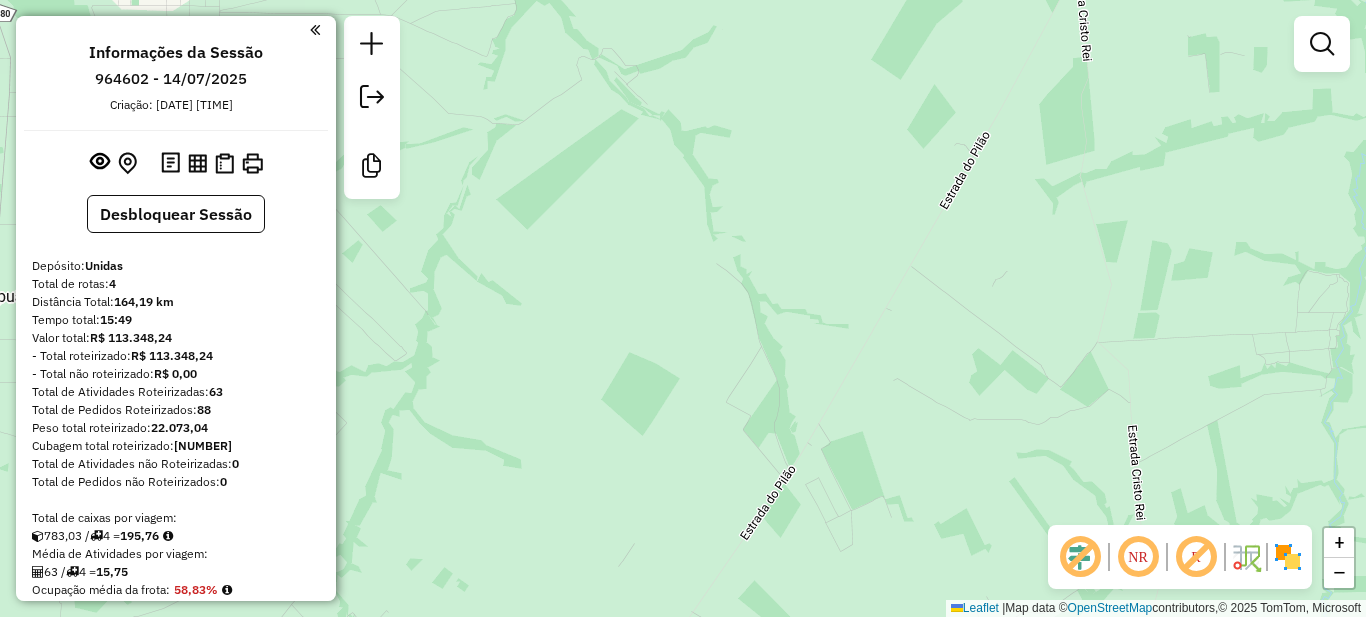 drag, startPoint x: 782, startPoint y: 383, endPoint x: 793, endPoint y: 204, distance: 179.33768 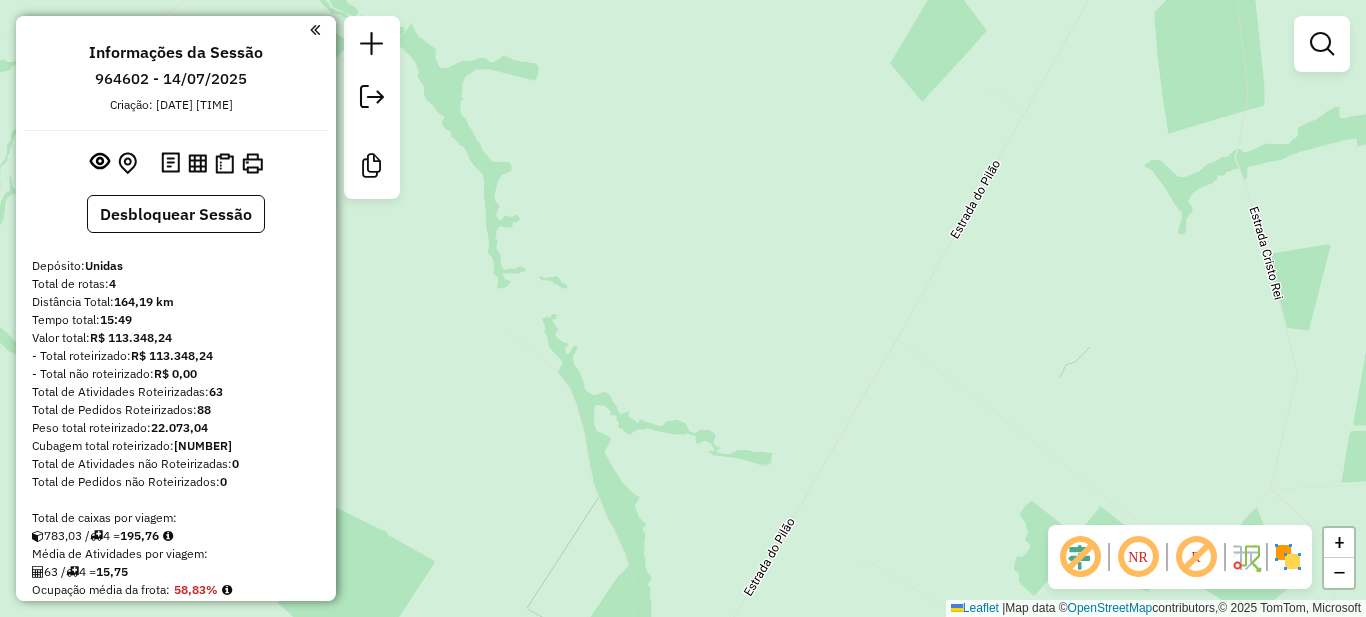 drag, startPoint x: 738, startPoint y: 381, endPoint x: 720, endPoint y: 454, distance: 75.18643 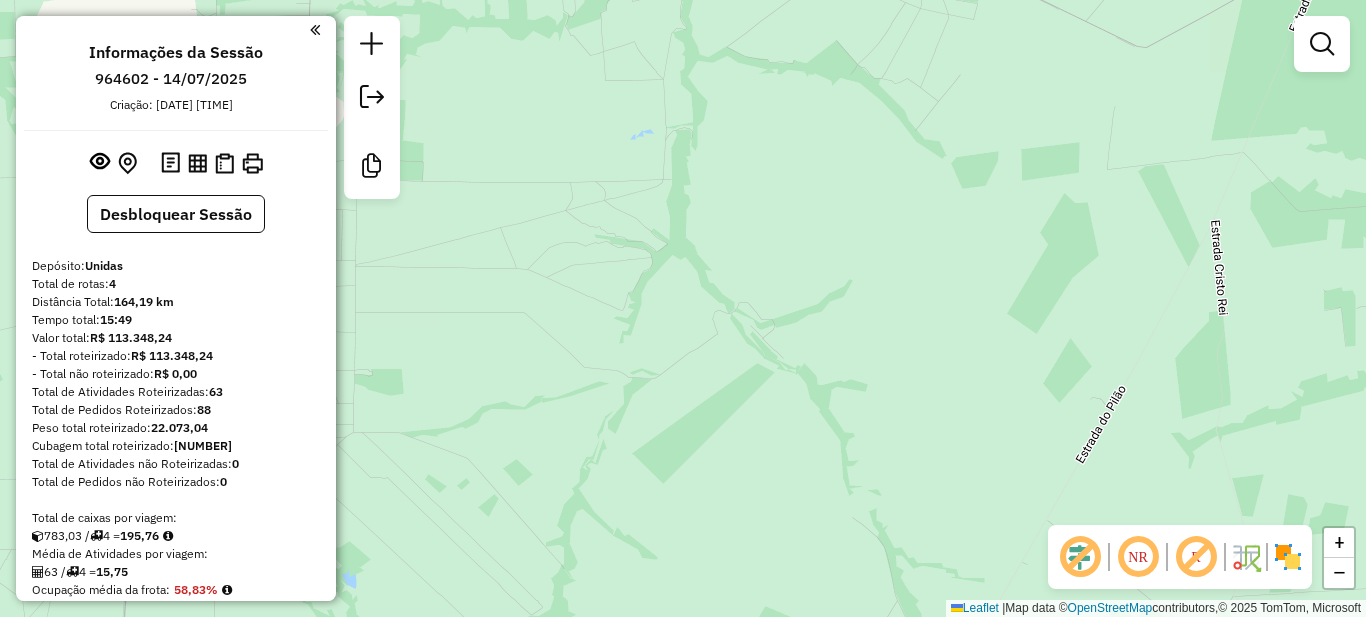 drag, startPoint x: 818, startPoint y: 234, endPoint x: 935, endPoint y: 459, distance: 253.60205 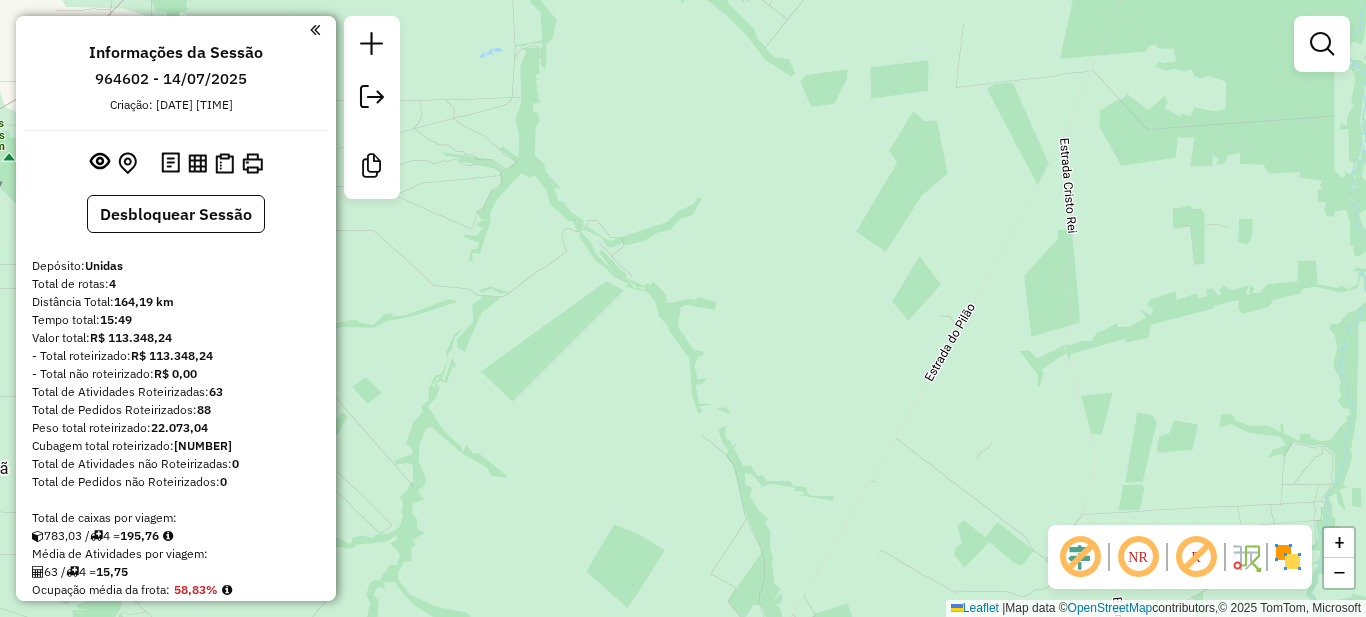 drag, startPoint x: 925, startPoint y: 285, endPoint x: 786, endPoint y: 183, distance: 172.4094 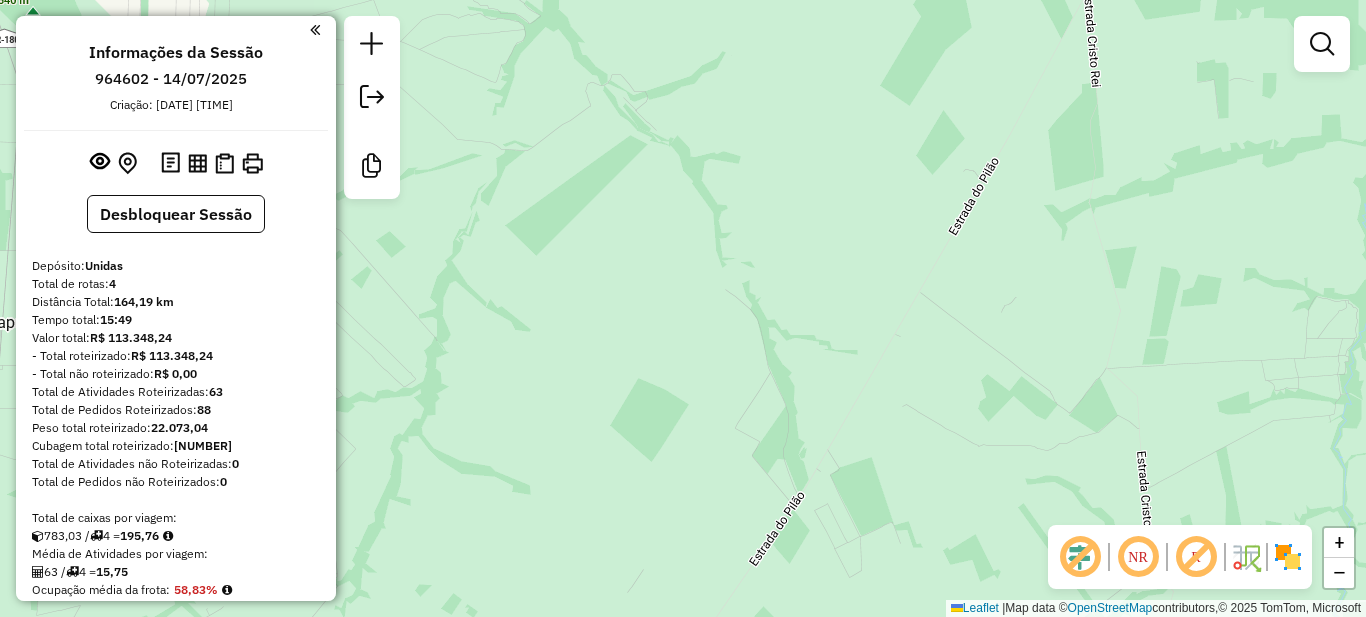 drag, startPoint x: 757, startPoint y: 428, endPoint x: 839, endPoint y: 135, distance: 304.25812 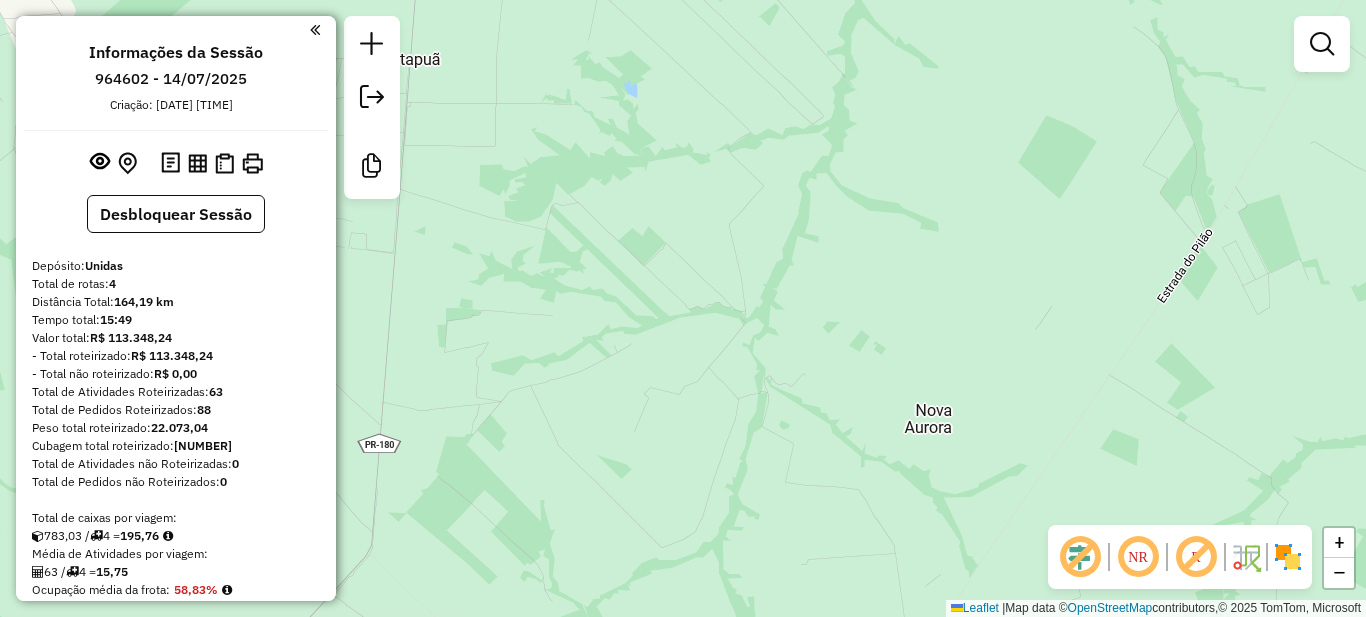 drag, startPoint x: 762, startPoint y: 318, endPoint x: 1091, endPoint y: 298, distance: 329.60733 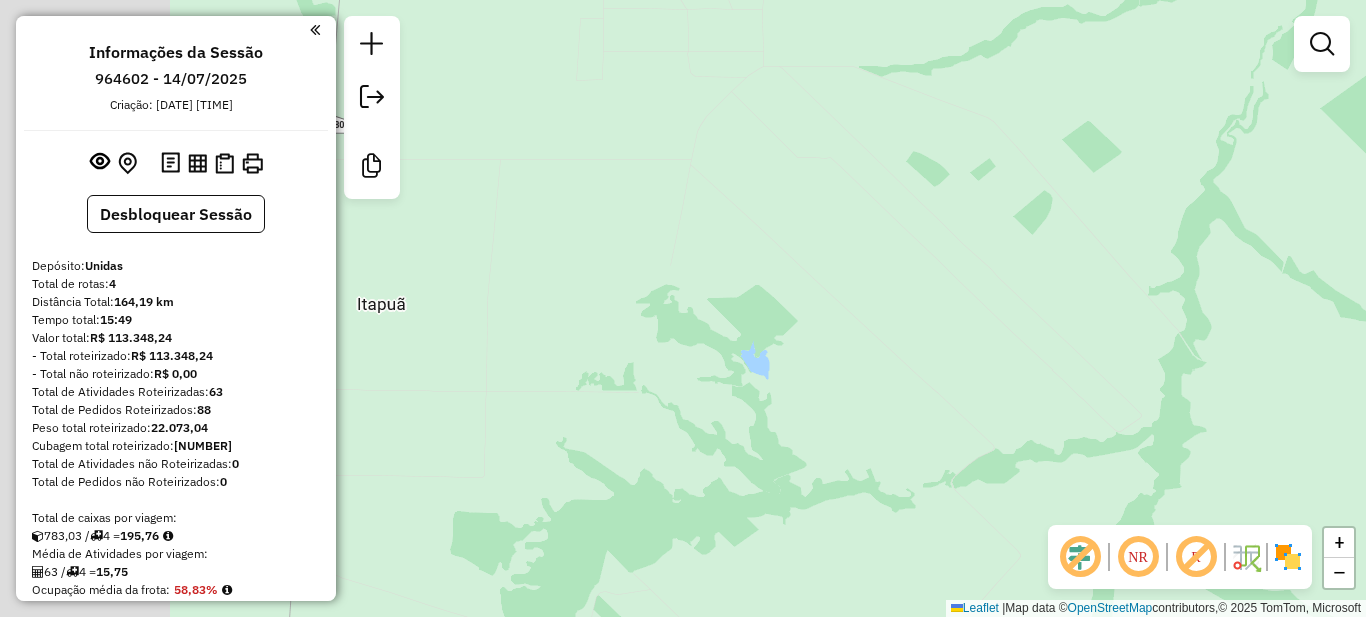 drag, startPoint x: 696, startPoint y: 228, endPoint x: 992, endPoint y: 415, distance: 350.1214 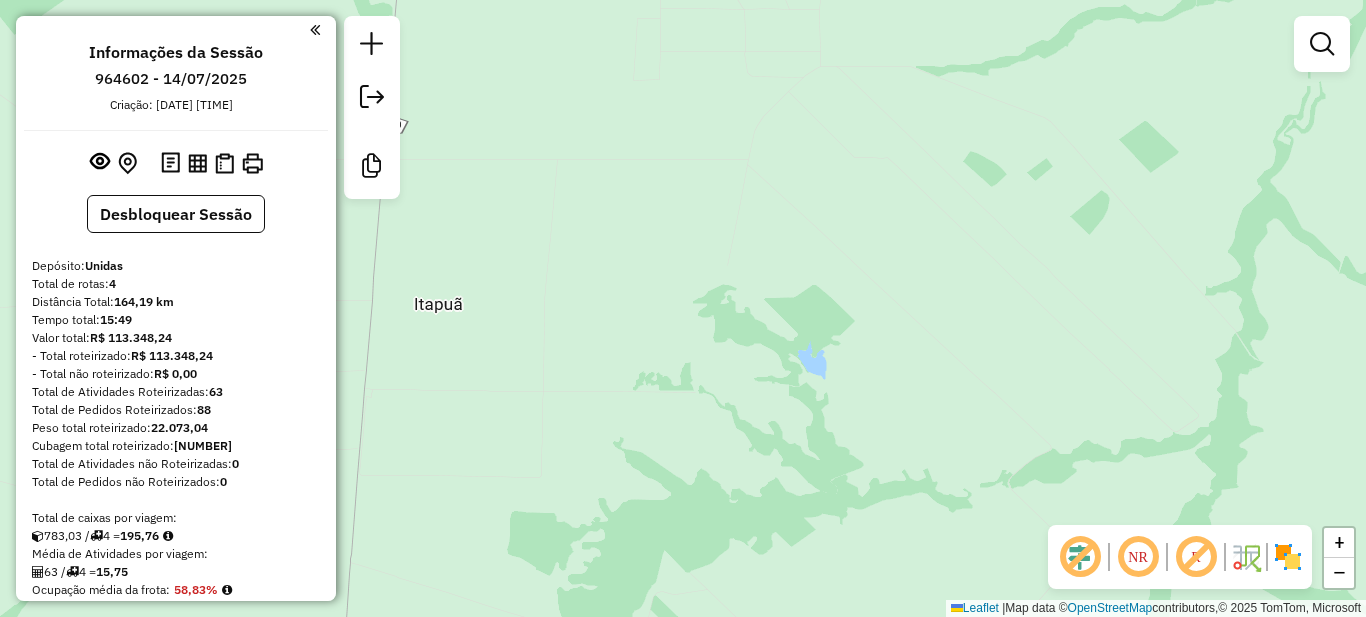 click on "Janela de atendimento Grade de atendimento Capacidade Transportadoras Veículos Cliente Pedidos  Rotas Selecione os dias de semana para filtrar as janelas de atendimento  Seg   Ter   Qua   Qui   Sex   Sáb   Dom  Informe o período da janela de atendimento: De: Até:  Filtrar exatamente a janela do cliente  Considerar janela de atendimento padrão  Selecione os dias de semana para filtrar as grades de atendimento  Seg   Ter   Qua   Qui   Sex   Sáb   Dom   Considerar clientes sem dia de atendimento cadastrado  Clientes fora do dia de atendimento selecionado Filtrar as atividades entre os valores definidos abaixo:  Peso mínimo:   Peso máximo:   Cubagem mínima:   Cubagem máxima:   De:   Até:  Filtrar as atividades entre o tempo de atendimento definido abaixo:  De:   Até:   Considerar capacidade total dos clientes não roteirizados Transportadora: Selecione um ou mais itens Tipo de veículo: Selecione um ou mais itens Veículo: Selecione um ou mais itens Motorista: Selecione um ou mais itens Nome: Rótulo:" 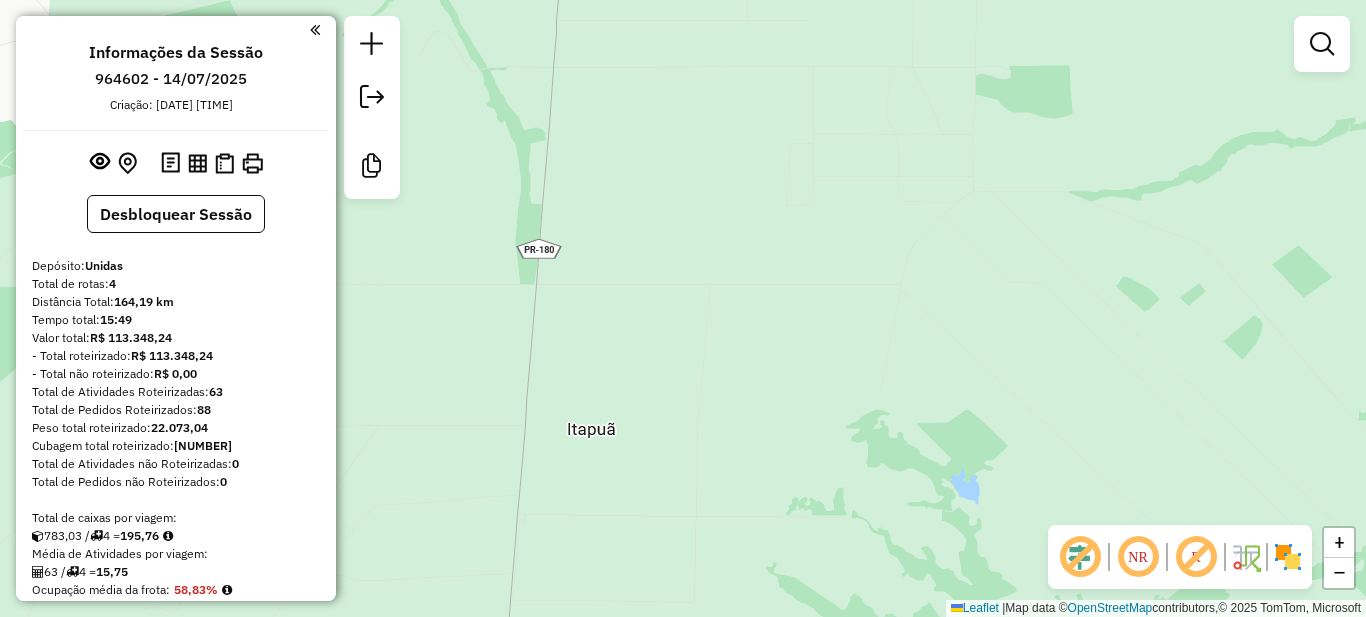 drag, startPoint x: 640, startPoint y: 392, endPoint x: 793, endPoint y: 542, distance: 214.26385 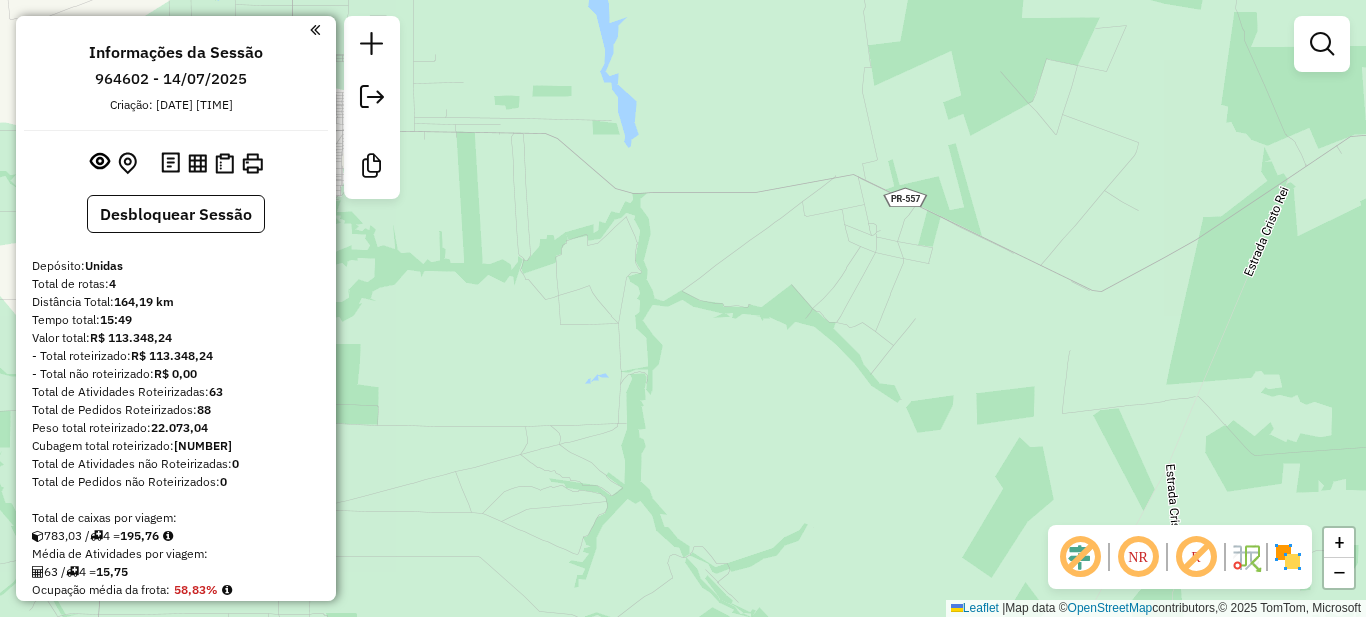 click on "Janela de atendimento Grade de atendimento Capacidade Transportadoras Veículos Cliente Pedidos  Rotas Selecione os dias de semana para filtrar as janelas de atendimento  Seg   Ter   Qua   Qui   Sex   Sáb   Dom  Informe o período da janela de atendimento: De: Até:  Filtrar exatamente a janela do cliente  Considerar janela de atendimento padrão  Selecione os dias de semana para filtrar as grades de atendimento  Seg   Ter   Qua   Qui   Sex   Sáb   Dom   Considerar clientes sem dia de atendimento cadastrado  Clientes fora do dia de atendimento selecionado Filtrar as atividades entre os valores definidos abaixo:  Peso mínimo:   Peso máximo:   Cubagem mínima:   Cubagem máxima:   De:   Até:  Filtrar as atividades entre o tempo de atendimento definido abaixo:  De:   Até:   Considerar capacidade total dos clientes não roteirizados Transportadora: Selecione um ou mais itens Tipo de veículo: Selecione um ou mais itens Veículo: Selecione um ou mais itens Motorista: Selecione um ou mais itens Nome: Rótulo:" 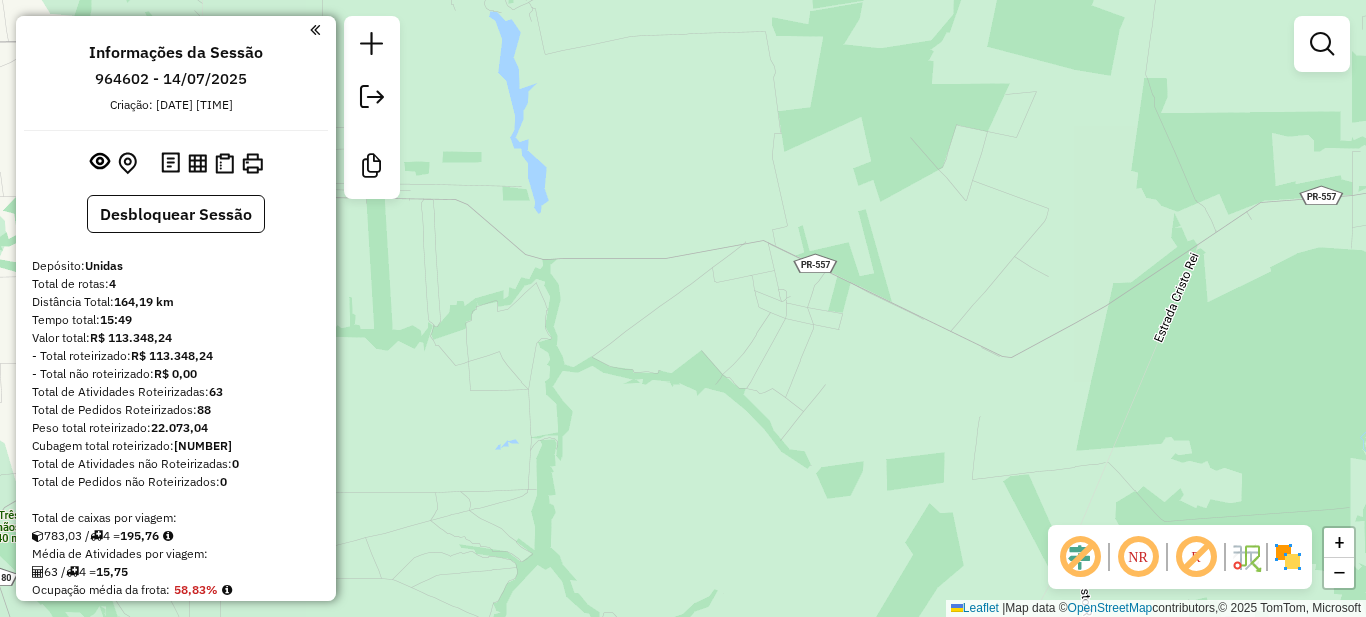 drag, startPoint x: 543, startPoint y: 343, endPoint x: 474, endPoint y: 428, distance: 109.48059 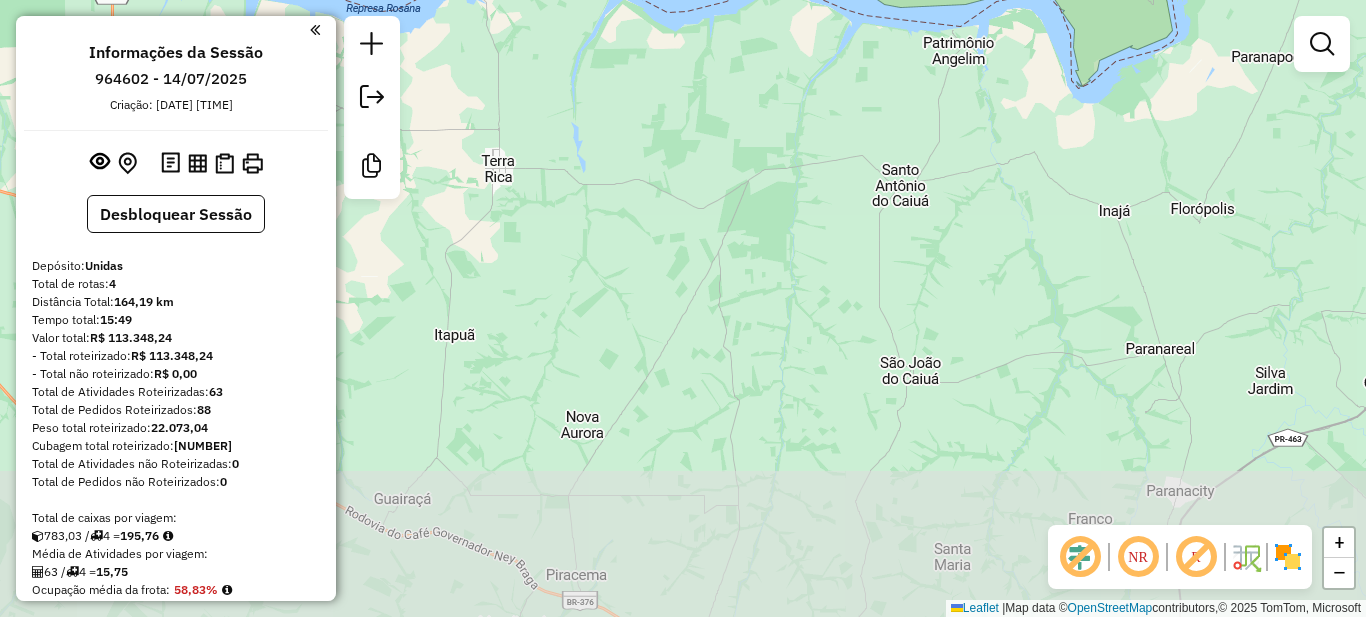 drag, startPoint x: 645, startPoint y: 497, endPoint x: 672, endPoint y: 317, distance: 182.01373 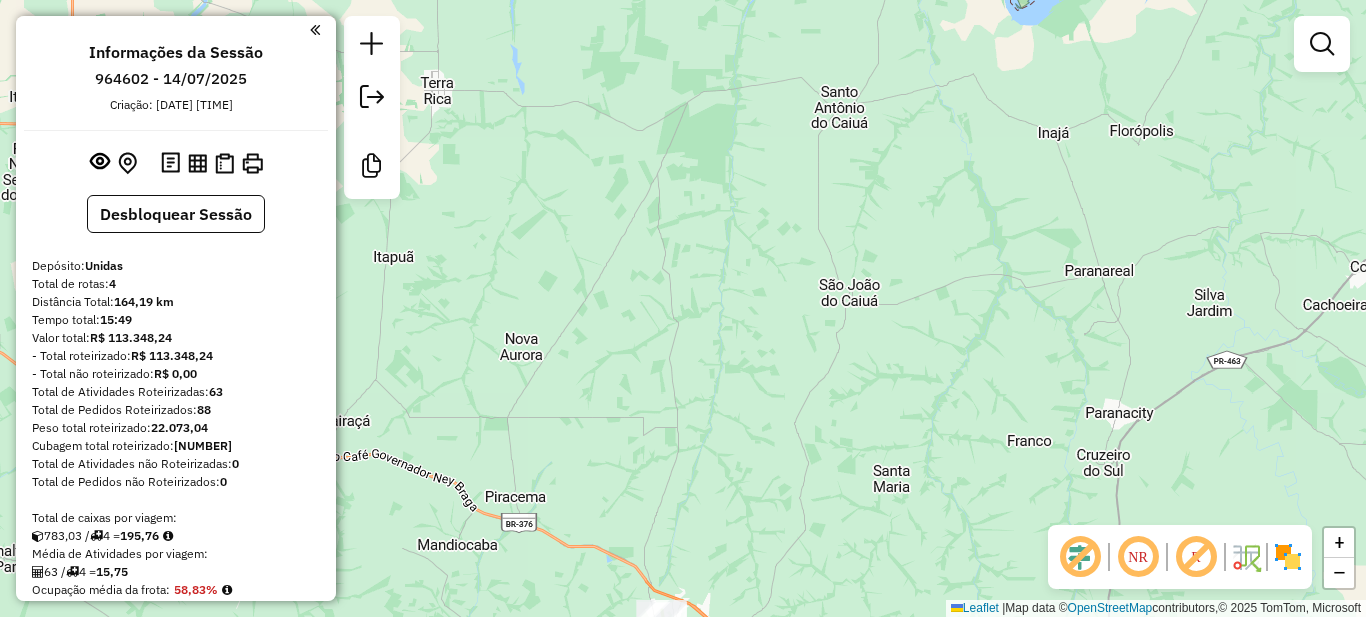 drag, startPoint x: 772, startPoint y: 426, endPoint x: 718, endPoint y: 401, distance: 59.5063 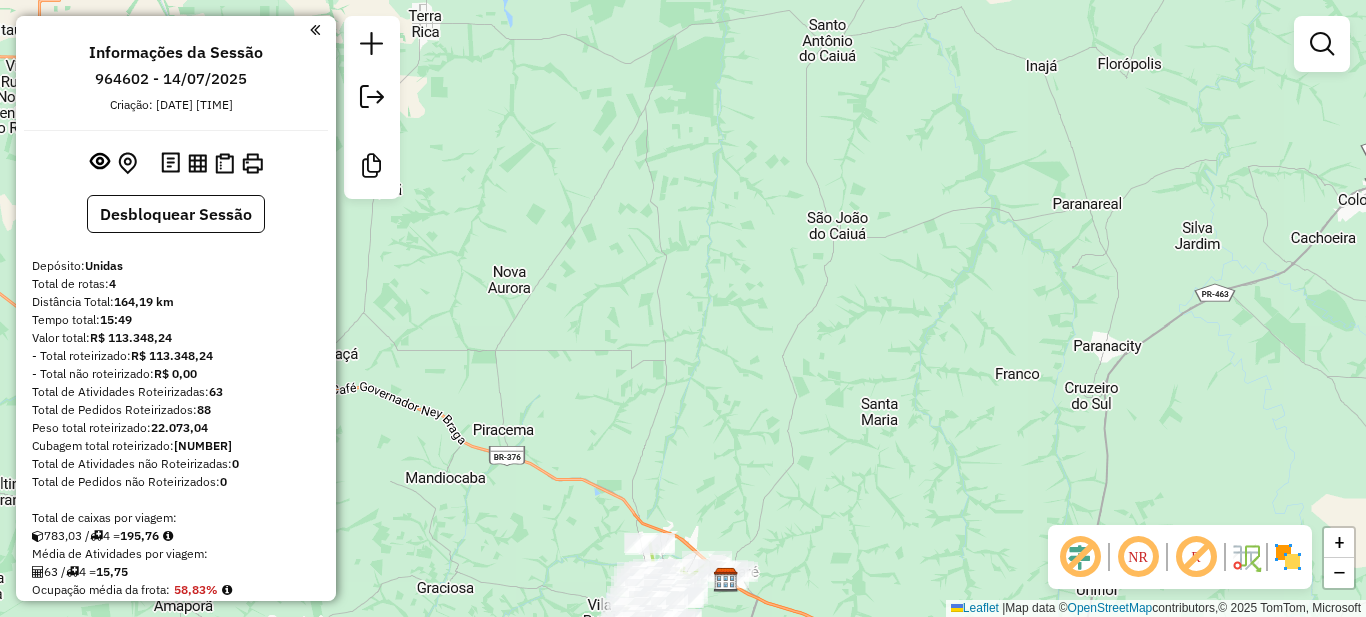 drag, startPoint x: 749, startPoint y: 428, endPoint x: 733, endPoint y: 409, distance: 24.839485 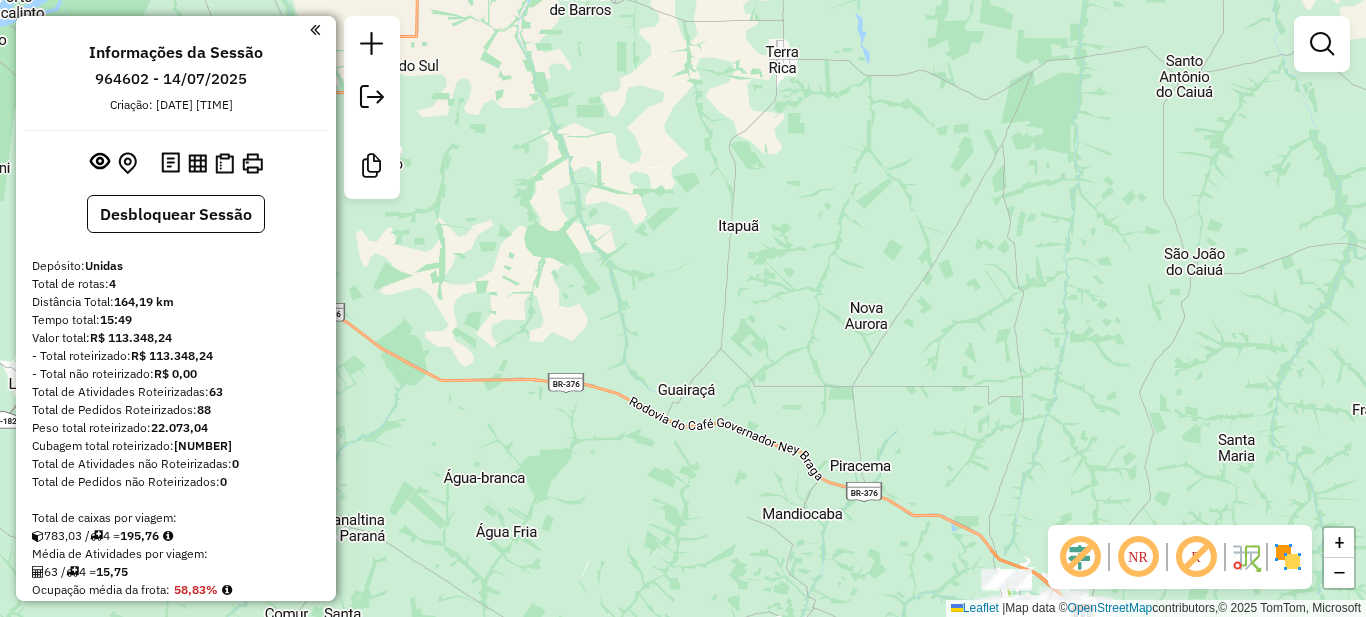 drag, startPoint x: 564, startPoint y: 356, endPoint x: 888, endPoint y: 392, distance: 325.99387 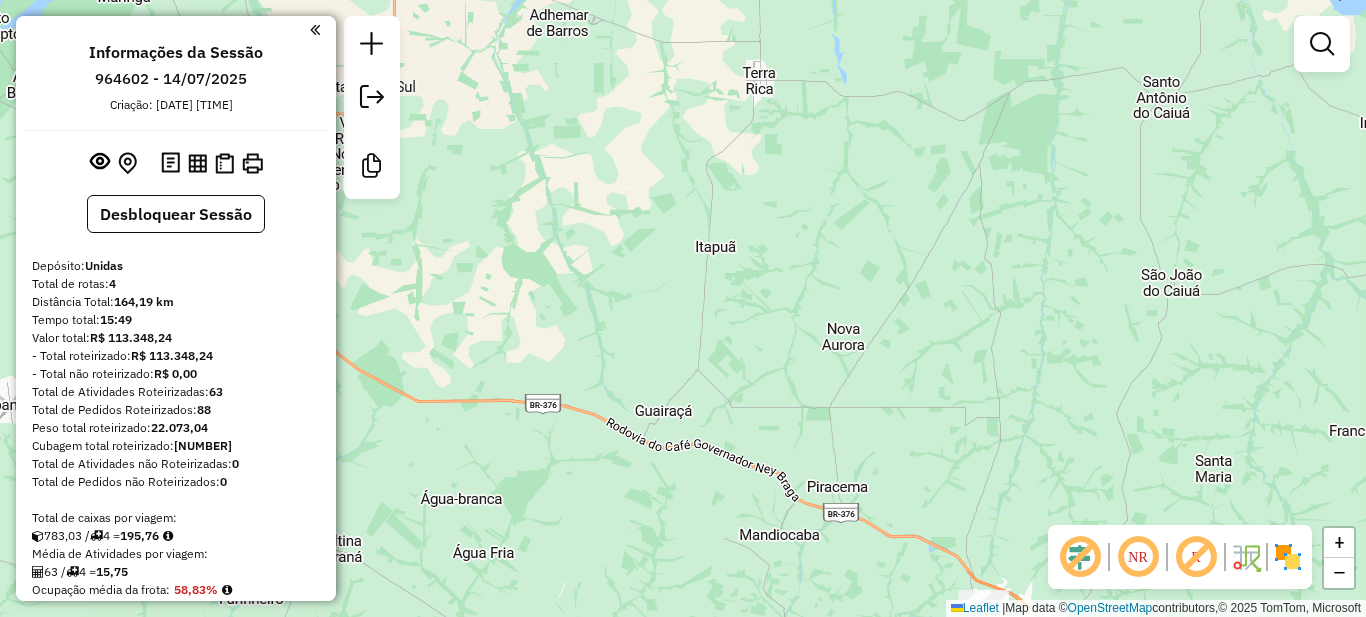 drag, startPoint x: 911, startPoint y: 330, endPoint x: 879, endPoint y: 362, distance: 45.254833 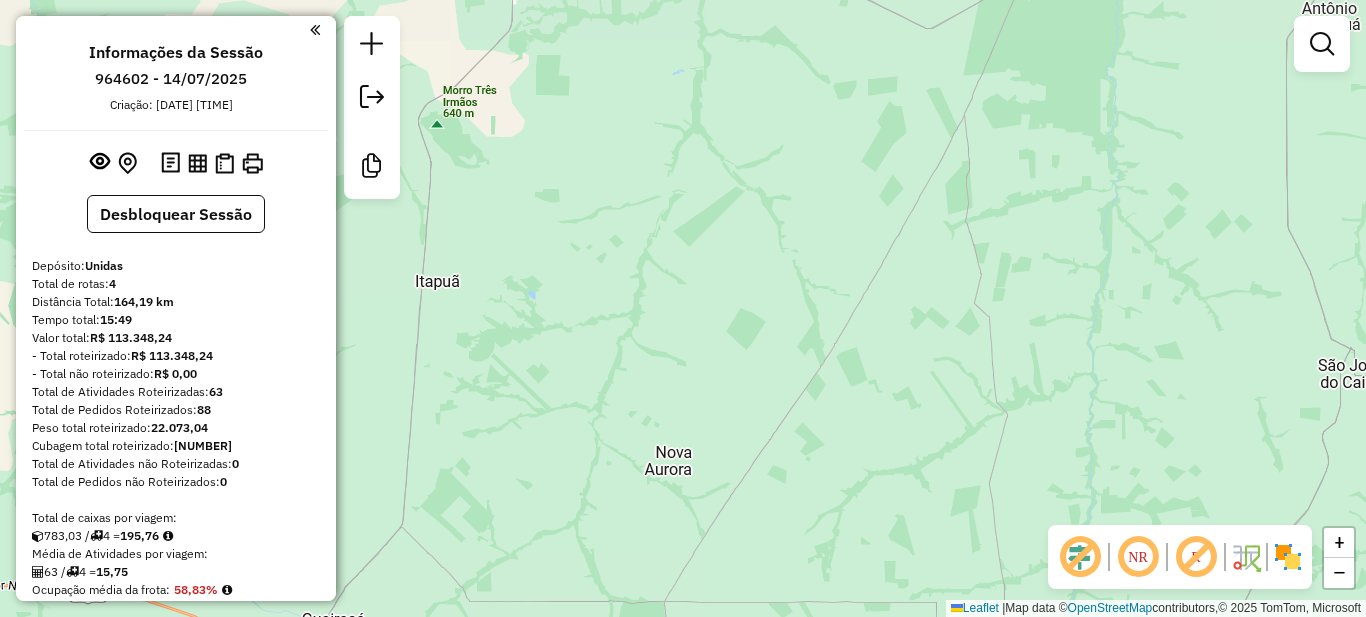drag, startPoint x: 812, startPoint y: 397, endPoint x: 710, endPoint y: 524, distance: 162.88953 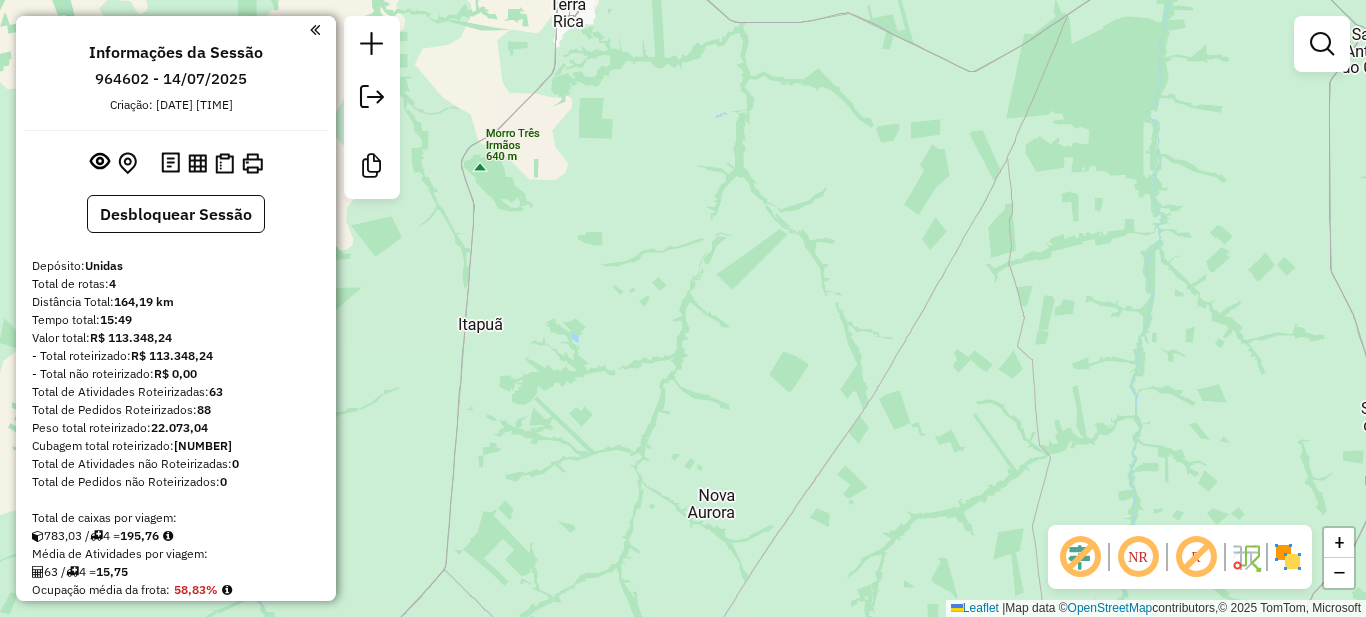 drag, startPoint x: 894, startPoint y: 196, endPoint x: 937, endPoint y: 239, distance: 60.811184 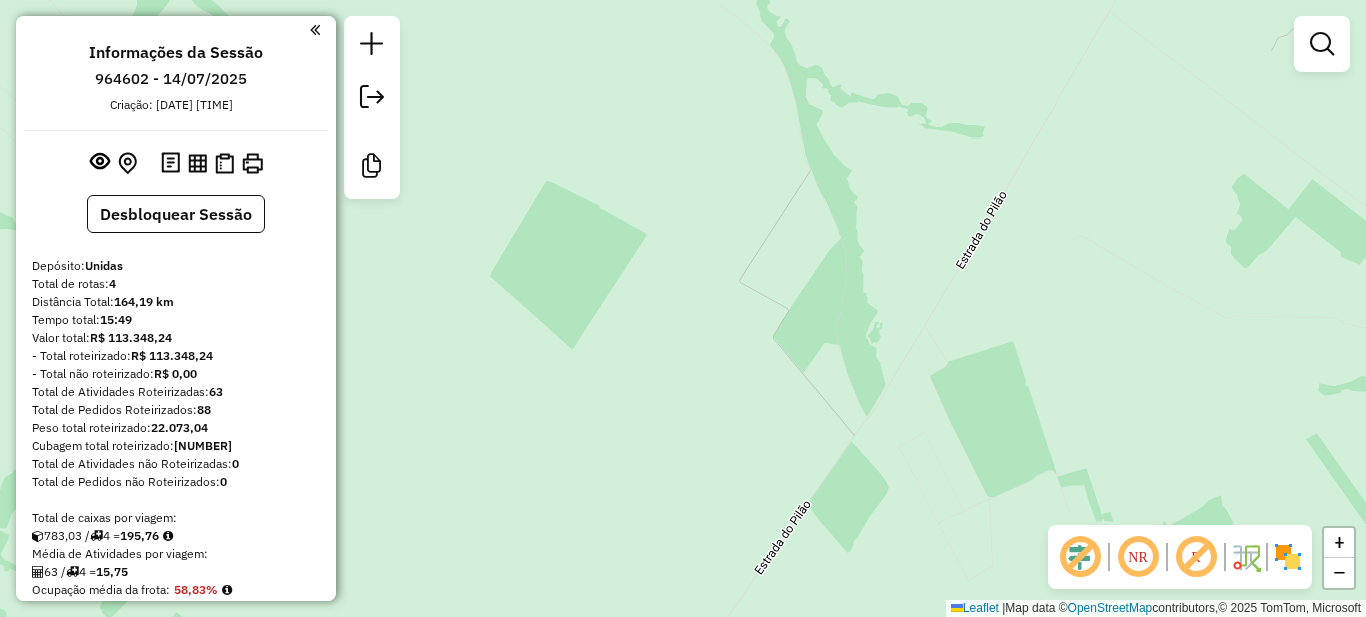drag, startPoint x: 756, startPoint y: 466, endPoint x: 988, endPoint y: 121, distance: 415.75113 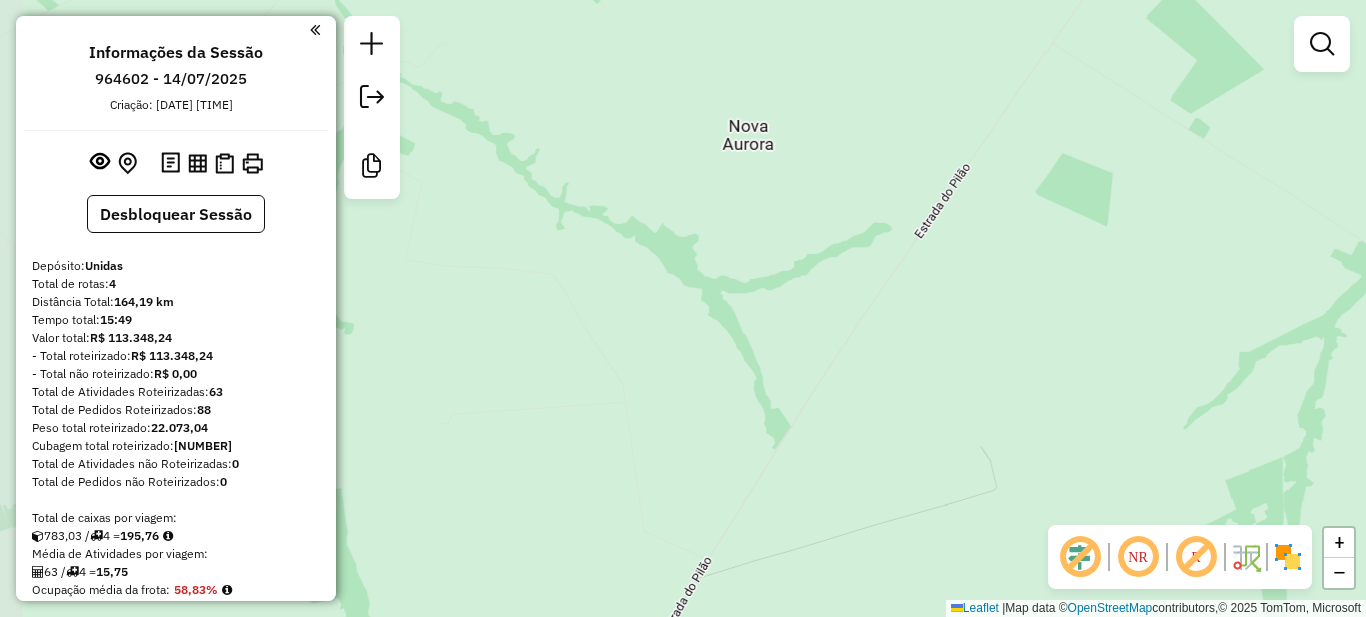 click on "Janela de atendimento Grade de atendimento Capacidade Transportadoras Veículos Cliente Pedidos  Rotas Selecione os dias de semana para filtrar as janelas de atendimento  Seg   Ter   Qua   Qui   Sex   Sáb   Dom  Informe o período da janela de atendimento: De: Até:  Filtrar exatamente a janela do cliente  Considerar janela de atendimento padrão  Selecione os dias de semana para filtrar as grades de atendimento  Seg   Ter   Qua   Qui   Sex   Sáb   Dom   Considerar clientes sem dia de atendimento cadastrado  Clientes fora do dia de atendimento selecionado Filtrar as atividades entre os valores definidos abaixo:  Peso mínimo:   Peso máximo:   Cubagem mínima:   Cubagem máxima:   De:   Até:  Filtrar as atividades entre o tempo de atendimento definido abaixo:  De:   Até:   Considerar capacidade total dos clientes não roteirizados Transportadora: Selecione um ou mais itens Tipo de veículo: Selecione um ou mais itens Veículo: Selecione um ou mais itens Motorista: Selecione um ou mais itens Nome: Rótulo:" 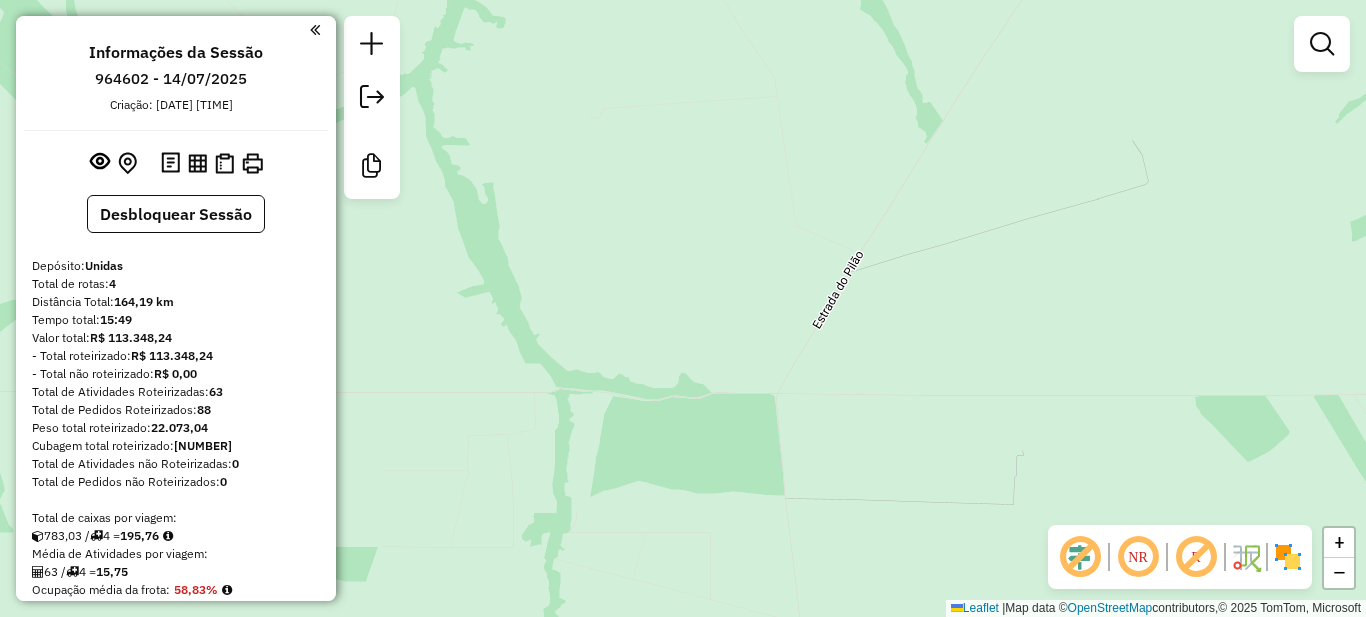 drag, startPoint x: 762, startPoint y: 427, endPoint x: 881, endPoint y: 143, distance: 307.9237 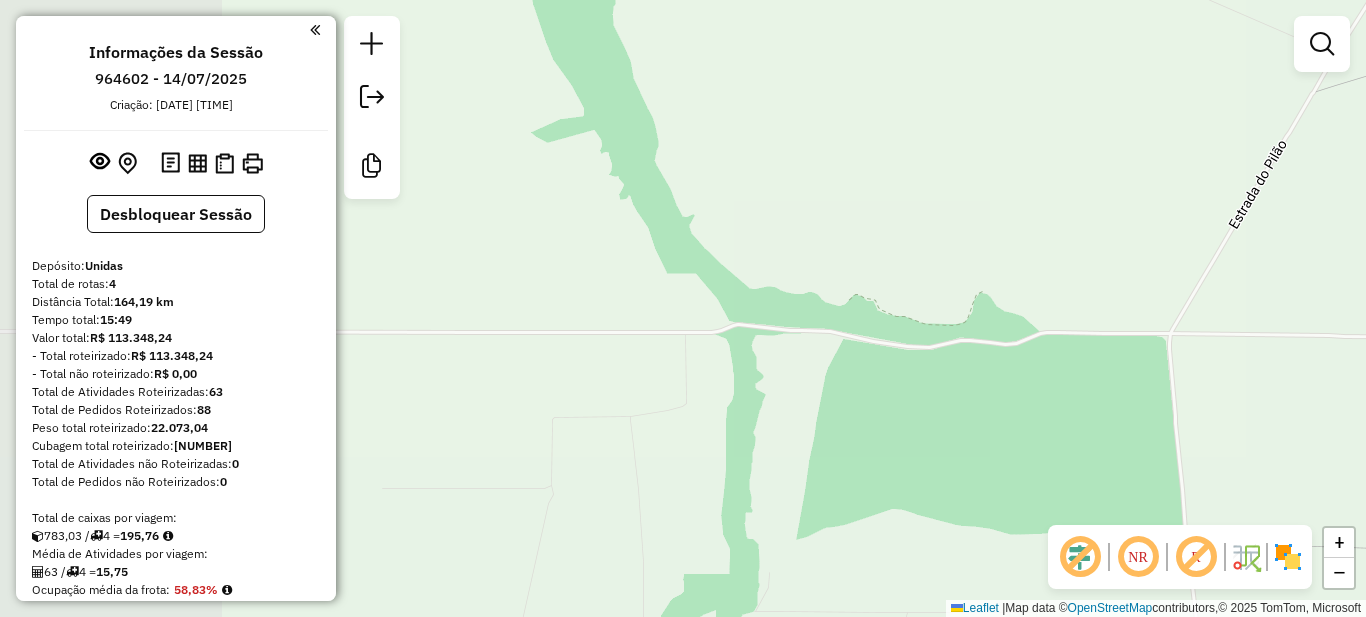 drag, startPoint x: 648, startPoint y: 435, endPoint x: 1113, endPoint y: 368, distance: 469.8021 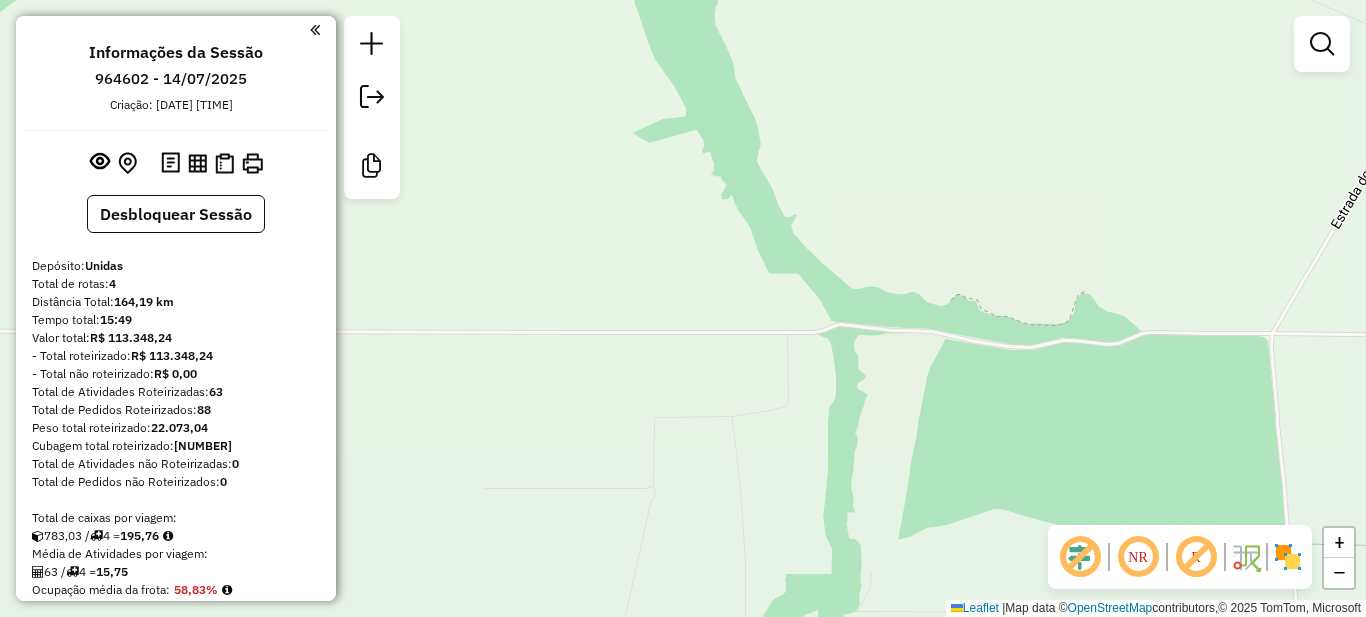 drag, startPoint x: 511, startPoint y: 389, endPoint x: 904, endPoint y: 390, distance: 393.00128 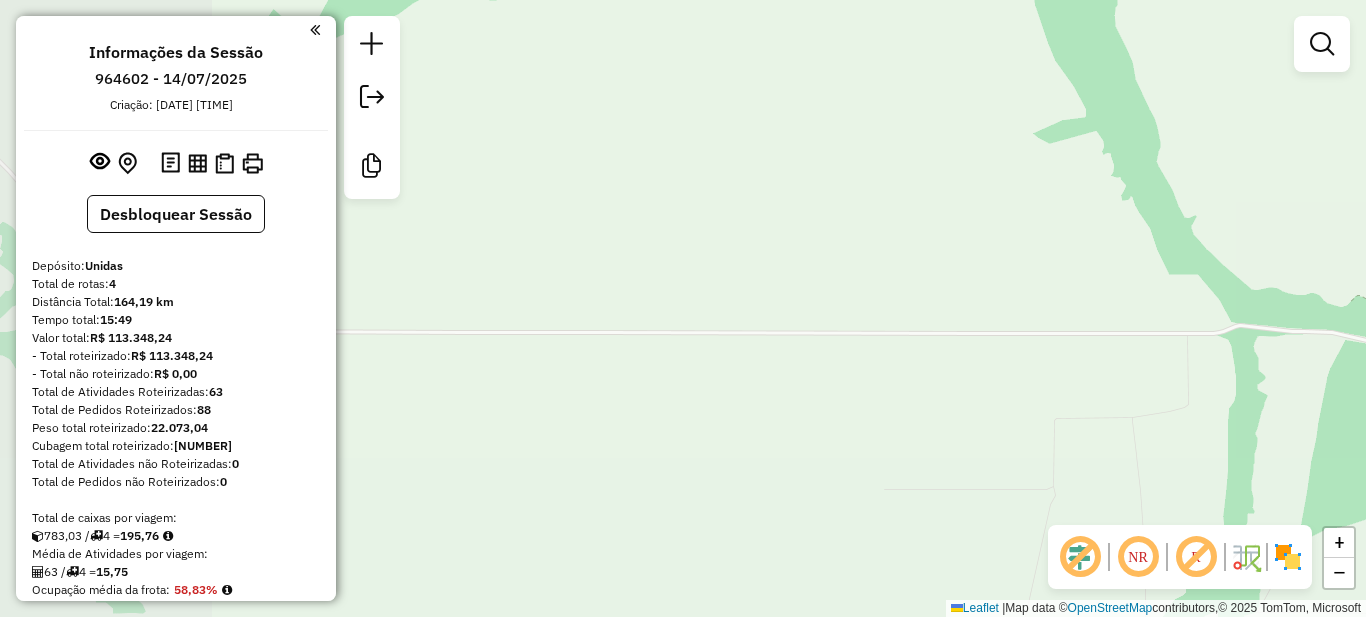 drag, startPoint x: 573, startPoint y: 396, endPoint x: 935, endPoint y: 397, distance: 362.00137 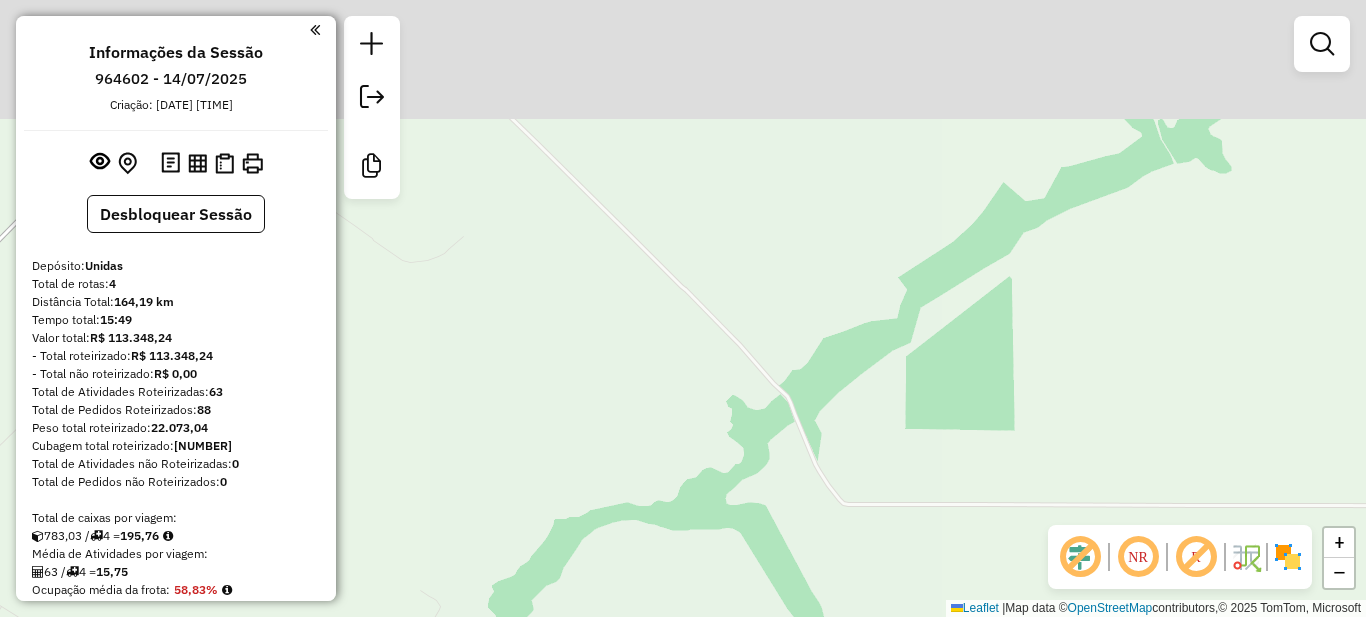drag, startPoint x: 675, startPoint y: 316, endPoint x: 796, endPoint y: 463, distance: 190.39433 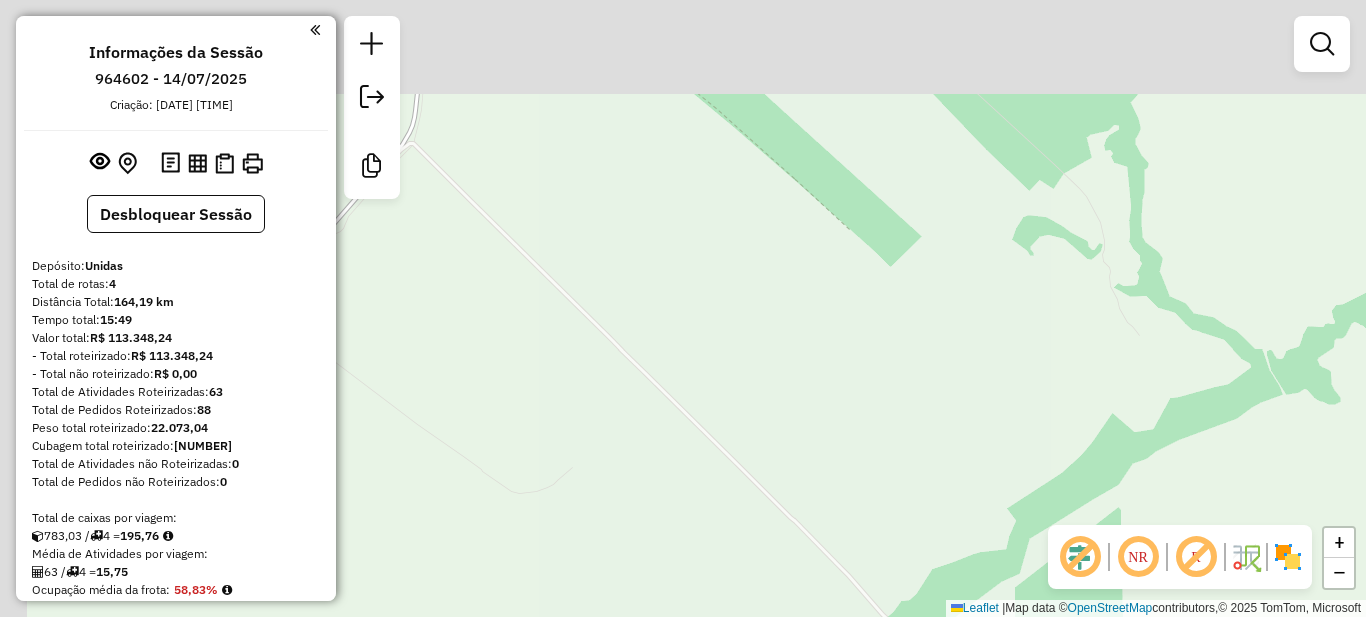 drag, startPoint x: 653, startPoint y: 354, endPoint x: 715, endPoint y: 484, distance: 144.02777 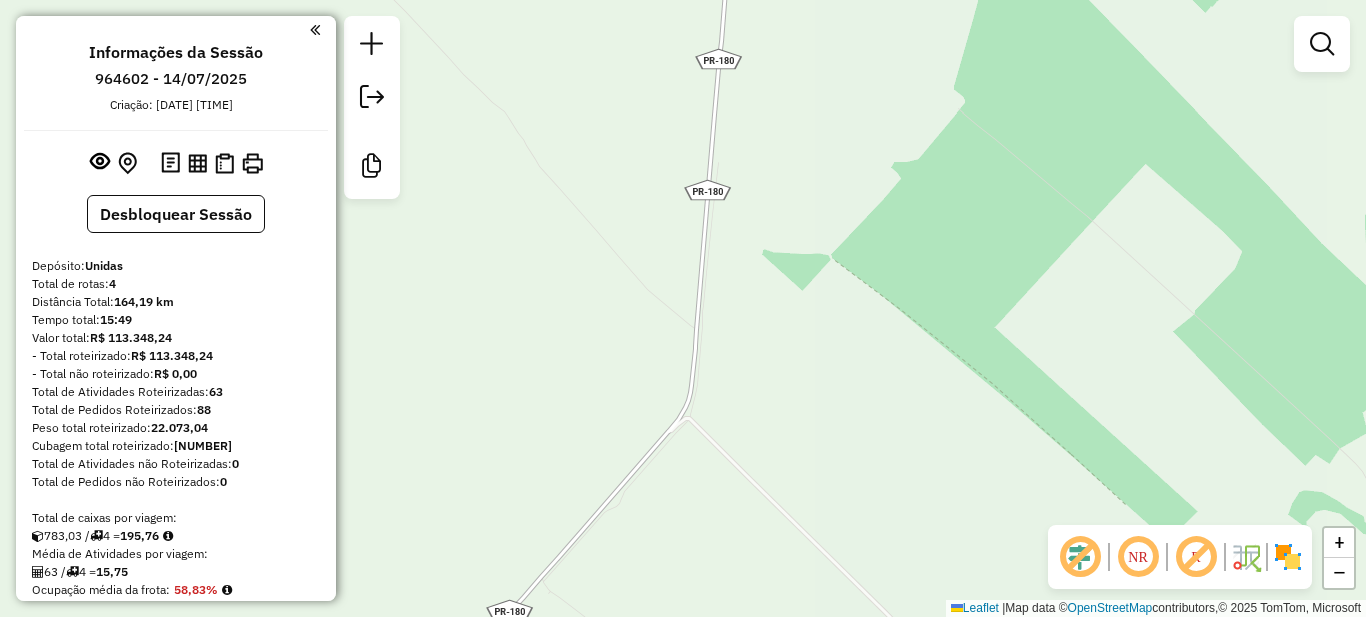 drag, startPoint x: 639, startPoint y: 380, endPoint x: 771, endPoint y: 490, distance: 171.8255 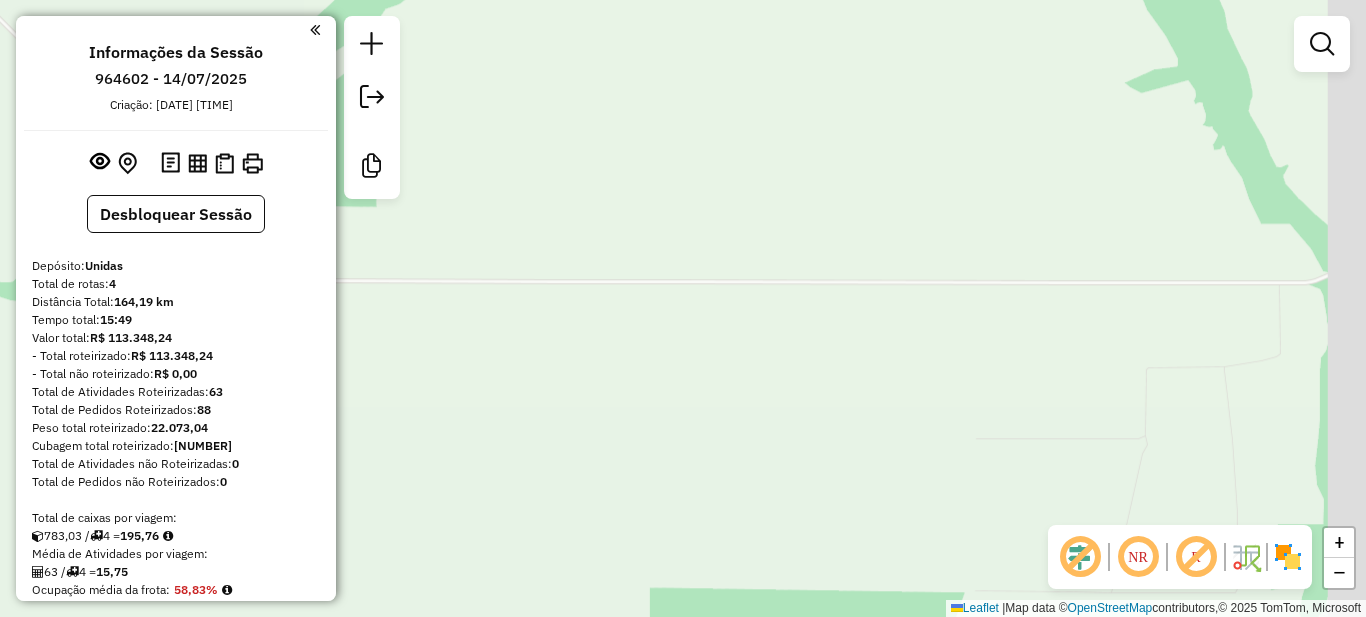 drag, startPoint x: 823, startPoint y: 333, endPoint x: 767, endPoint y: 464, distance: 142.46754 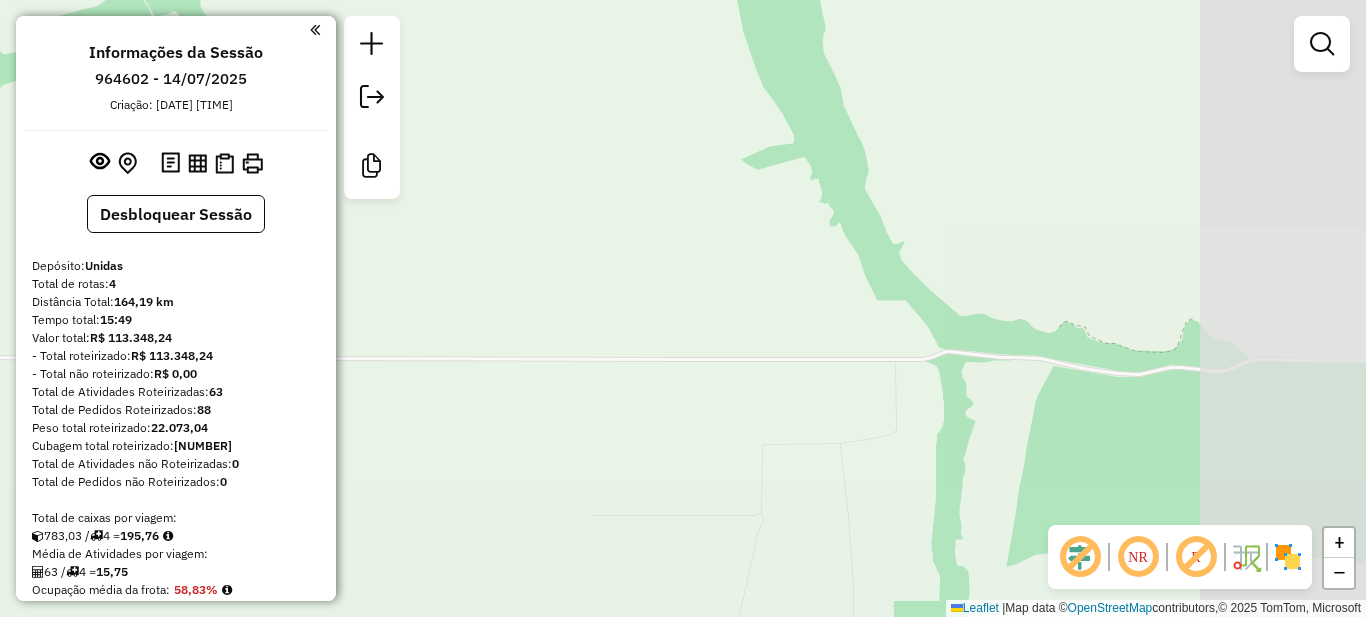 drag, startPoint x: 916, startPoint y: 343, endPoint x: 798, endPoint y: 348, distance: 118.10589 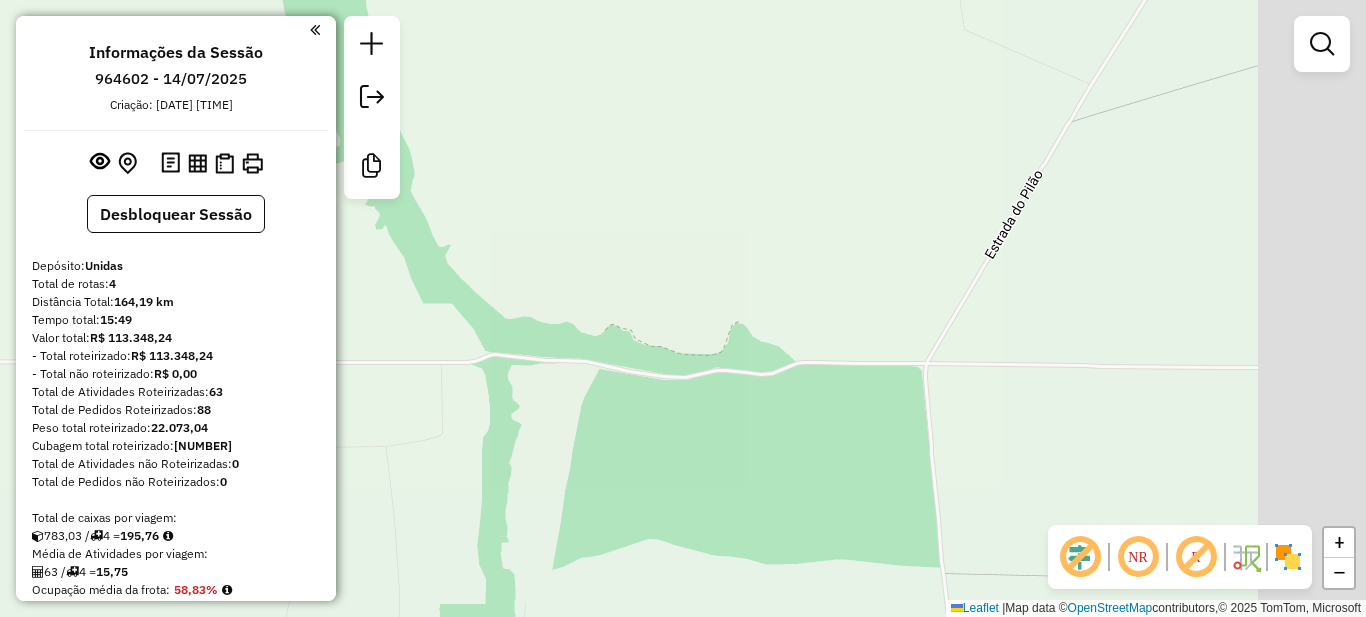 drag, startPoint x: 1061, startPoint y: 257, endPoint x: 826, endPoint y: 255, distance: 235.00851 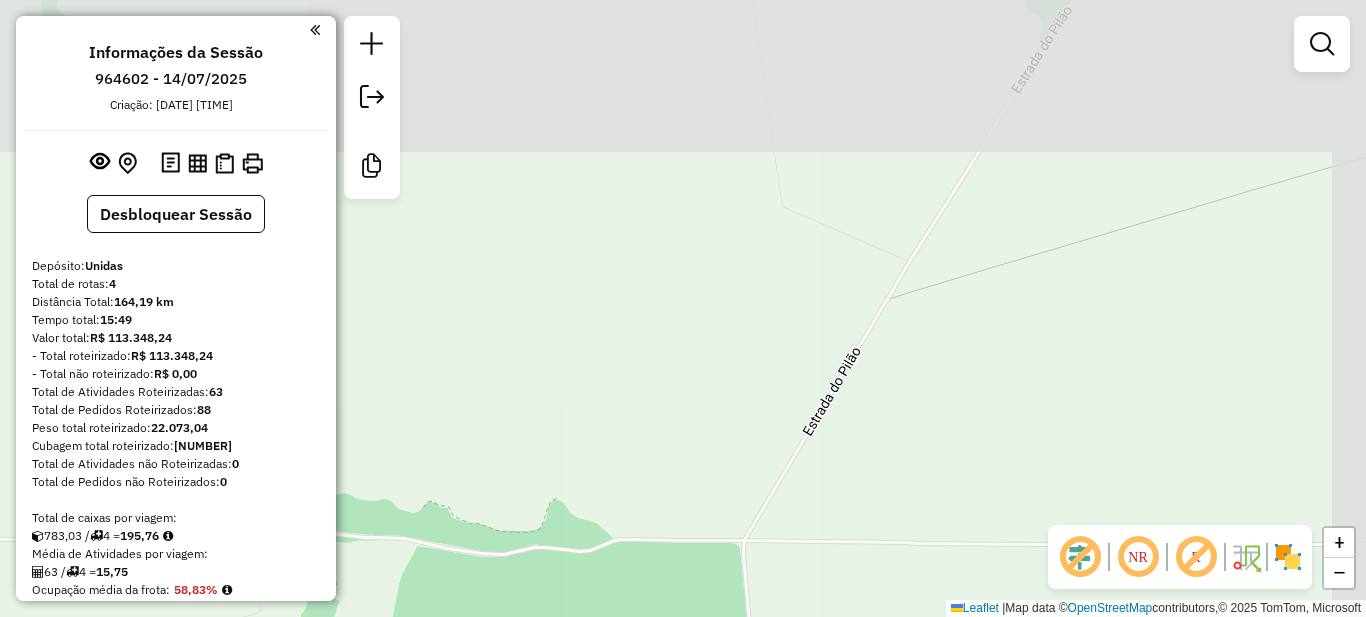 drag, startPoint x: 970, startPoint y: 221, endPoint x: 795, endPoint y: 395, distance: 246.78128 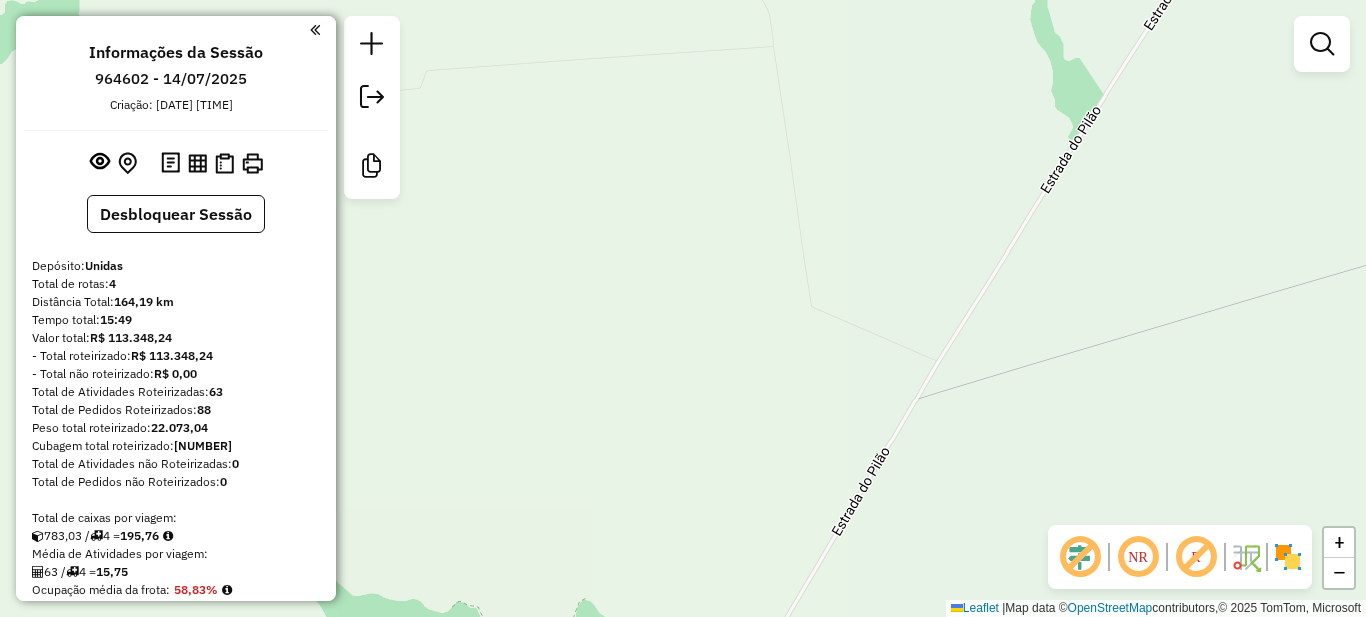 drag, startPoint x: 910, startPoint y: 214, endPoint x: 939, endPoint y: 314, distance: 104.120125 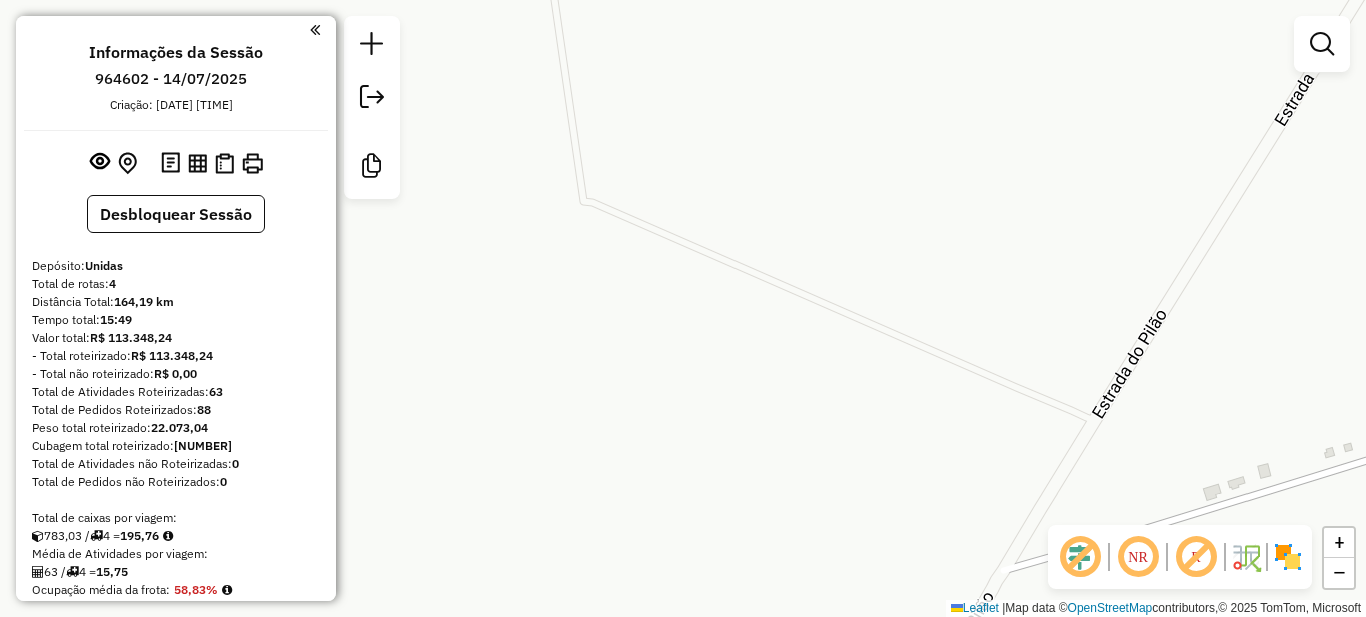 drag, startPoint x: 586, startPoint y: 232, endPoint x: 859, endPoint y: 472, distance: 363.49554 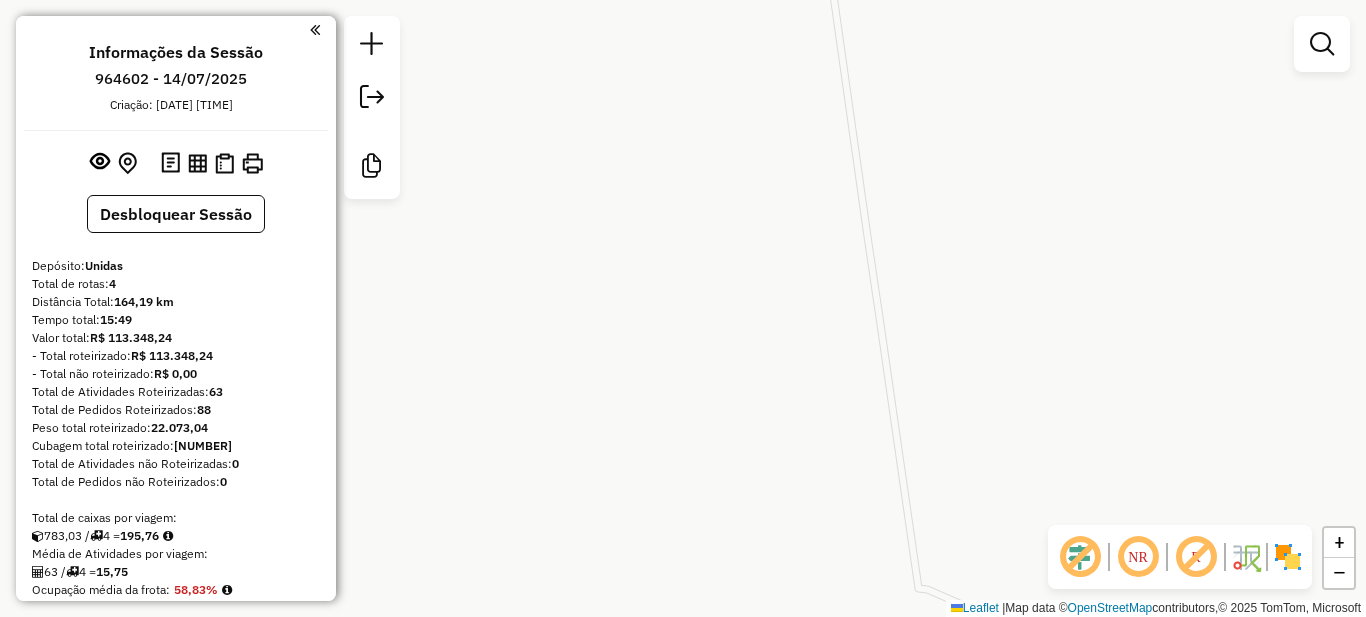 drag, startPoint x: 794, startPoint y: 288, endPoint x: 718, endPoint y: 463, distance: 190.79047 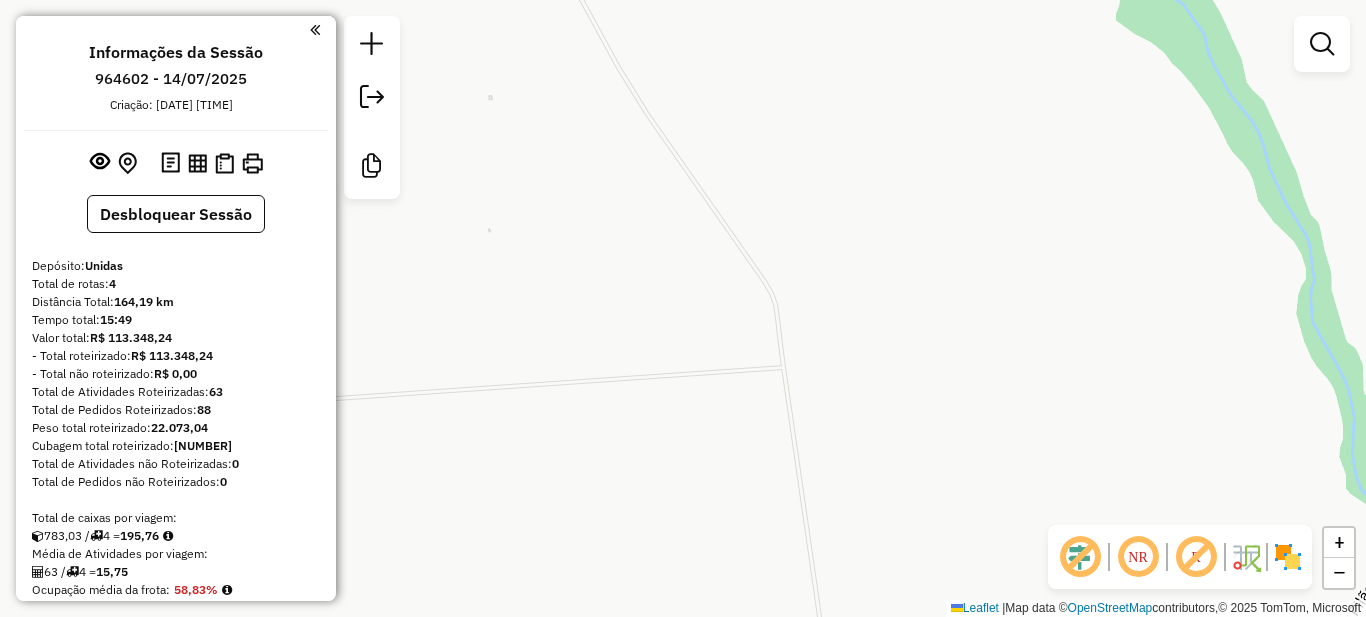 drag, startPoint x: 711, startPoint y: 124, endPoint x: 910, endPoint y: 555, distance: 474.72308 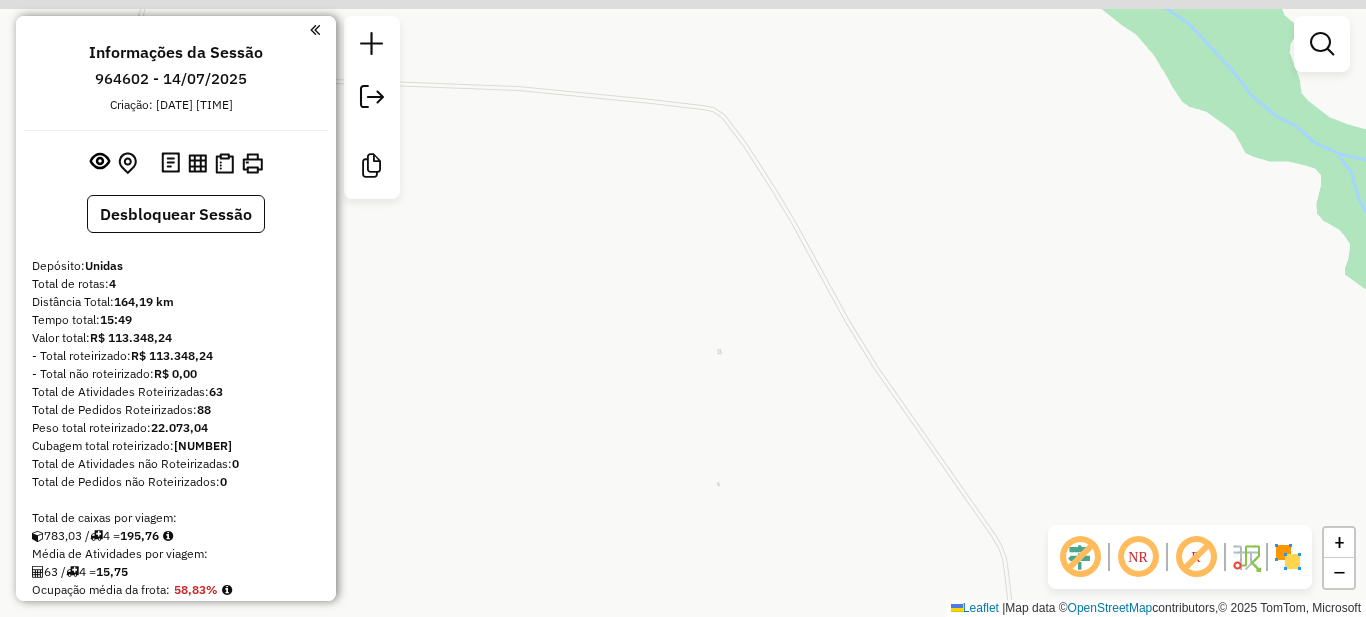 drag, startPoint x: 745, startPoint y: 176, endPoint x: 835, endPoint y: 313, distance: 163.91766 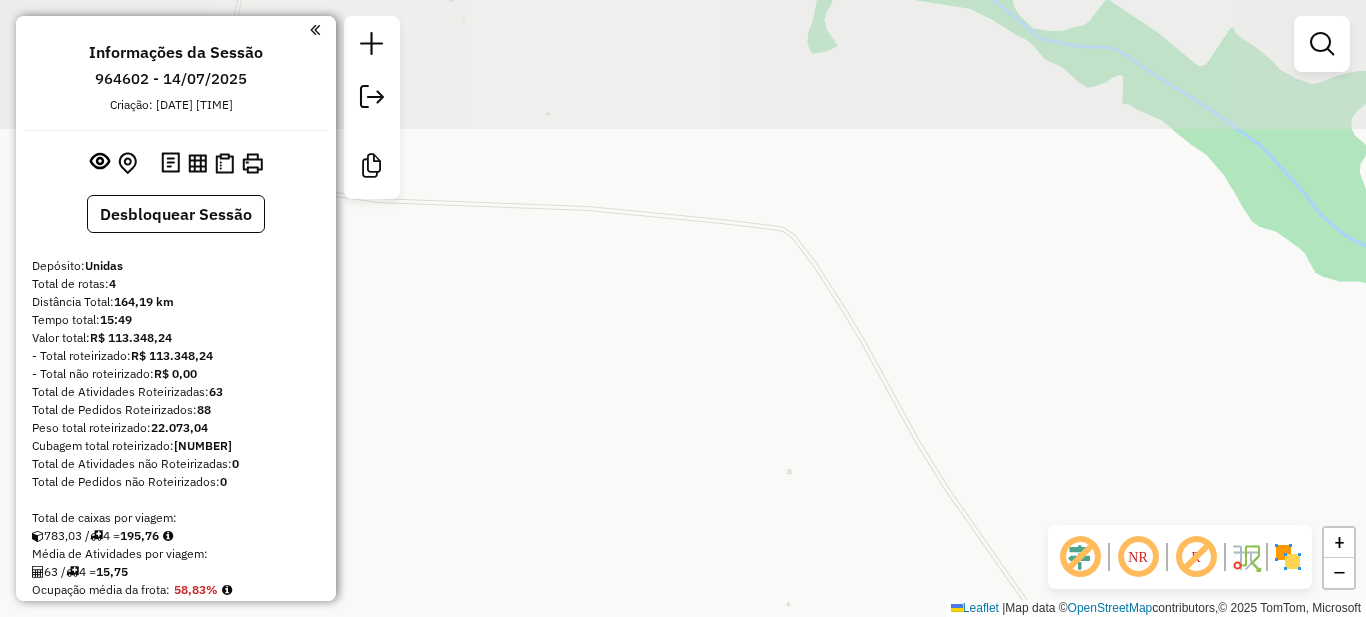 drag, startPoint x: 680, startPoint y: 240, endPoint x: 974, endPoint y: 256, distance: 294.43506 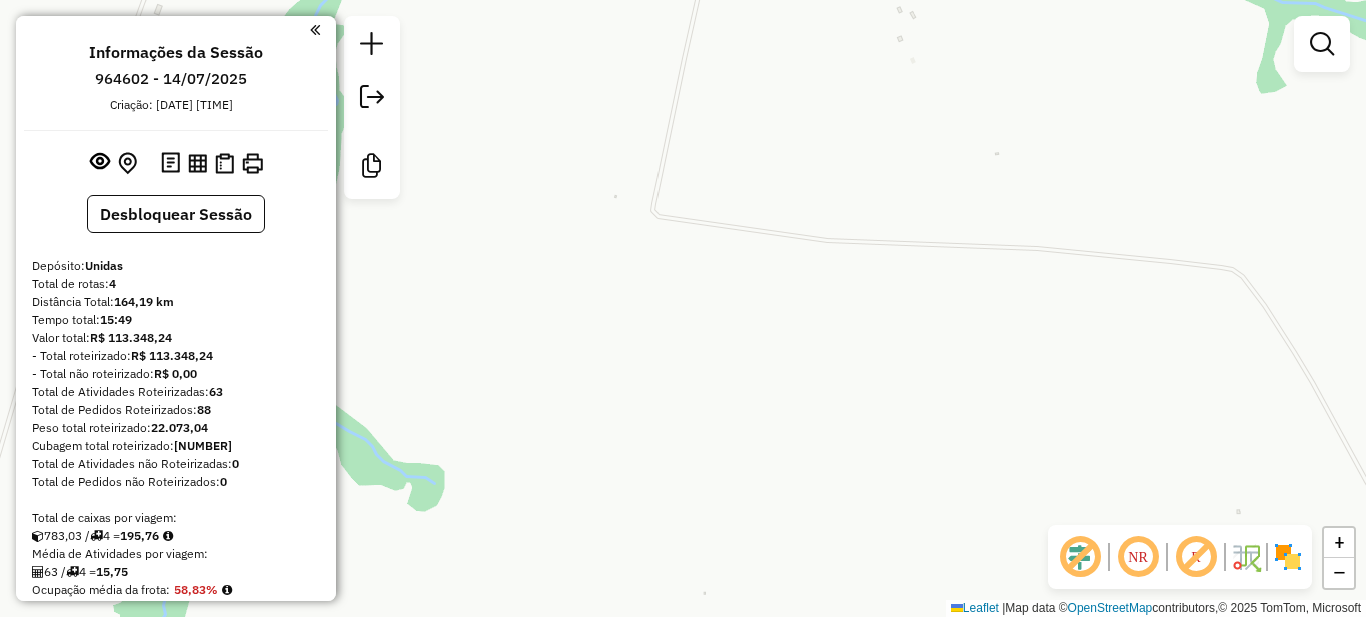drag, startPoint x: 665, startPoint y: 217, endPoint x: 700, endPoint y: 374, distance: 160.85397 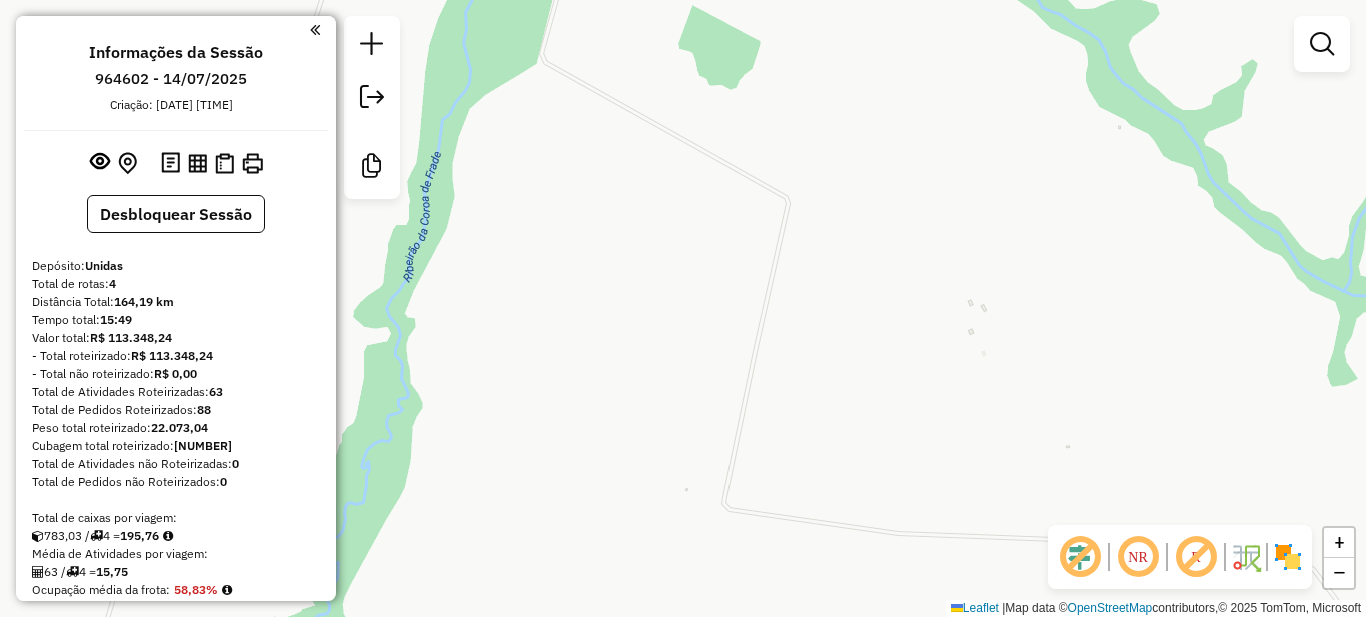drag, startPoint x: 834, startPoint y: 223, endPoint x: 975, endPoint y: 334, distance: 179.44916 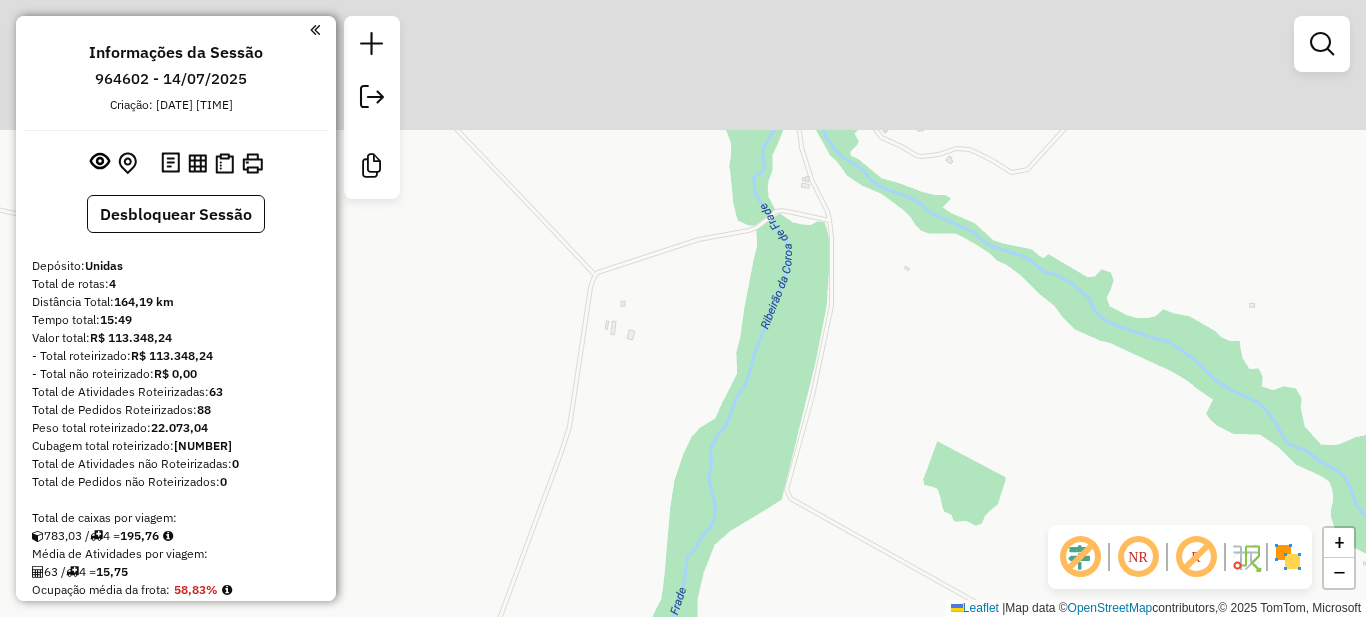 drag, startPoint x: 920, startPoint y: 175, endPoint x: 863, endPoint y: 367, distance: 200.2823 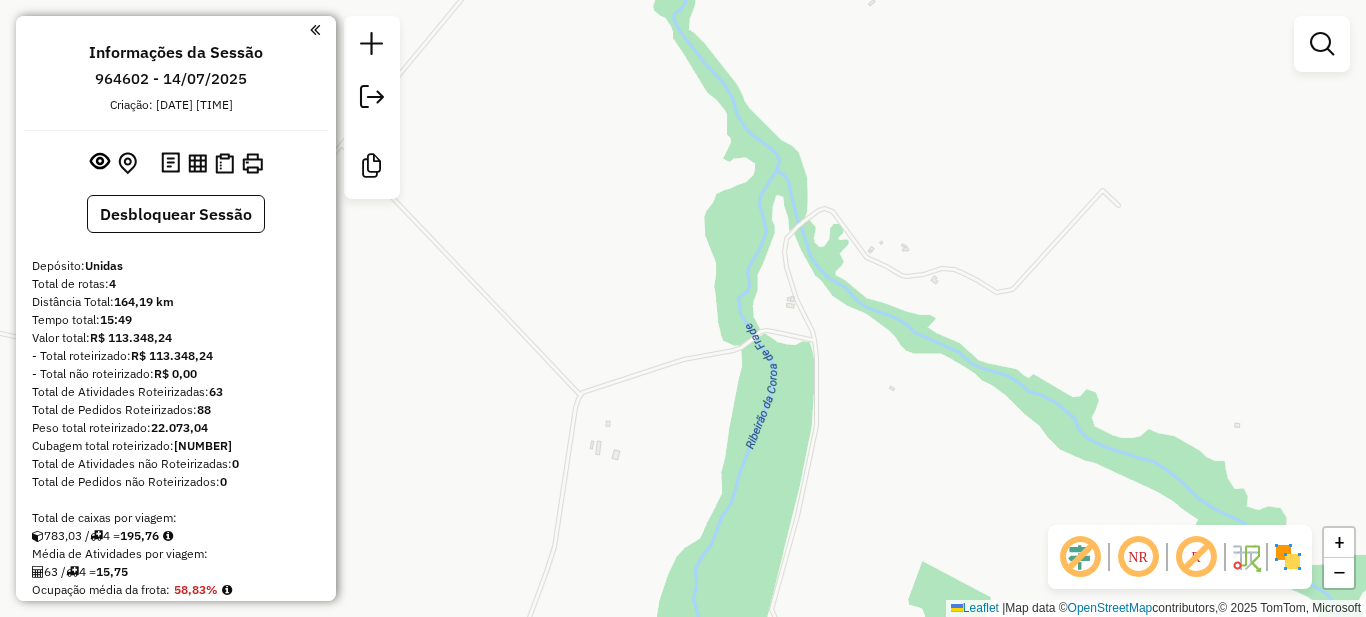 drag, startPoint x: 854, startPoint y: 363, endPoint x: 854, endPoint y: 409, distance: 46 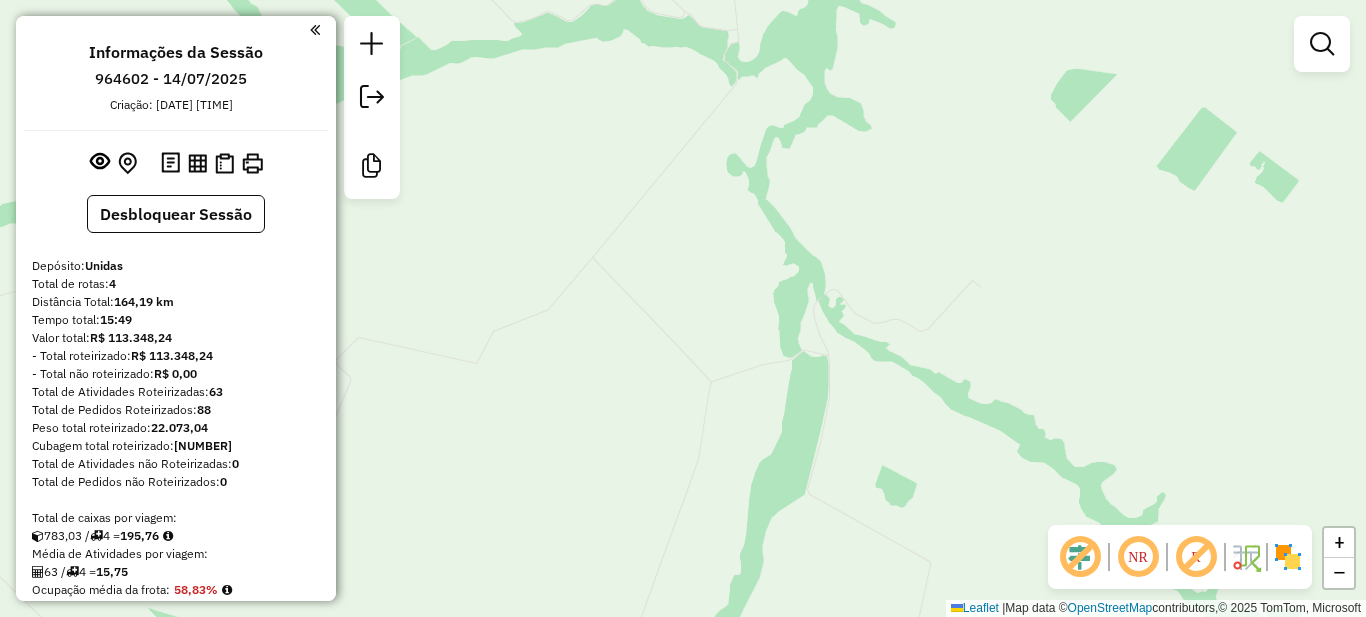 drag, startPoint x: 899, startPoint y: 480, endPoint x: 661, endPoint y: 164, distance: 395.6008 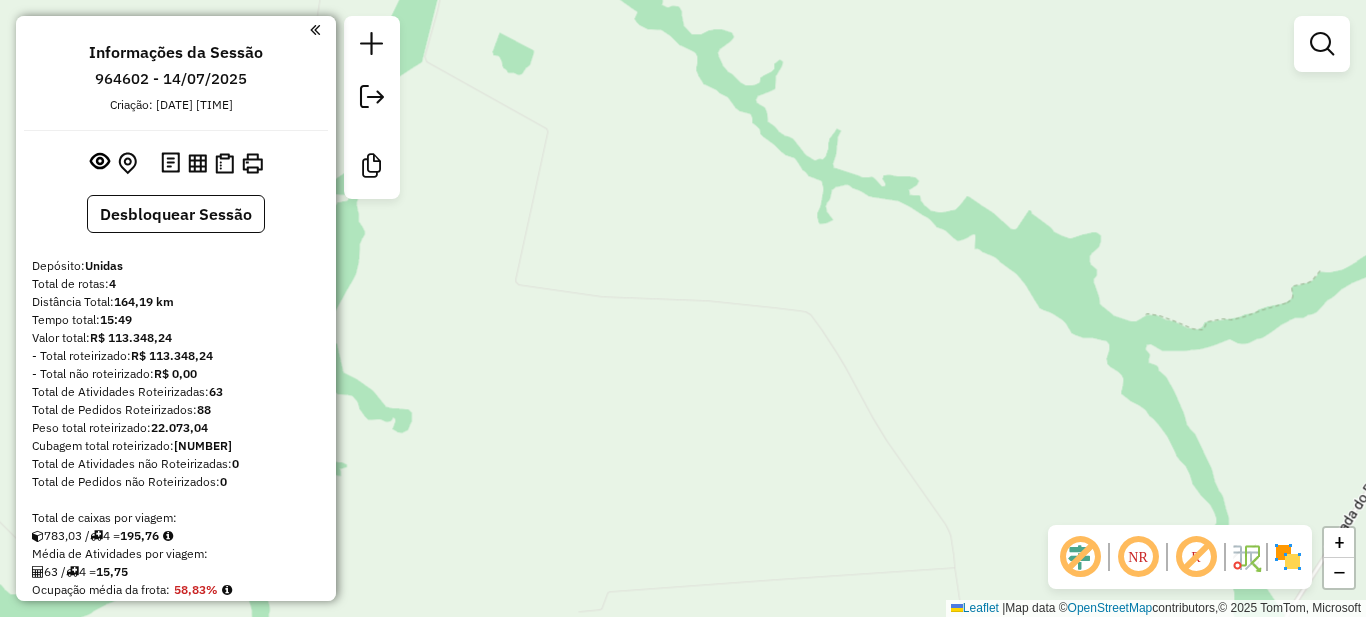 drag, startPoint x: 985, startPoint y: 367, endPoint x: 783, endPoint y: 159, distance: 289.94482 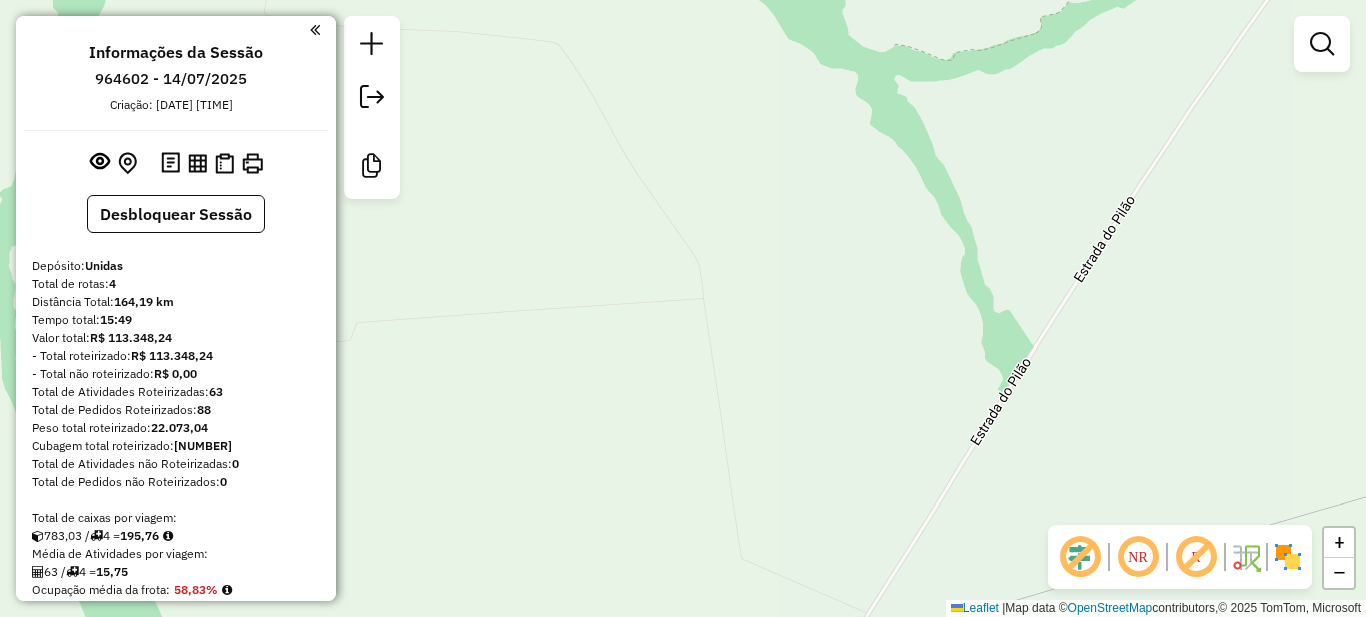 drag, startPoint x: 909, startPoint y: 356, endPoint x: 857, endPoint y: 178, distance: 185.44002 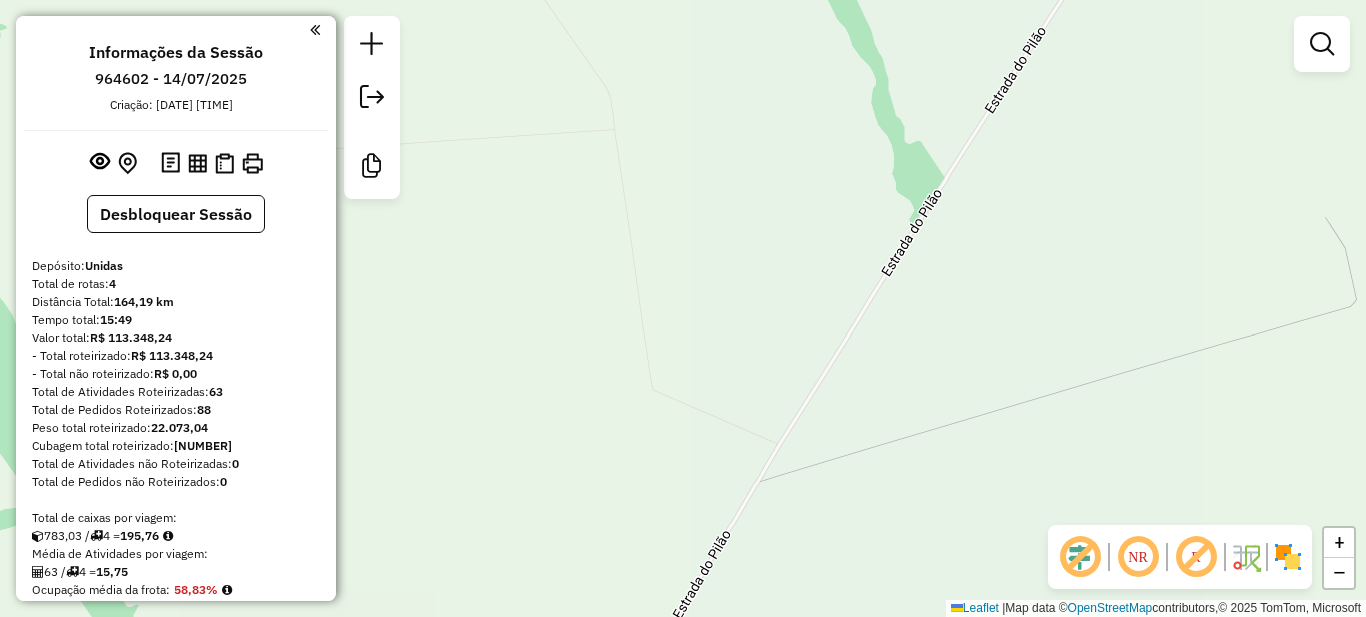 drag, startPoint x: 920, startPoint y: 387, endPoint x: 903, endPoint y: 460, distance: 74.953316 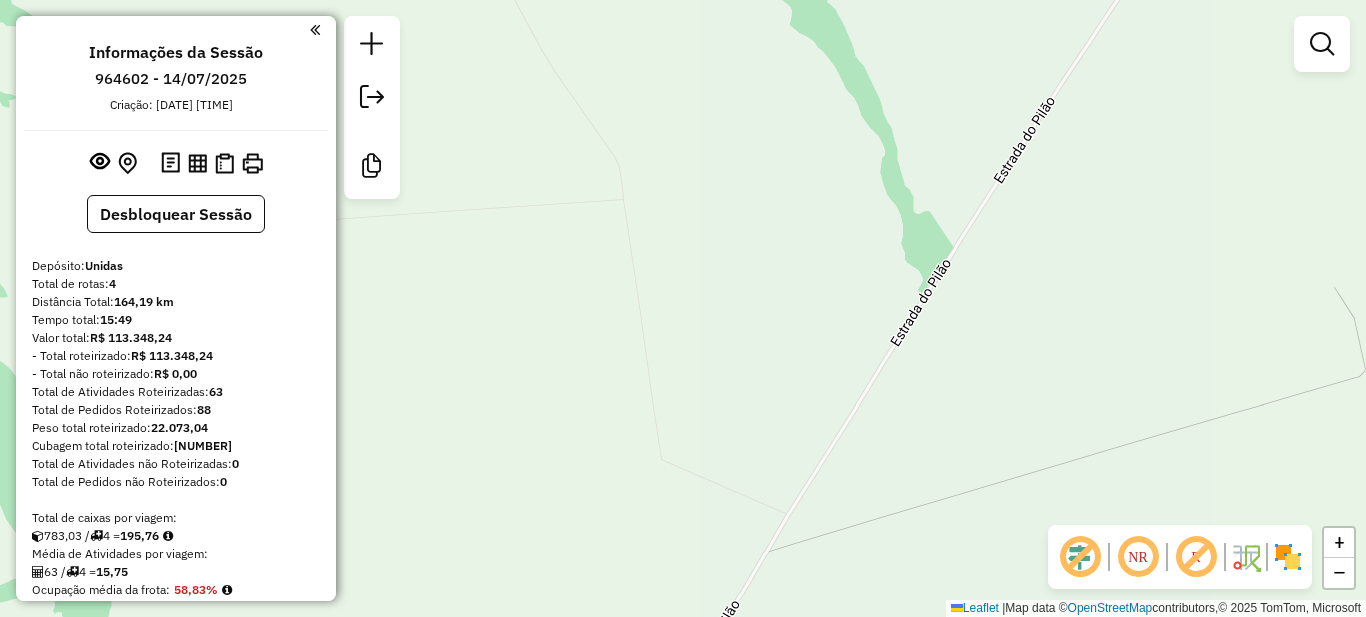 drag, startPoint x: 1015, startPoint y: 227, endPoint x: 1007, endPoint y: 392, distance: 165.19383 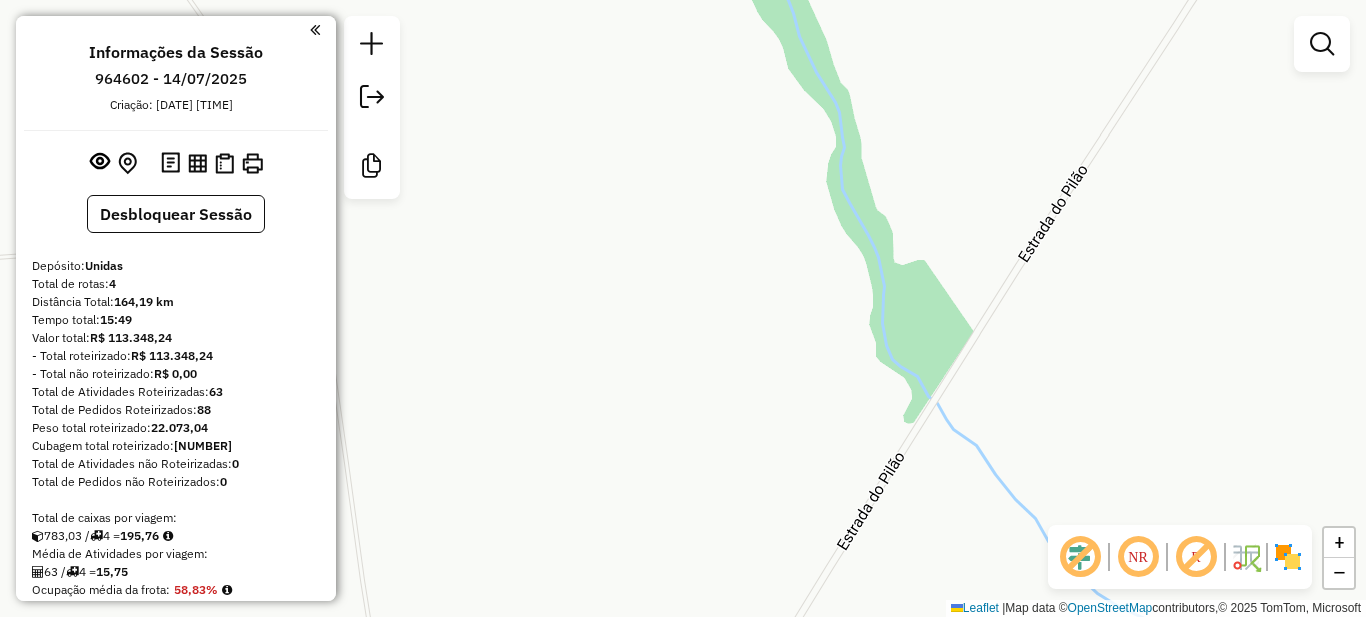drag, startPoint x: 915, startPoint y: 211, endPoint x: 783, endPoint y: 471, distance: 291.58875 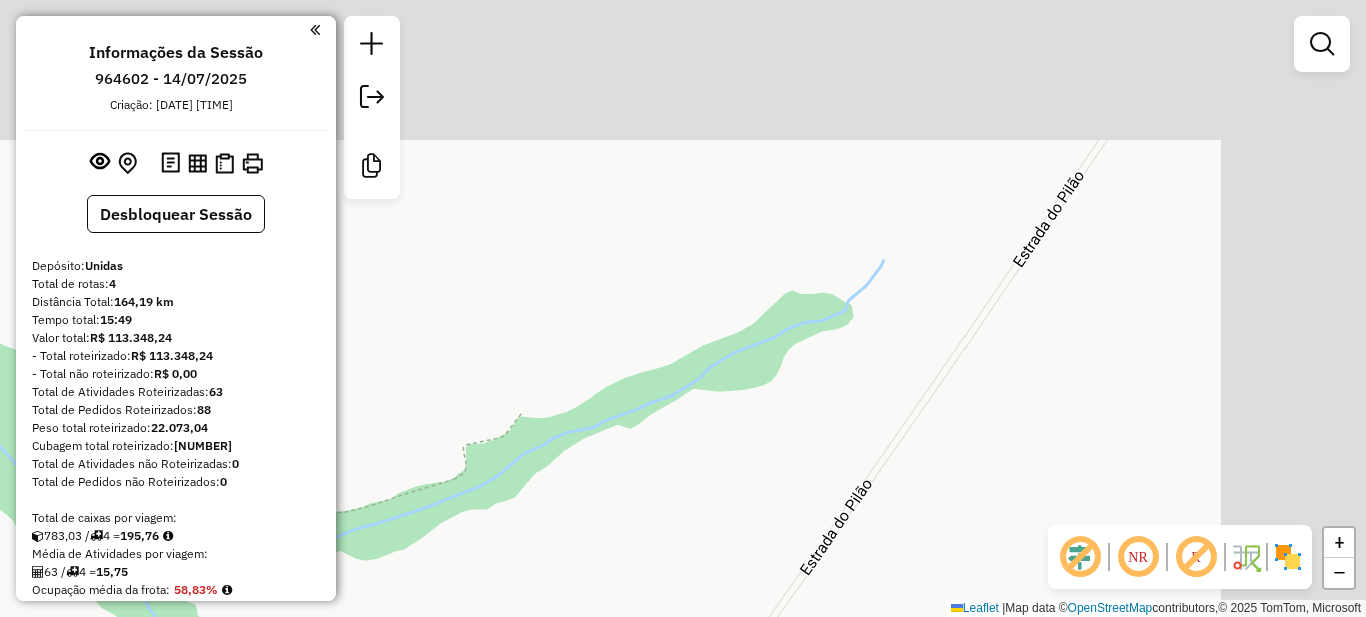 drag, startPoint x: 1026, startPoint y: 152, endPoint x: 782, endPoint y: 484, distance: 412.0194 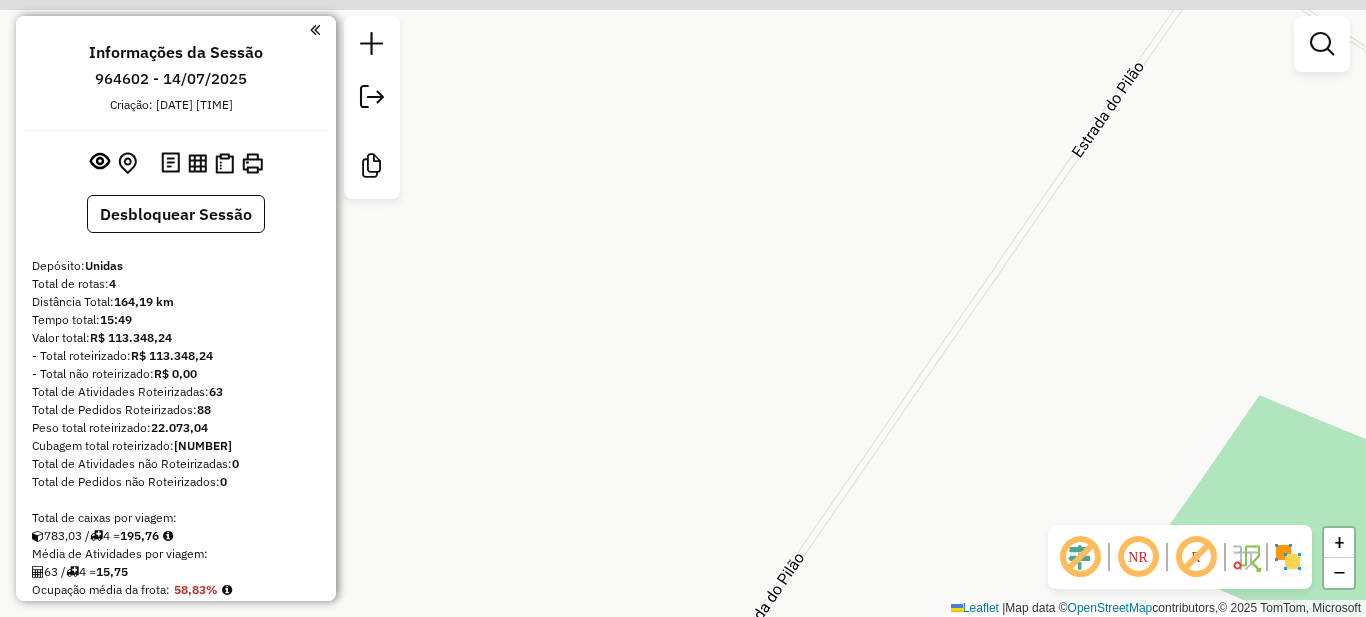 drag 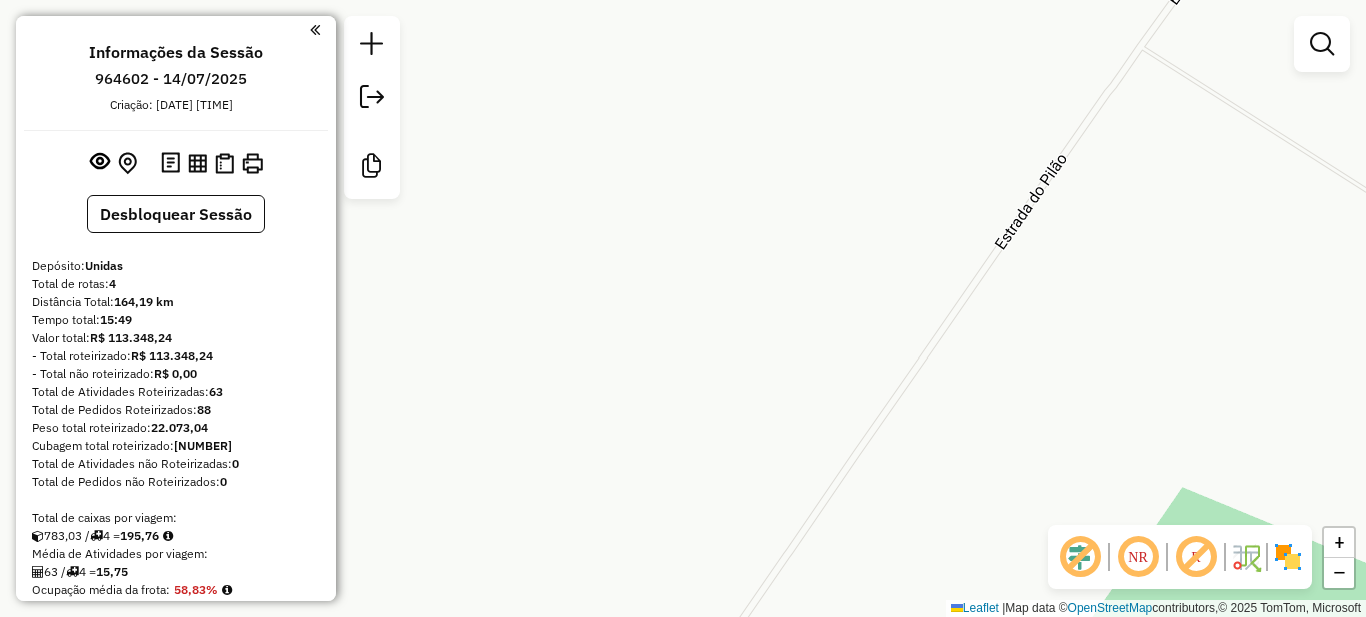 click on "Janela de atendimento Grade de atendimento Capacidade Transportadoras Veículos Cliente Pedidos  Rotas Selecione os dias de semana para filtrar as janelas de atendimento  Seg   Ter   Qua   Qui   Sex   Sáb   Dom  Informe o período da janela de atendimento: De: Até:  Filtrar exatamente a janela do cliente  Considerar janela de atendimento padrão  Selecione os dias de semana para filtrar as grades de atendimento  Seg   Ter   Qua   Qui   Sex   Sáb   Dom   Considerar clientes sem dia de atendimento cadastrado  Clientes fora do dia de atendimento selecionado Filtrar as atividades entre os valores definidos abaixo:  Peso mínimo:   Peso máximo:   Cubagem mínima:   Cubagem máxima:   De:   Até:  Filtrar as atividades entre o tempo de atendimento definido abaixo:  De:   Até:   Considerar capacidade total dos clientes não roteirizados Transportadora: Selecione um ou mais itens Tipo de veículo: Selecione um ou mais itens Veículo: Selecione um ou mais itens Motorista: Selecione um ou mais itens Nome: Rótulo:" 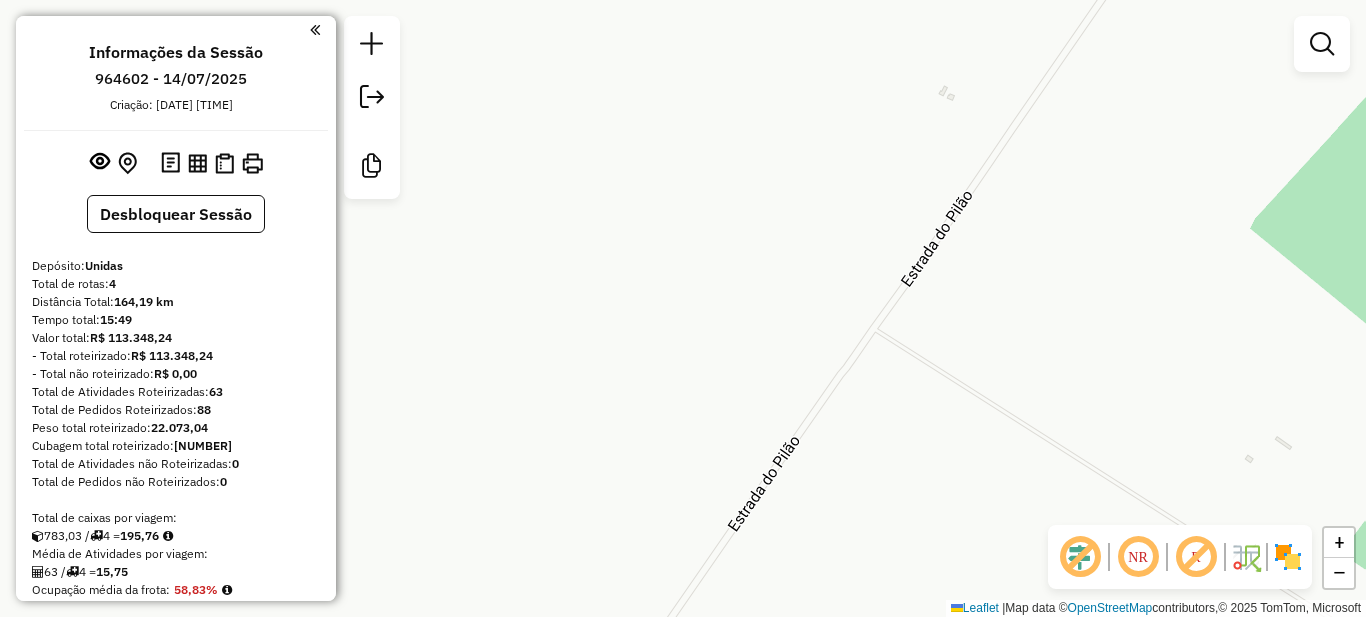 click on "Janela de atendimento Grade de atendimento Capacidade Transportadoras Veículos Cliente Pedidos  Rotas Selecione os dias de semana para filtrar as janelas de atendimento  Seg   Ter   Qua   Qui   Sex   Sáb   Dom  Informe o período da janela de atendimento: De: Até:  Filtrar exatamente a janela do cliente  Considerar janela de atendimento padrão  Selecione os dias de semana para filtrar as grades de atendimento  Seg   Ter   Qua   Qui   Sex   Sáb   Dom   Considerar clientes sem dia de atendimento cadastrado  Clientes fora do dia de atendimento selecionado Filtrar as atividades entre os valores definidos abaixo:  Peso mínimo:   Peso máximo:   Cubagem mínima:   Cubagem máxima:   De:   Até:  Filtrar as atividades entre o tempo de atendimento definido abaixo:  De:   Até:   Considerar capacidade total dos clientes não roteirizados Transportadora: Selecione um ou mais itens Tipo de veículo: Selecione um ou mais itens Veículo: Selecione um ou mais itens Motorista: Selecione um ou mais itens Nome: Rótulo:" 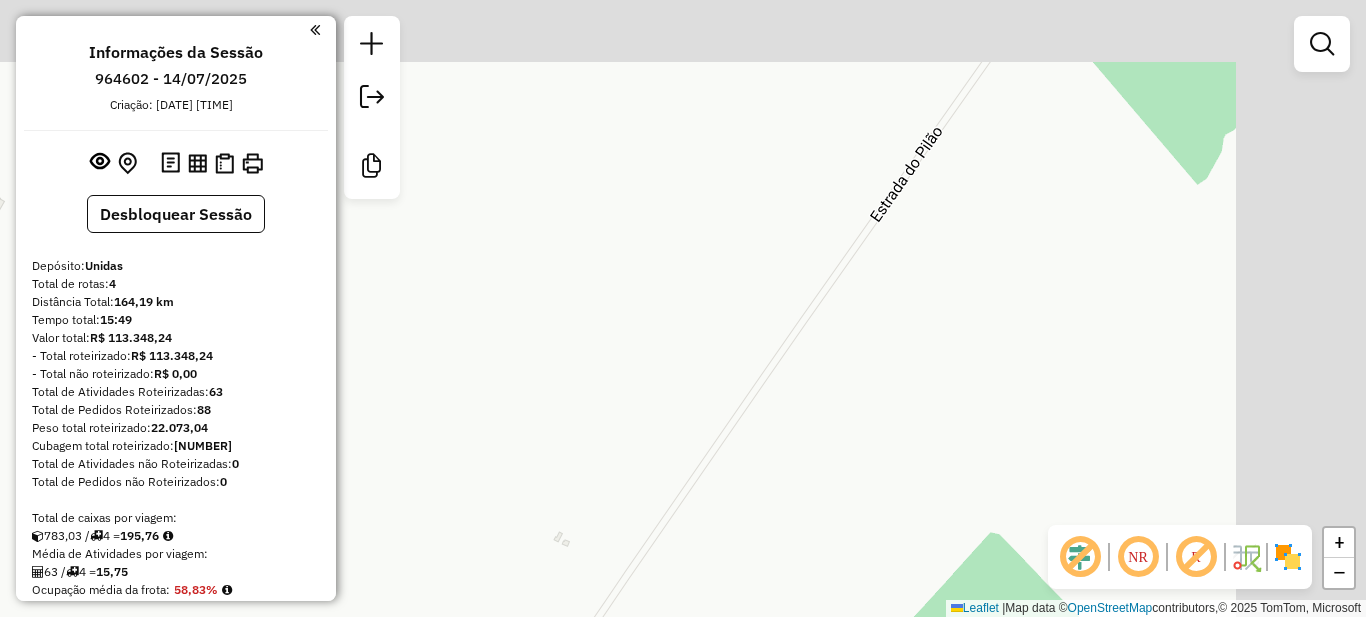 click on "Janela de atendimento Grade de atendimento Capacidade Transportadoras Veículos Cliente Pedidos  Rotas Selecione os dias de semana para filtrar as janelas de atendimento  Seg   Ter   Qua   Qui   Sex   Sáb   Dom  Informe o período da janela de atendimento: De: Até:  Filtrar exatamente a janela do cliente  Considerar janela de atendimento padrão  Selecione os dias de semana para filtrar as grades de atendimento  Seg   Ter   Qua   Qui   Sex   Sáb   Dom   Considerar clientes sem dia de atendimento cadastrado  Clientes fora do dia de atendimento selecionado Filtrar as atividades entre os valores definidos abaixo:  Peso mínimo:   Peso máximo:   Cubagem mínima:   Cubagem máxima:   De:   Até:  Filtrar as atividades entre o tempo de atendimento definido abaixo:  De:   Até:   Considerar capacidade total dos clientes não roteirizados Transportadora: Selecione um ou mais itens Tipo de veículo: Selecione um ou mais itens Veículo: Selecione um ou mais itens Motorista: Selecione um ou mais itens Nome: Rótulo:" 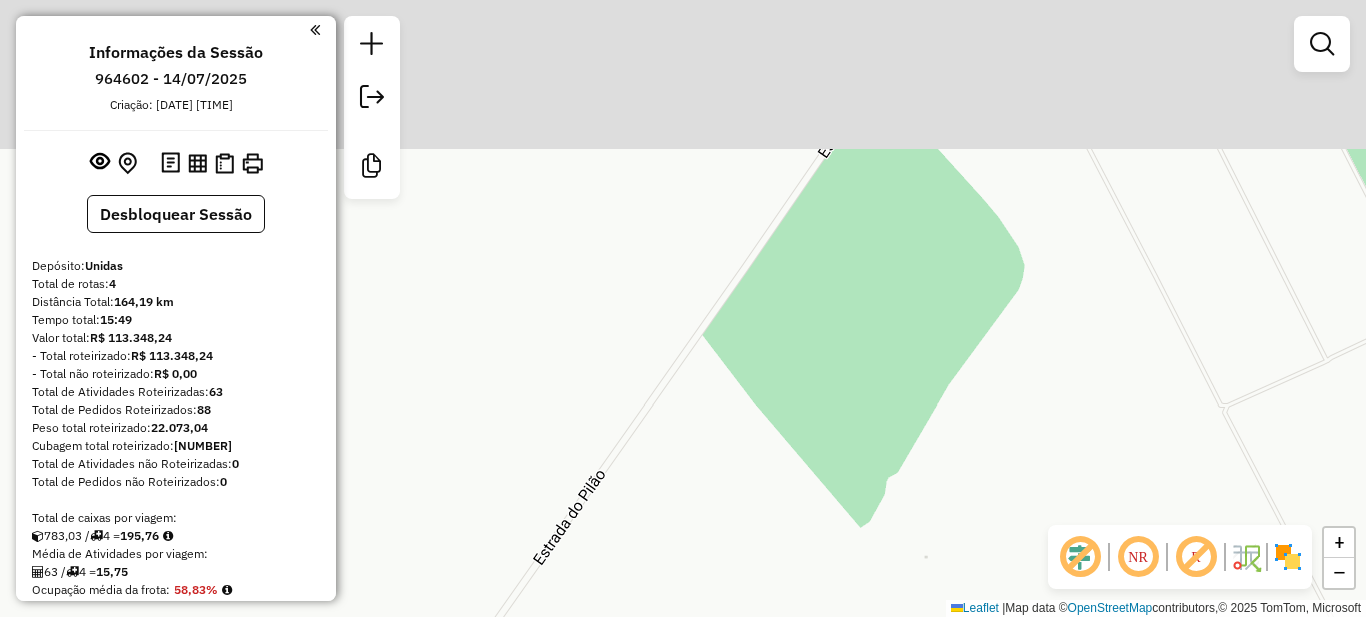 click on "Janela de atendimento Grade de atendimento Capacidade Transportadoras Veículos Cliente Pedidos  Rotas Selecione os dias de semana para filtrar as janelas de atendimento  Seg   Ter   Qua   Qui   Sex   Sáb   Dom  Informe o período da janela de atendimento: De: Até:  Filtrar exatamente a janela do cliente  Considerar janela de atendimento padrão  Selecione os dias de semana para filtrar as grades de atendimento  Seg   Ter   Qua   Qui   Sex   Sáb   Dom   Considerar clientes sem dia de atendimento cadastrado  Clientes fora do dia de atendimento selecionado Filtrar as atividades entre os valores definidos abaixo:  Peso mínimo:   Peso máximo:   Cubagem mínima:   Cubagem máxima:   De:   Até:  Filtrar as atividades entre o tempo de atendimento definido abaixo:  De:   Até:   Considerar capacidade total dos clientes não roteirizados Transportadora: Selecione um ou mais itens Tipo de veículo: Selecione um ou mais itens Veículo: Selecione um ou mais itens Motorista: Selecione um ou mais itens Nome: Rótulo:" 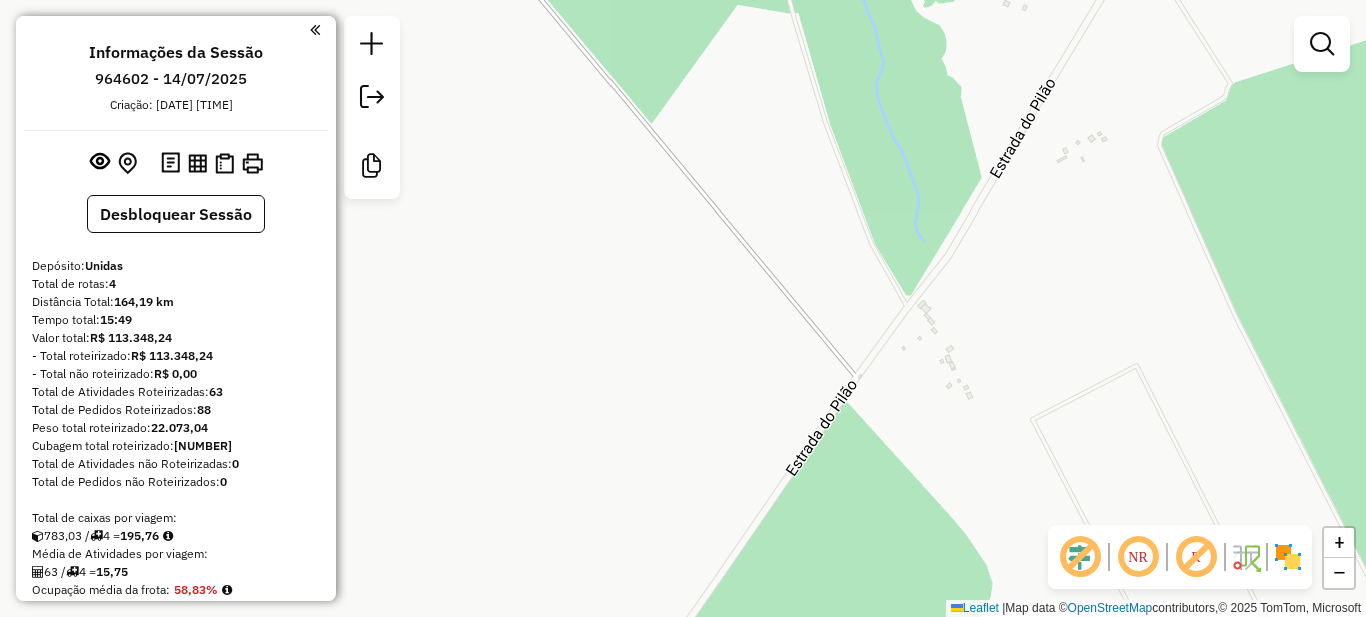 click on "Janela de atendimento Grade de atendimento Capacidade Transportadoras Veículos Cliente Pedidos  Rotas Selecione os dias de semana para filtrar as janelas de atendimento  Seg   Ter   Qua   Qui   Sex   Sáb   Dom  Informe o período da janela de atendimento: De: Até:  Filtrar exatamente a janela do cliente  Considerar janela de atendimento padrão  Selecione os dias de semana para filtrar as grades de atendimento  Seg   Ter   Qua   Qui   Sex   Sáb   Dom   Considerar clientes sem dia de atendimento cadastrado  Clientes fora do dia de atendimento selecionado Filtrar as atividades entre os valores definidos abaixo:  Peso mínimo:   Peso máximo:   Cubagem mínima:   Cubagem máxima:   De:   Até:  Filtrar as atividades entre o tempo de atendimento definido abaixo:  De:   Até:   Considerar capacidade total dos clientes não roteirizados Transportadora: Selecione um ou mais itens Tipo de veículo: Selecione um ou mais itens Veículo: Selecione um ou mais itens Motorista: Selecione um ou mais itens Nome: Rótulo:" 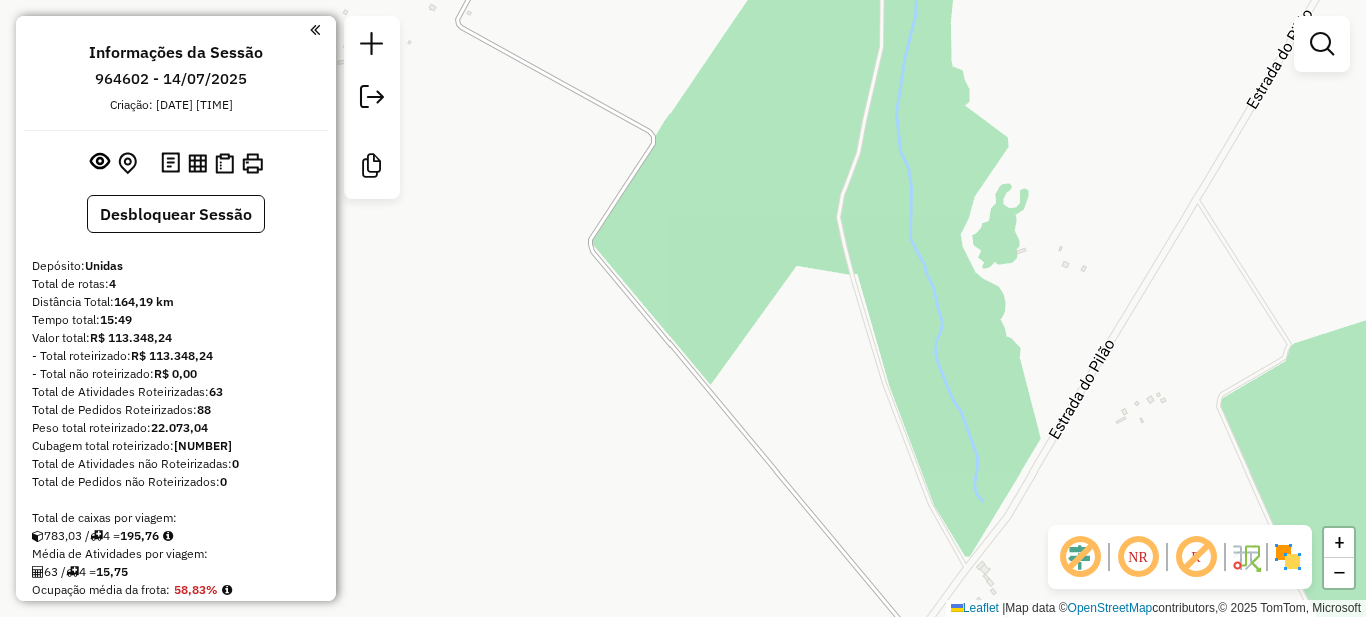 click on "Janela de atendimento Grade de atendimento Capacidade Transportadoras Veículos Cliente Pedidos  Rotas Selecione os dias de semana para filtrar as janelas de atendimento  Seg   Ter   Qua   Qui   Sex   Sáb   Dom  Informe o período da janela de atendimento: De: Até:  Filtrar exatamente a janela do cliente  Considerar janela de atendimento padrão  Selecione os dias de semana para filtrar as grades de atendimento  Seg   Ter   Qua   Qui   Sex   Sáb   Dom   Considerar clientes sem dia de atendimento cadastrado  Clientes fora do dia de atendimento selecionado Filtrar as atividades entre os valores definidos abaixo:  Peso mínimo:   Peso máximo:   Cubagem mínima:   Cubagem máxima:   De:   Até:  Filtrar as atividades entre o tempo de atendimento definido abaixo:  De:   Até:   Considerar capacidade total dos clientes não roteirizados Transportadora: Selecione um ou mais itens Tipo de veículo: Selecione um ou mais itens Veículo: Selecione um ou mais itens Motorista: Selecione um ou mais itens Nome: Rótulo:" 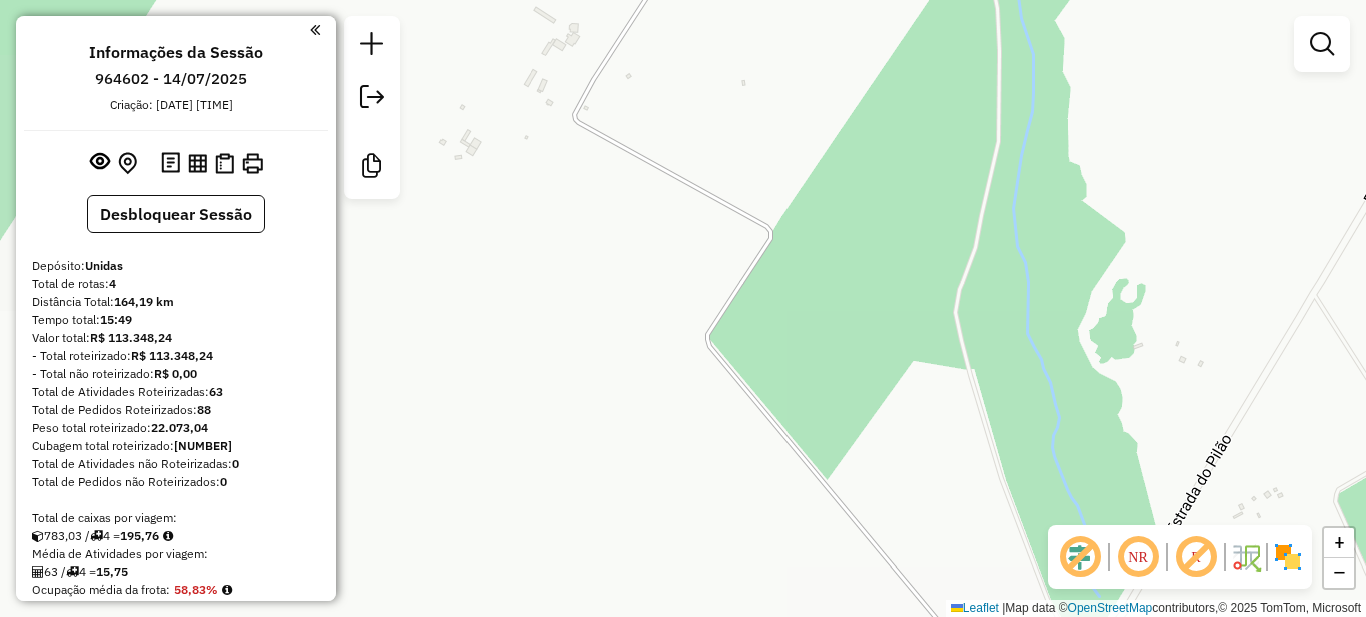 click on "Janela de atendimento Grade de atendimento Capacidade Transportadoras Veículos Cliente Pedidos  Rotas Selecione os dias de semana para filtrar as janelas de atendimento  Seg   Ter   Qua   Qui   Sex   Sáb   Dom  Informe o período da janela de atendimento: De: Até:  Filtrar exatamente a janela do cliente  Considerar janela de atendimento padrão  Selecione os dias de semana para filtrar as grades de atendimento  Seg   Ter   Qua   Qui   Sex   Sáb   Dom   Considerar clientes sem dia de atendimento cadastrado  Clientes fora do dia de atendimento selecionado Filtrar as atividades entre os valores definidos abaixo:  Peso mínimo:   Peso máximo:   Cubagem mínima:   Cubagem máxima:   De:   Até:  Filtrar as atividades entre o tempo de atendimento definido abaixo:  De:   Até:   Considerar capacidade total dos clientes não roteirizados Transportadora: Selecione um ou mais itens Tipo de veículo: Selecione um ou mais itens Veículo: Selecione um ou mais itens Motorista: Selecione um ou mais itens Nome: Rótulo:" 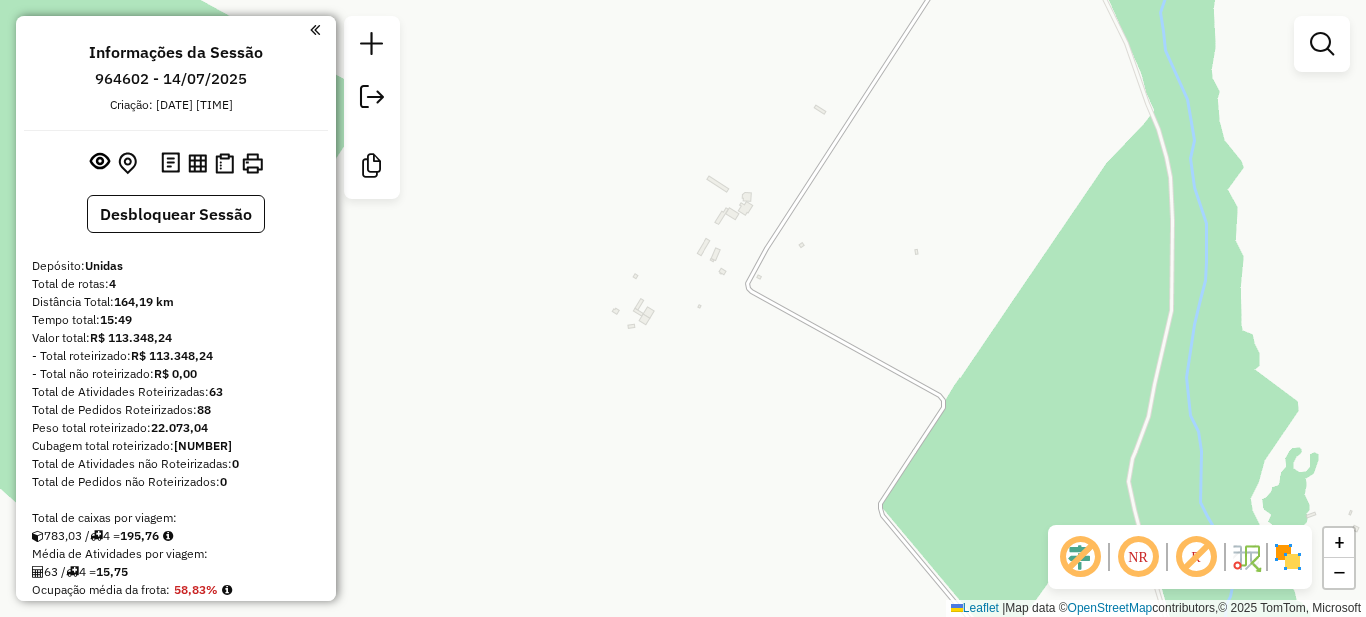 click on "Janela de atendimento Grade de atendimento Capacidade Transportadoras Veículos Cliente Pedidos  Rotas Selecione os dias de semana para filtrar as janelas de atendimento  Seg   Ter   Qua   Qui   Sex   Sáb   Dom  Informe o período da janela de atendimento: De: Até:  Filtrar exatamente a janela do cliente  Considerar janela de atendimento padrão  Selecione os dias de semana para filtrar as grades de atendimento  Seg   Ter   Qua   Qui   Sex   Sáb   Dom   Considerar clientes sem dia de atendimento cadastrado  Clientes fora do dia de atendimento selecionado Filtrar as atividades entre os valores definidos abaixo:  Peso mínimo:   Peso máximo:   Cubagem mínima:   Cubagem máxima:   De:   Até:  Filtrar as atividades entre o tempo de atendimento definido abaixo:  De:   Até:   Considerar capacidade total dos clientes não roteirizados Transportadora: Selecione um ou mais itens Tipo de veículo: Selecione um ou mais itens Veículo: Selecione um ou mais itens Motorista: Selecione um ou mais itens Nome: Rótulo:" 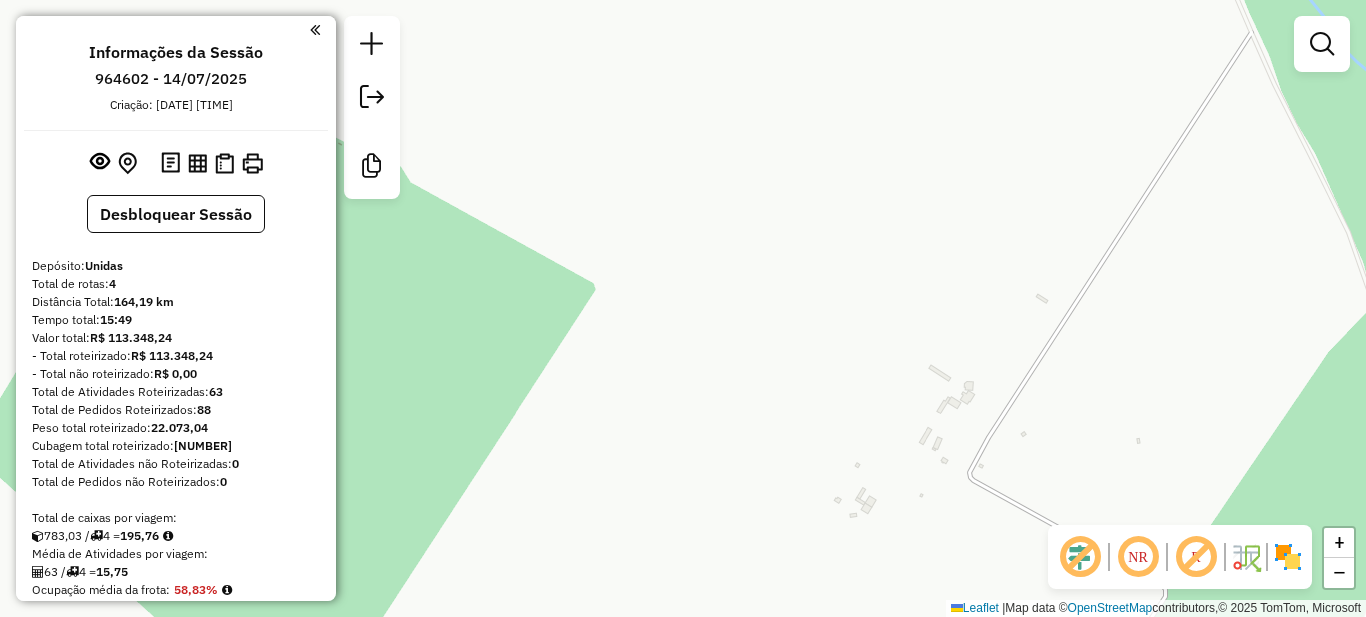 click on "Janela de atendimento Grade de atendimento Capacidade Transportadoras Veículos Cliente Pedidos  Rotas Selecione os dias de semana para filtrar as janelas de atendimento  Seg   Ter   Qua   Qui   Sex   Sáb   Dom  Informe o período da janela de atendimento: De: Até:  Filtrar exatamente a janela do cliente  Considerar janela de atendimento padrão  Selecione os dias de semana para filtrar as grades de atendimento  Seg   Ter   Qua   Qui   Sex   Sáb   Dom   Considerar clientes sem dia de atendimento cadastrado  Clientes fora do dia de atendimento selecionado Filtrar as atividades entre os valores definidos abaixo:  Peso mínimo:   Peso máximo:   Cubagem mínima:   Cubagem máxima:   De:   Até:  Filtrar as atividades entre o tempo de atendimento definido abaixo:  De:   Até:   Considerar capacidade total dos clientes não roteirizados Transportadora: Selecione um ou mais itens Tipo de veículo: Selecione um ou mais itens Veículo: Selecione um ou mais itens Motorista: Selecione um ou mais itens Nome: Rótulo:" 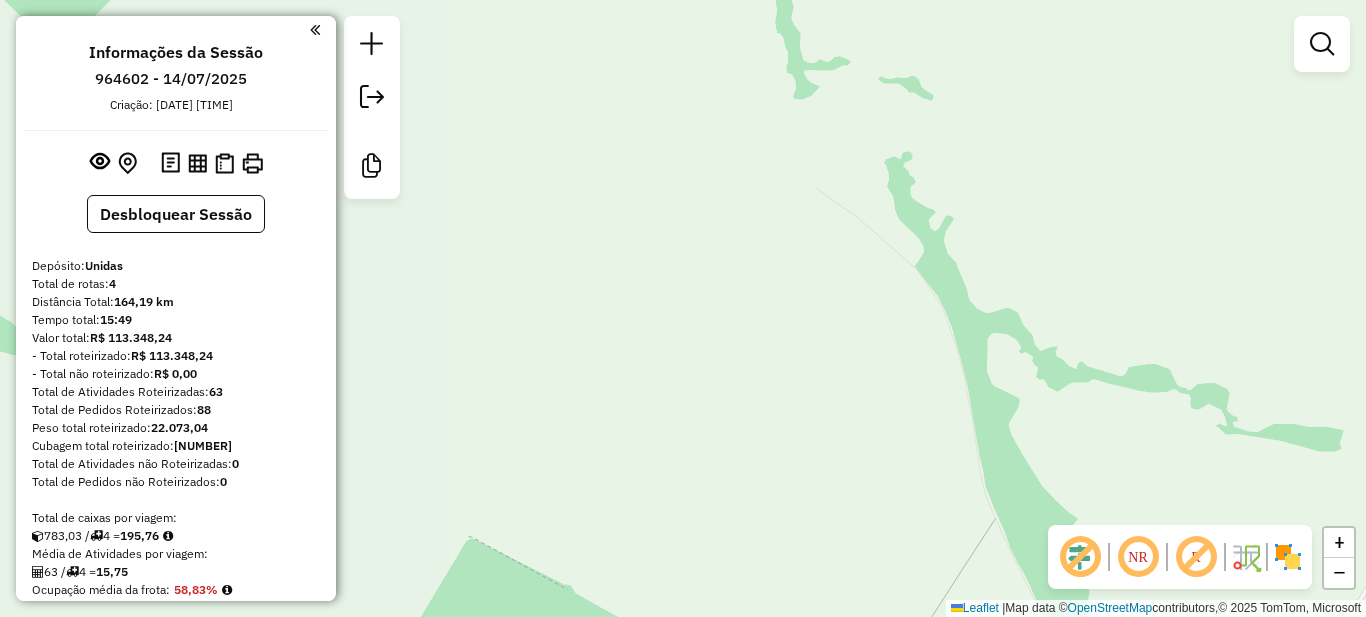 click on "Janela de atendimento Grade de atendimento Capacidade Transportadoras Veículos Cliente Pedidos  Rotas Selecione os dias de semana para filtrar as janelas de atendimento  Seg   Ter   Qua   Qui   Sex   Sáb   Dom  Informe o período da janela de atendimento: De: Até:  Filtrar exatamente a janela do cliente  Considerar janela de atendimento padrão  Selecione os dias de semana para filtrar as grades de atendimento  Seg   Ter   Qua   Qui   Sex   Sáb   Dom   Considerar clientes sem dia de atendimento cadastrado  Clientes fora do dia de atendimento selecionado Filtrar as atividades entre os valores definidos abaixo:  Peso mínimo:   Peso máximo:   Cubagem mínima:   Cubagem máxima:   De:   Até:  Filtrar as atividades entre o tempo de atendimento definido abaixo:  De:   Até:   Considerar capacidade total dos clientes não roteirizados Transportadora: Selecione um ou mais itens Tipo de veículo: Selecione um ou mais itens Veículo: Selecione um ou mais itens Motorista: Selecione um ou mais itens Nome: Rótulo:" 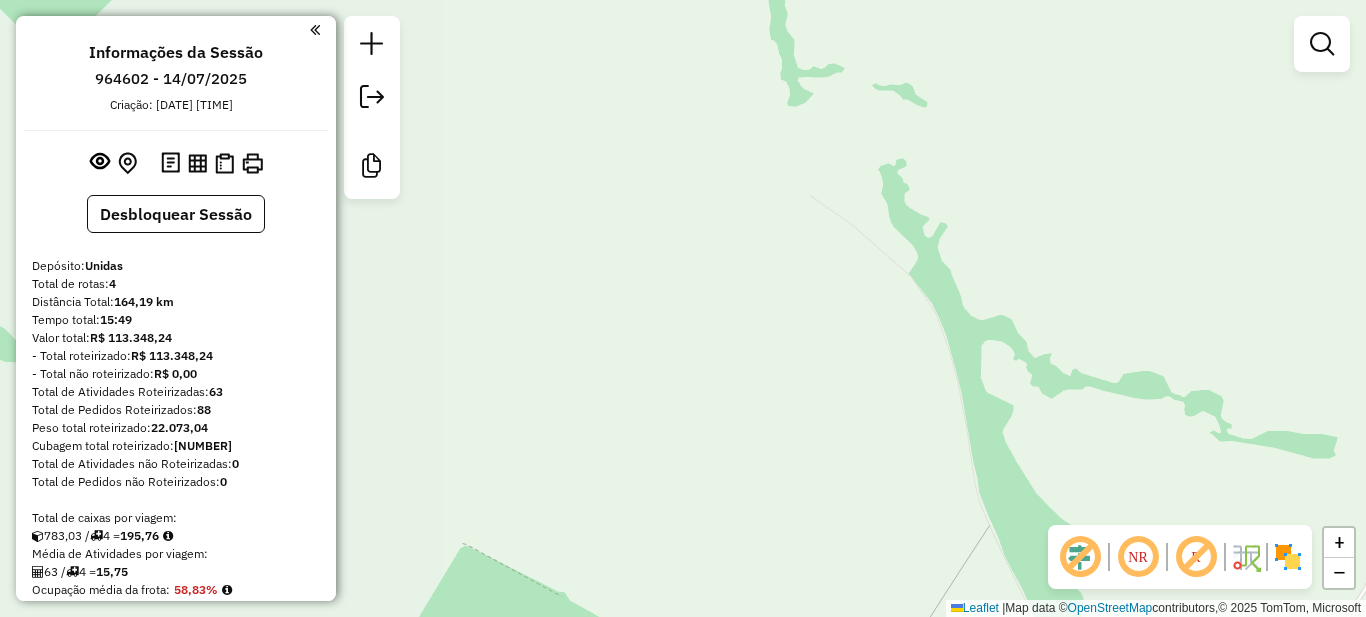 click on "Janela de atendimento Grade de atendimento Capacidade Transportadoras Veículos Cliente Pedidos  Rotas Selecione os dias de semana para filtrar as janelas de atendimento  Seg   Ter   Qua   Qui   Sex   Sáb   Dom  Informe o período da janela de atendimento: De: Até:  Filtrar exatamente a janela do cliente  Considerar janela de atendimento padrão  Selecione os dias de semana para filtrar as grades de atendimento  Seg   Ter   Qua   Qui   Sex   Sáb   Dom   Considerar clientes sem dia de atendimento cadastrado  Clientes fora do dia de atendimento selecionado Filtrar as atividades entre os valores definidos abaixo:  Peso mínimo:   Peso máximo:   Cubagem mínima:   Cubagem máxima:   De:   Até:  Filtrar as atividades entre o tempo de atendimento definido abaixo:  De:   Até:   Considerar capacidade total dos clientes não roteirizados Transportadora: Selecione um ou mais itens Tipo de veículo: Selecione um ou mais itens Veículo: Selecione um ou mais itens Motorista: Selecione um ou mais itens Nome: Rótulo:" 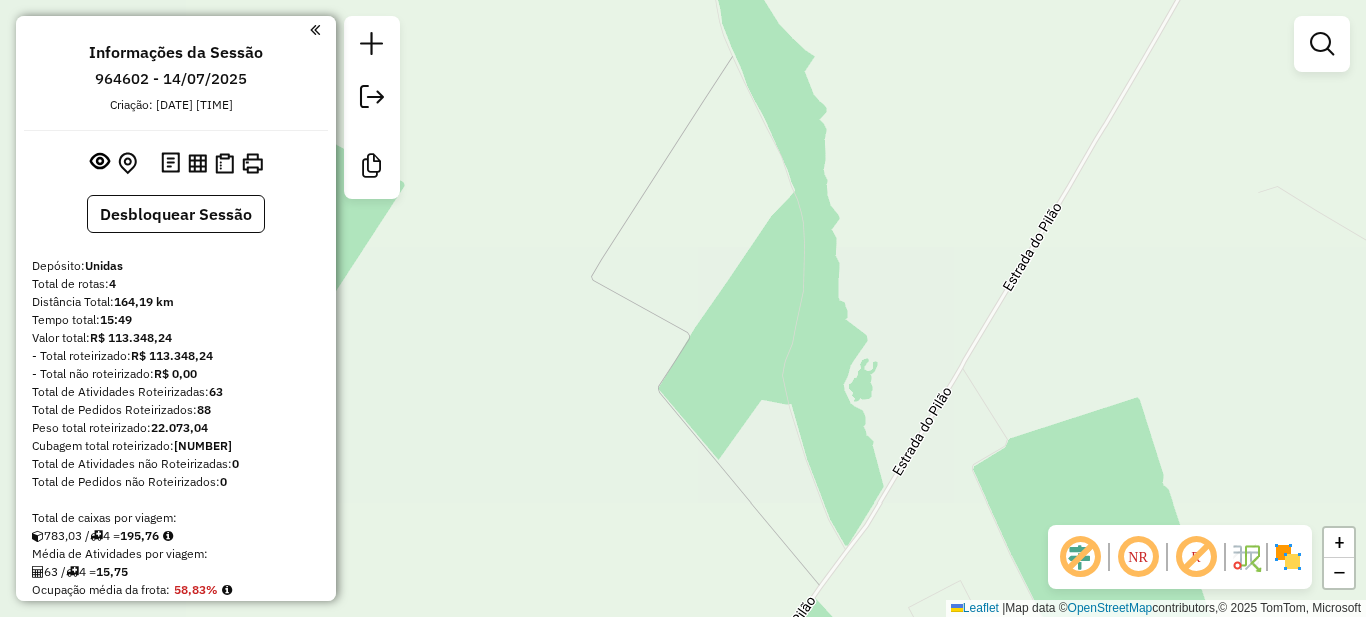 click on "Janela de atendimento Grade de atendimento Capacidade Transportadoras Veículos Cliente Pedidos  Rotas Selecione os dias de semana para filtrar as janelas de atendimento  Seg   Ter   Qua   Qui   Sex   Sáb   Dom  Informe o período da janela de atendimento: De: Até:  Filtrar exatamente a janela do cliente  Considerar janela de atendimento padrão  Selecione os dias de semana para filtrar as grades de atendimento  Seg   Ter   Qua   Qui   Sex   Sáb   Dom   Considerar clientes sem dia de atendimento cadastrado  Clientes fora do dia de atendimento selecionado Filtrar as atividades entre os valores definidos abaixo:  Peso mínimo:   Peso máximo:   Cubagem mínima:   Cubagem máxima:   De:   Até:  Filtrar as atividades entre o tempo de atendimento definido abaixo:  De:   Até:   Considerar capacidade total dos clientes não roteirizados Transportadora: Selecione um ou mais itens Tipo de veículo: Selecione um ou mais itens Veículo: Selecione um ou mais itens Motorista: Selecione um ou mais itens Nome: Rótulo:" 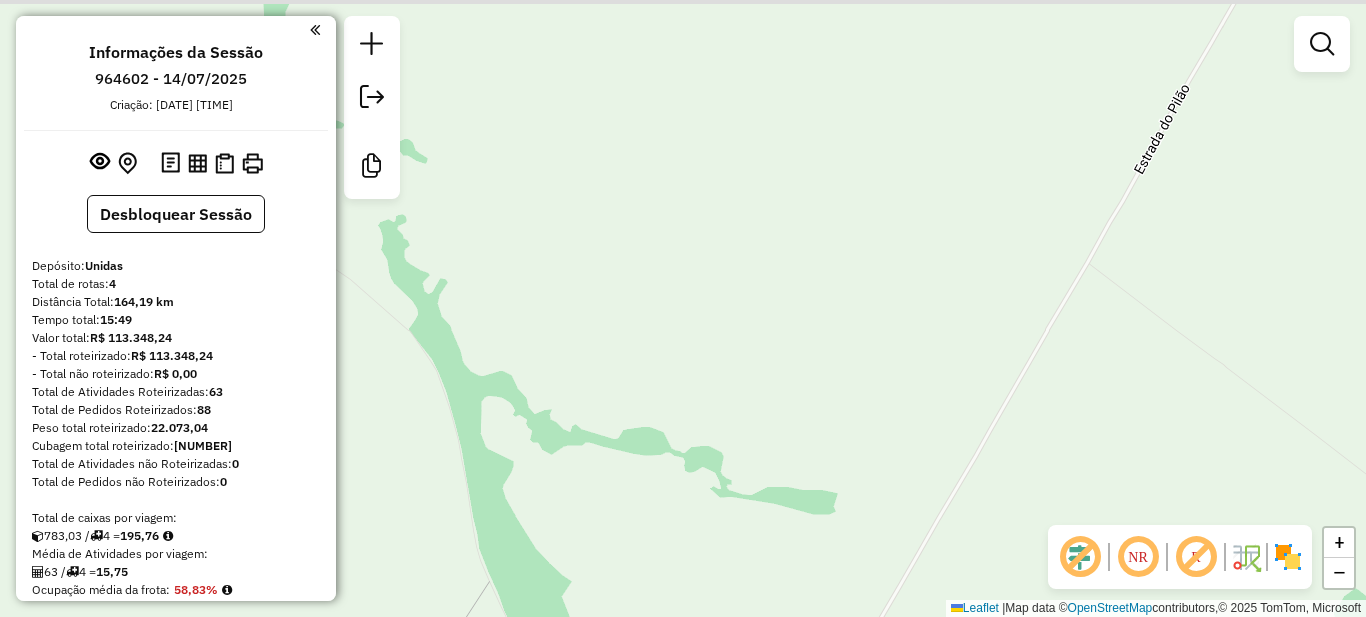 click on "Janela de atendimento Grade de atendimento Capacidade Transportadoras Veículos Cliente Pedidos  Rotas Selecione os dias de semana para filtrar as janelas de atendimento  Seg   Ter   Qua   Qui   Sex   Sáb   Dom  Informe o período da janela de atendimento: De: Até:  Filtrar exatamente a janela do cliente  Considerar janela de atendimento padrão  Selecione os dias de semana para filtrar as grades de atendimento  Seg   Ter   Qua   Qui   Sex   Sáb   Dom   Considerar clientes sem dia de atendimento cadastrado  Clientes fora do dia de atendimento selecionado Filtrar as atividades entre os valores definidos abaixo:  Peso mínimo:   Peso máximo:   Cubagem mínima:   Cubagem máxima:   De:   Até:  Filtrar as atividades entre o tempo de atendimento definido abaixo:  De:   Até:   Considerar capacidade total dos clientes não roteirizados Transportadora: Selecione um ou mais itens Tipo de veículo: Selecione um ou mais itens Veículo: Selecione um ou mais itens Motorista: Selecione um ou mais itens Nome: Rótulo:" 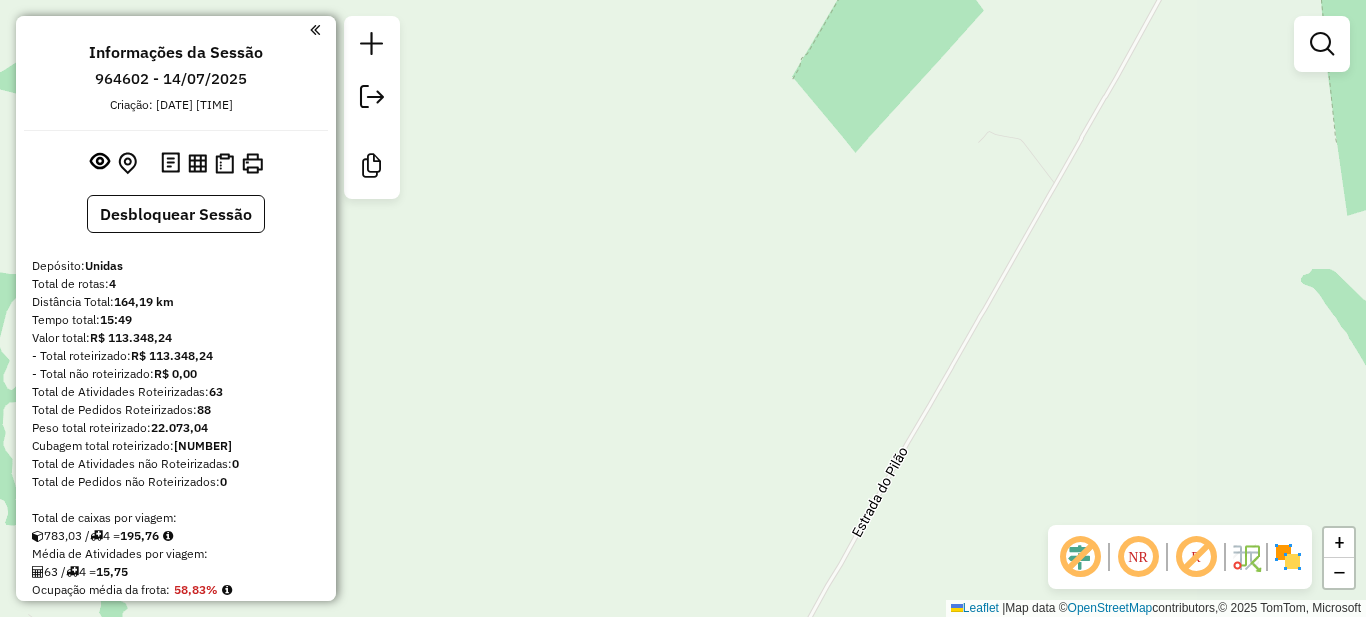 click on "Janela de atendimento Grade de atendimento Capacidade Transportadoras Veículos Cliente Pedidos  Rotas Selecione os dias de semana para filtrar as janelas de atendimento  Seg   Ter   Qua   Qui   Sex   Sáb   Dom  Informe o período da janela de atendimento: De: Até:  Filtrar exatamente a janela do cliente  Considerar janela de atendimento padrão  Selecione os dias de semana para filtrar as grades de atendimento  Seg   Ter   Qua   Qui   Sex   Sáb   Dom   Considerar clientes sem dia de atendimento cadastrado  Clientes fora do dia de atendimento selecionado Filtrar as atividades entre os valores definidos abaixo:  Peso mínimo:   Peso máximo:   Cubagem mínima:   Cubagem máxima:   De:   Até:  Filtrar as atividades entre o tempo de atendimento definido abaixo:  De:   Até:   Considerar capacidade total dos clientes não roteirizados Transportadora: Selecione um ou mais itens Tipo de veículo: Selecione um ou mais itens Veículo: Selecione um ou mais itens Motorista: Selecione um ou mais itens Nome: Rótulo:" 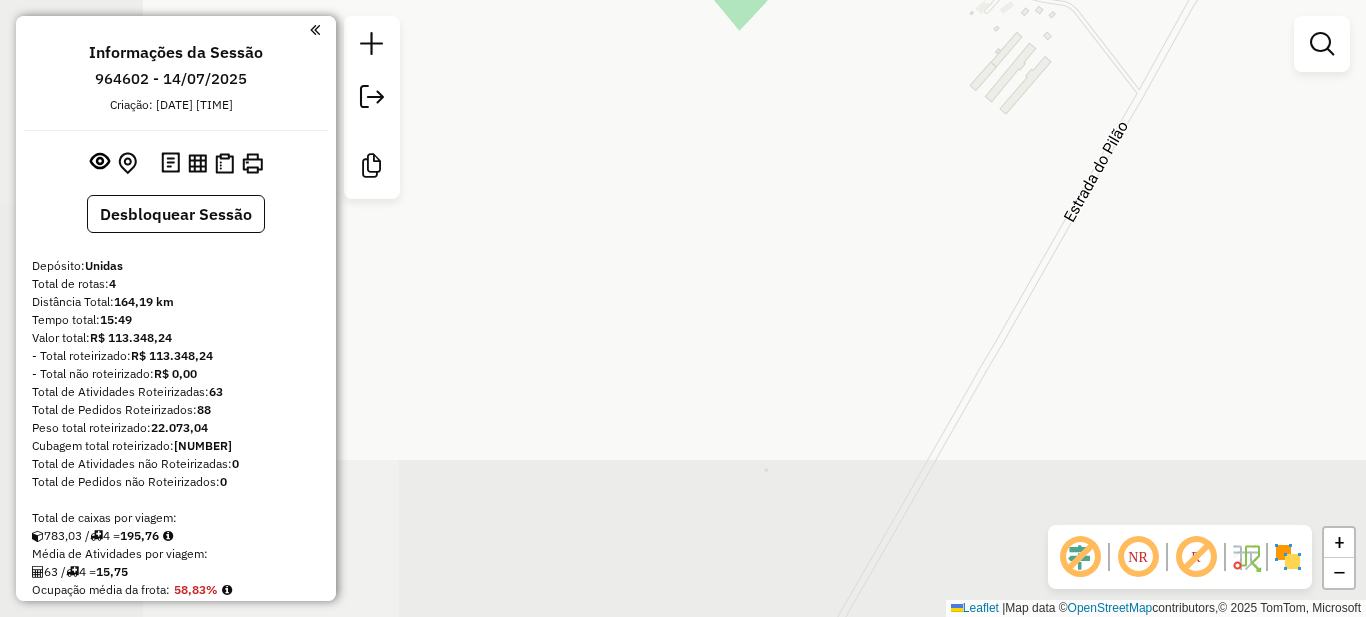 click on "Janela de atendimento Grade de atendimento Capacidade Transportadoras Veículos Cliente Pedidos  Rotas Selecione os dias de semana para filtrar as janelas de atendimento  Seg   Ter   Qua   Qui   Sex   Sáb   Dom  Informe o período da janela de atendimento: De: Até:  Filtrar exatamente a janela do cliente  Considerar janela de atendimento padrão  Selecione os dias de semana para filtrar as grades de atendimento  Seg   Ter   Qua   Qui   Sex   Sáb   Dom   Considerar clientes sem dia de atendimento cadastrado  Clientes fora do dia de atendimento selecionado Filtrar as atividades entre os valores definidos abaixo:  Peso mínimo:   Peso máximo:   Cubagem mínima:   Cubagem máxima:   De:   Até:  Filtrar as atividades entre o tempo de atendimento definido abaixo:  De:   Até:   Considerar capacidade total dos clientes não roteirizados Transportadora: Selecione um ou mais itens Tipo de veículo: Selecione um ou mais itens Veículo: Selecione um ou mais itens Motorista: Selecione um ou mais itens Nome: Rótulo:" 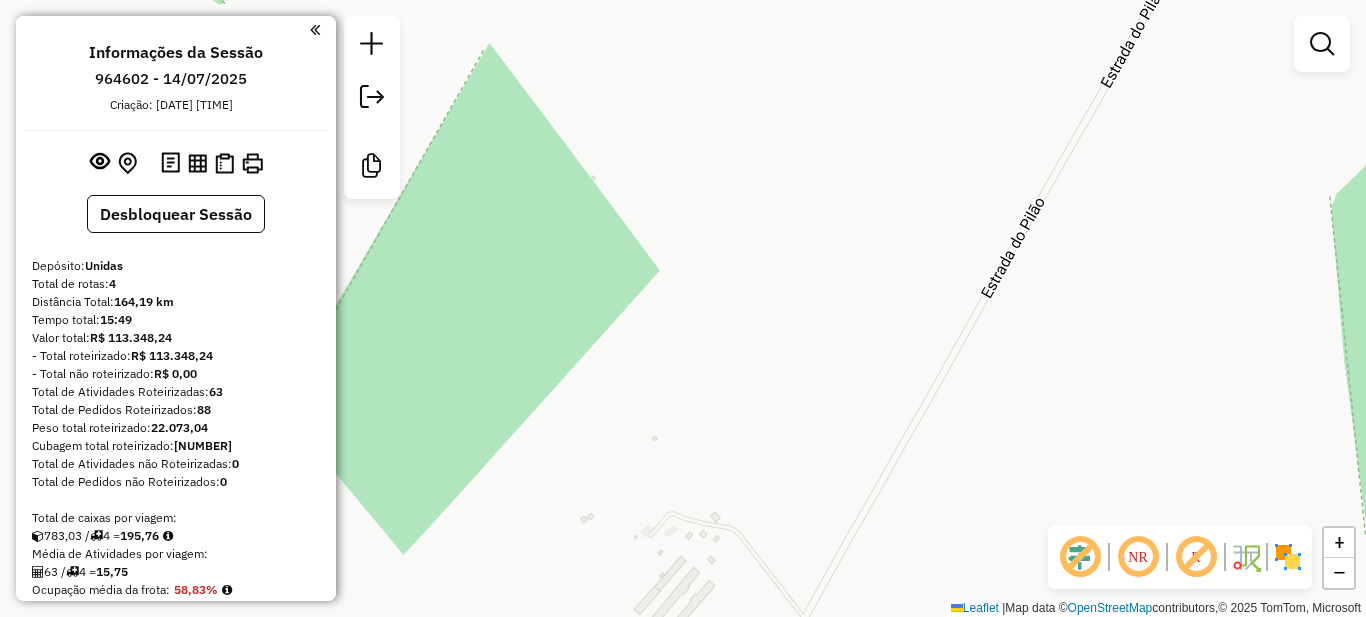 click on "Janela de atendimento Grade de atendimento Capacidade Transportadoras Veículos Cliente Pedidos  Rotas Selecione os dias de semana para filtrar as janelas de atendimento  Seg   Ter   Qua   Qui   Sex   Sáb   Dom  Informe o período da janela de atendimento: De: Até:  Filtrar exatamente a janela do cliente  Considerar janela de atendimento padrão  Selecione os dias de semana para filtrar as grades de atendimento  Seg   Ter   Qua   Qui   Sex   Sáb   Dom   Considerar clientes sem dia de atendimento cadastrado  Clientes fora do dia de atendimento selecionado Filtrar as atividades entre os valores definidos abaixo:  Peso mínimo:   Peso máximo:   Cubagem mínima:   Cubagem máxima:   De:   Até:  Filtrar as atividades entre o tempo de atendimento definido abaixo:  De:   Até:   Considerar capacidade total dos clientes não roteirizados Transportadora: Selecione um ou mais itens Tipo de veículo: Selecione um ou mais itens Veículo: Selecione um ou mais itens Motorista: Selecione um ou mais itens Nome: Rótulo:" 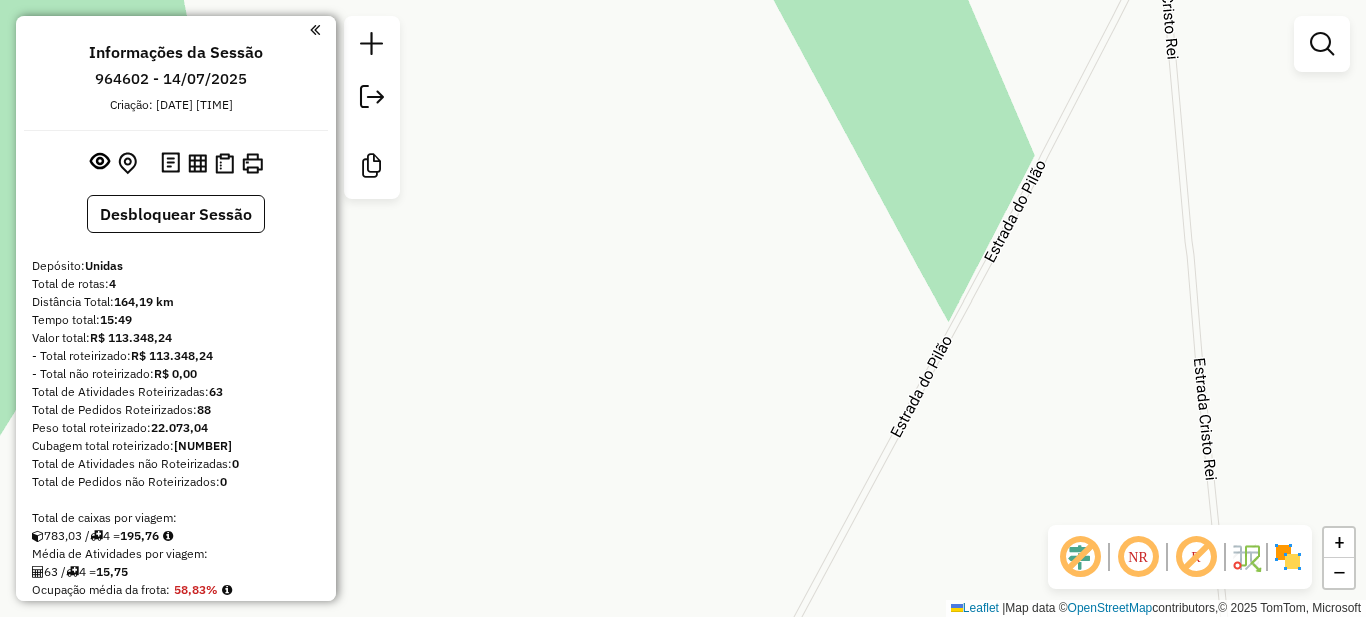 click on "Janela de atendimento Grade de atendimento Capacidade Transportadoras Veículos Cliente Pedidos  Rotas Selecione os dias de semana para filtrar as janelas de atendimento  Seg   Ter   Qua   Qui   Sex   Sáb   Dom  Informe o período da janela de atendimento: De: Até:  Filtrar exatamente a janela do cliente  Considerar janela de atendimento padrão  Selecione os dias de semana para filtrar as grades de atendimento  Seg   Ter   Qua   Qui   Sex   Sáb   Dom   Considerar clientes sem dia de atendimento cadastrado  Clientes fora do dia de atendimento selecionado Filtrar as atividades entre os valores definidos abaixo:  Peso mínimo:   Peso máximo:   Cubagem mínima:   Cubagem máxima:   De:   Até:  Filtrar as atividades entre o tempo de atendimento definido abaixo:  De:   Até:   Considerar capacidade total dos clientes não roteirizados Transportadora: Selecione um ou mais itens Tipo de veículo: Selecione um ou mais itens Veículo: Selecione um ou mais itens Motorista: Selecione um ou mais itens Nome: Rótulo:" 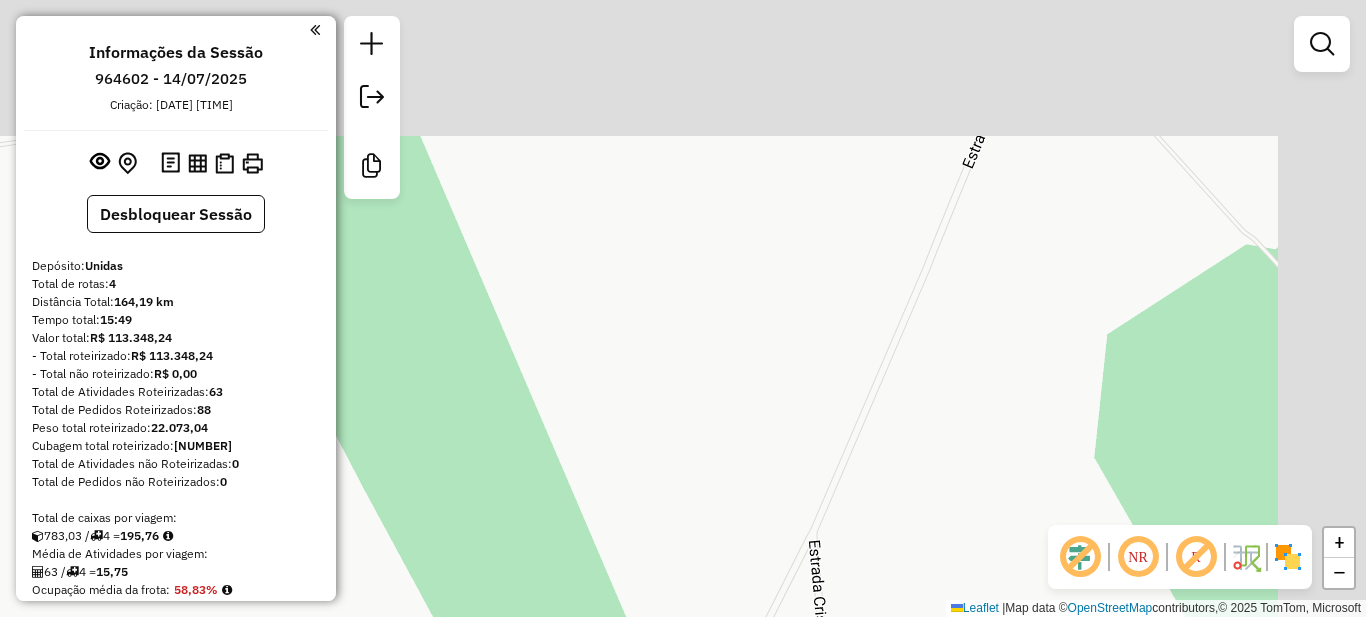click on "Janela de atendimento Grade de atendimento Capacidade Transportadoras Veículos Cliente Pedidos  Rotas Selecione os dias de semana para filtrar as janelas de atendimento  Seg   Ter   Qua   Qui   Sex   Sáb   Dom  Informe o período da janela de atendimento: De: Até:  Filtrar exatamente a janela do cliente  Considerar janela de atendimento padrão  Selecione os dias de semana para filtrar as grades de atendimento  Seg   Ter   Qua   Qui   Sex   Sáb   Dom   Considerar clientes sem dia de atendimento cadastrado  Clientes fora do dia de atendimento selecionado Filtrar as atividades entre os valores definidos abaixo:  Peso mínimo:   Peso máximo:   Cubagem mínima:   Cubagem máxima:   De:   Até:  Filtrar as atividades entre o tempo de atendimento definido abaixo:  De:   Até:   Considerar capacidade total dos clientes não roteirizados Transportadora: Selecione um ou mais itens Tipo de veículo: Selecione um ou mais itens Veículo: Selecione um ou mais itens Motorista: Selecione um ou mais itens Nome: Rótulo:" 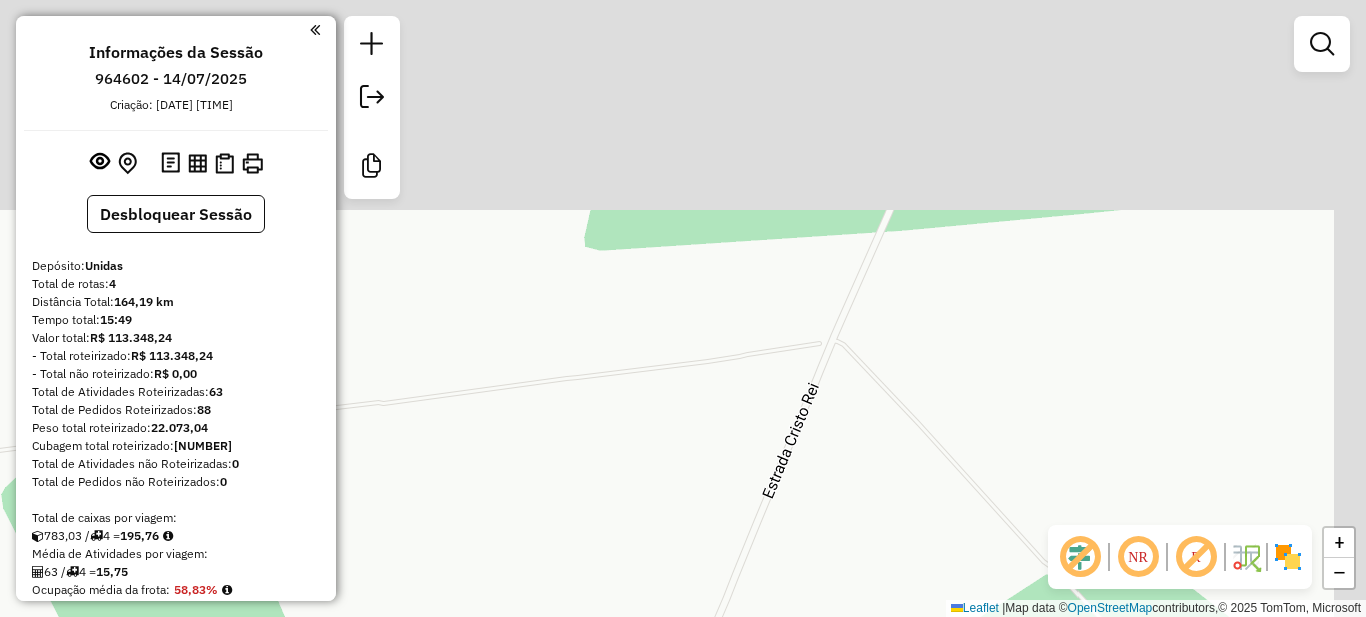 click on "Janela de atendimento Grade de atendimento Capacidade Transportadoras Veículos Cliente Pedidos  Rotas Selecione os dias de semana para filtrar as janelas de atendimento  Seg   Ter   Qua   Qui   Sex   Sáb   Dom  Informe o período da janela de atendimento: De: Até:  Filtrar exatamente a janela do cliente  Considerar janela de atendimento padrão  Selecione os dias de semana para filtrar as grades de atendimento  Seg   Ter   Qua   Qui   Sex   Sáb   Dom   Considerar clientes sem dia de atendimento cadastrado  Clientes fora do dia de atendimento selecionado Filtrar as atividades entre os valores definidos abaixo:  Peso mínimo:   Peso máximo:   Cubagem mínima:   Cubagem máxima:   De:   Até:  Filtrar as atividades entre o tempo de atendimento definido abaixo:  De:   Até:   Considerar capacidade total dos clientes não roteirizados Transportadora: Selecione um ou mais itens Tipo de veículo: Selecione um ou mais itens Veículo: Selecione um ou mais itens Motorista: Selecione um ou mais itens Nome: Rótulo:" 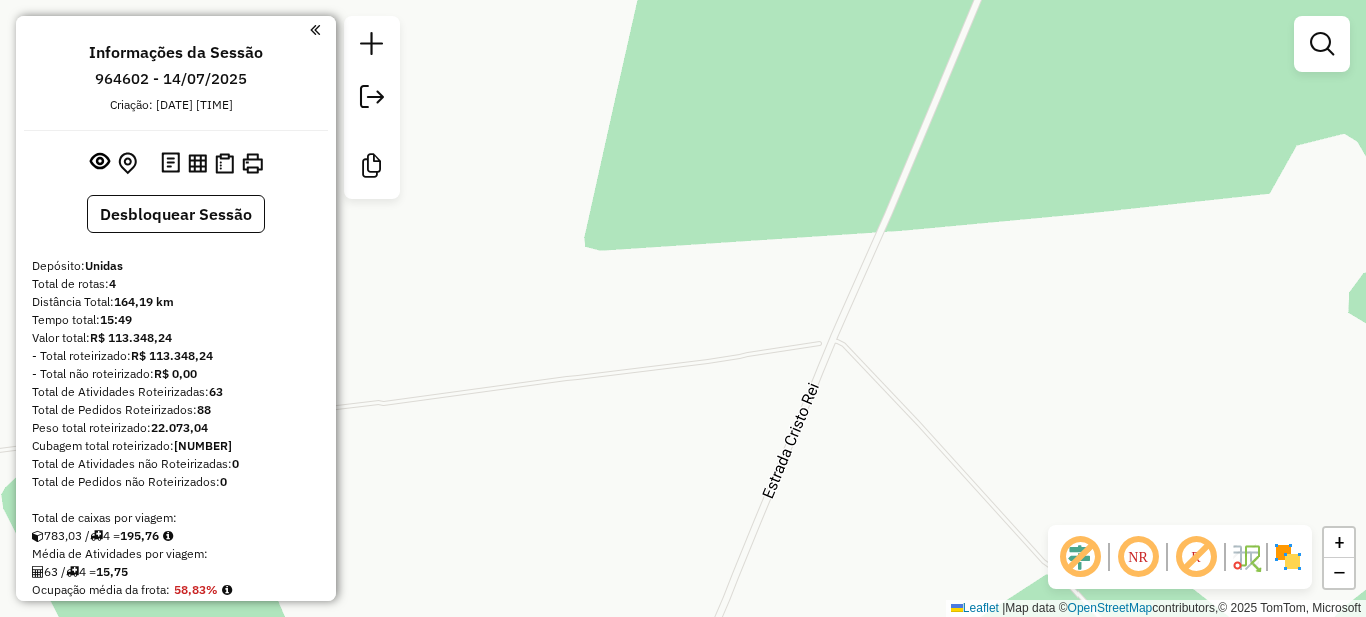 click on "Janela de atendimento Grade de atendimento Capacidade Transportadoras Veículos Cliente Pedidos  Rotas Selecione os dias de semana para filtrar as janelas de atendimento  Seg   Ter   Qua   Qui   Sex   Sáb   Dom  Informe o período da janela de atendimento: De: Até:  Filtrar exatamente a janela do cliente  Considerar janela de atendimento padrão  Selecione os dias de semana para filtrar as grades de atendimento  Seg   Ter   Qua   Qui   Sex   Sáb   Dom   Considerar clientes sem dia de atendimento cadastrado  Clientes fora do dia de atendimento selecionado Filtrar as atividades entre os valores definidos abaixo:  Peso mínimo:   Peso máximo:   Cubagem mínima:   Cubagem máxima:   De:   Até:  Filtrar as atividades entre o tempo de atendimento definido abaixo:  De:   Até:   Considerar capacidade total dos clientes não roteirizados Transportadora: Selecione um ou mais itens Tipo de veículo: Selecione um ou mais itens Veículo: Selecione um ou mais itens Motorista: Selecione um ou mais itens Nome: Rótulo:" 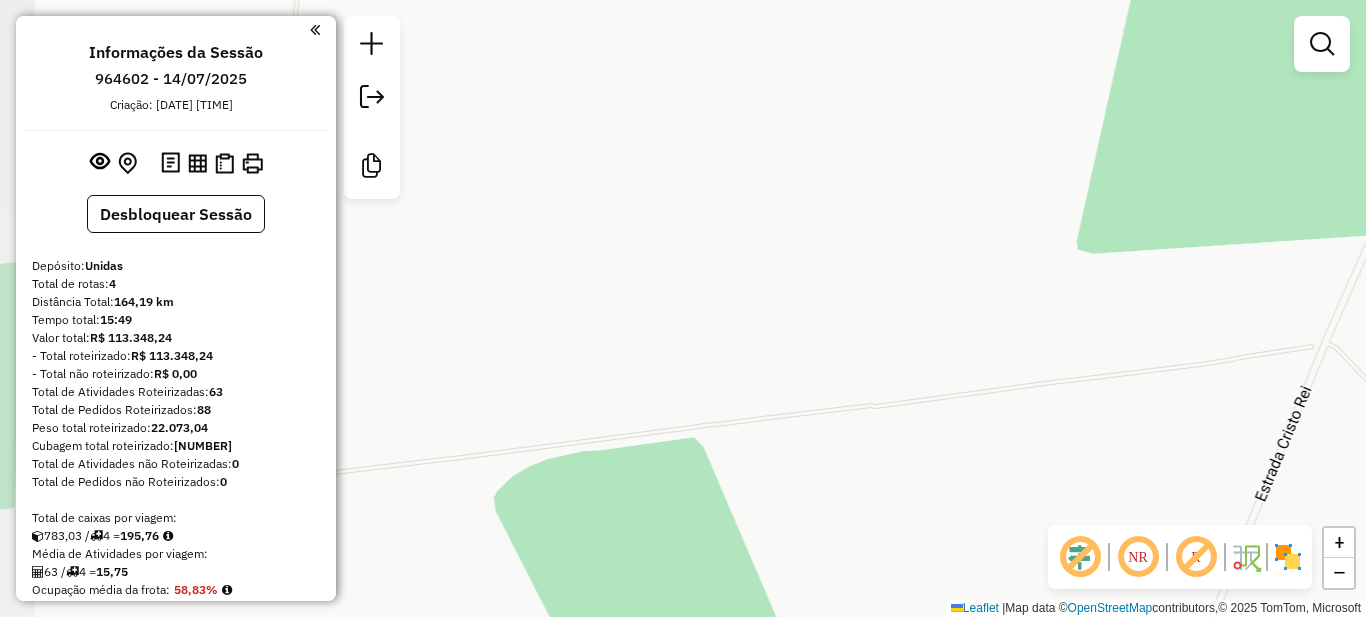 click on "Janela de atendimento Grade de atendimento Capacidade Transportadoras Veículos Cliente Pedidos  Rotas Selecione os dias de semana para filtrar as janelas de atendimento  Seg   Ter   Qua   Qui   Sex   Sáb   Dom  Informe o período da janela de atendimento: De: Até:  Filtrar exatamente a janela do cliente  Considerar janela de atendimento padrão  Selecione os dias de semana para filtrar as grades de atendimento  Seg   Ter   Qua   Qui   Sex   Sáb   Dom   Considerar clientes sem dia de atendimento cadastrado  Clientes fora do dia de atendimento selecionado Filtrar as atividades entre os valores definidos abaixo:  Peso mínimo:   Peso máximo:   Cubagem mínima:   Cubagem máxima:   De:   Até:  Filtrar as atividades entre o tempo de atendimento definido abaixo:  De:   Até:   Considerar capacidade total dos clientes não roteirizados Transportadora: Selecione um ou mais itens Tipo de veículo: Selecione um ou mais itens Veículo: Selecione um ou mais itens Motorista: Selecione um ou mais itens Nome: Rótulo:" 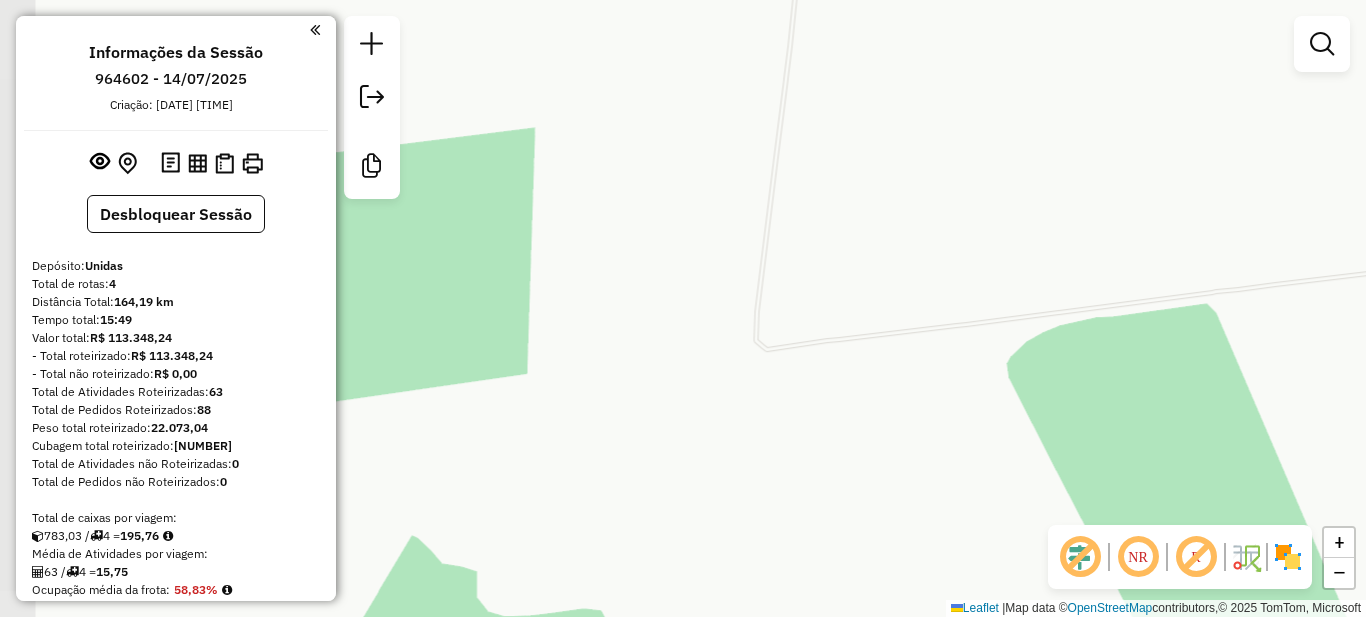 click on "Janela de atendimento Grade de atendimento Capacidade Transportadoras Veículos Cliente Pedidos  Rotas Selecione os dias de semana para filtrar as janelas de atendimento  Seg   Ter   Qua   Qui   Sex   Sáb   Dom  Informe o período da janela de atendimento: De: Até:  Filtrar exatamente a janela do cliente  Considerar janela de atendimento padrão  Selecione os dias de semana para filtrar as grades de atendimento  Seg   Ter   Qua   Qui   Sex   Sáb   Dom   Considerar clientes sem dia de atendimento cadastrado  Clientes fora do dia de atendimento selecionado Filtrar as atividades entre os valores definidos abaixo:  Peso mínimo:   Peso máximo:   Cubagem mínima:   Cubagem máxima:   De:   Até:  Filtrar as atividades entre o tempo de atendimento definido abaixo:  De:   Até:   Considerar capacidade total dos clientes não roteirizados Transportadora: Selecione um ou mais itens Tipo de veículo: Selecione um ou mais itens Veículo: Selecione um ou mais itens Motorista: Selecione um ou mais itens Nome: Rótulo:" 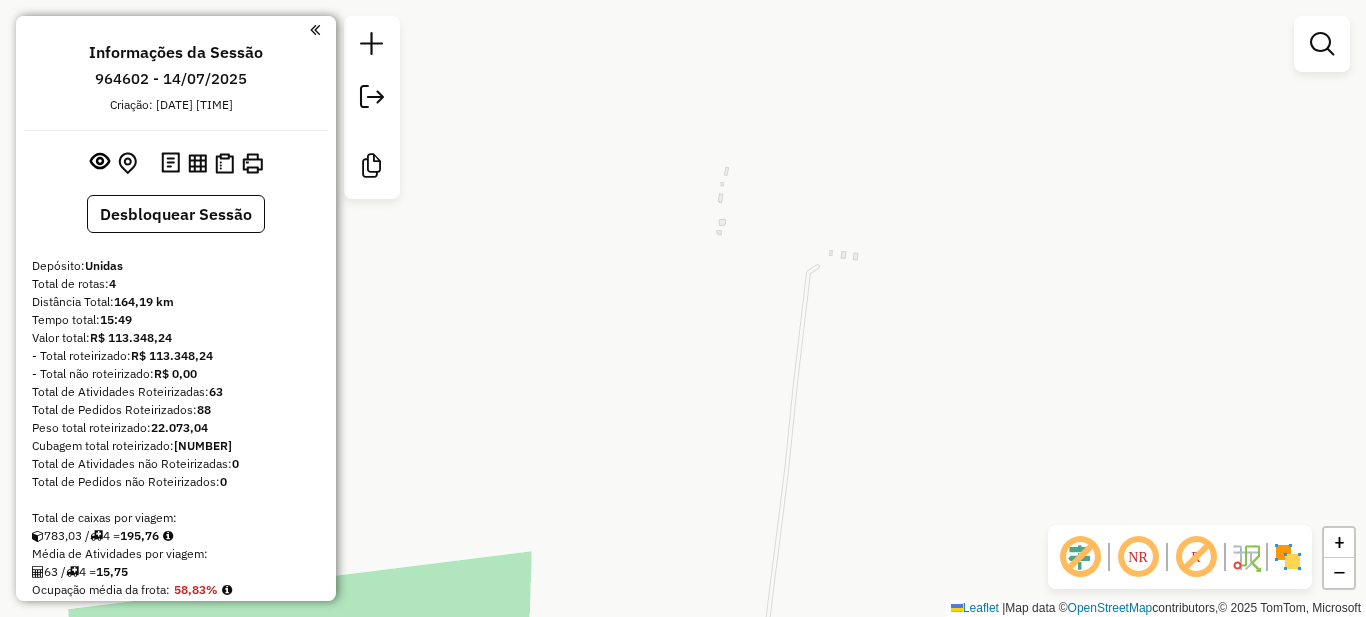 click on "Janela de atendimento Grade de atendimento Capacidade Transportadoras Veículos Cliente Pedidos  Rotas Selecione os dias de semana para filtrar as janelas de atendimento  Seg   Ter   Qua   Qui   Sex   Sáb   Dom  Informe o período da janela de atendimento: De: Até:  Filtrar exatamente a janela do cliente  Considerar janela de atendimento padrão  Selecione os dias de semana para filtrar as grades de atendimento  Seg   Ter   Qua   Qui   Sex   Sáb   Dom   Considerar clientes sem dia de atendimento cadastrado  Clientes fora do dia de atendimento selecionado Filtrar as atividades entre os valores definidos abaixo:  Peso mínimo:   Peso máximo:   Cubagem mínima:   Cubagem máxima:   De:   Até:  Filtrar as atividades entre o tempo de atendimento definido abaixo:  De:   Até:   Considerar capacidade total dos clientes não roteirizados Transportadora: Selecione um ou mais itens Tipo de veículo: Selecione um ou mais itens Veículo: Selecione um ou mais itens Motorista: Selecione um ou mais itens Nome: Rótulo:" 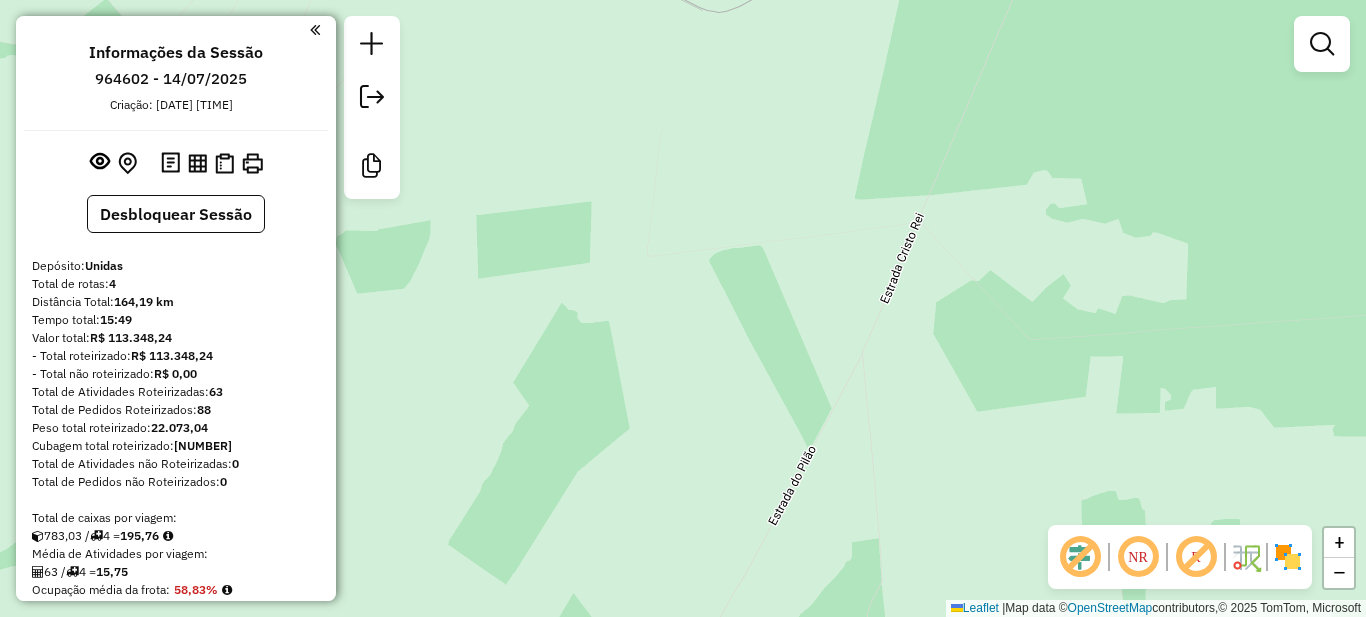 click on "Janela de atendimento Grade de atendimento Capacidade Transportadoras Veículos Cliente Pedidos  Rotas Selecione os dias de semana para filtrar as janelas de atendimento  Seg   Ter   Qua   Qui   Sex   Sáb   Dom  Informe o período da janela de atendimento: De: Até:  Filtrar exatamente a janela do cliente  Considerar janela de atendimento padrão  Selecione os dias de semana para filtrar as grades de atendimento  Seg   Ter   Qua   Qui   Sex   Sáb   Dom   Considerar clientes sem dia de atendimento cadastrado  Clientes fora do dia de atendimento selecionado Filtrar as atividades entre os valores definidos abaixo:  Peso mínimo:   Peso máximo:   Cubagem mínima:   Cubagem máxima:   De:   Até:  Filtrar as atividades entre o tempo de atendimento definido abaixo:  De:   Até:   Considerar capacidade total dos clientes não roteirizados Transportadora: Selecione um ou mais itens Tipo de veículo: Selecione um ou mais itens Veículo: Selecione um ou mais itens Motorista: Selecione um ou mais itens Nome: Rótulo:" 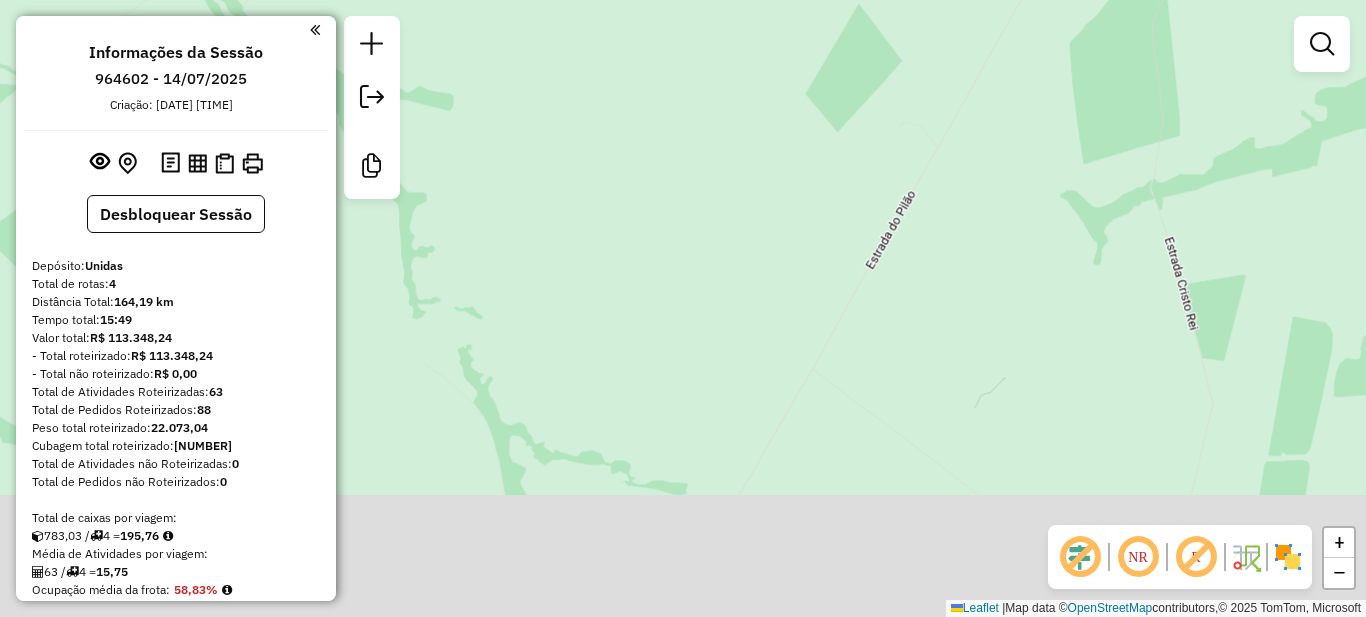 click on "Janela de atendimento Grade de atendimento Capacidade Transportadoras Veículos Cliente Pedidos  Rotas Selecione os dias de semana para filtrar as janelas de atendimento  Seg   Ter   Qua   Qui   Sex   Sáb   Dom  Informe o período da janela de atendimento: De: Até:  Filtrar exatamente a janela do cliente  Considerar janela de atendimento padrão  Selecione os dias de semana para filtrar as grades de atendimento  Seg   Ter   Qua   Qui   Sex   Sáb   Dom   Considerar clientes sem dia de atendimento cadastrado  Clientes fora do dia de atendimento selecionado Filtrar as atividades entre os valores definidos abaixo:  Peso mínimo:   Peso máximo:   Cubagem mínima:   Cubagem máxima:   De:   Até:  Filtrar as atividades entre o tempo de atendimento definido abaixo:  De:   Até:   Considerar capacidade total dos clientes não roteirizados Transportadora: Selecione um ou mais itens Tipo de veículo: Selecione um ou mais itens Veículo: Selecione um ou mais itens Motorista: Selecione um ou mais itens Nome: Rótulo:" 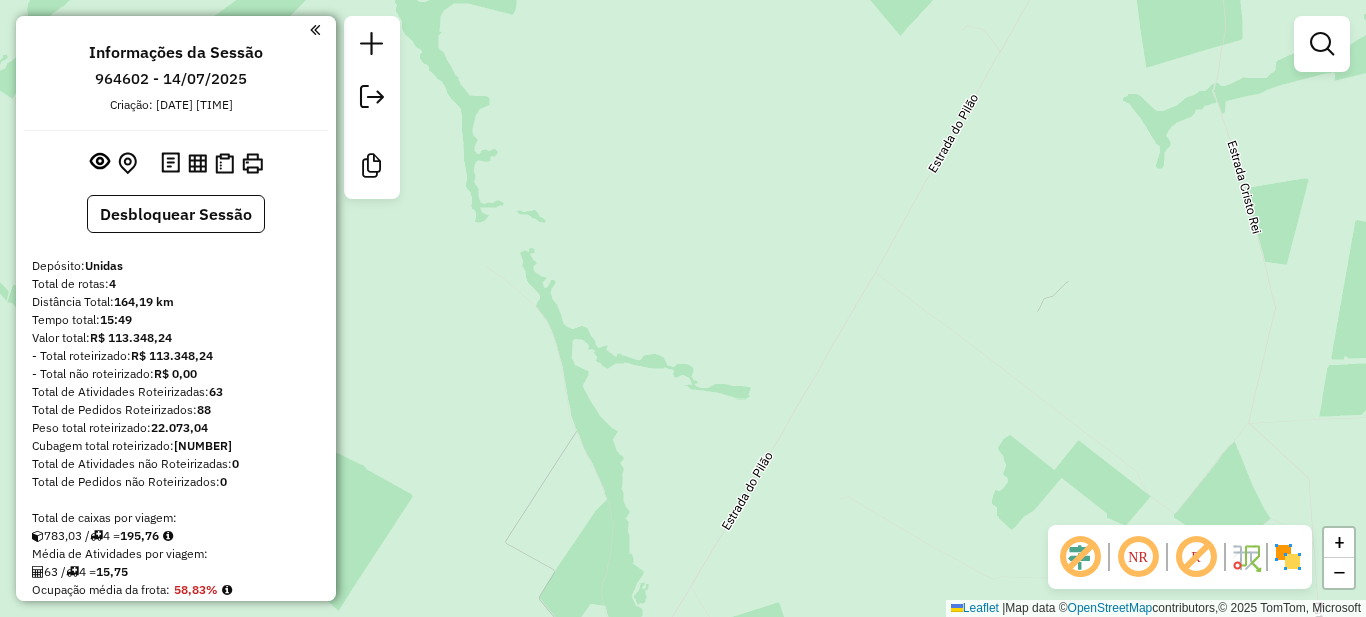 click on "Janela de atendimento Grade de atendimento Capacidade Transportadoras Veículos Cliente Pedidos  Rotas Selecione os dias de semana para filtrar as janelas de atendimento  Seg   Ter   Qua   Qui   Sex   Sáb   Dom  Informe o período da janela de atendimento: De: Até:  Filtrar exatamente a janela do cliente  Considerar janela de atendimento padrão  Selecione os dias de semana para filtrar as grades de atendimento  Seg   Ter   Qua   Qui   Sex   Sáb   Dom   Considerar clientes sem dia de atendimento cadastrado  Clientes fora do dia de atendimento selecionado Filtrar as atividades entre os valores definidos abaixo:  Peso mínimo:   Peso máximo:   Cubagem mínima:   Cubagem máxima:   De:   Até:  Filtrar as atividades entre o tempo de atendimento definido abaixo:  De:   Até:   Considerar capacidade total dos clientes não roteirizados Transportadora: Selecione um ou mais itens Tipo de veículo: Selecione um ou mais itens Veículo: Selecione um ou mais itens Motorista: Selecione um ou mais itens Nome: Rótulo:" 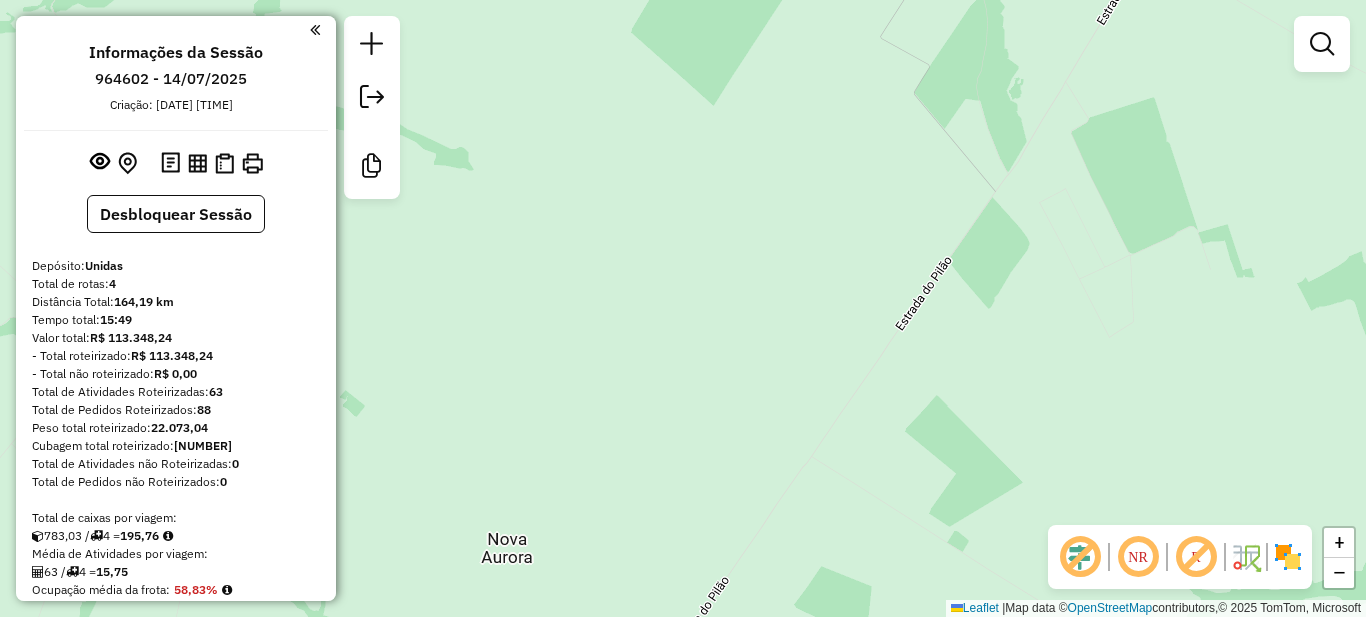 click on "Janela de atendimento Grade de atendimento Capacidade Transportadoras Veículos Cliente Pedidos  Rotas Selecione os dias de semana para filtrar as janelas de atendimento  Seg   Ter   Qua   Qui   Sex   Sáb   Dom  Informe o período da janela de atendimento: De: Até:  Filtrar exatamente a janela do cliente  Considerar janela de atendimento padrão  Selecione os dias de semana para filtrar as grades de atendimento  Seg   Ter   Qua   Qui   Sex   Sáb   Dom   Considerar clientes sem dia de atendimento cadastrado  Clientes fora do dia de atendimento selecionado Filtrar as atividades entre os valores definidos abaixo:  Peso mínimo:   Peso máximo:   Cubagem mínima:   Cubagem máxima:   De:   Até:  Filtrar as atividades entre o tempo de atendimento definido abaixo:  De:   Até:   Considerar capacidade total dos clientes não roteirizados Transportadora: Selecione um ou mais itens Tipo de veículo: Selecione um ou mais itens Veículo: Selecione um ou mais itens Motorista: Selecione um ou mais itens Nome: Rótulo:" 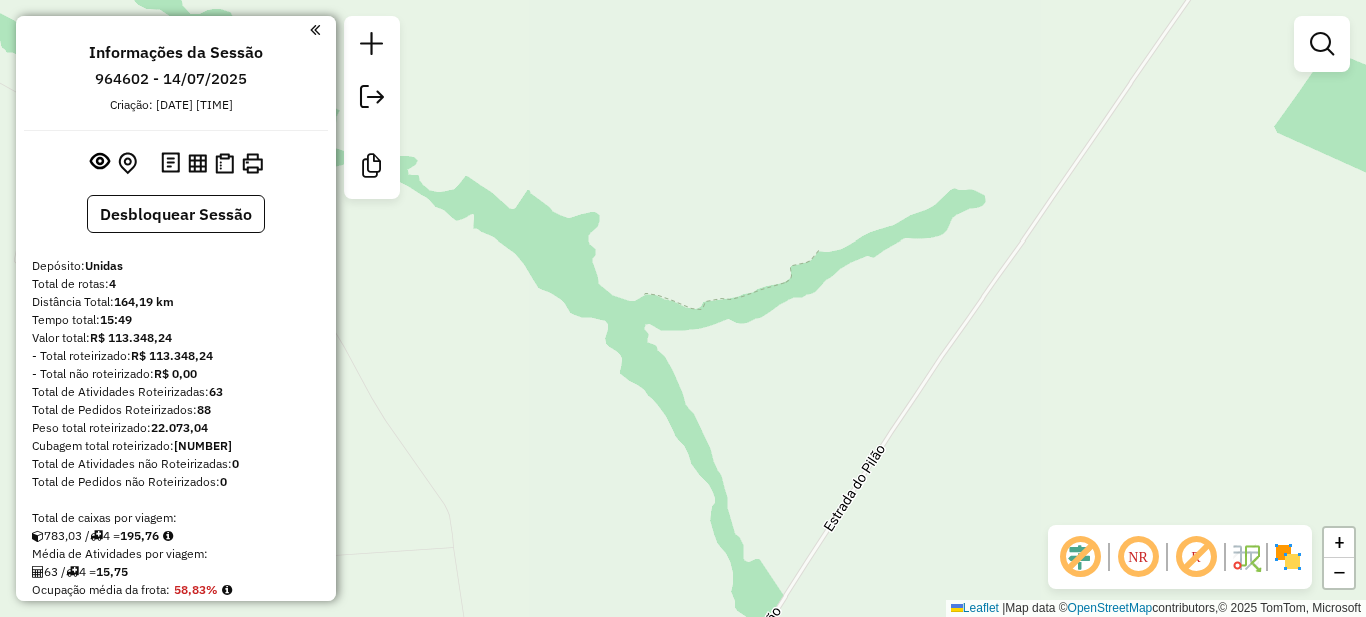 click on "Janela de atendimento Grade de atendimento Capacidade Transportadoras Veículos Cliente Pedidos  Rotas Selecione os dias de semana para filtrar as janelas de atendimento  Seg   Ter   Qua   Qui   Sex   Sáb   Dom  Informe o período da janela de atendimento: De: Até:  Filtrar exatamente a janela do cliente  Considerar janela de atendimento padrão  Selecione os dias de semana para filtrar as grades de atendimento  Seg   Ter   Qua   Qui   Sex   Sáb   Dom   Considerar clientes sem dia de atendimento cadastrado  Clientes fora do dia de atendimento selecionado Filtrar as atividades entre os valores definidos abaixo:  Peso mínimo:   Peso máximo:   Cubagem mínima:   Cubagem máxima:   De:   Até:  Filtrar as atividades entre o tempo de atendimento definido abaixo:  De:   Até:   Considerar capacidade total dos clientes não roteirizados Transportadora: Selecione um ou mais itens Tipo de veículo: Selecione um ou mais itens Veículo: Selecione um ou mais itens Motorista: Selecione um ou mais itens Nome: Rótulo:" 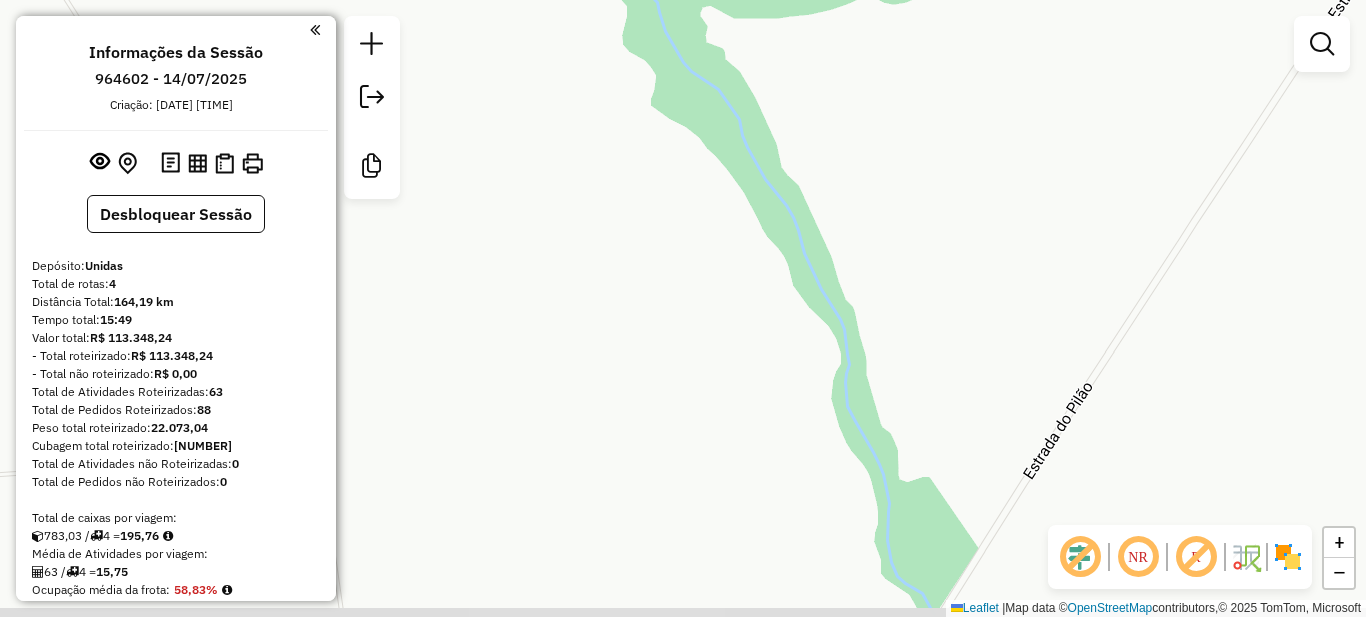 click on "Janela de atendimento Grade de atendimento Capacidade Transportadoras Veículos Cliente Pedidos  Rotas Selecione os dias de semana para filtrar as janelas de atendimento  Seg   Ter   Qua   Qui   Sex   Sáb   Dom  Informe o período da janela de atendimento: De: Até:  Filtrar exatamente a janela do cliente  Considerar janela de atendimento padrão  Selecione os dias de semana para filtrar as grades de atendimento  Seg   Ter   Qua   Qui   Sex   Sáb   Dom   Considerar clientes sem dia de atendimento cadastrado  Clientes fora do dia de atendimento selecionado Filtrar as atividades entre os valores definidos abaixo:  Peso mínimo:   Peso máximo:   Cubagem mínima:   Cubagem máxima:   De:   Até:  Filtrar as atividades entre o tempo de atendimento definido abaixo:  De:   Até:   Considerar capacidade total dos clientes não roteirizados Transportadora: Selecione um ou mais itens Tipo de veículo: Selecione um ou mais itens Veículo: Selecione um ou mais itens Motorista: Selecione um ou mais itens Nome: Rótulo:" 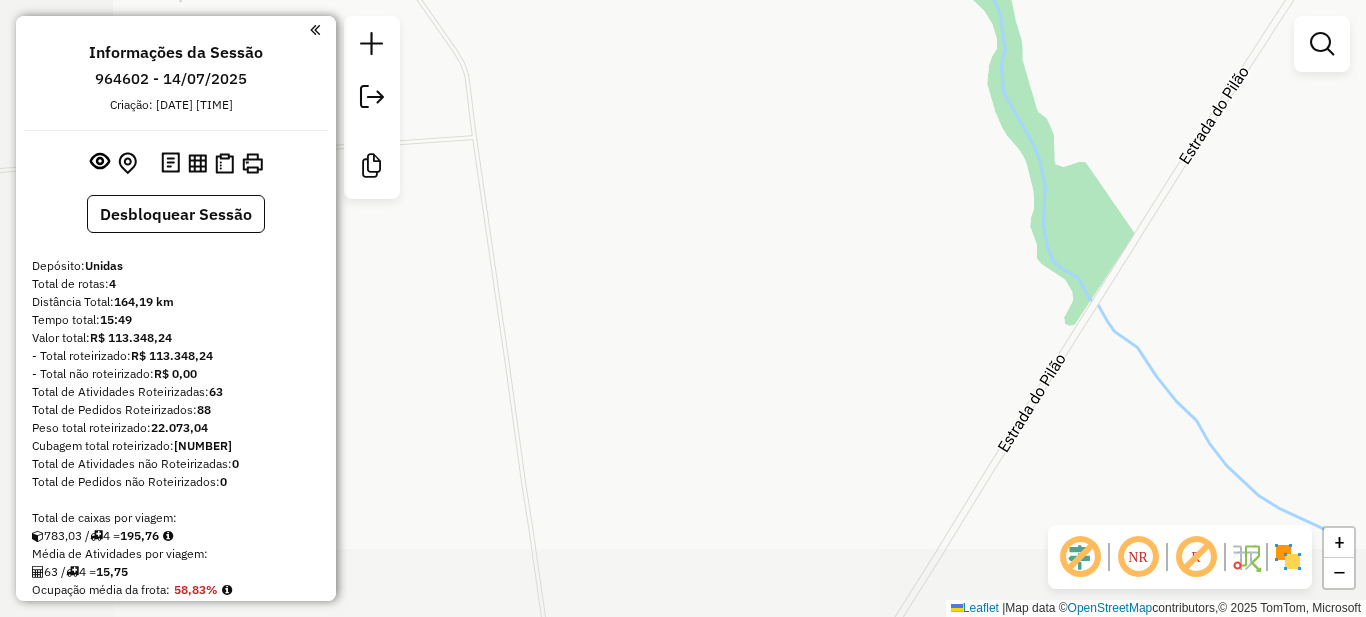 click on "Janela de atendimento Grade de atendimento Capacidade Transportadoras Veículos Cliente Pedidos  Rotas Selecione os dias de semana para filtrar as janelas de atendimento  Seg   Ter   Qua   Qui   Sex   Sáb   Dom  Informe o período da janela de atendimento: De: Até:  Filtrar exatamente a janela do cliente  Considerar janela de atendimento padrão  Selecione os dias de semana para filtrar as grades de atendimento  Seg   Ter   Qua   Qui   Sex   Sáb   Dom   Considerar clientes sem dia de atendimento cadastrado  Clientes fora do dia de atendimento selecionado Filtrar as atividades entre os valores definidos abaixo:  Peso mínimo:   Peso máximo:   Cubagem mínima:   Cubagem máxima:   De:   Até:  Filtrar as atividades entre o tempo de atendimento definido abaixo:  De:   Até:   Considerar capacidade total dos clientes não roteirizados Transportadora: Selecione um ou mais itens Tipo de veículo: Selecione um ou mais itens Veículo: Selecione um ou mais itens Motorista: Selecione um ou mais itens Nome: Rótulo:" 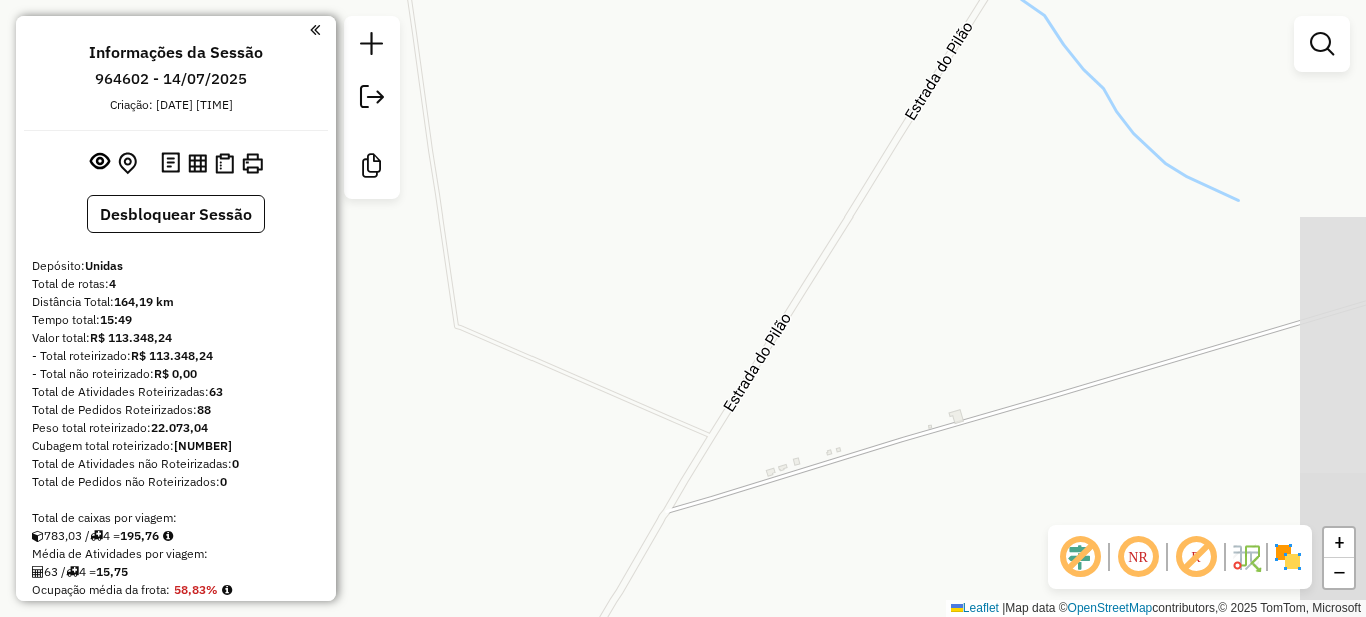 click on "Janela de atendimento Grade de atendimento Capacidade Transportadoras Veículos Cliente Pedidos  Rotas Selecione os dias de semana para filtrar as janelas de atendimento  Seg   Ter   Qua   Qui   Sex   Sáb   Dom  Informe o período da janela de atendimento: De: Até:  Filtrar exatamente a janela do cliente  Considerar janela de atendimento padrão  Selecione os dias de semana para filtrar as grades de atendimento  Seg   Ter   Qua   Qui   Sex   Sáb   Dom   Considerar clientes sem dia de atendimento cadastrado  Clientes fora do dia de atendimento selecionado Filtrar as atividades entre os valores definidos abaixo:  Peso mínimo:   Peso máximo:   Cubagem mínima:   Cubagem máxima:   De:   Até:  Filtrar as atividades entre o tempo de atendimento definido abaixo:  De:   Até:   Considerar capacidade total dos clientes não roteirizados Transportadora: Selecione um ou mais itens Tipo de veículo: Selecione um ou mais itens Veículo: Selecione um ou mais itens Motorista: Selecione um ou mais itens Nome: Rótulo:" 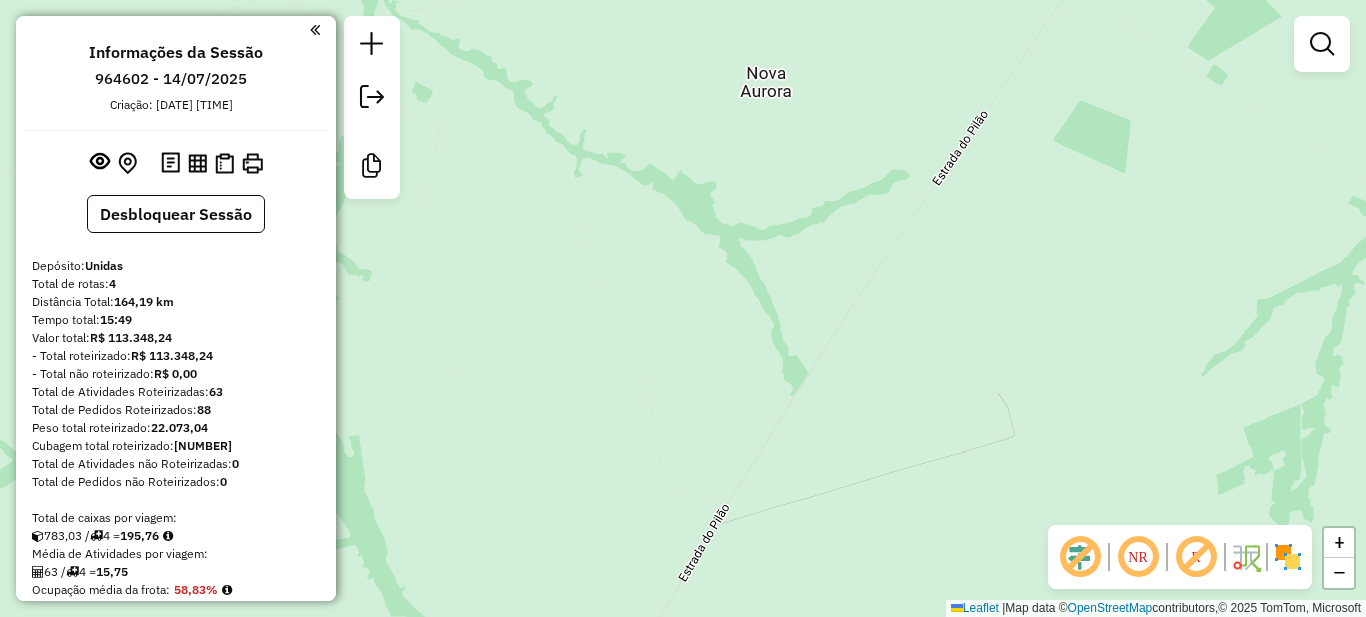 drag, startPoint x: 807, startPoint y: 177, endPoint x: 666, endPoint y: 452, distance: 309.04044 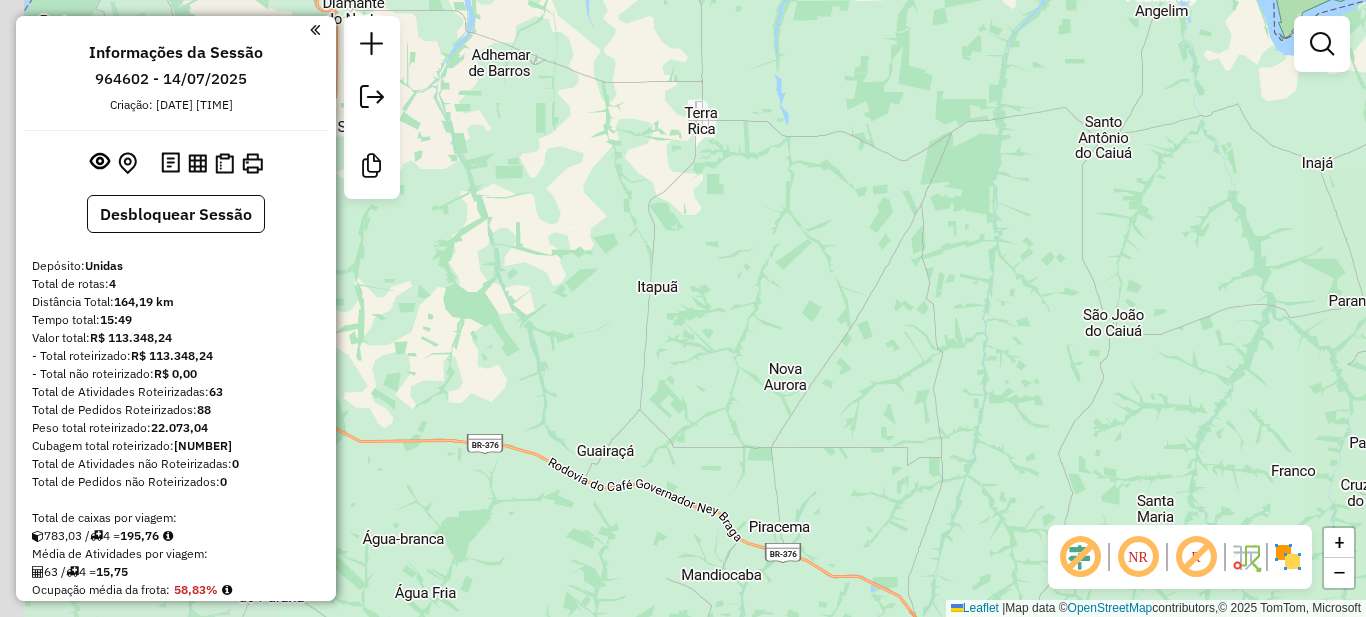 drag, startPoint x: 571, startPoint y: 220, endPoint x: 883, endPoint y: 351, distance: 338.38586 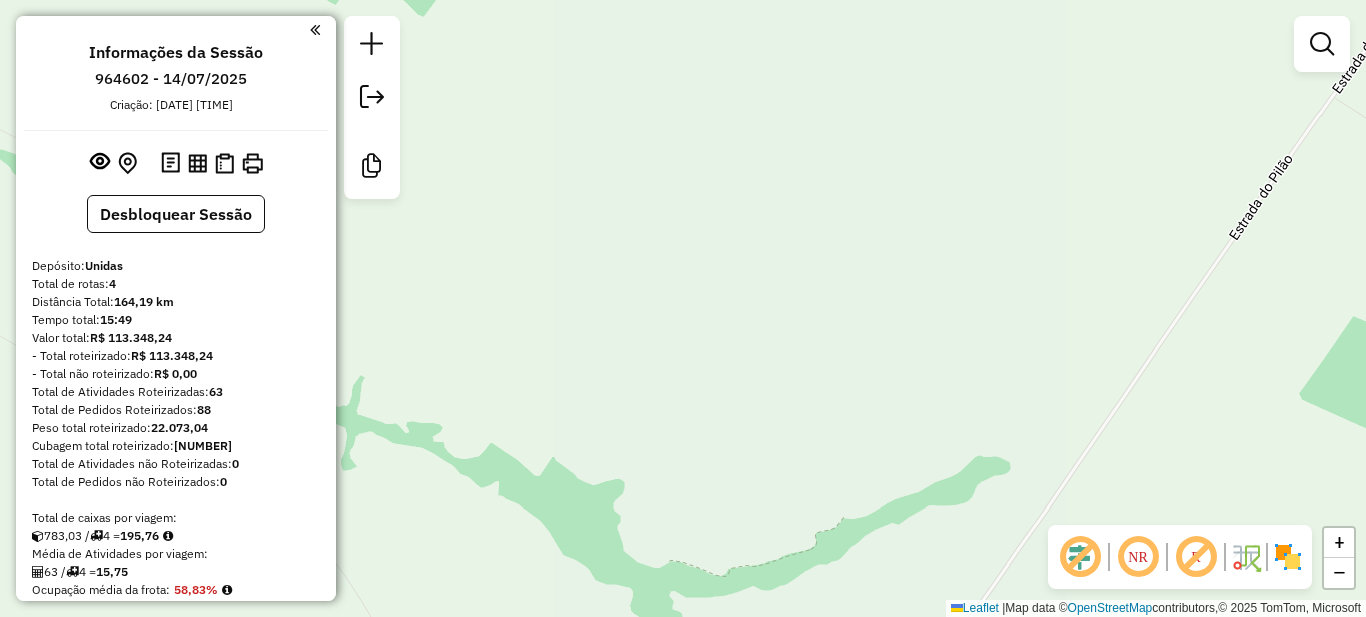 click on "Janela de atendimento Grade de atendimento Capacidade Transportadoras Veículos Cliente Pedidos  Rotas Selecione os dias de semana para filtrar as janelas de atendimento  Seg   Ter   Qua   Qui   Sex   Sáb   Dom  Informe o período da janela de atendimento: De: Até:  Filtrar exatamente a janela do cliente  Considerar janela de atendimento padrão  Selecione os dias de semana para filtrar as grades de atendimento  Seg   Ter   Qua   Qui   Sex   Sáb   Dom   Considerar clientes sem dia de atendimento cadastrado  Clientes fora do dia de atendimento selecionado Filtrar as atividades entre os valores definidos abaixo:  Peso mínimo:   Peso máximo:   Cubagem mínima:   Cubagem máxima:   De:   Até:  Filtrar as atividades entre o tempo de atendimento definido abaixo:  De:   Até:   Considerar capacidade total dos clientes não roteirizados Transportadora: Selecione um ou mais itens Tipo de veículo: Selecione um ou mais itens Veículo: Selecione um ou mais itens Motorista: Selecione um ou mais itens Nome: Rótulo:" 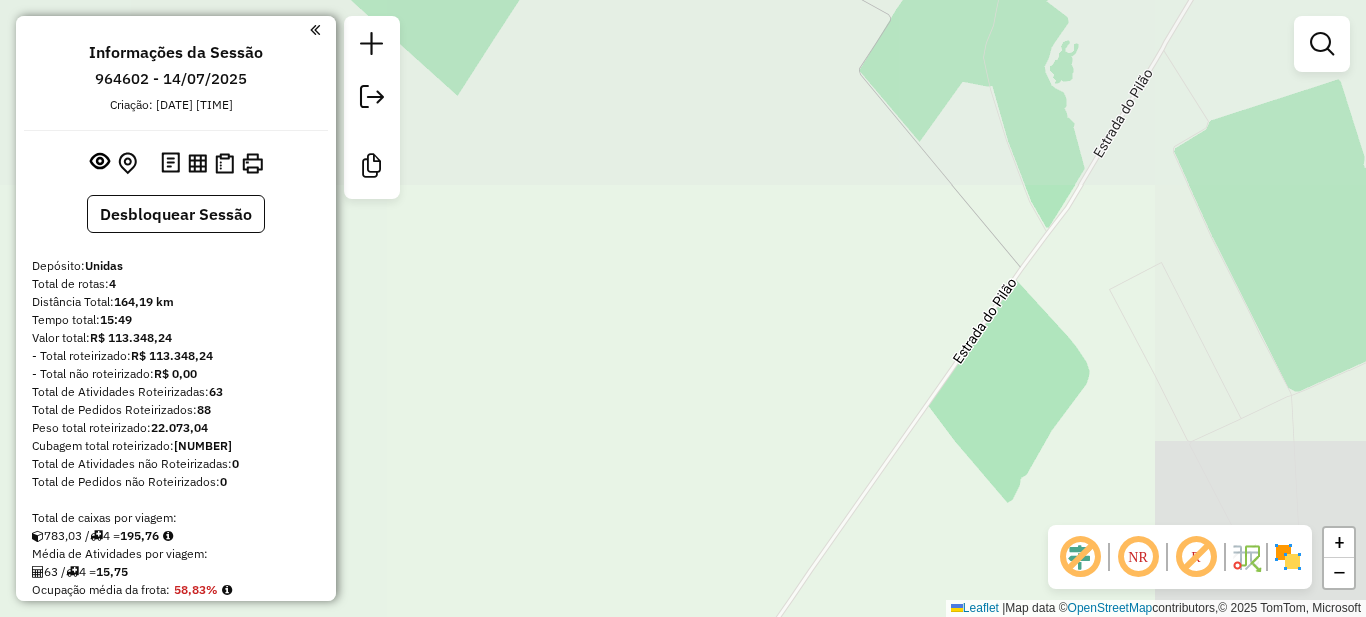 drag, startPoint x: 927, startPoint y: 226, endPoint x: 622, endPoint y: 534, distance: 433.46164 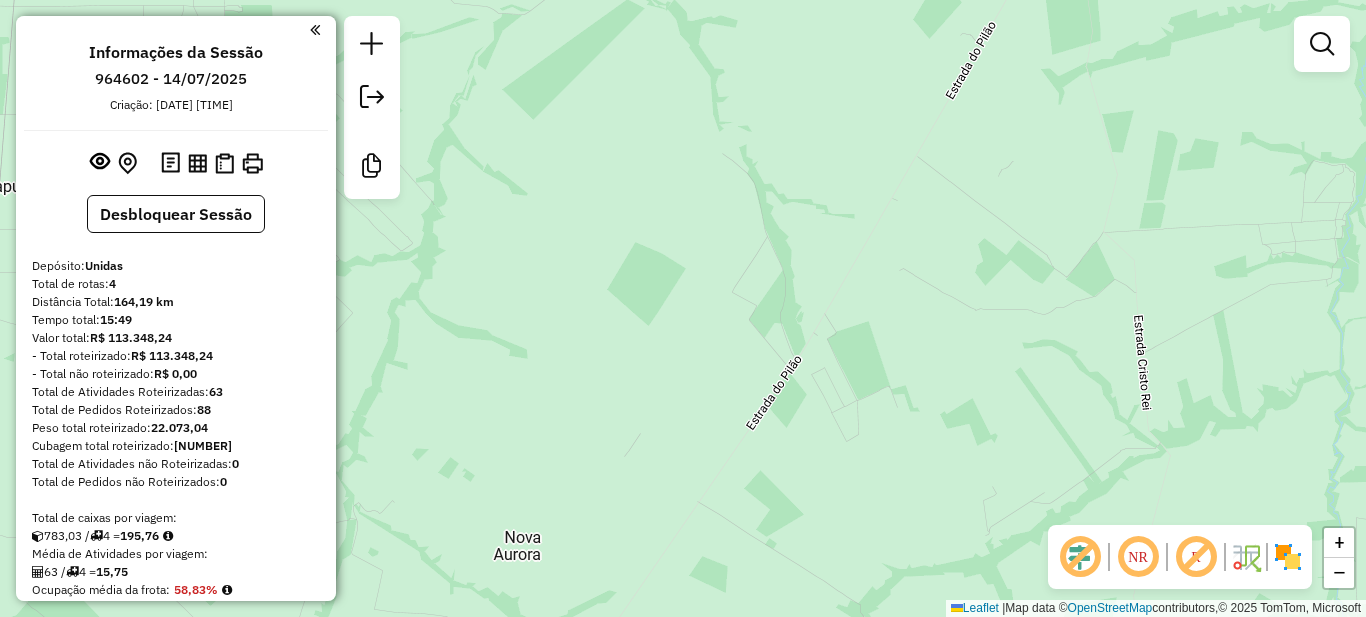 drag, startPoint x: 620, startPoint y: 509, endPoint x: 830, endPoint y: 317, distance: 284.54175 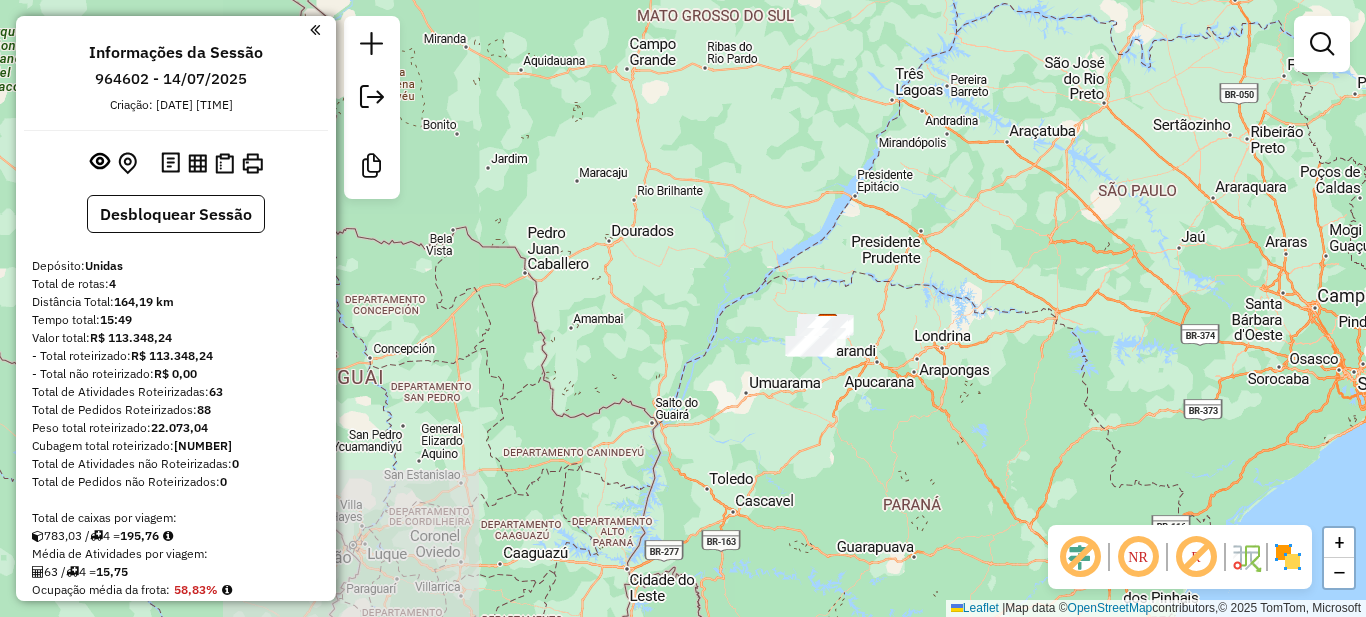 drag, startPoint x: 807, startPoint y: 475, endPoint x: 583, endPoint y: 436, distance: 227.36974 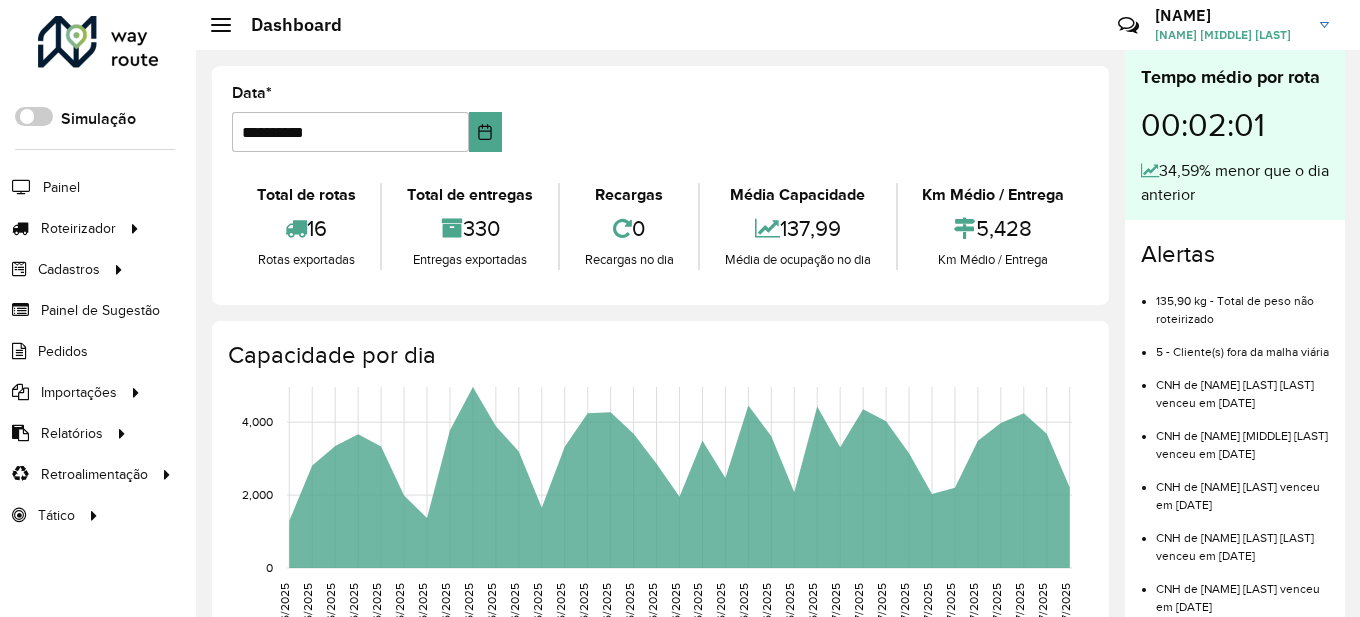 scroll, scrollTop: 0, scrollLeft: 0, axis: both 